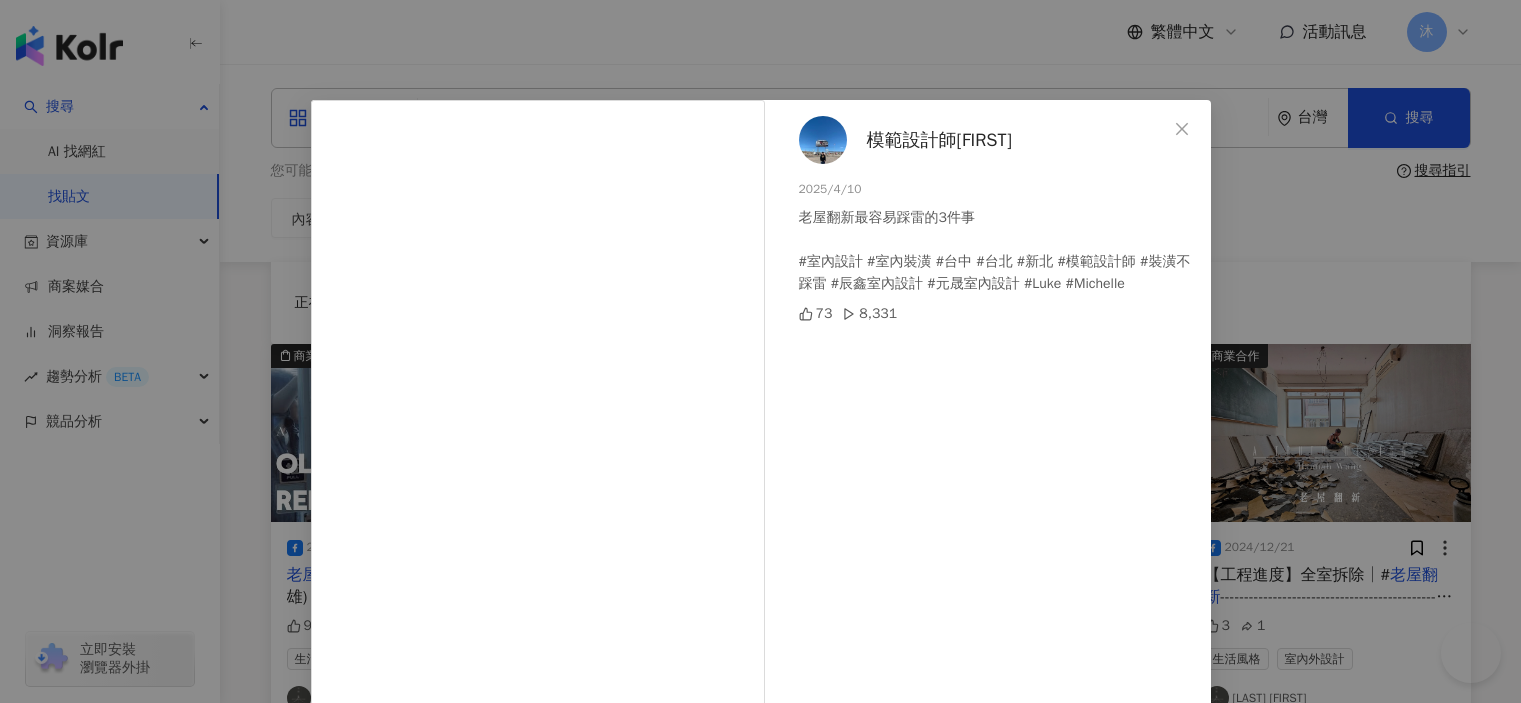 scroll, scrollTop: 1000, scrollLeft: 0, axis: vertical 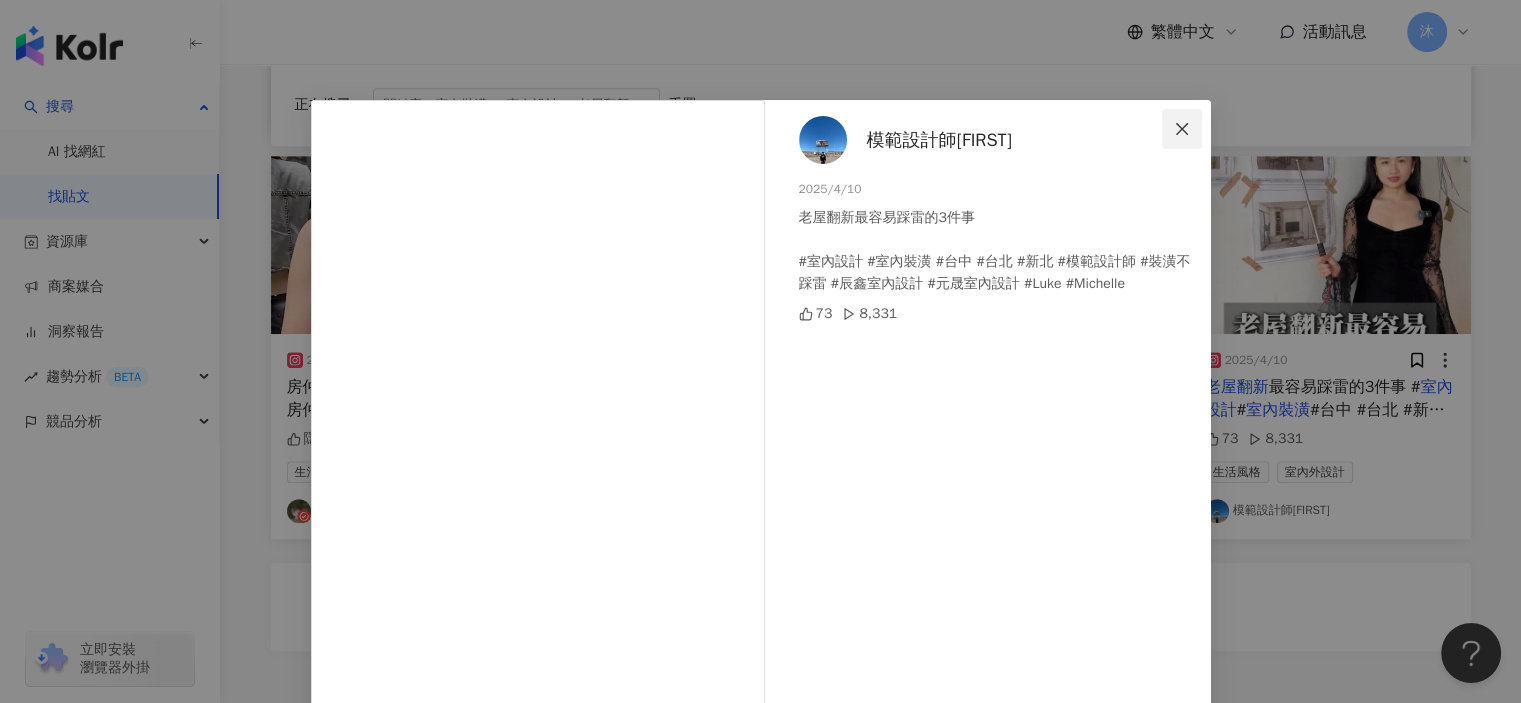 click 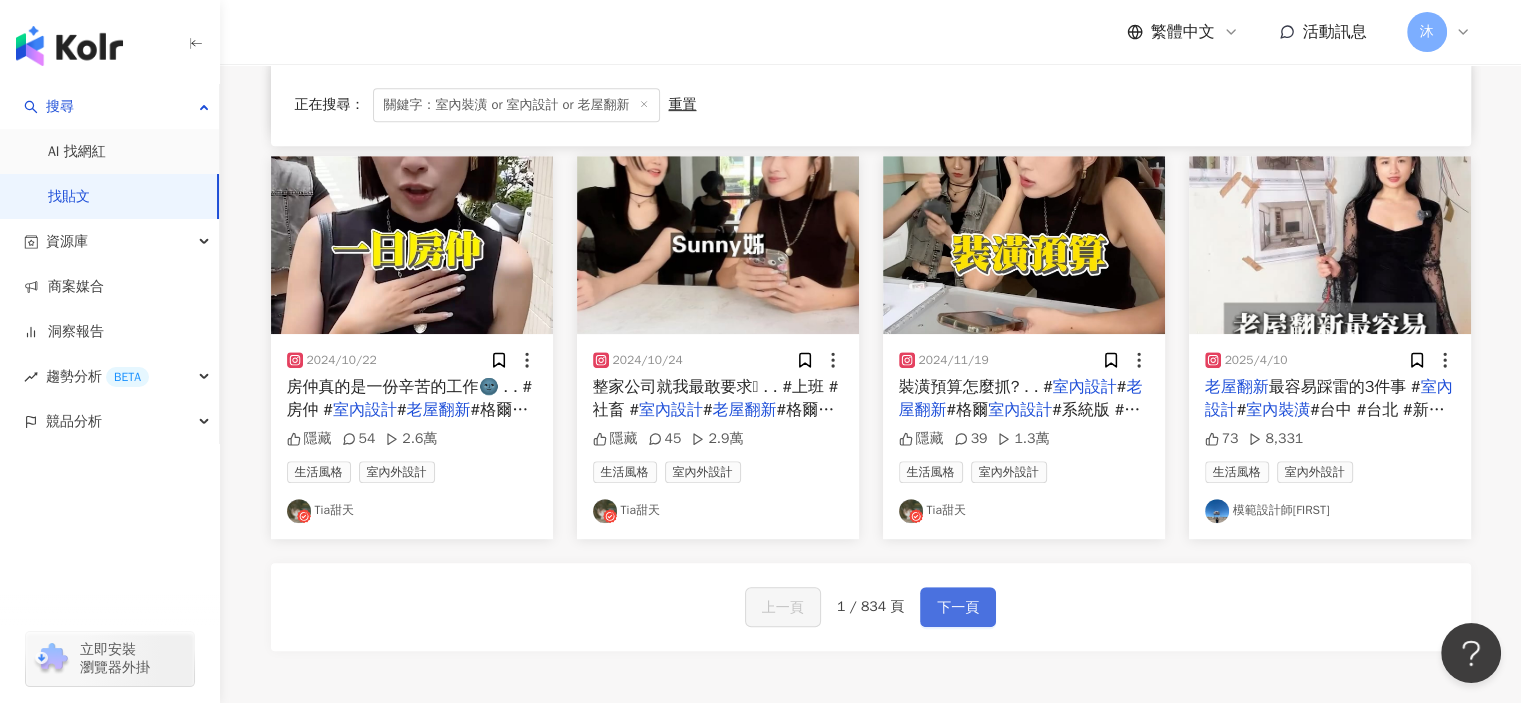click on "下一頁" at bounding box center [958, 608] 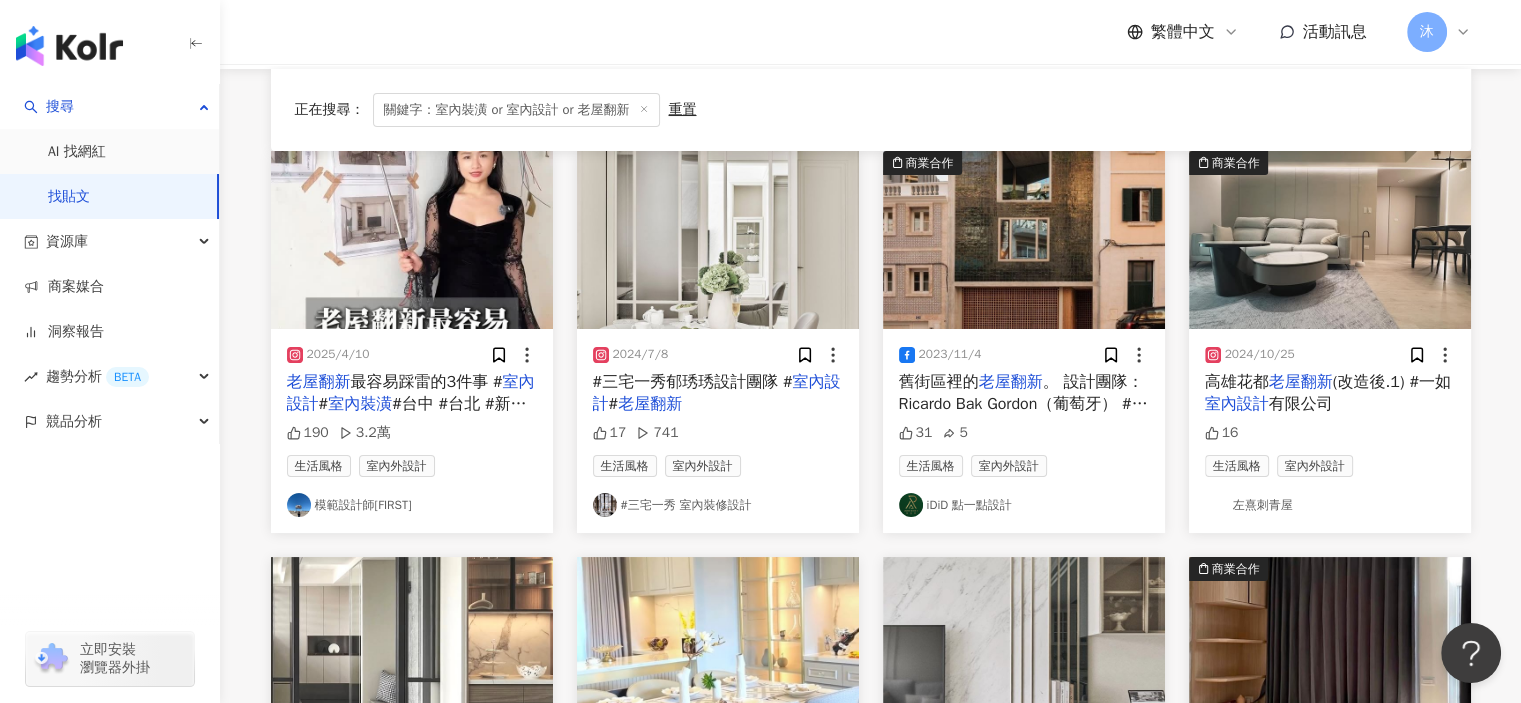 scroll, scrollTop: 200, scrollLeft: 0, axis: vertical 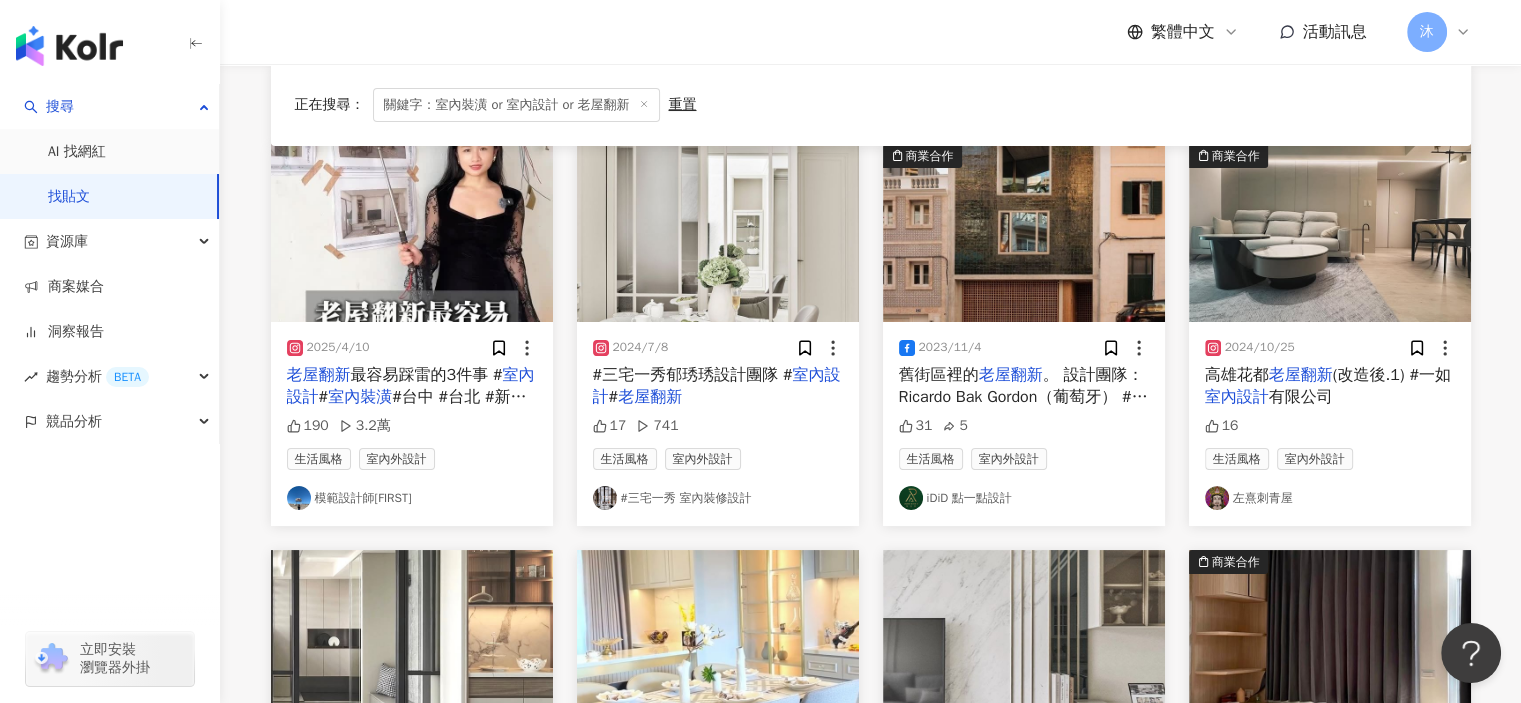 click on "#三宅一秀 室內裝修設計" at bounding box center [718, 498] 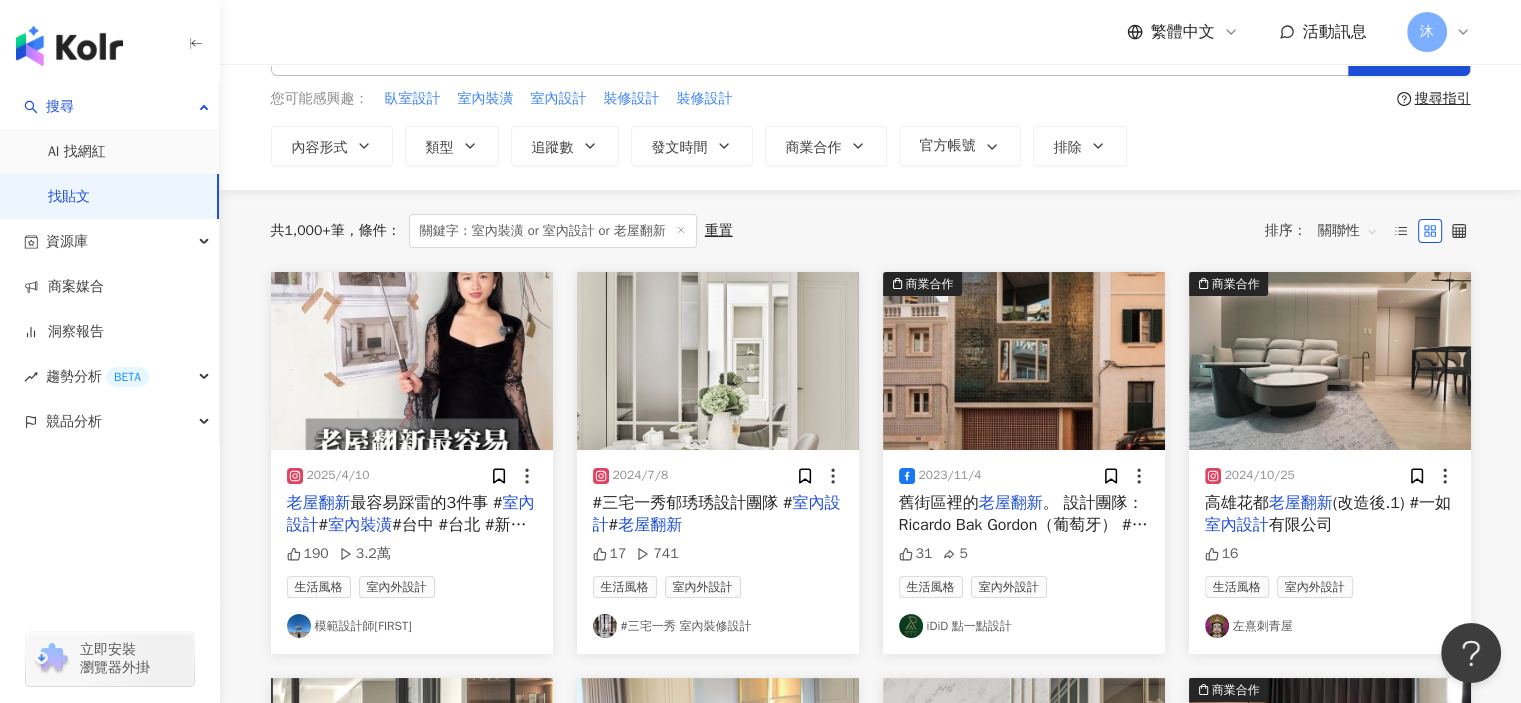 scroll, scrollTop: 0, scrollLeft: 0, axis: both 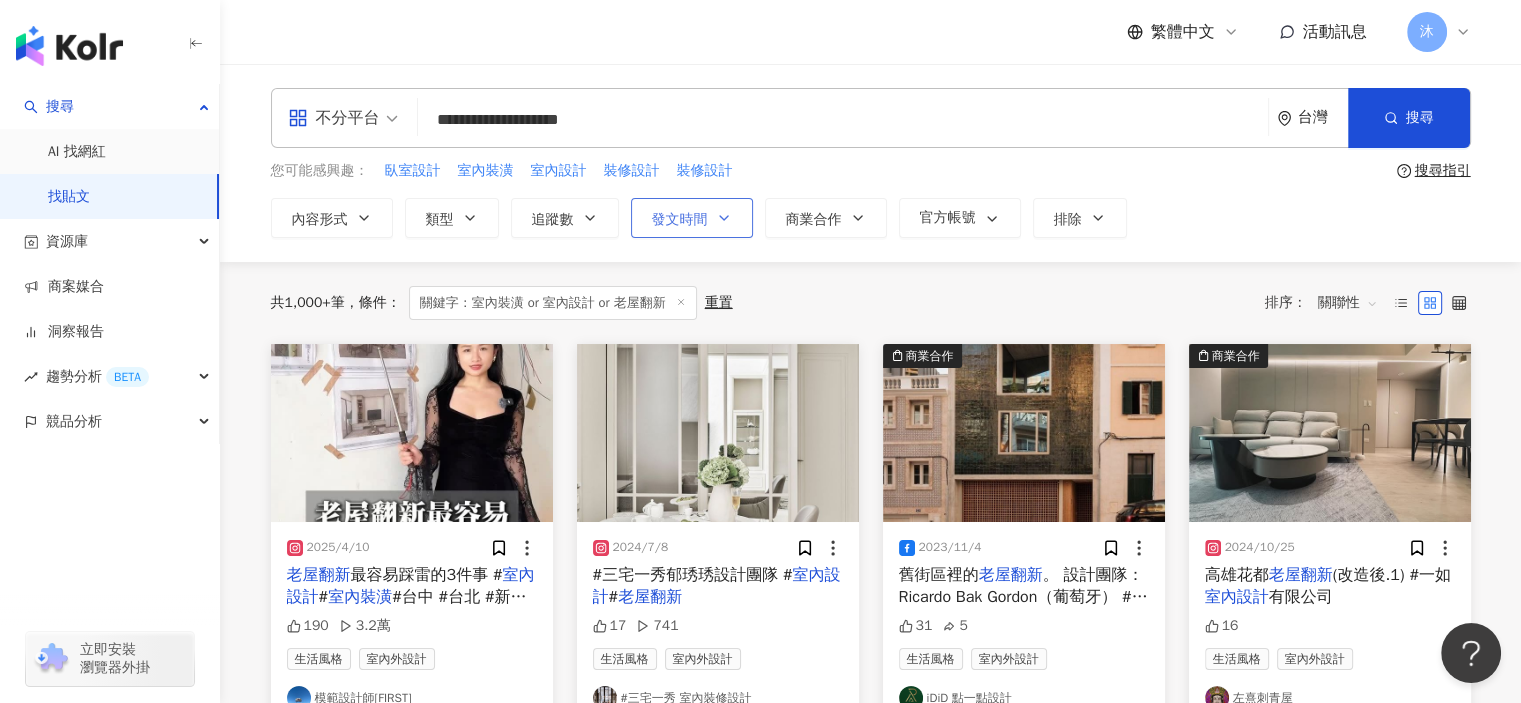 click 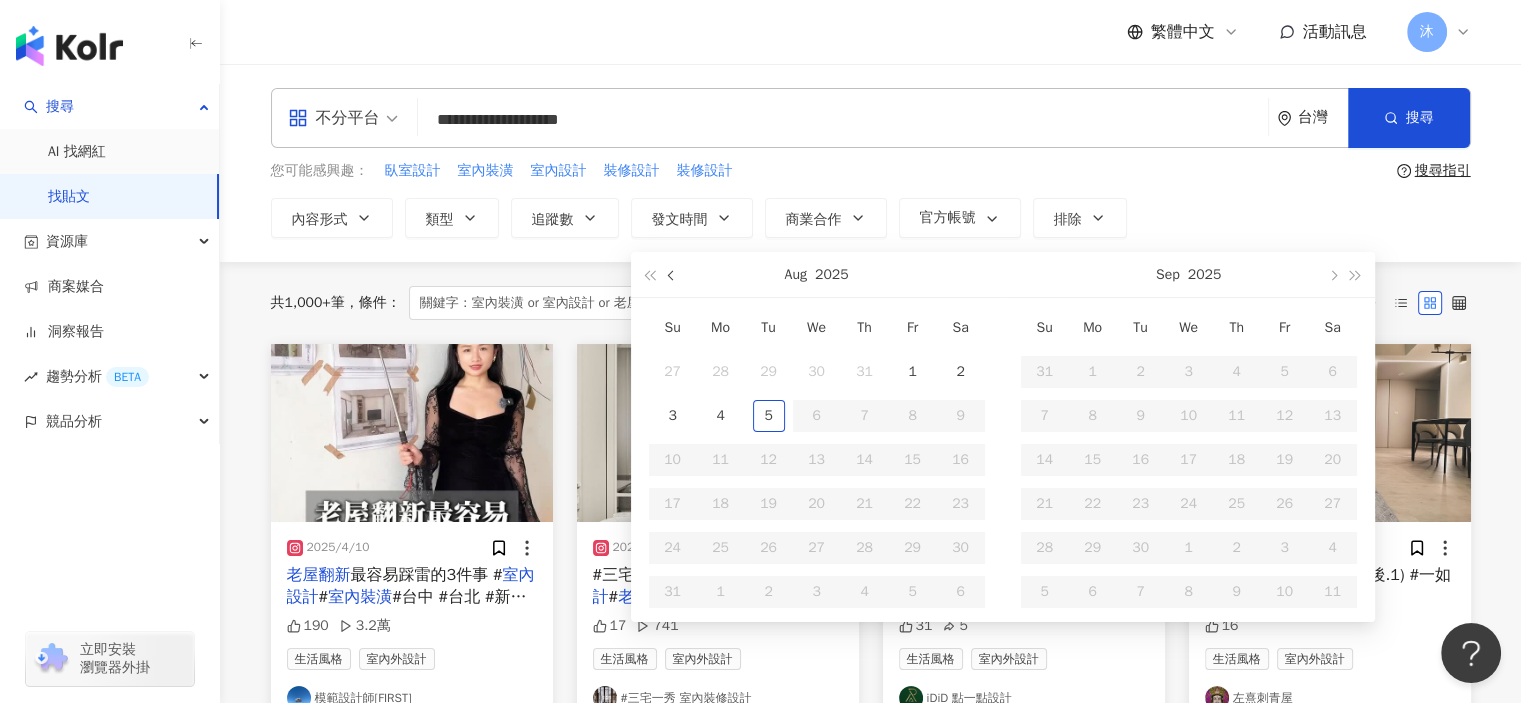 click at bounding box center [672, 276] 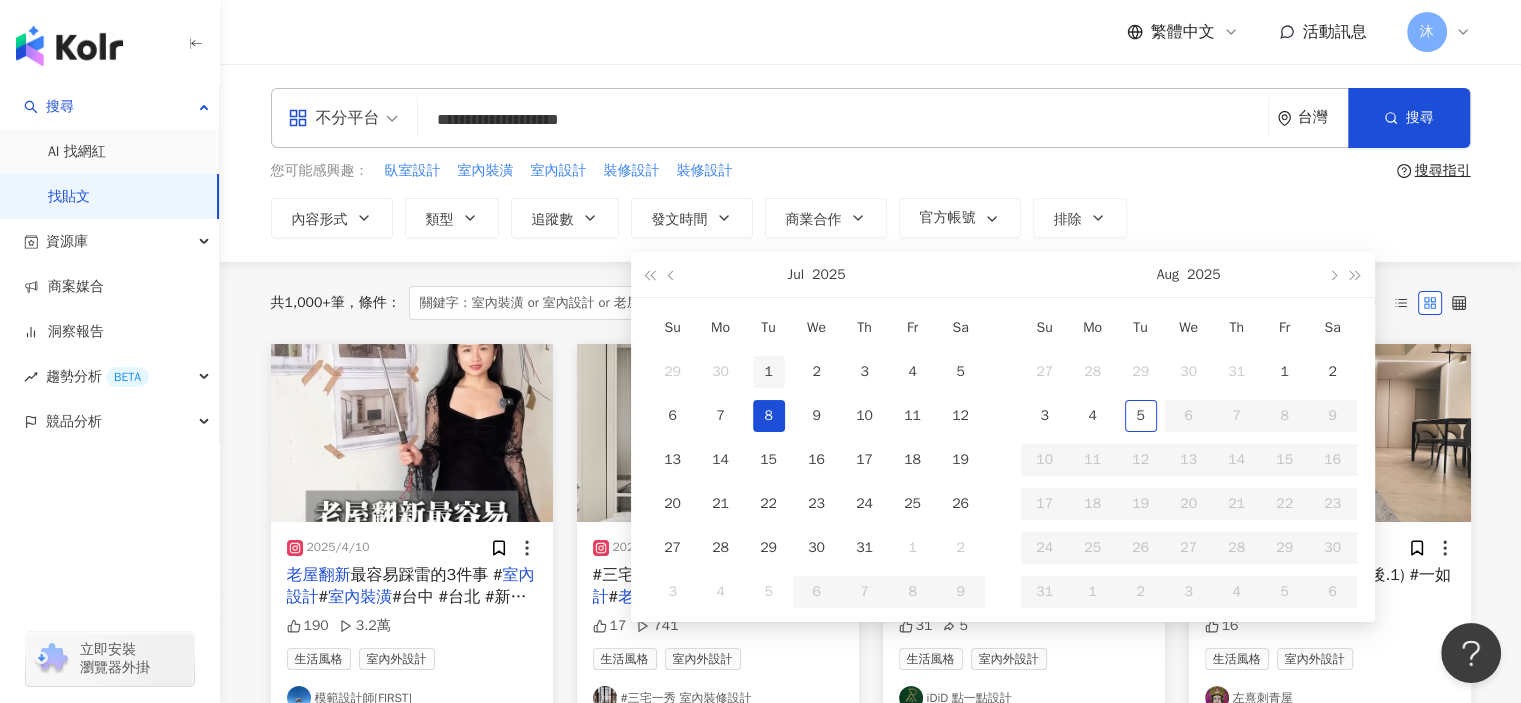 type on "**********" 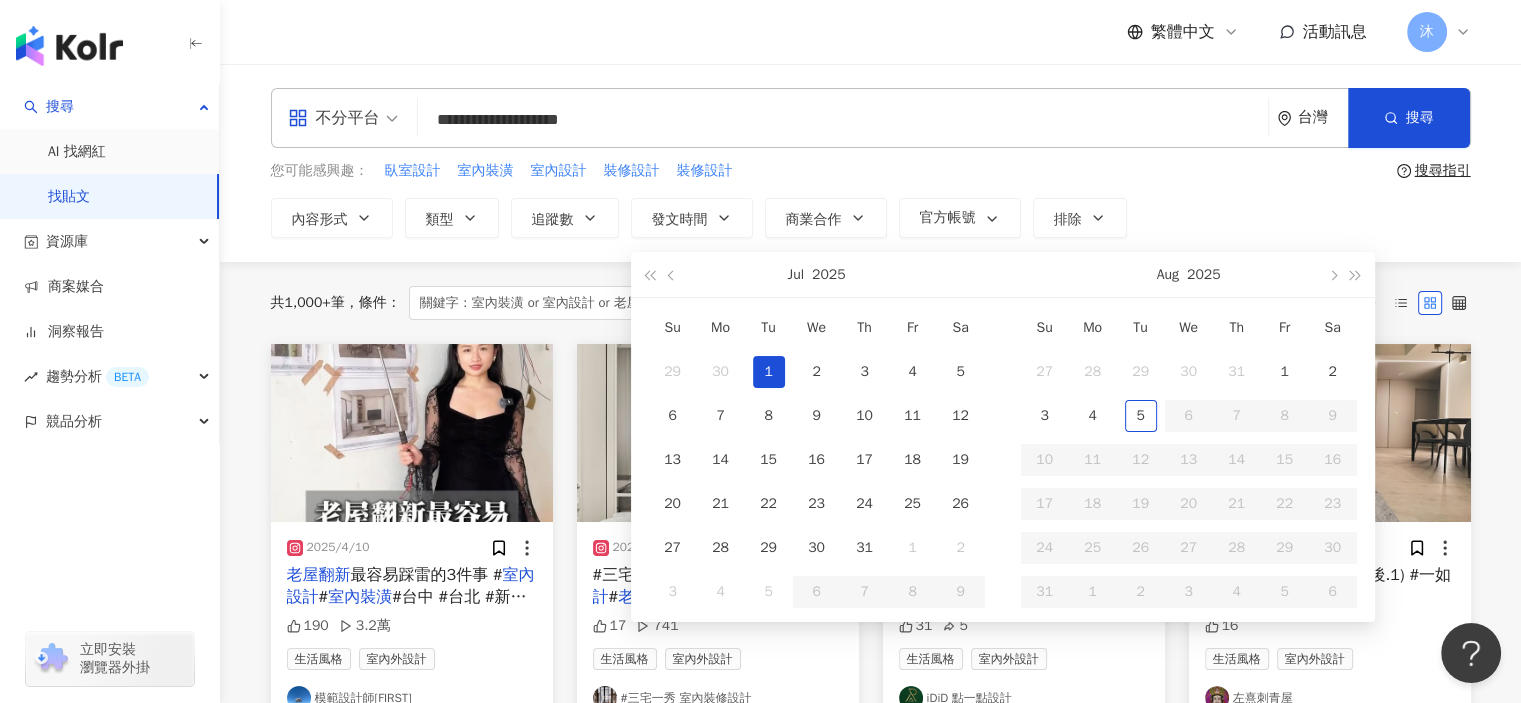 click on "1" at bounding box center [769, 372] 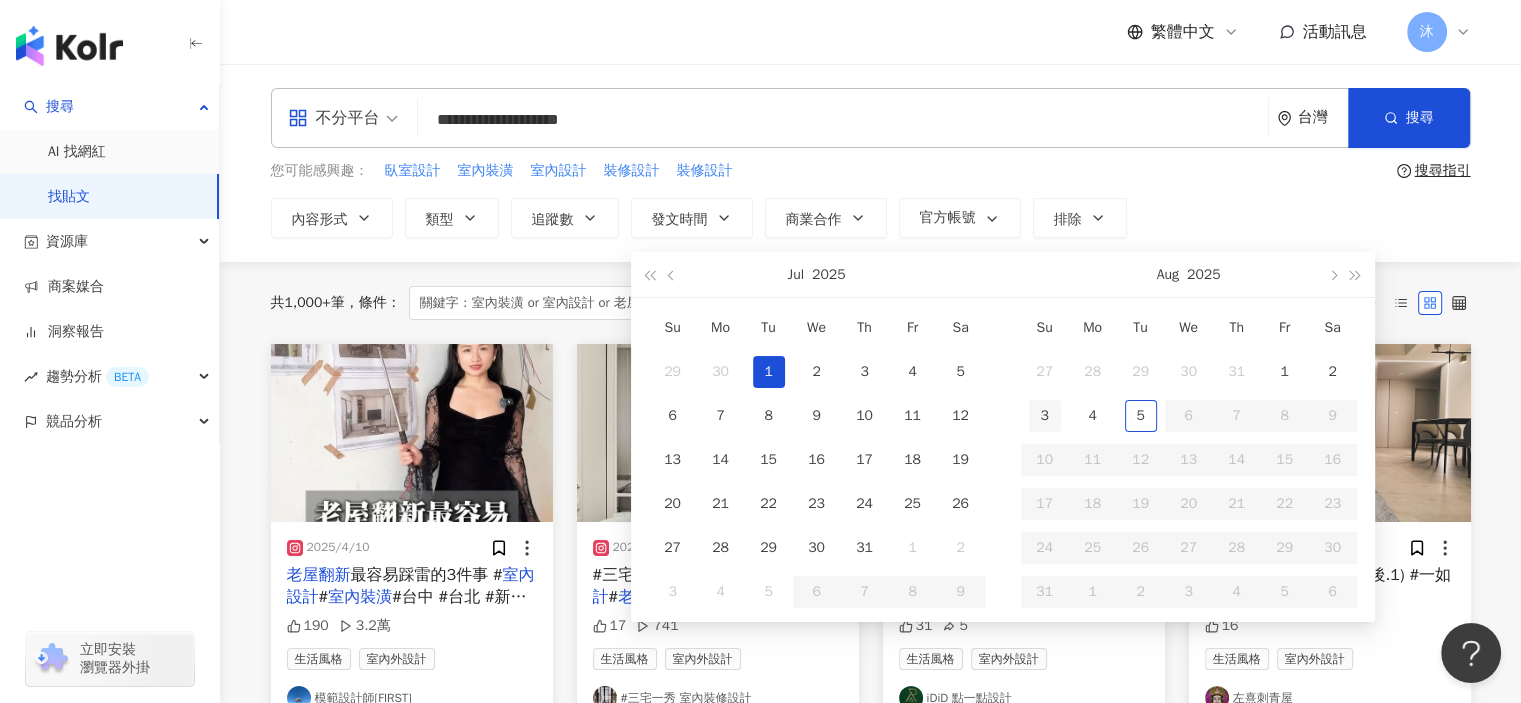 type on "**********" 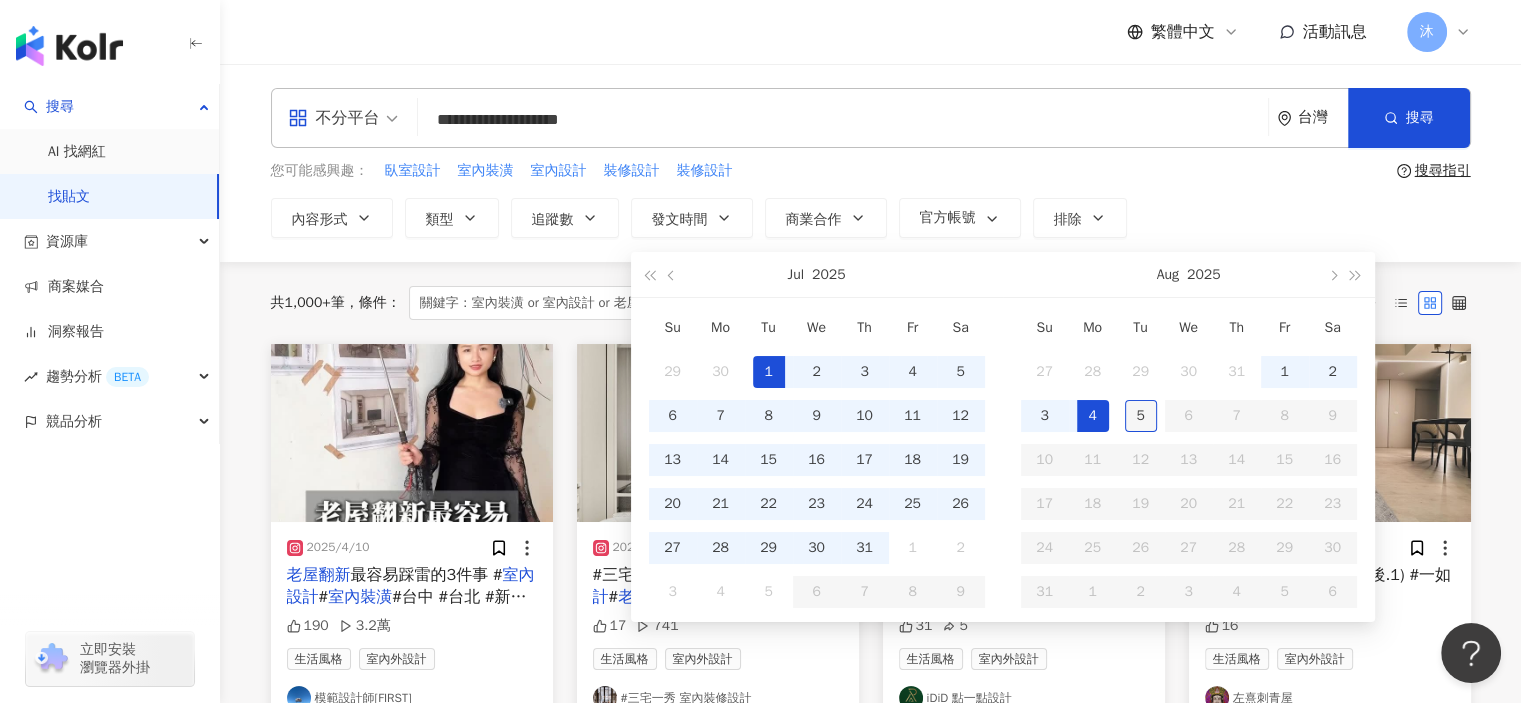 type on "**********" 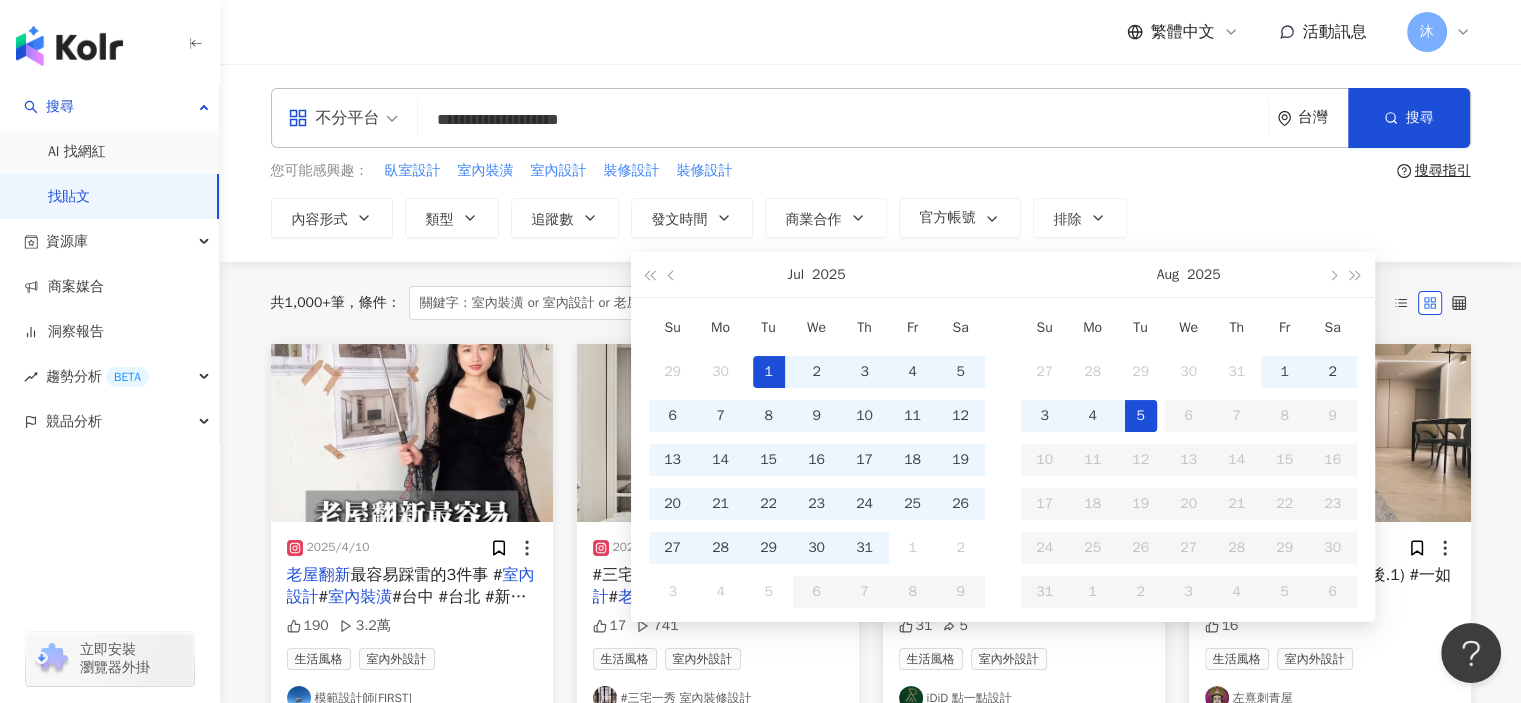 click on "5" at bounding box center [1141, 416] 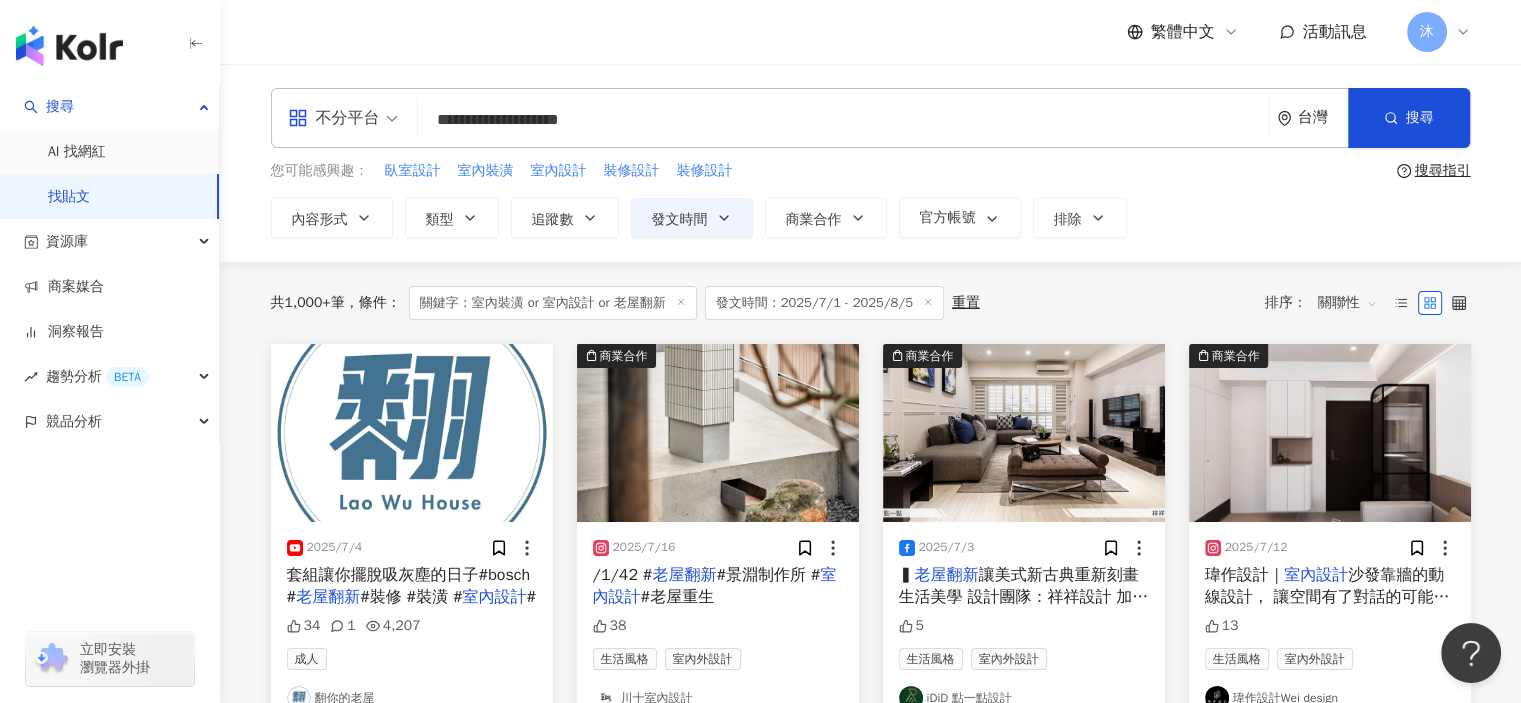 scroll, scrollTop: 100, scrollLeft: 0, axis: vertical 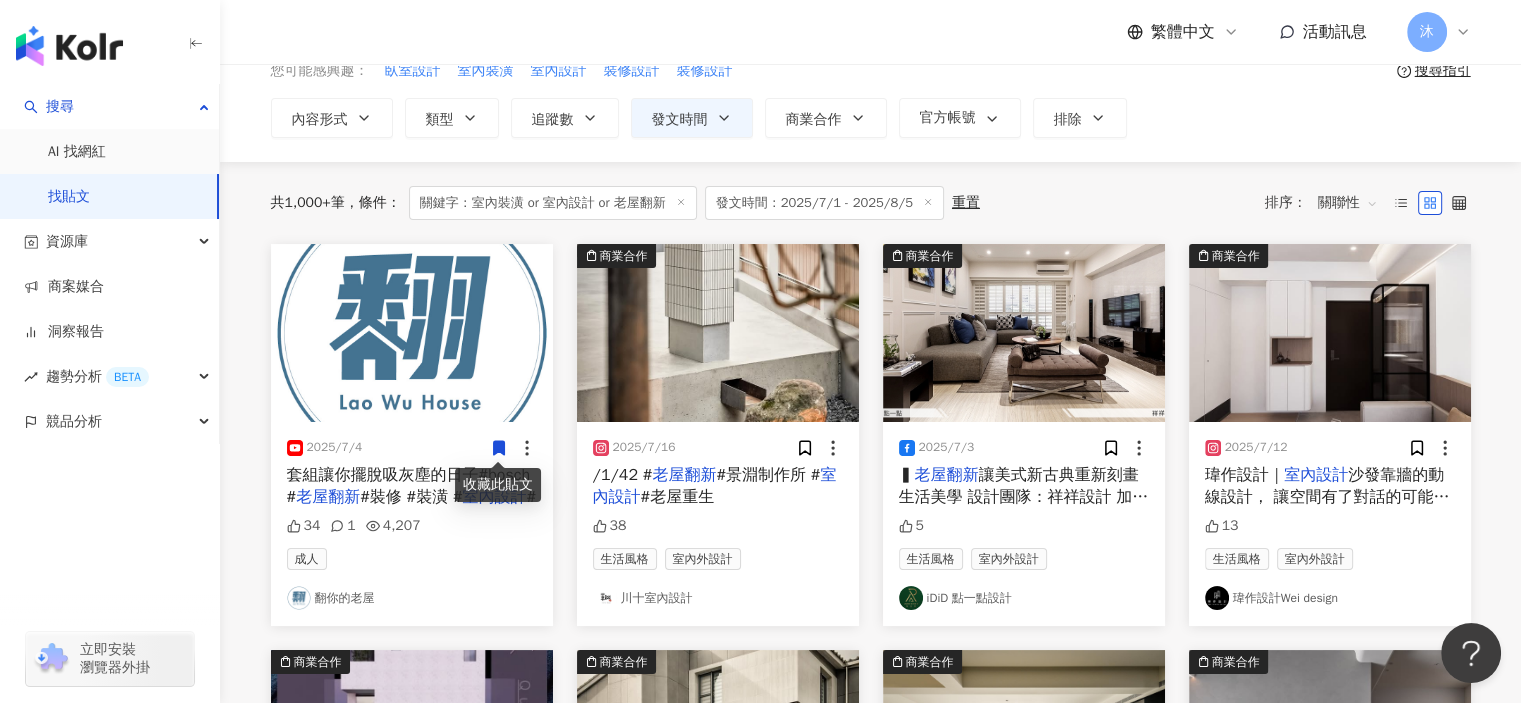 click at bounding box center [412, 333] 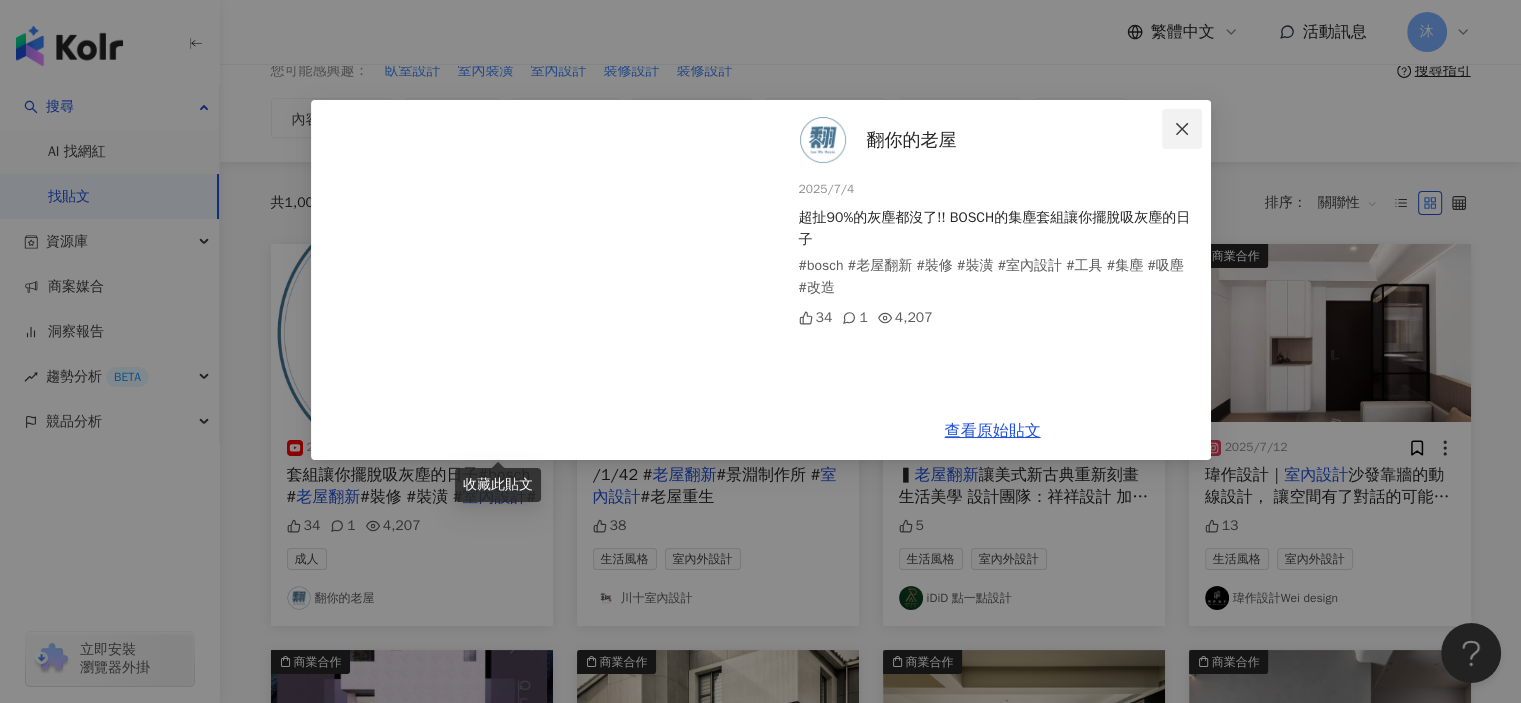 click 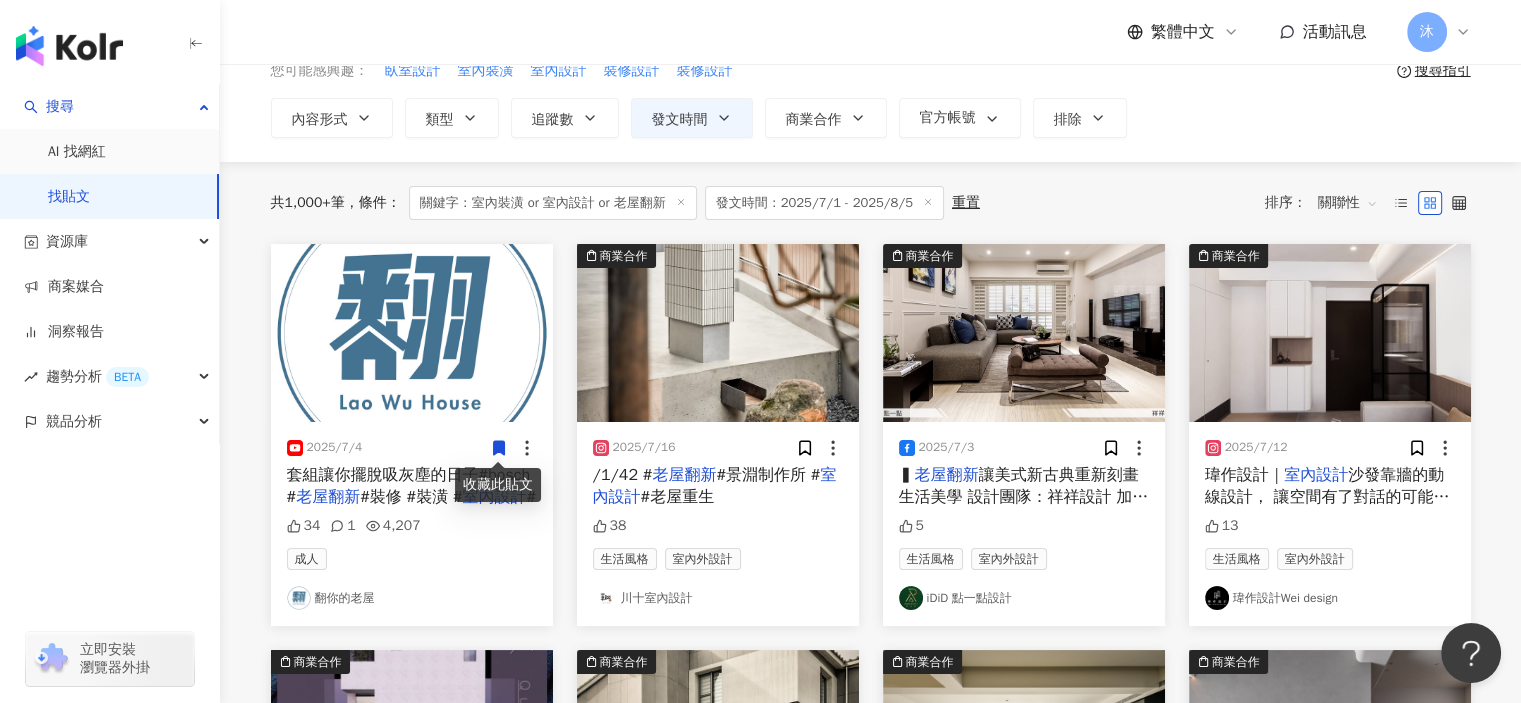 click on "#景淵制作所 #" at bounding box center [768, 475] 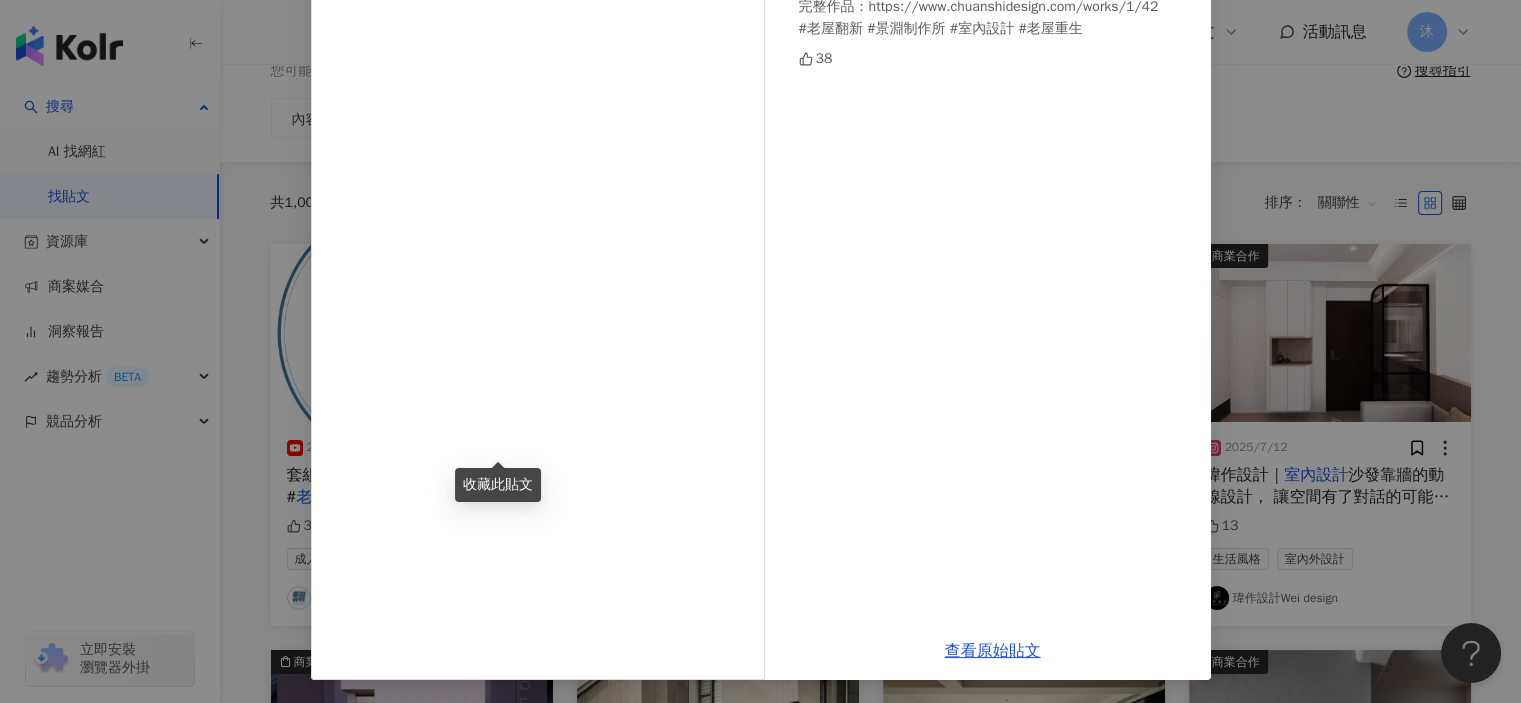 scroll, scrollTop: 0, scrollLeft: 0, axis: both 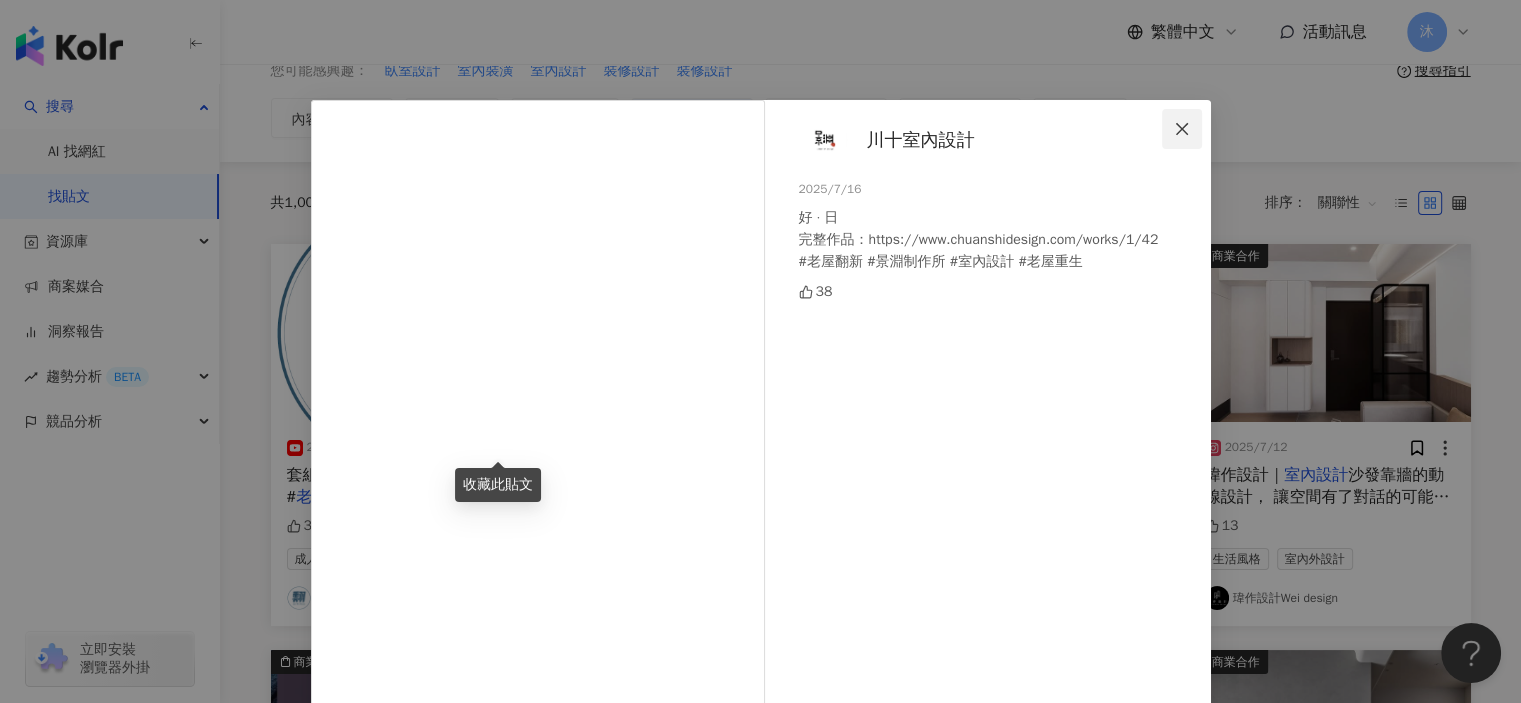 click 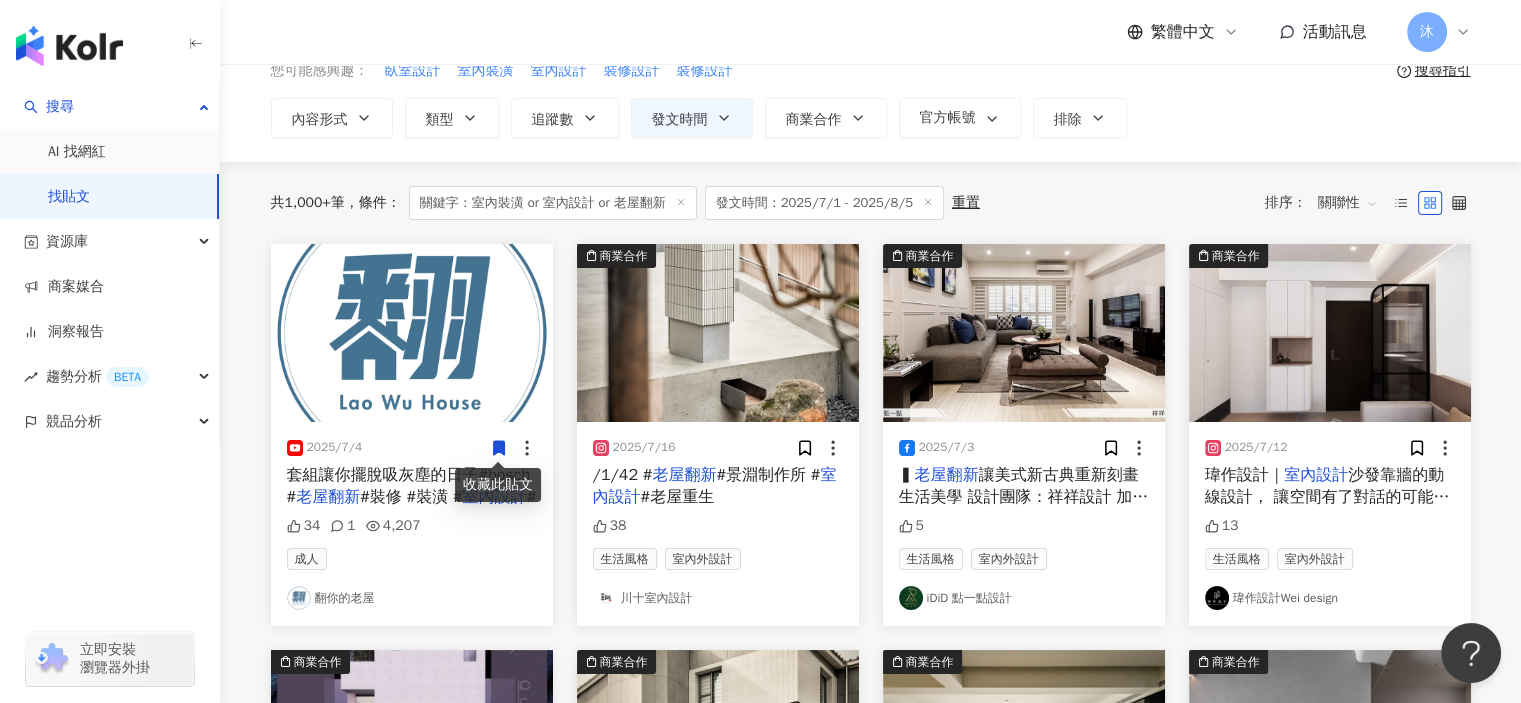 click on "沙發靠牆的動線設計，
讓空間有了對話的可能。
一杯咖啡、一段安靜的夜晚，
配上我們為你安排好的每個轉角。
----------------------------------------------
#瑋作成就偉作 #" at bounding box center [1329, 531] 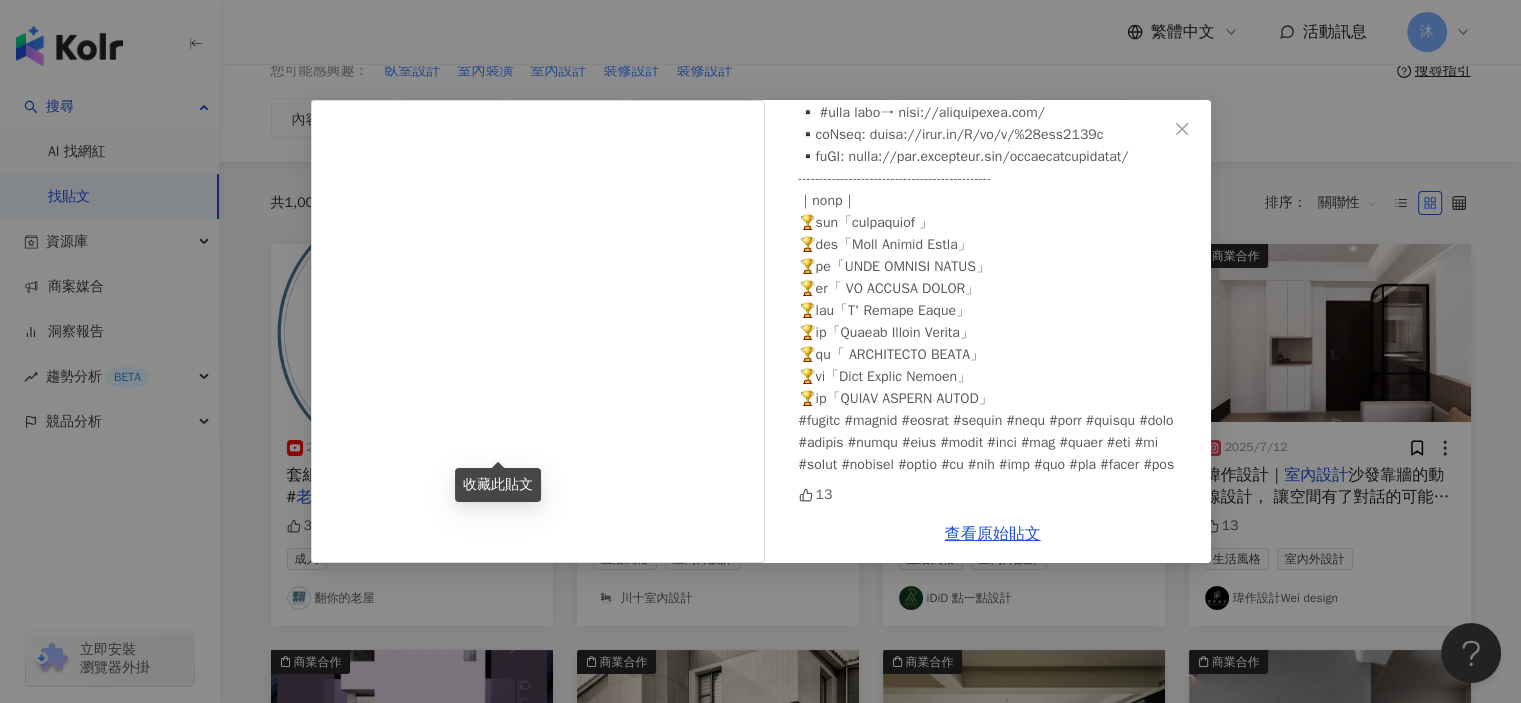 scroll, scrollTop: 413, scrollLeft: 0, axis: vertical 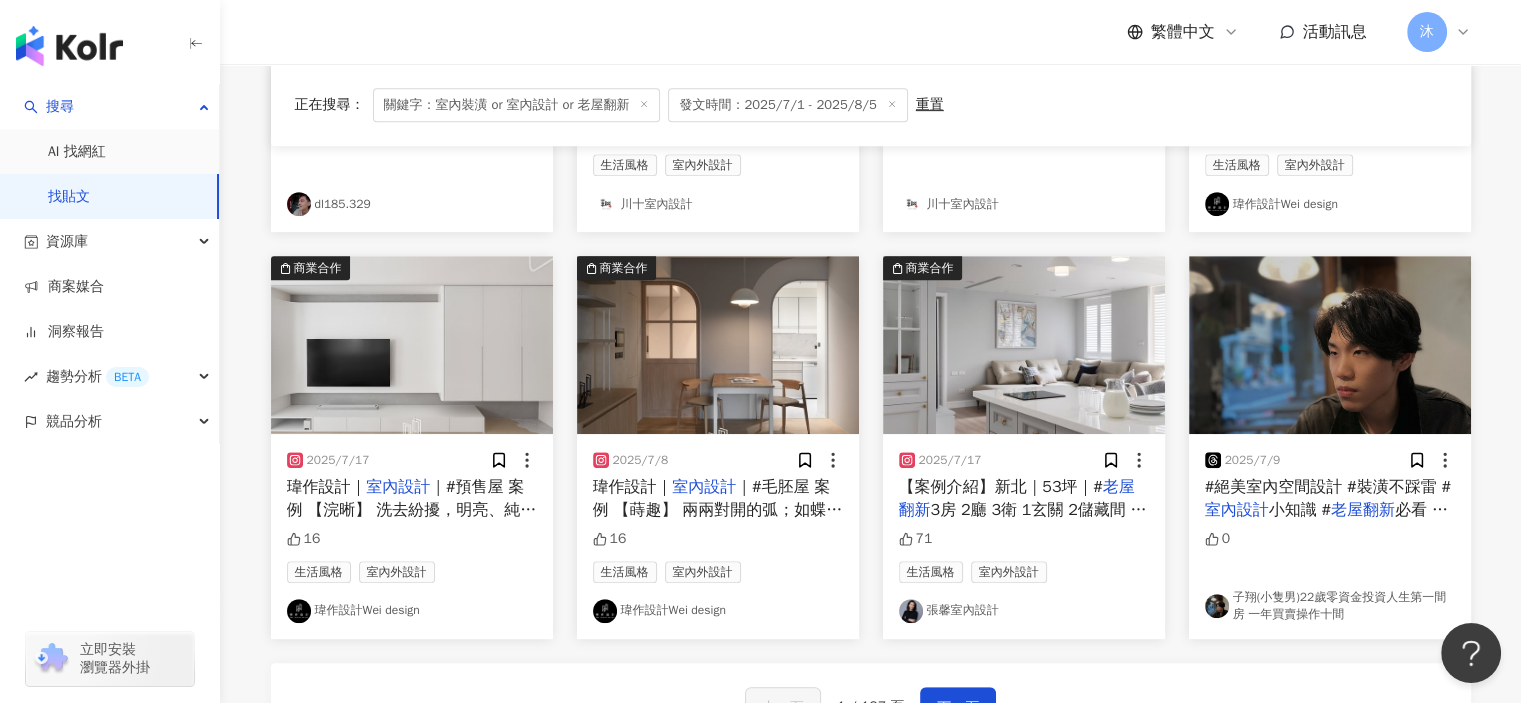 click on "張馨室內設計" at bounding box center [1024, 611] 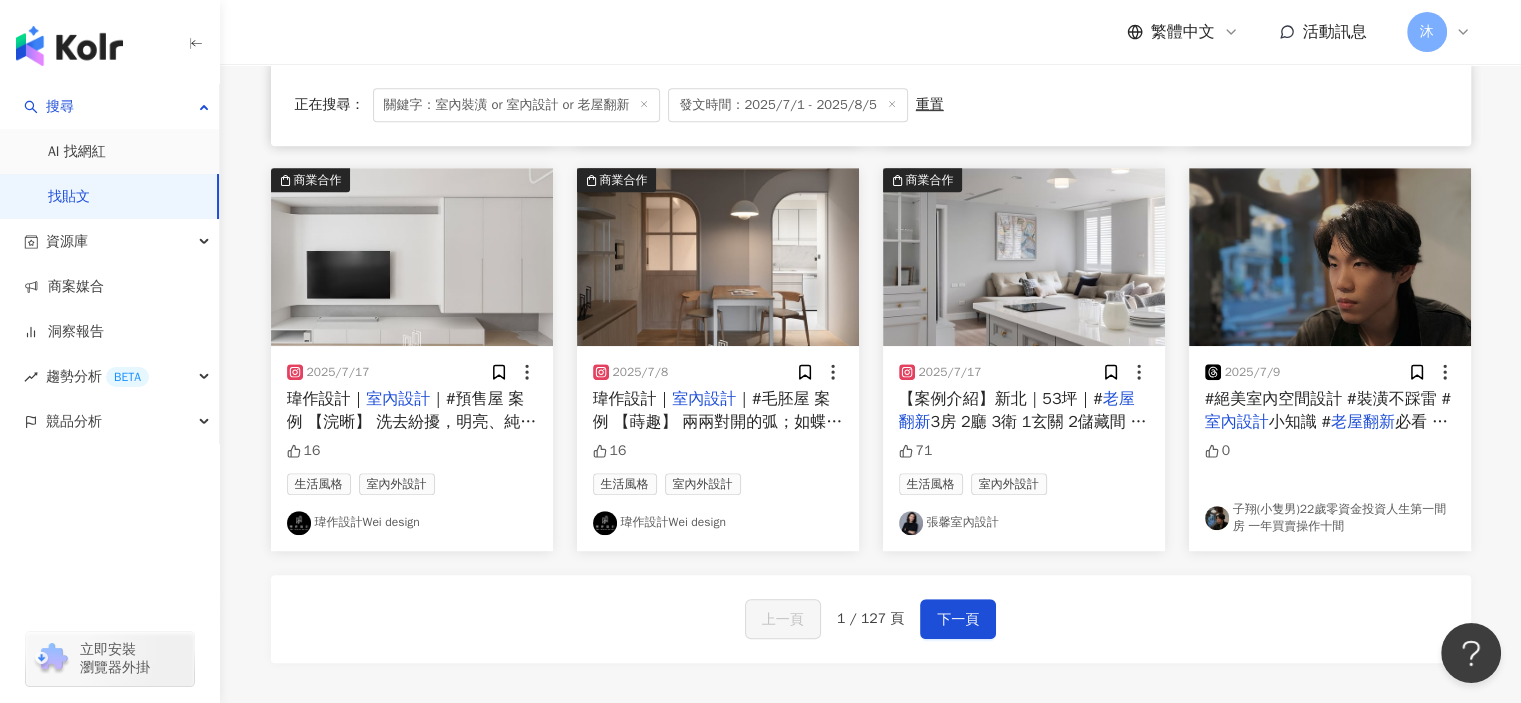 scroll, scrollTop: 1100, scrollLeft: 0, axis: vertical 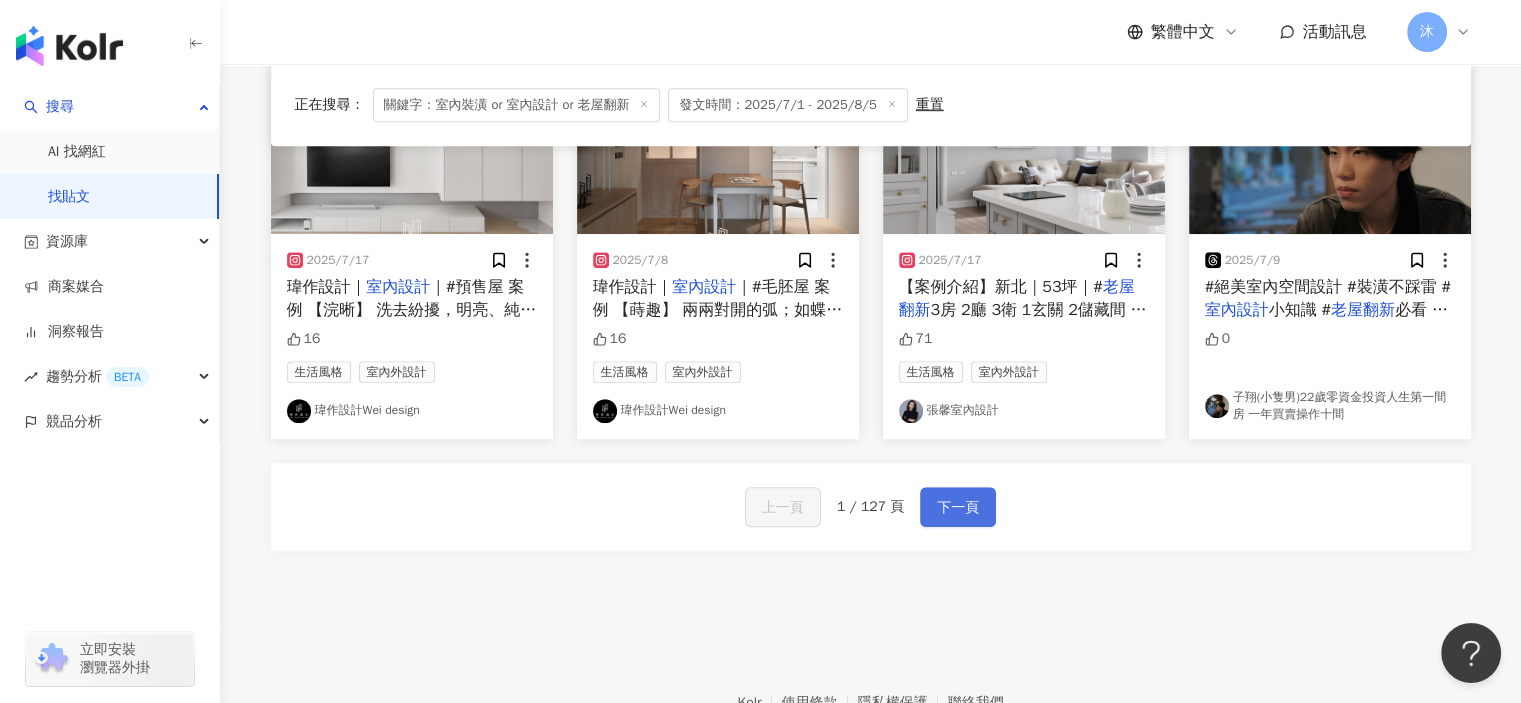 click on "下一頁" at bounding box center (958, 508) 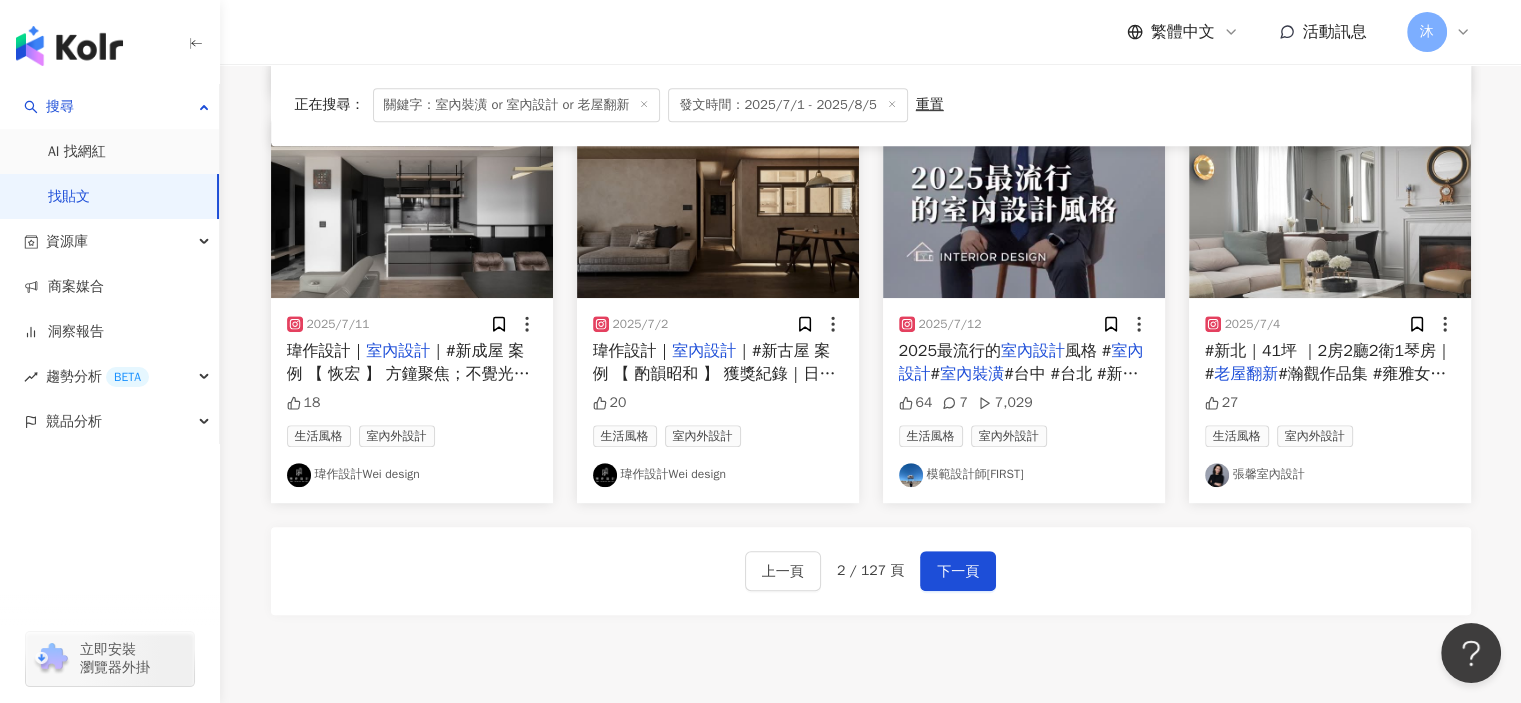 scroll, scrollTop: 1217, scrollLeft: 0, axis: vertical 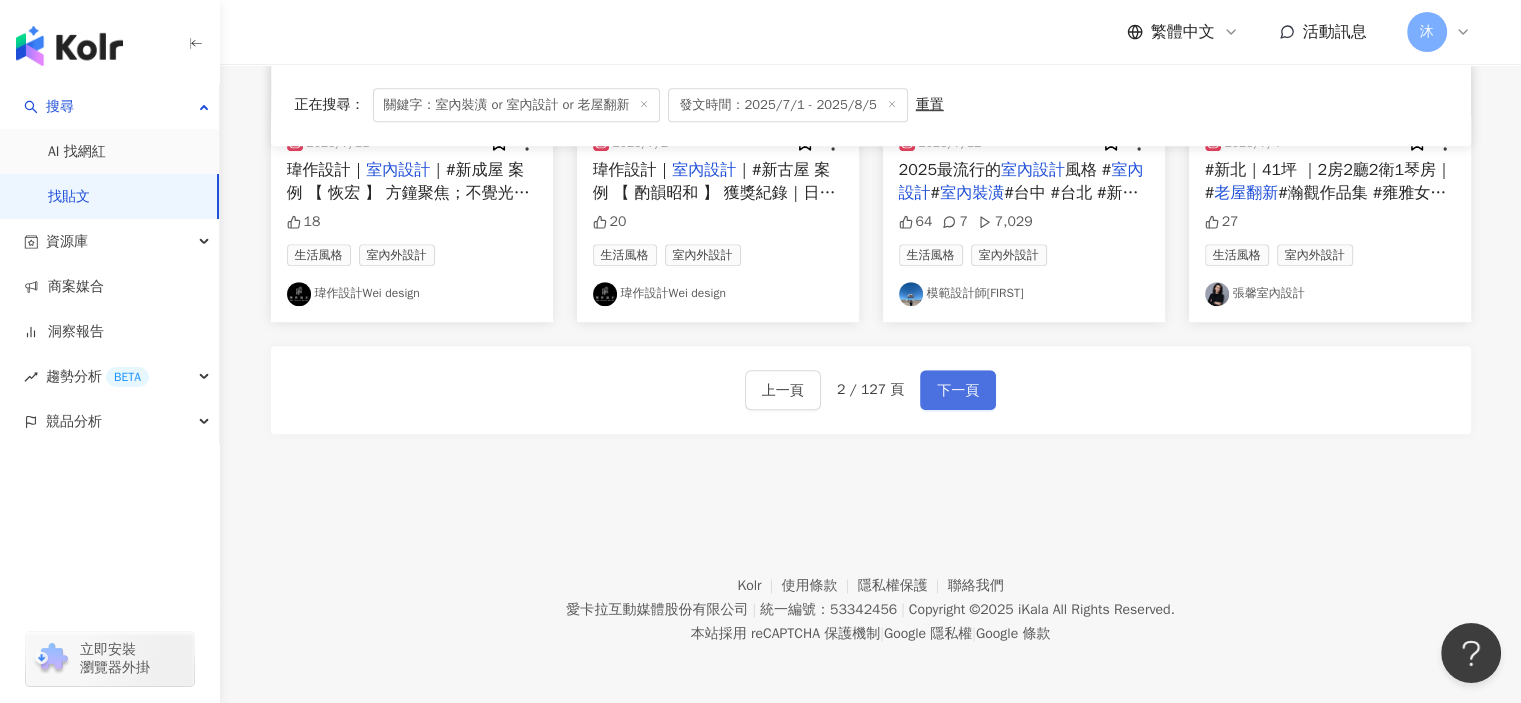 click on "下一頁" at bounding box center (958, 391) 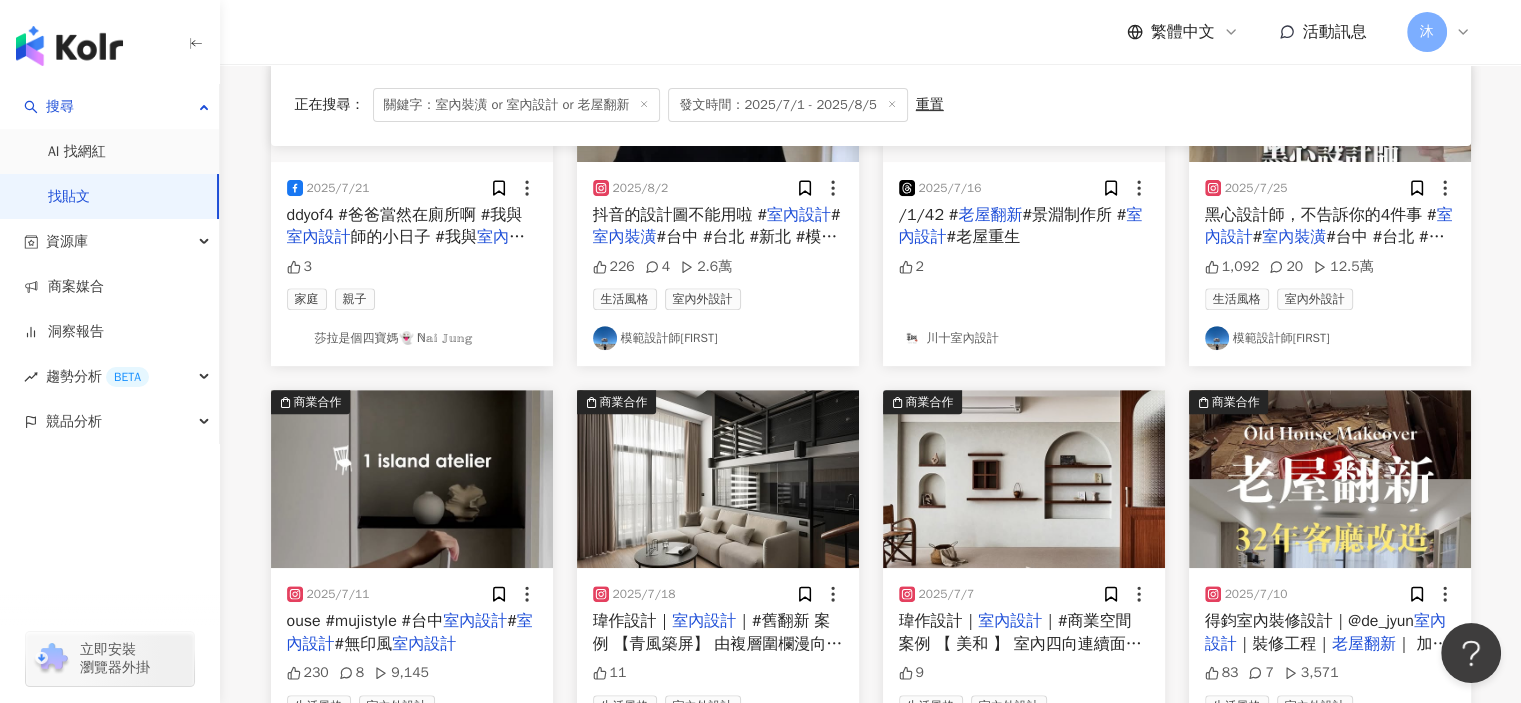 scroll, scrollTop: 617, scrollLeft: 0, axis: vertical 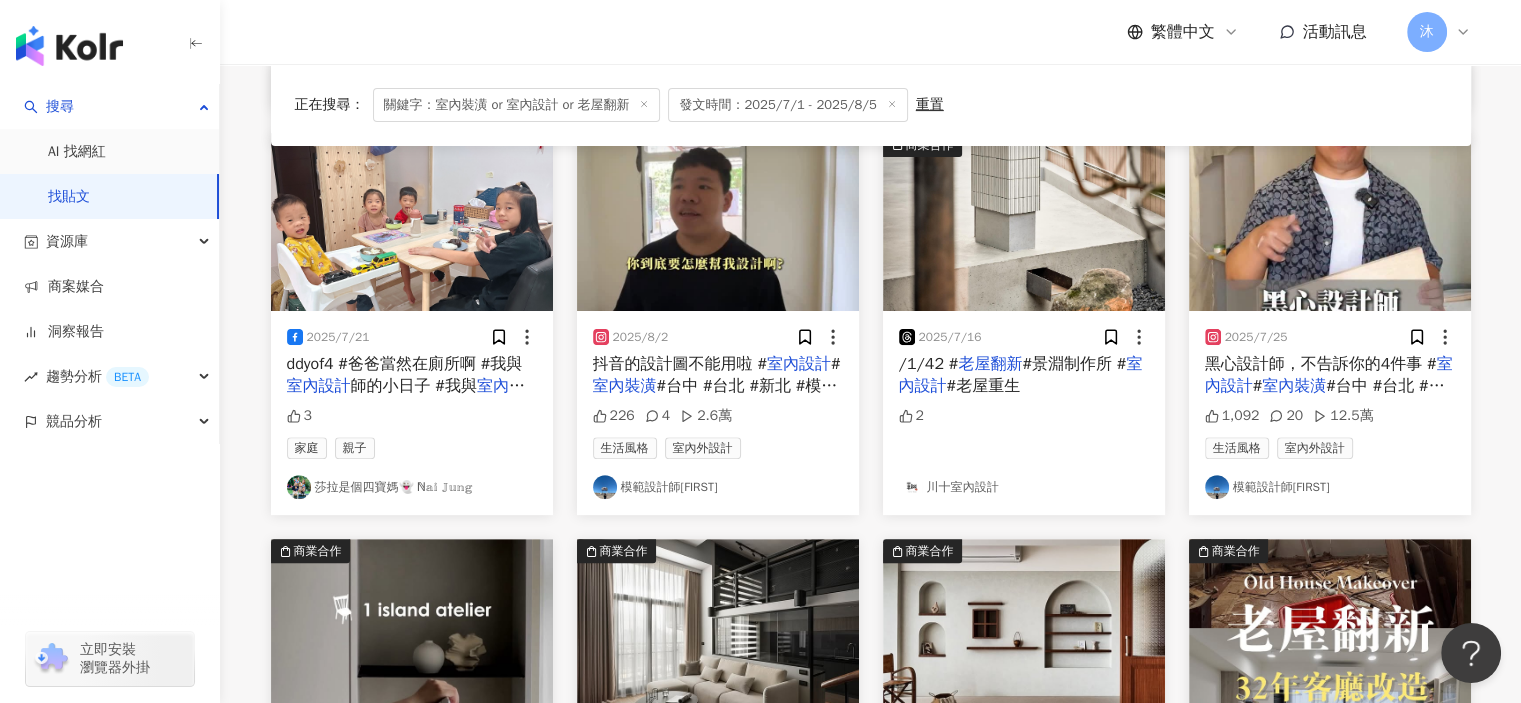 click on "ddyof4 #爸爸當然在廁所啊 #我與" at bounding box center (405, 364) 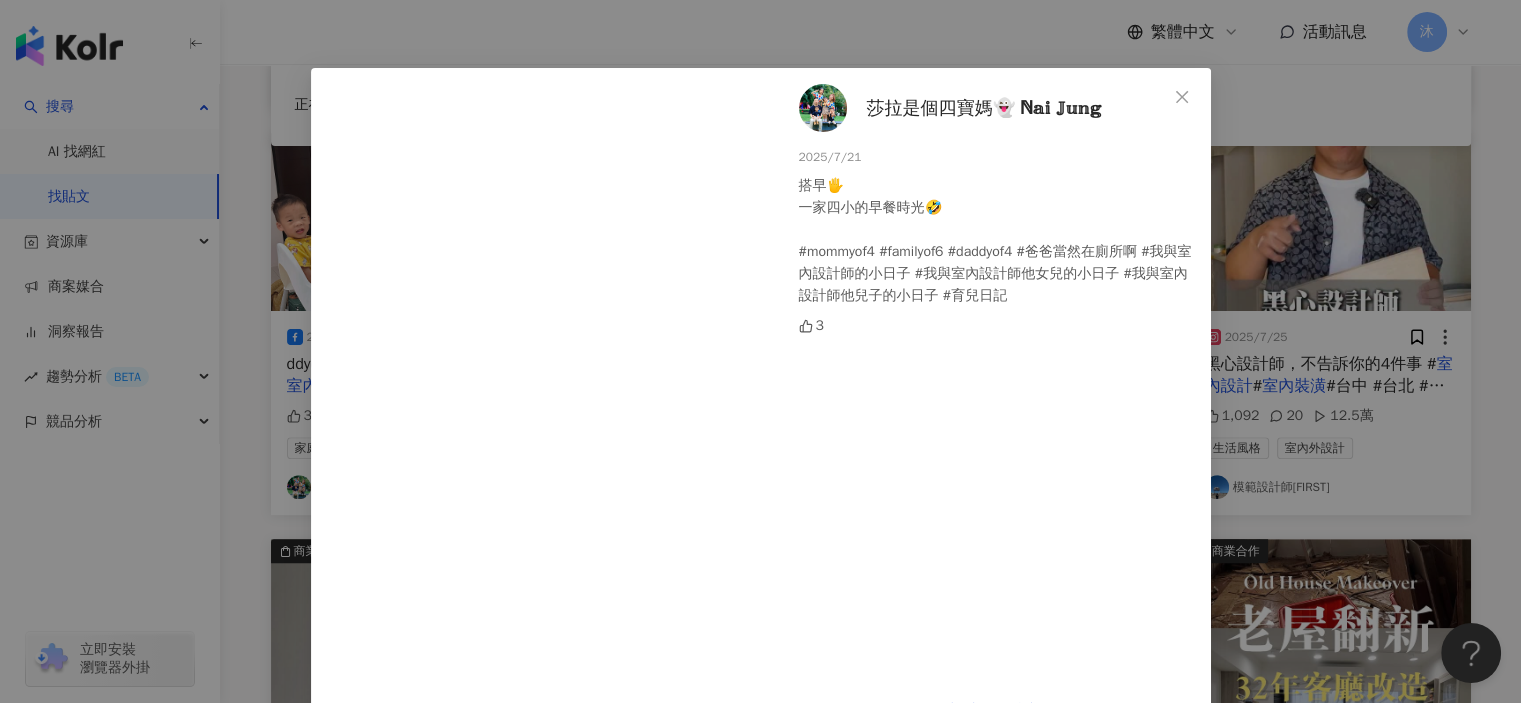 scroll, scrollTop: 0, scrollLeft: 0, axis: both 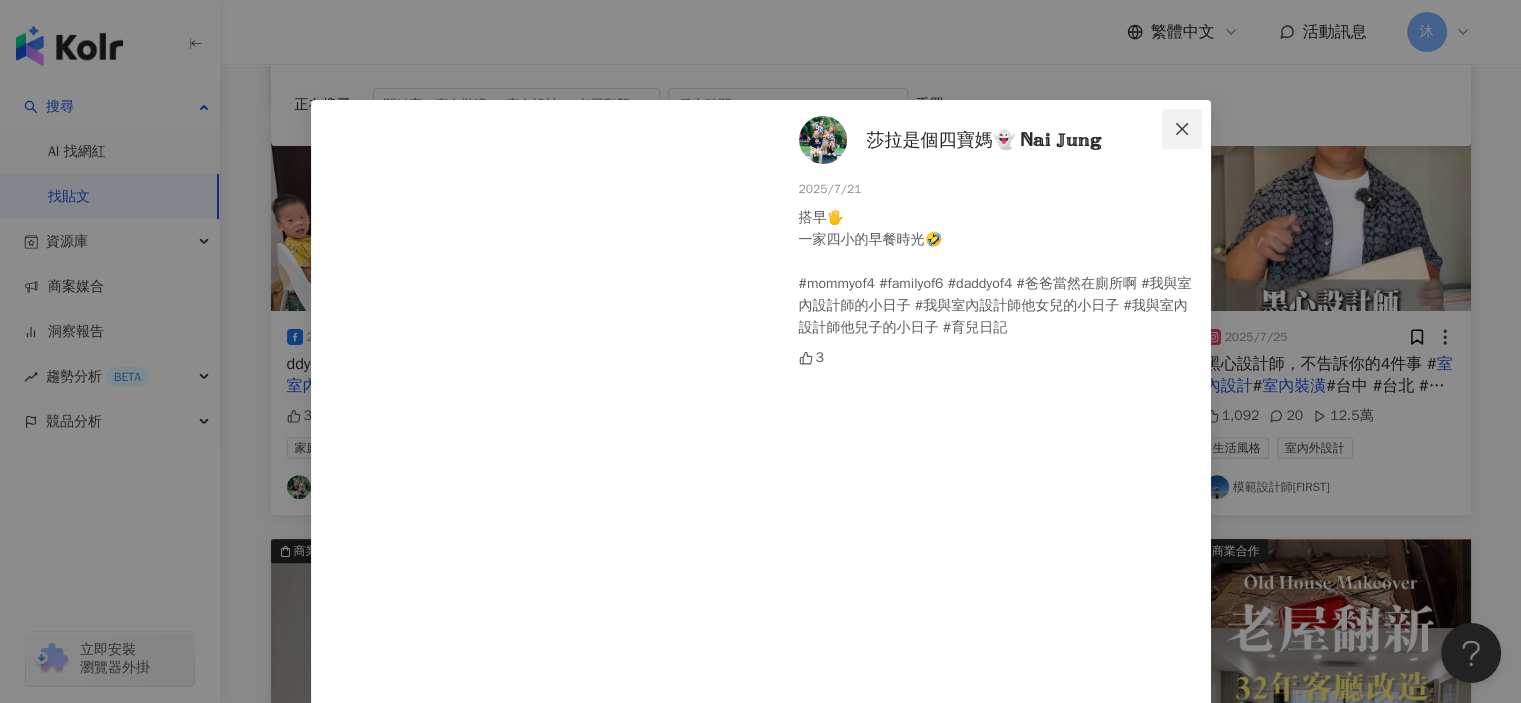 click at bounding box center (1182, 129) 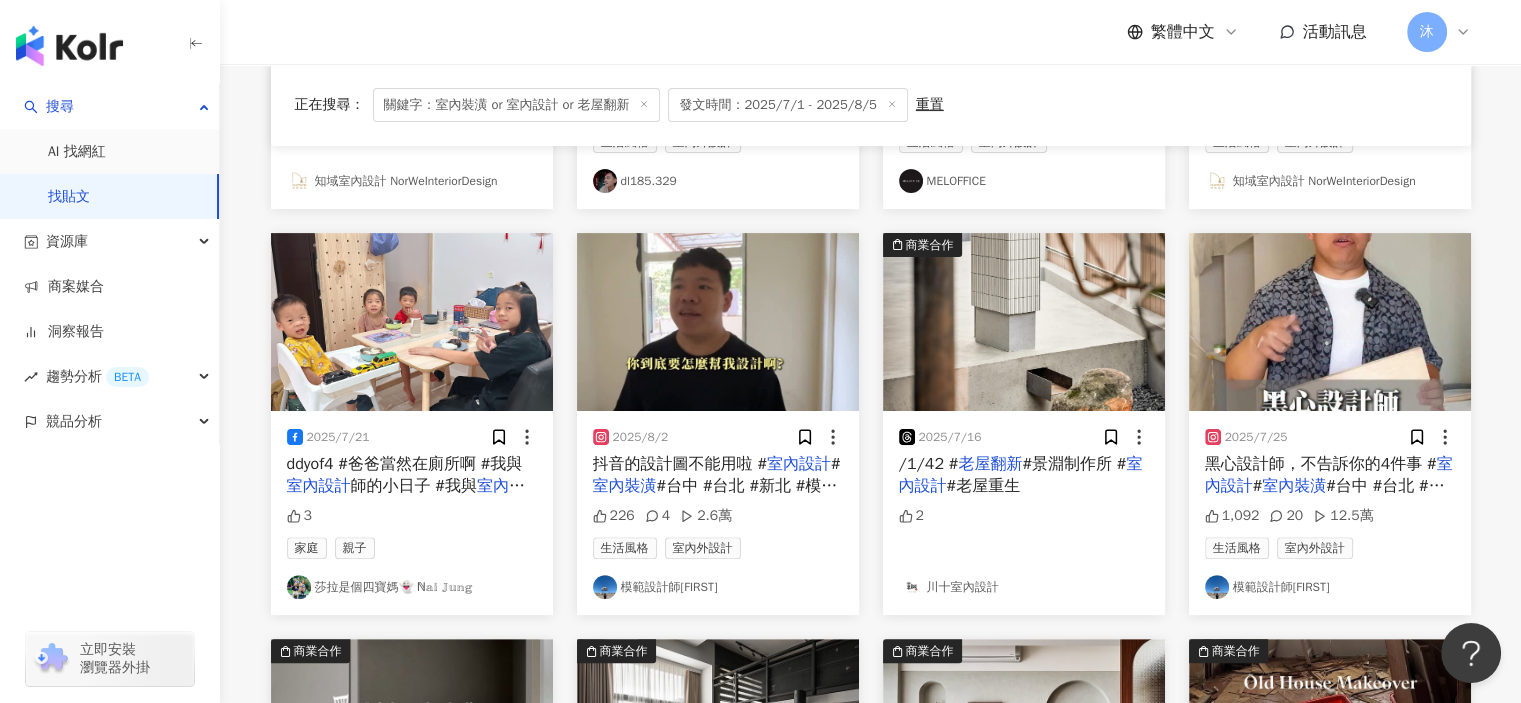 scroll, scrollTop: 117, scrollLeft: 0, axis: vertical 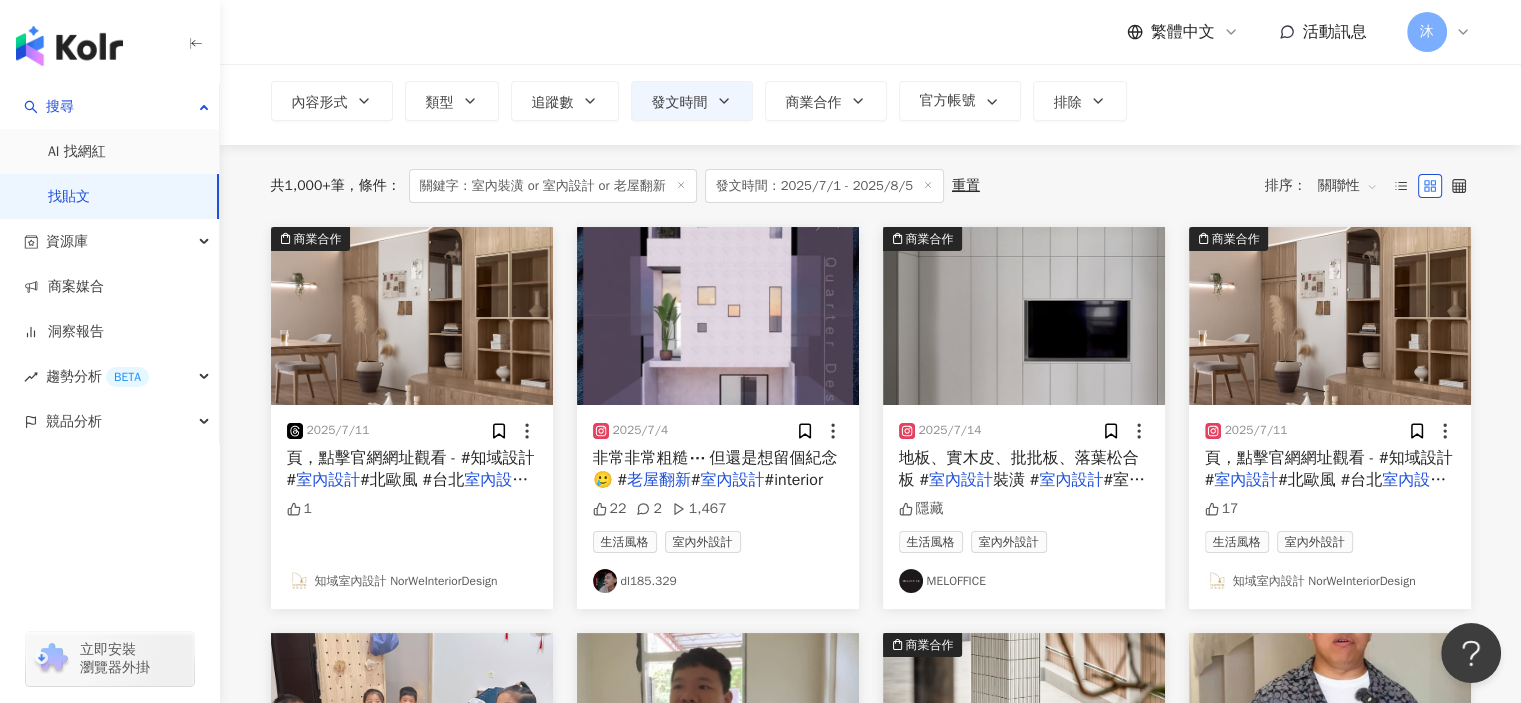 click on "MELOFFICE" at bounding box center (1024, 581) 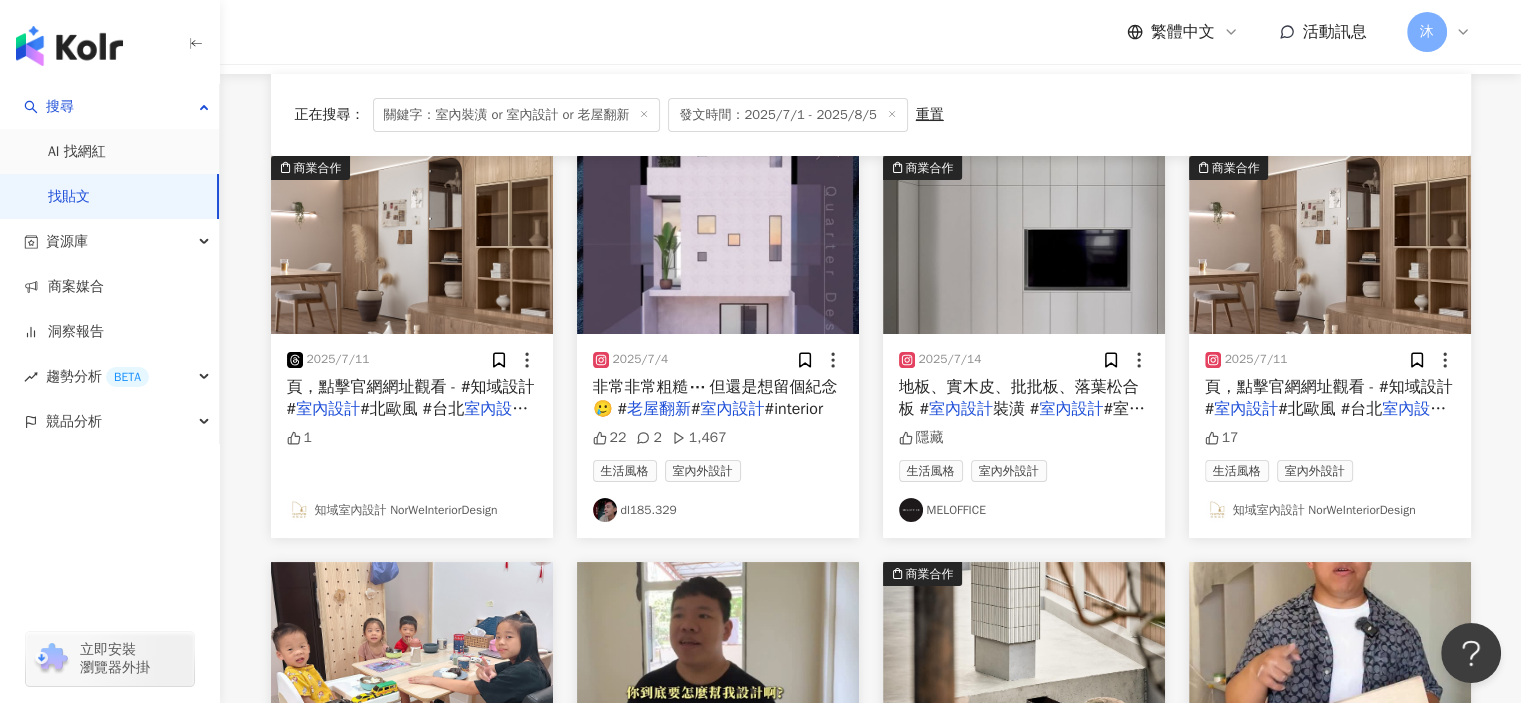 scroll, scrollTop: 317, scrollLeft: 0, axis: vertical 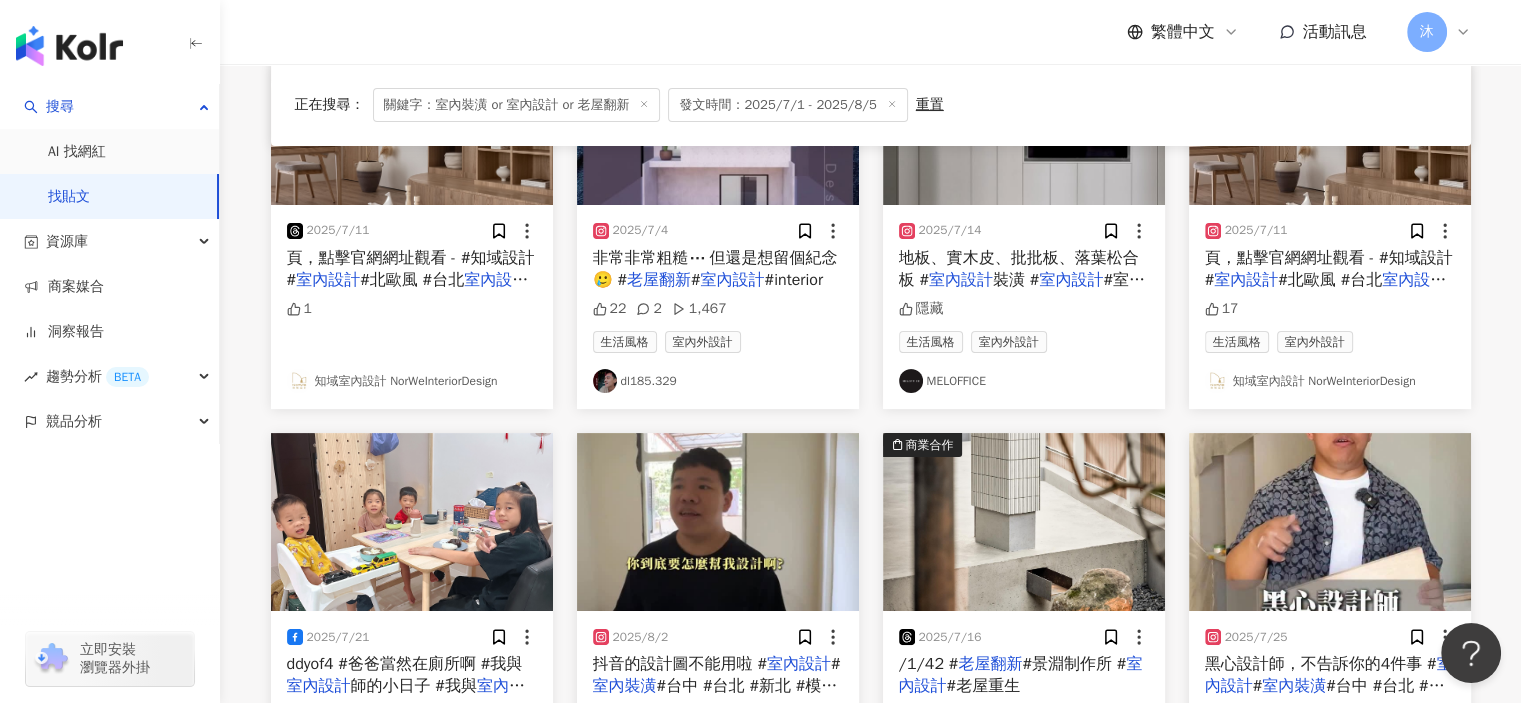 click on "生活風格 室內外設計 dl185.329" at bounding box center [718, 362] 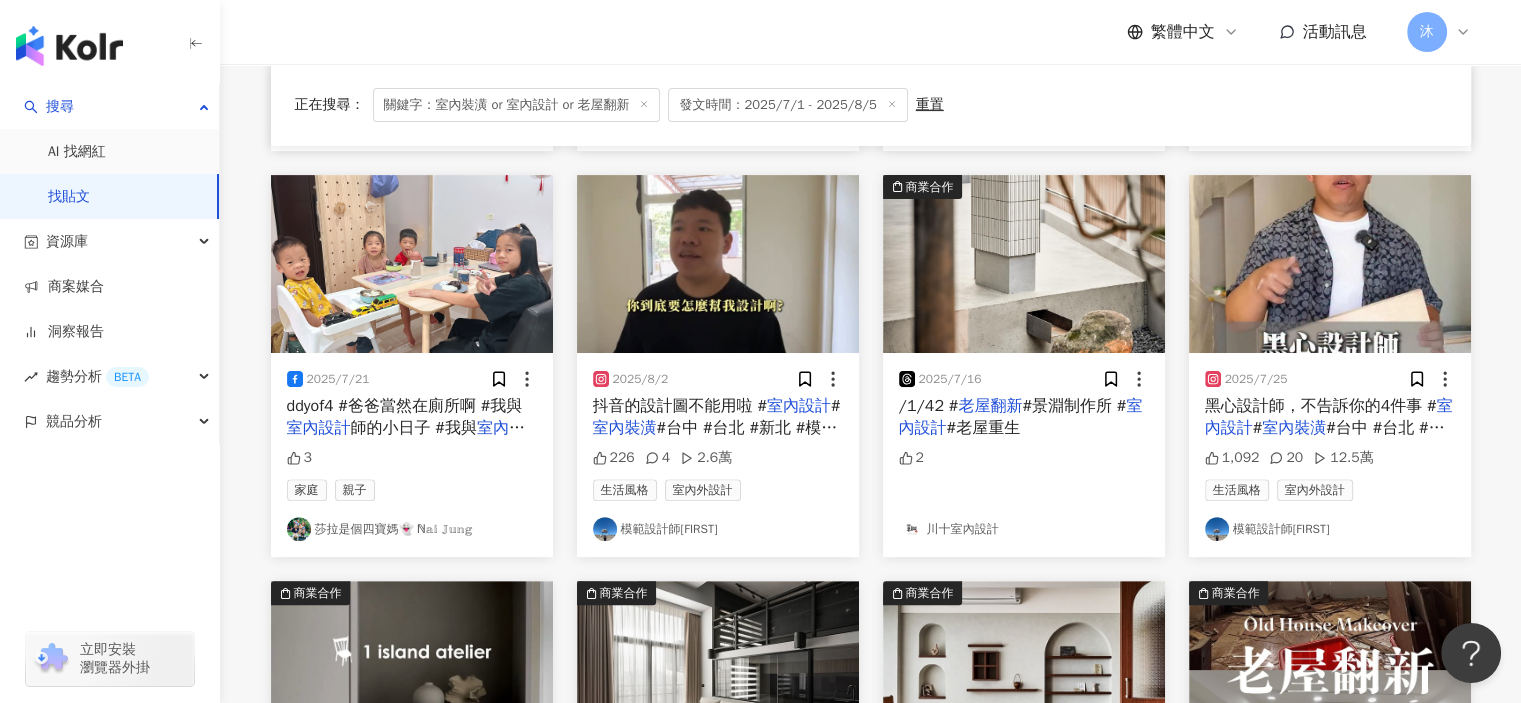 scroll, scrollTop: 1017, scrollLeft: 0, axis: vertical 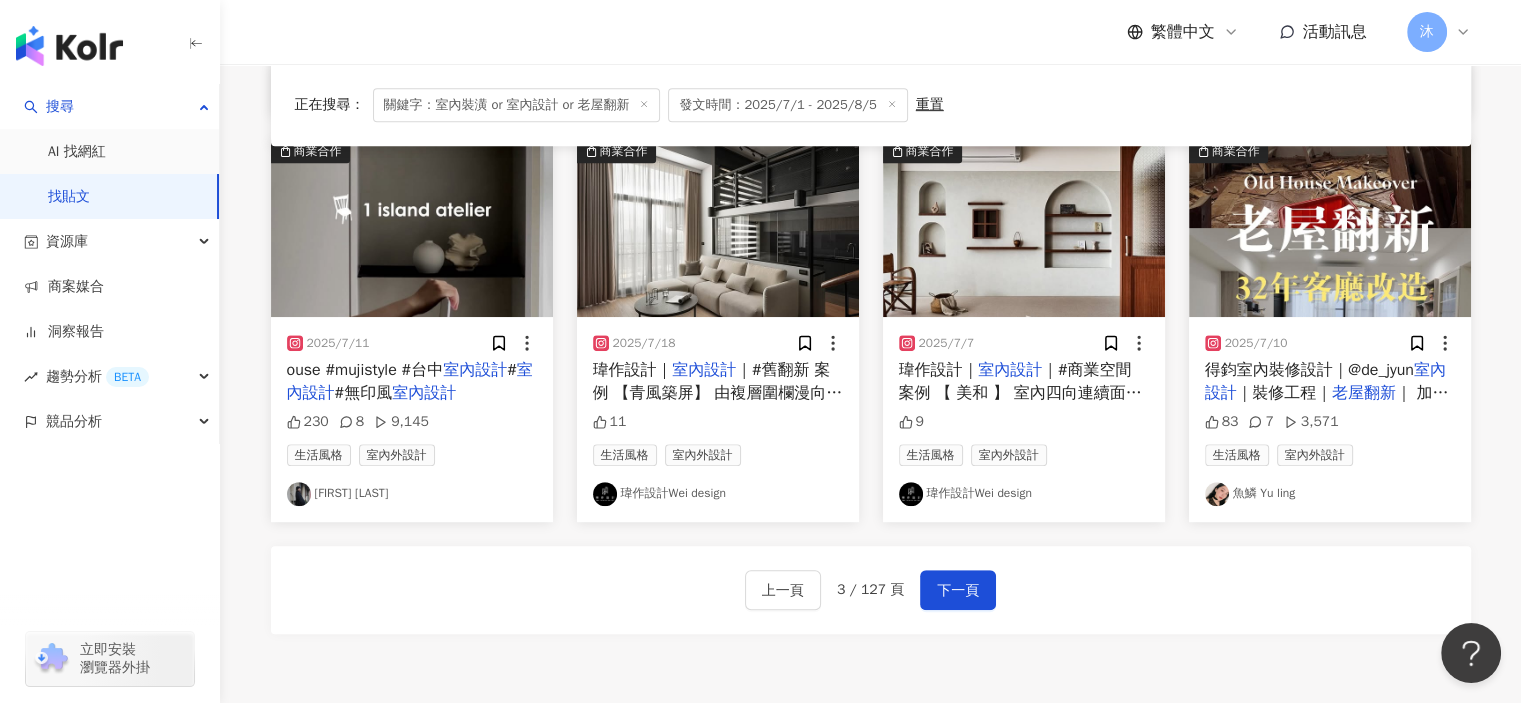 click on "魚鱗 Yu ling" at bounding box center (1330, 494) 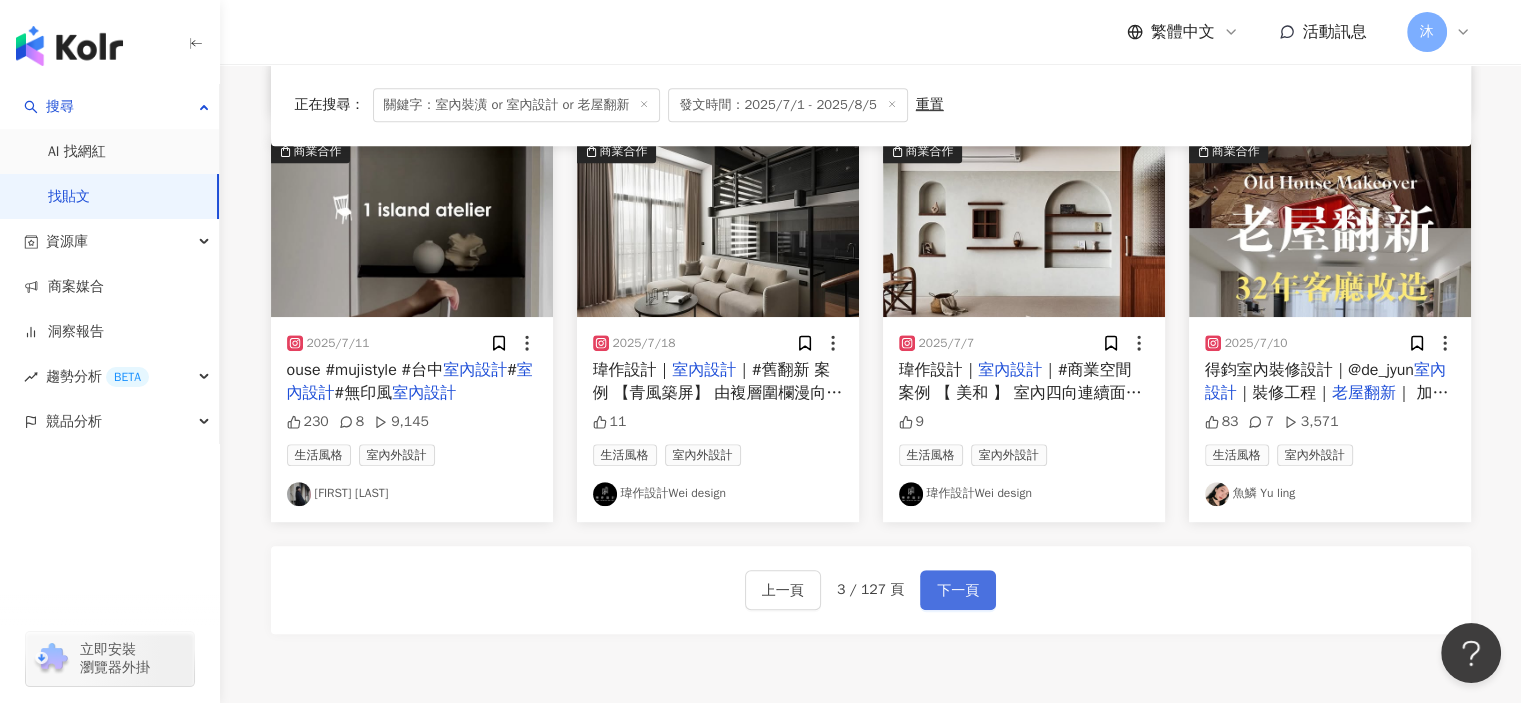 click on "下一頁" at bounding box center [958, 591] 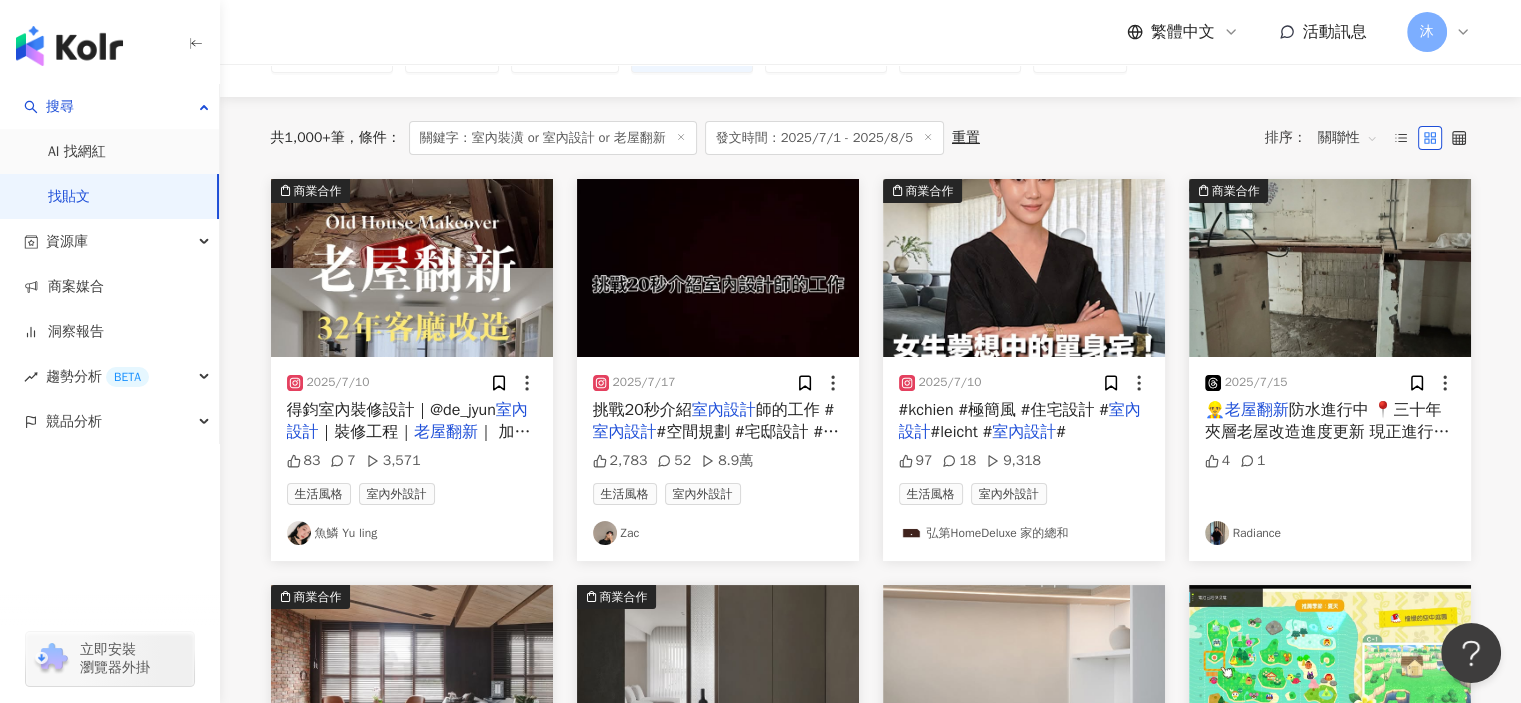 scroll, scrollTop: 200, scrollLeft: 0, axis: vertical 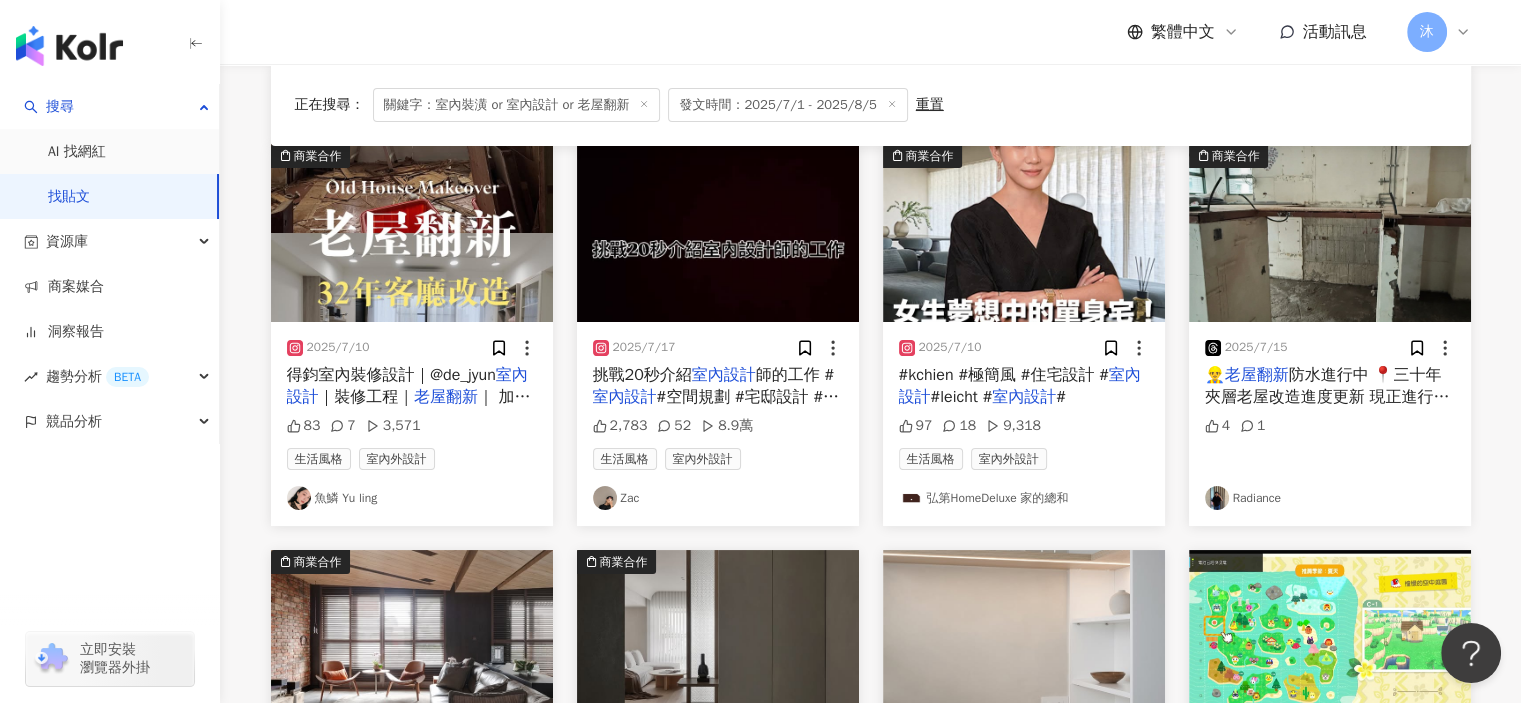 click on "Zac" at bounding box center [718, 498] 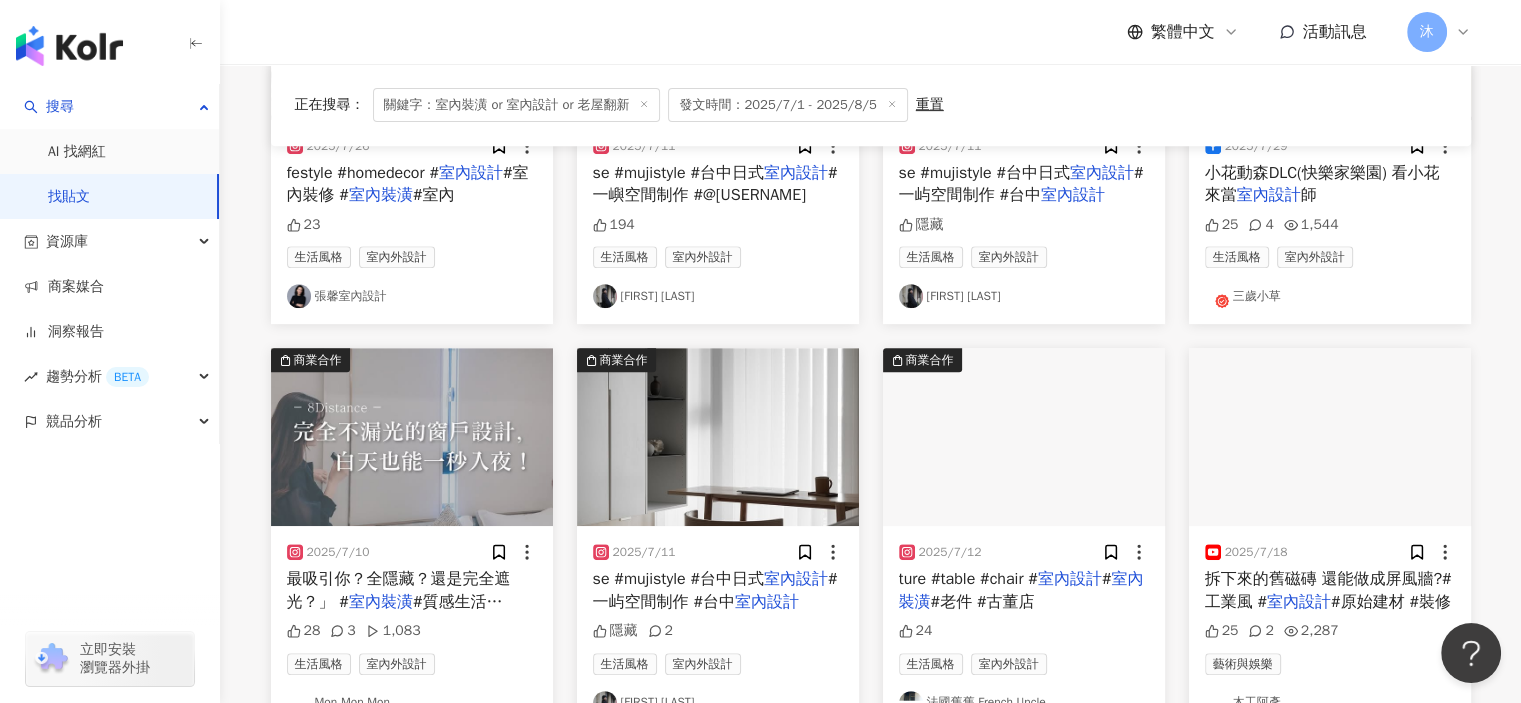 scroll, scrollTop: 700, scrollLeft: 0, axis: vertical 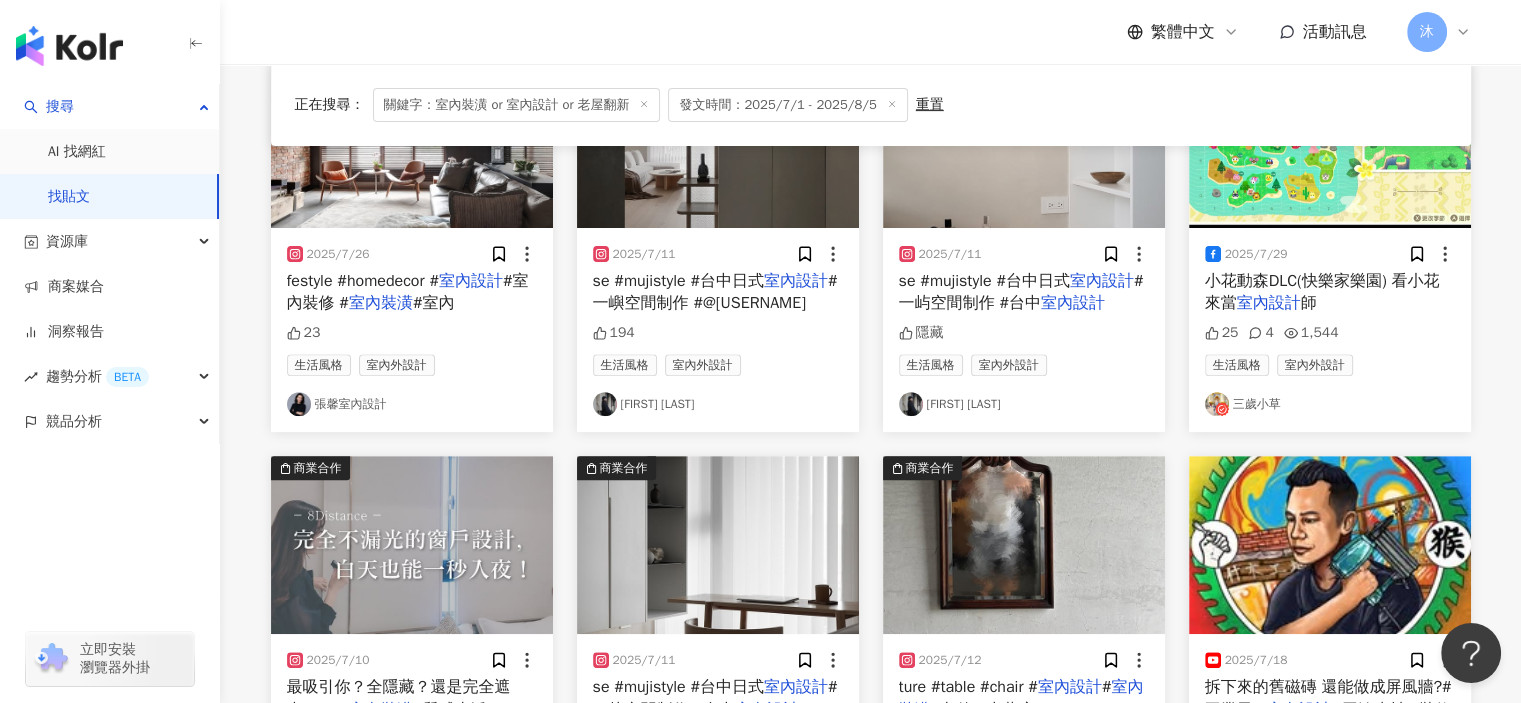 click on "Charlie" at bounding box center [1024, 404] 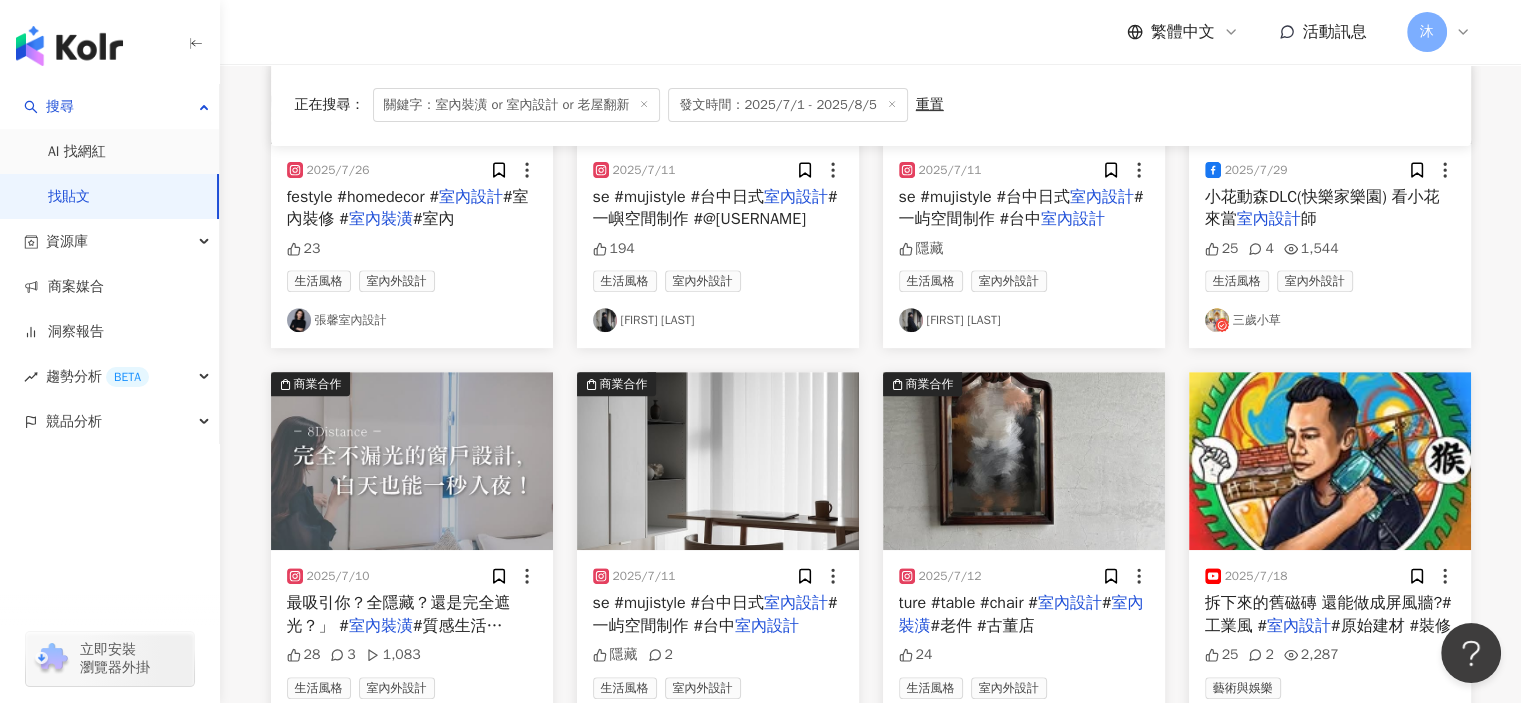 scroll, scrollTop: 900, scrollLeft: 0, axis: vertical 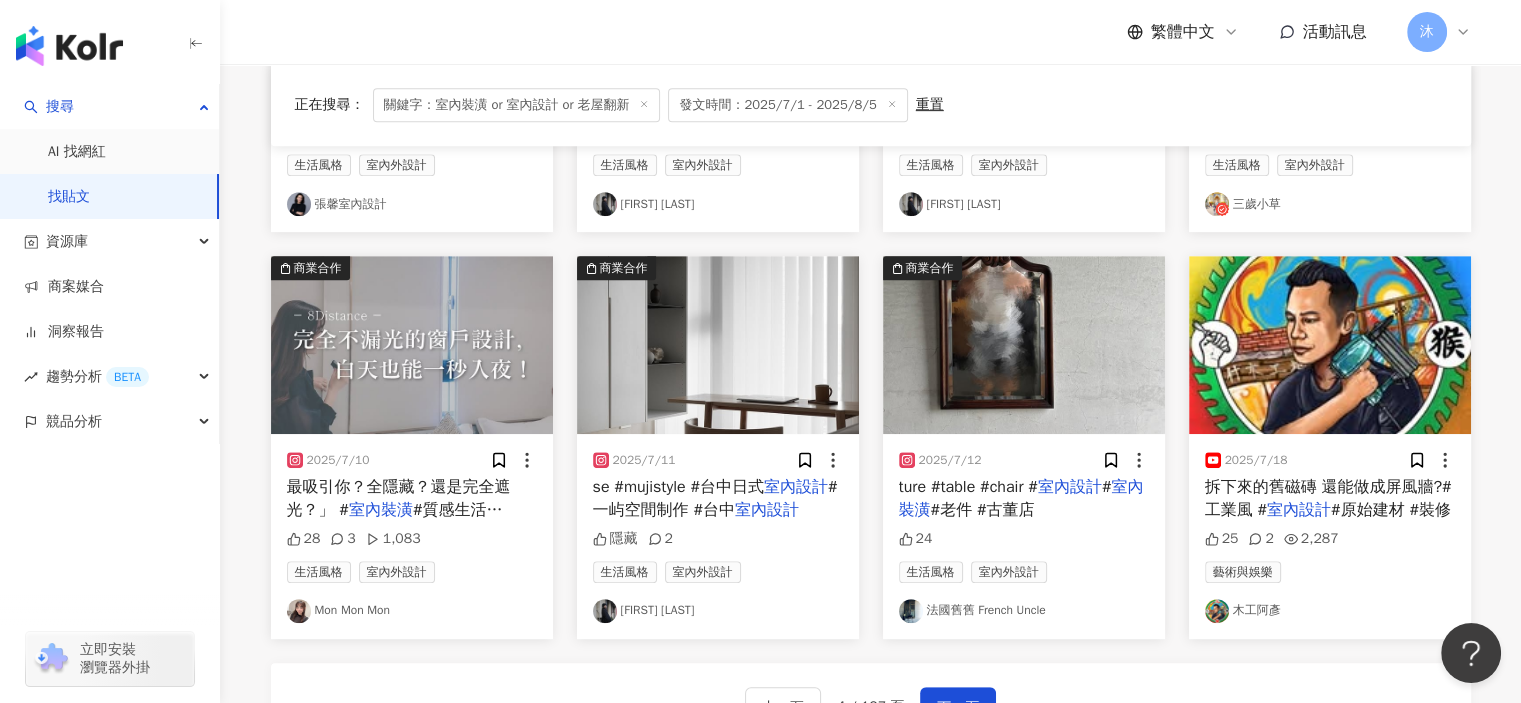 click on "Mon Mon Mon" at bounding box center (412, 611) 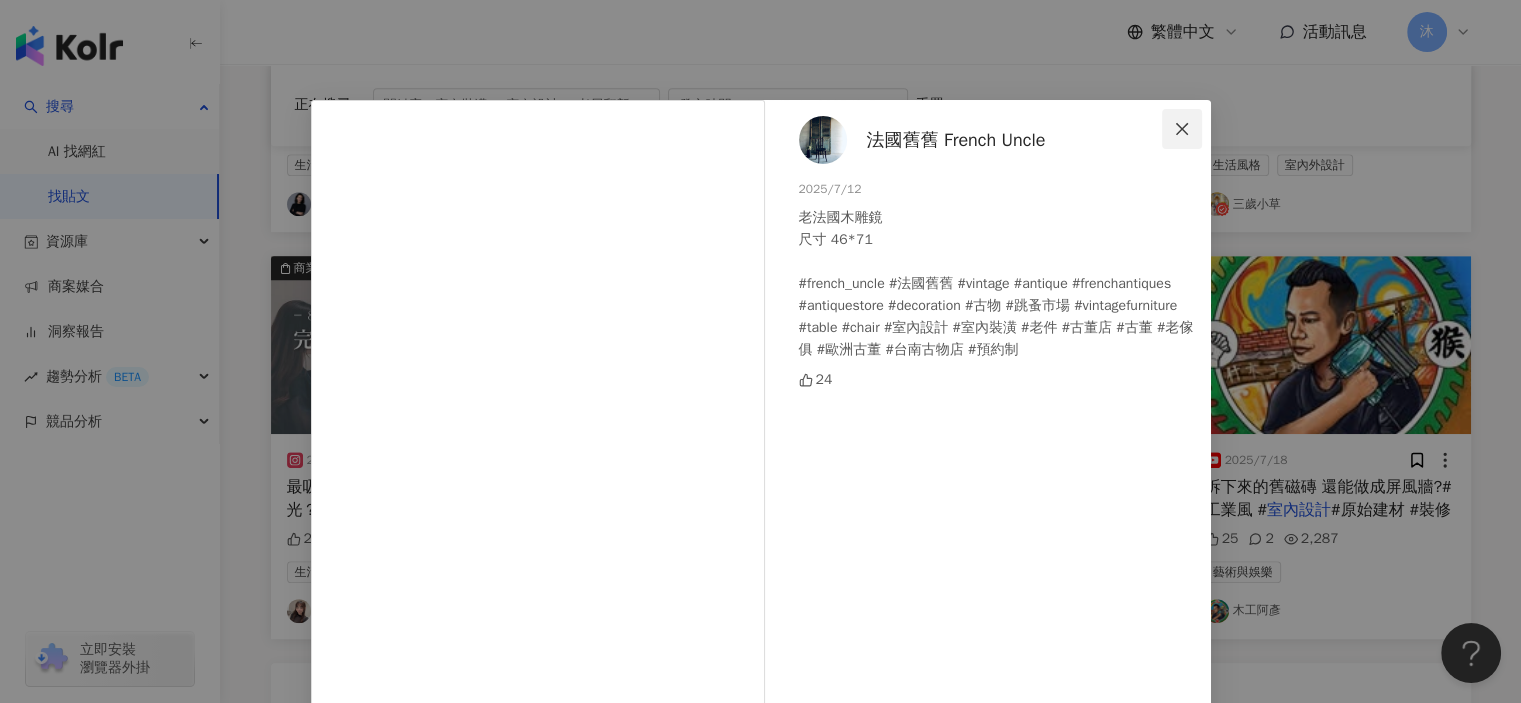click 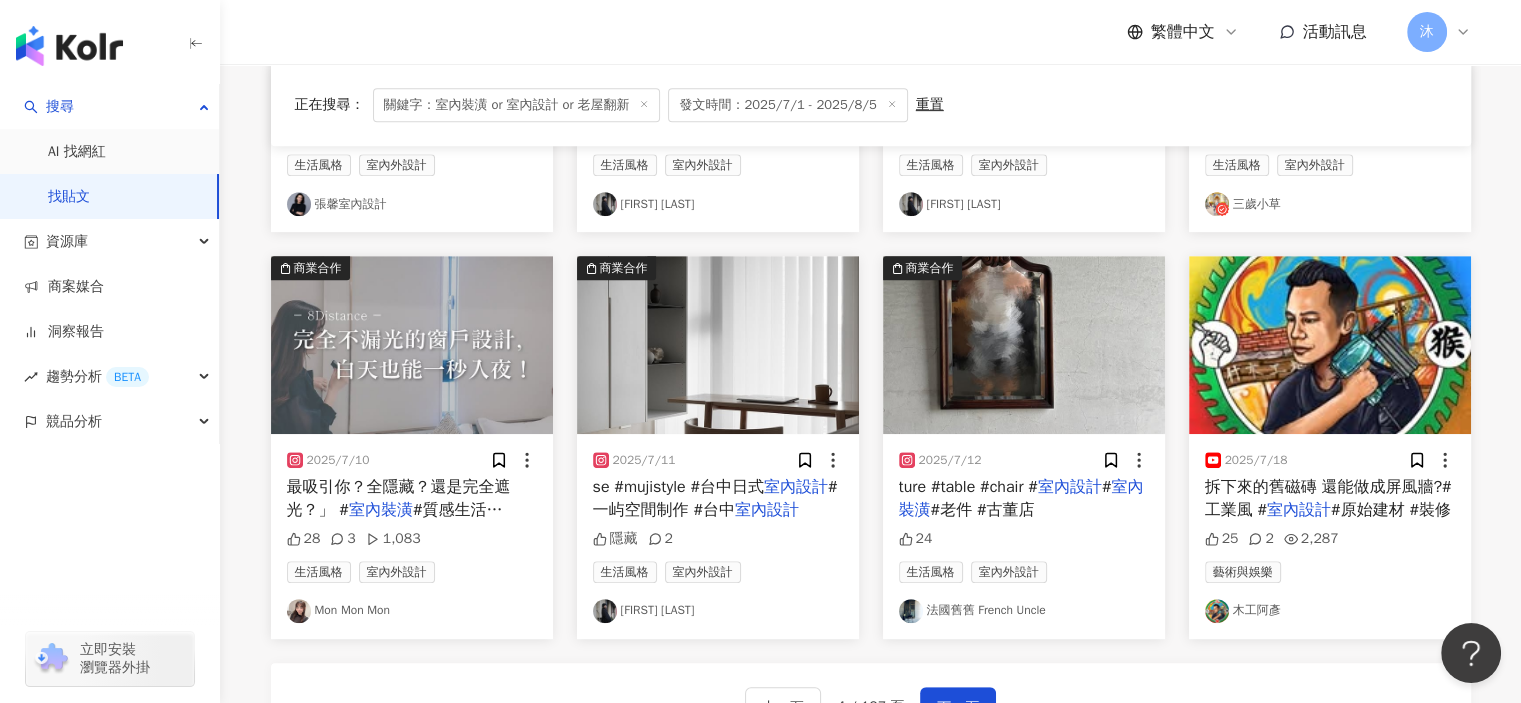 click on "室內設計" at bounding box center [1299, 510] 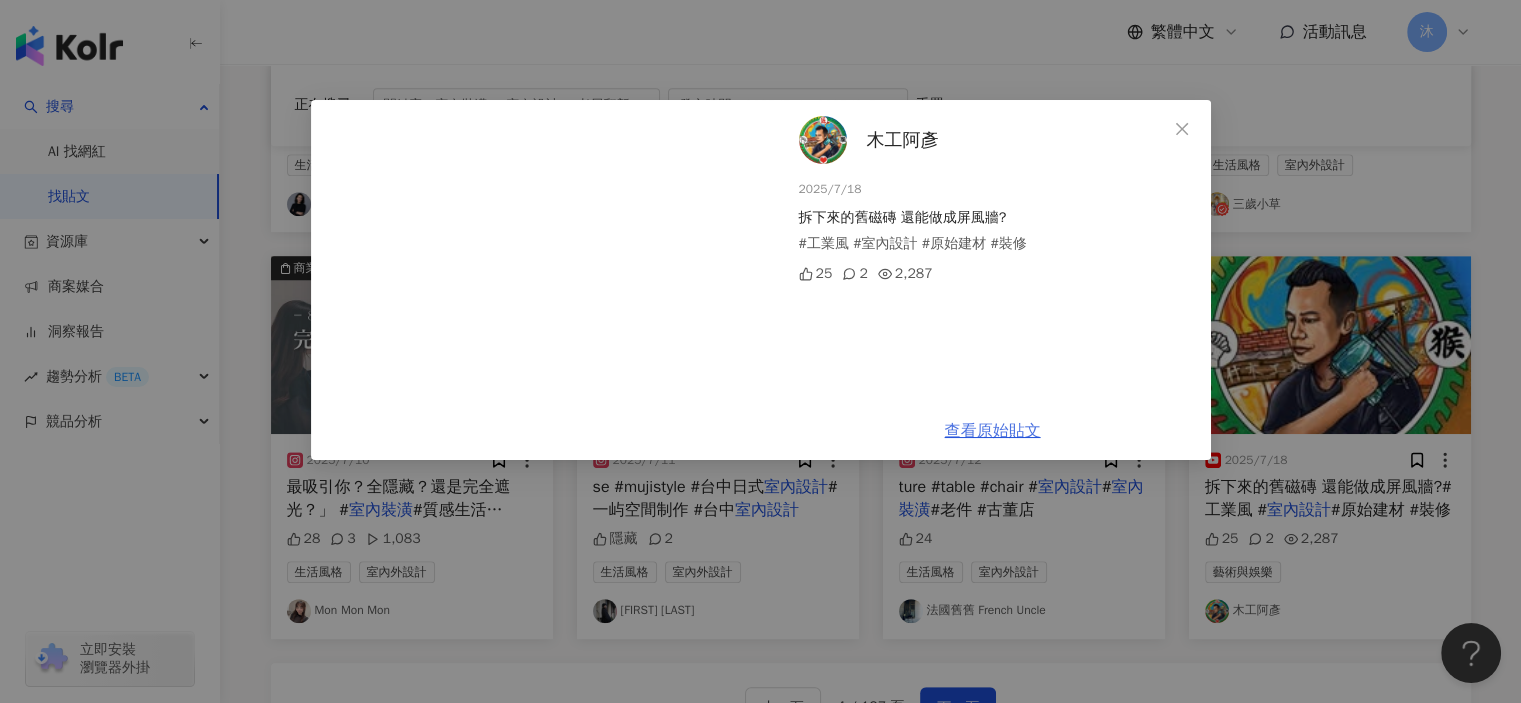 click on "查看原始貼文" at bounding box center (993, 431) 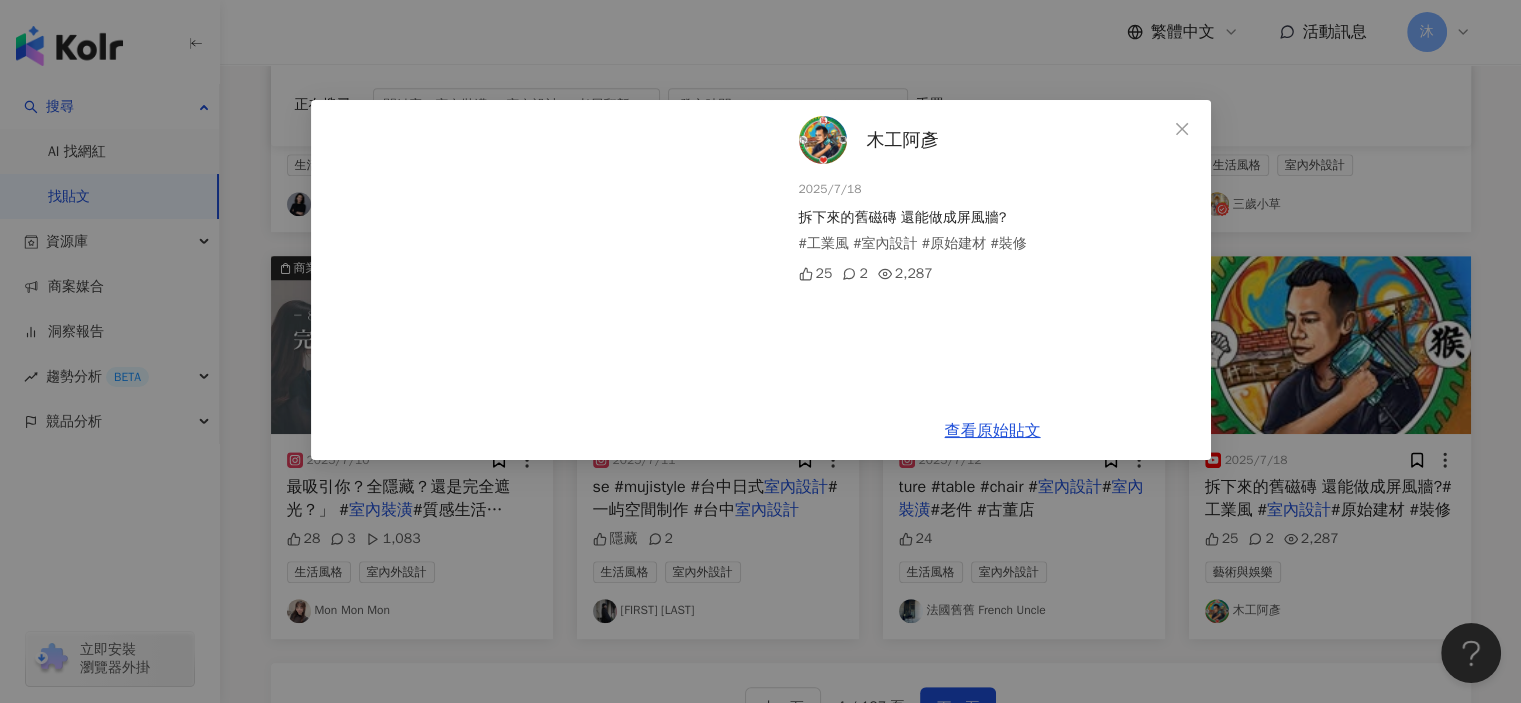 click on "木工阿彥 2025/7/18 拆下來的舊磁磚 還能做成屏風牆? #工業風 #室內設計 #原始建材 #裝修 25 2 2,287 查看原始貼文" at bounding box center [760, 351] 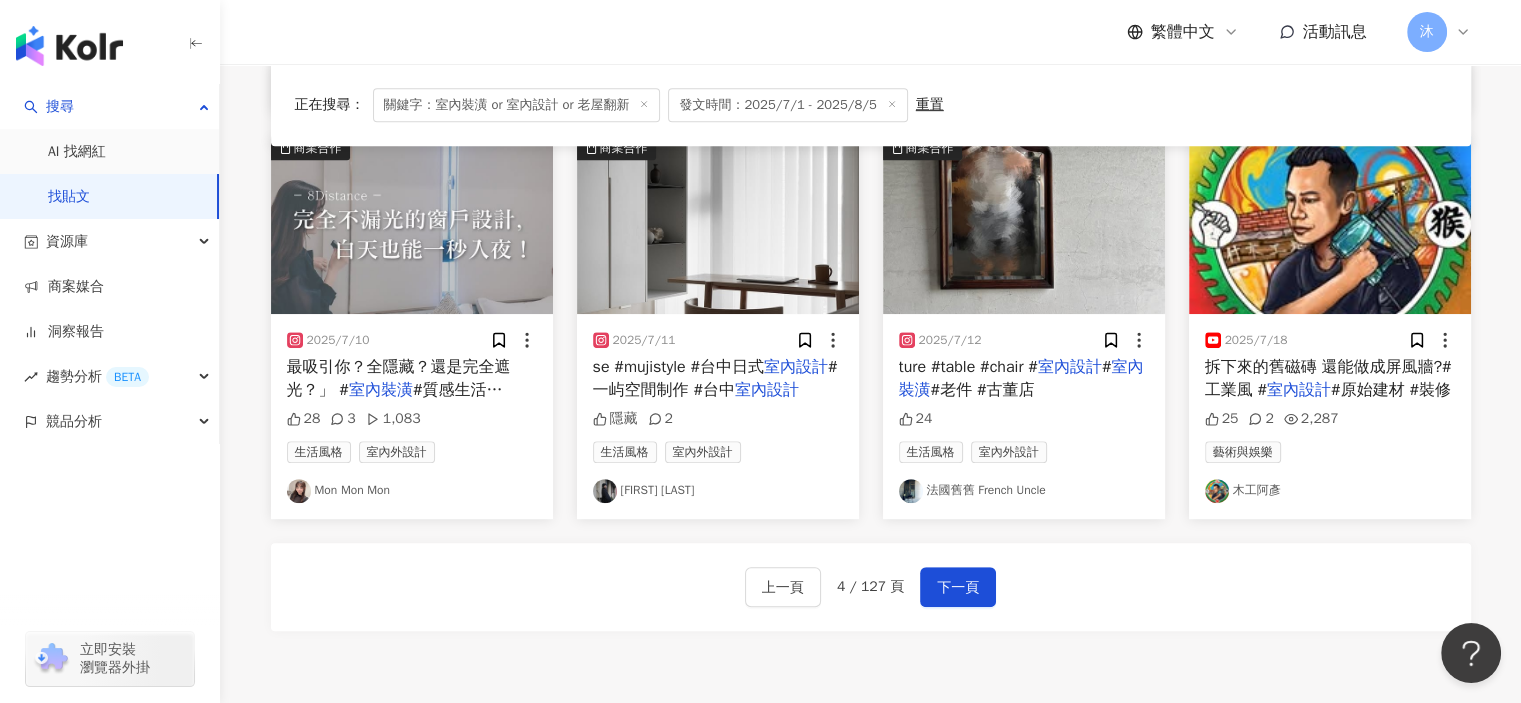 scroll, scrollTop: 1200, scrollLeft: 0, axis: vertical 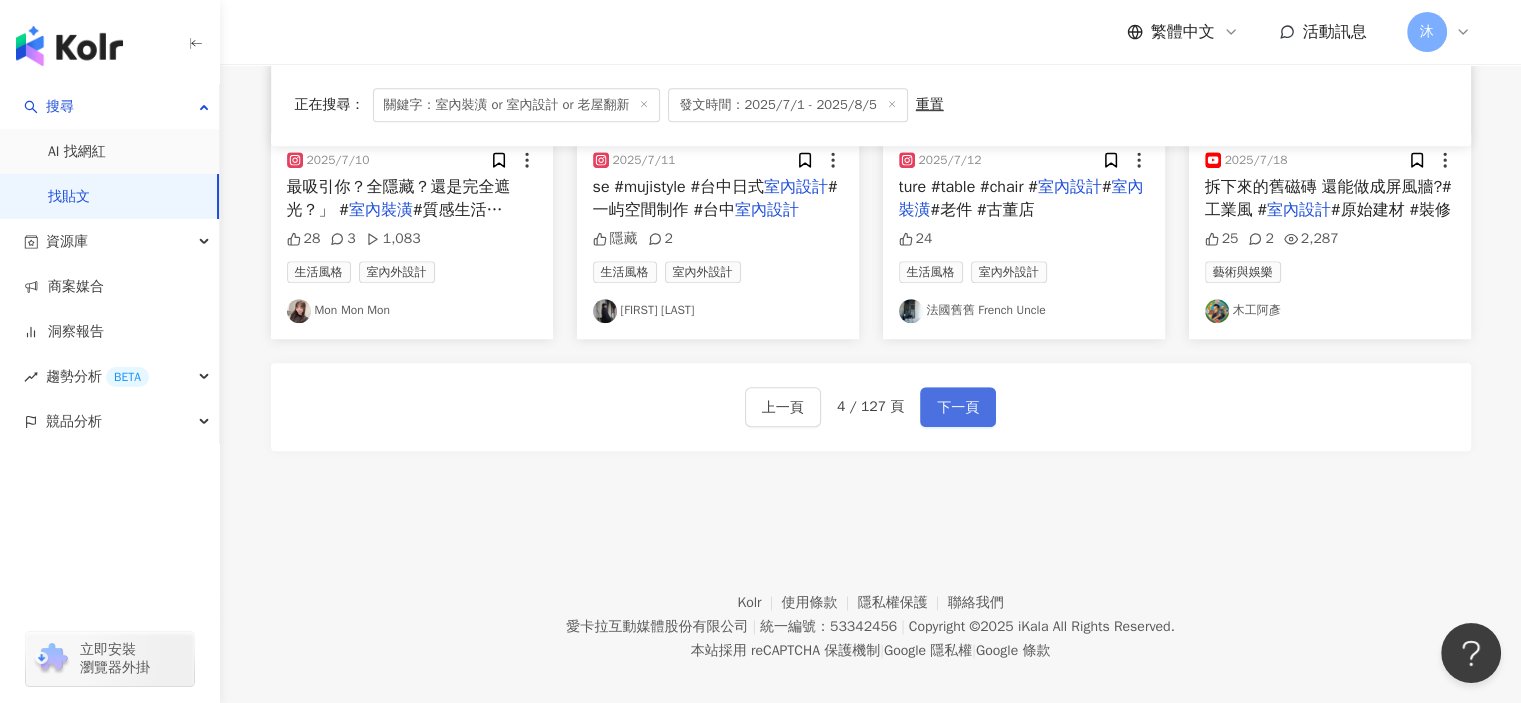click on "下一頁" at bounding box center [958, 408] 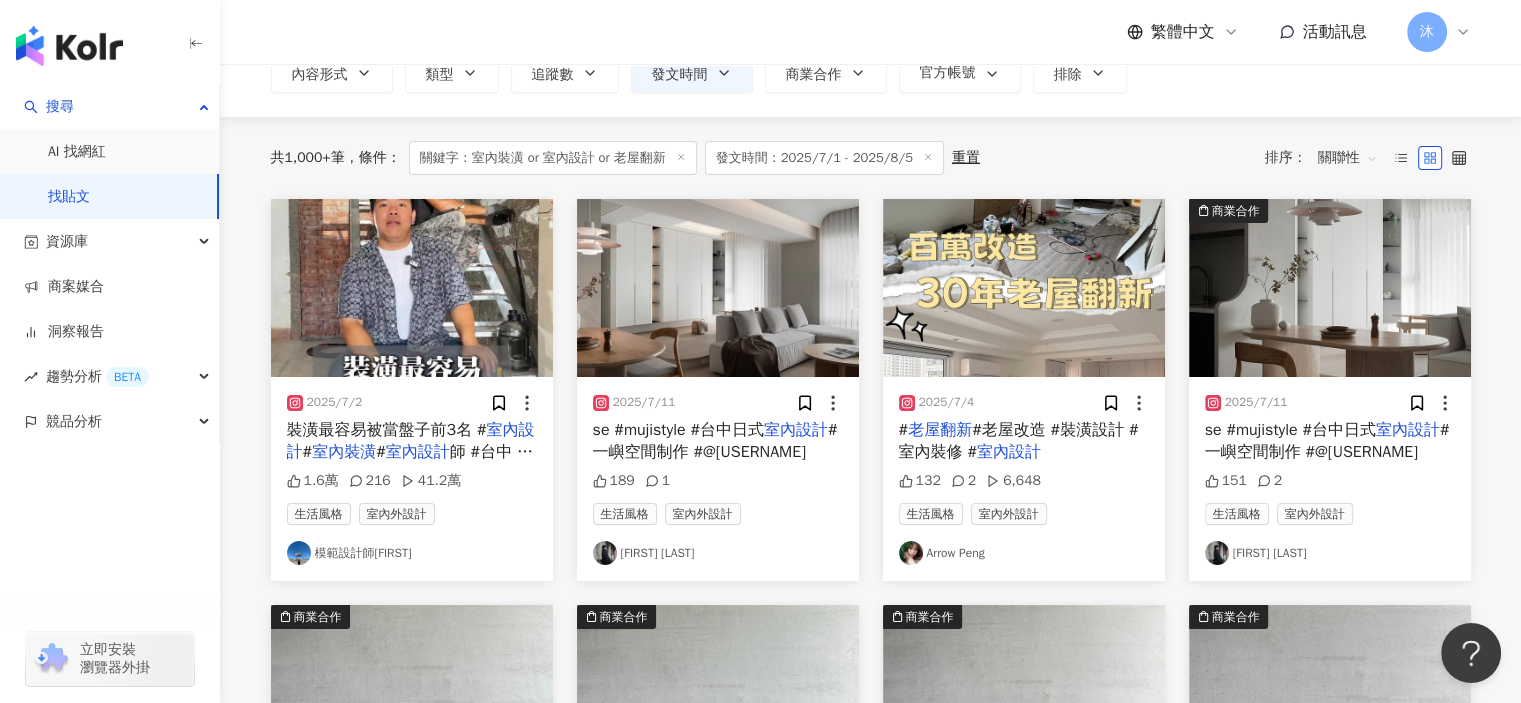 scroll, scrollTop: 100, scrollLeft: 0, axis: vertical 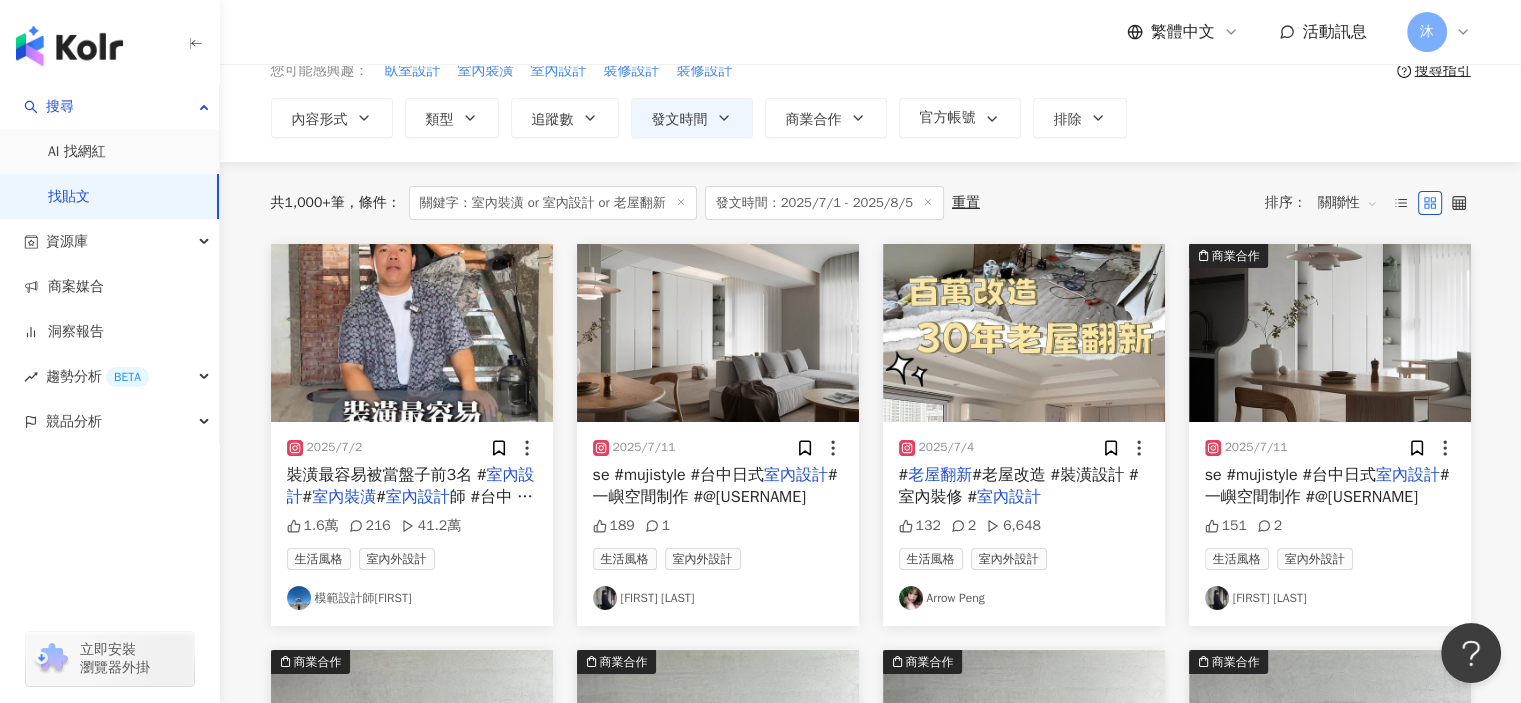 click on "室內設計" at bounding box center (1009, 497) 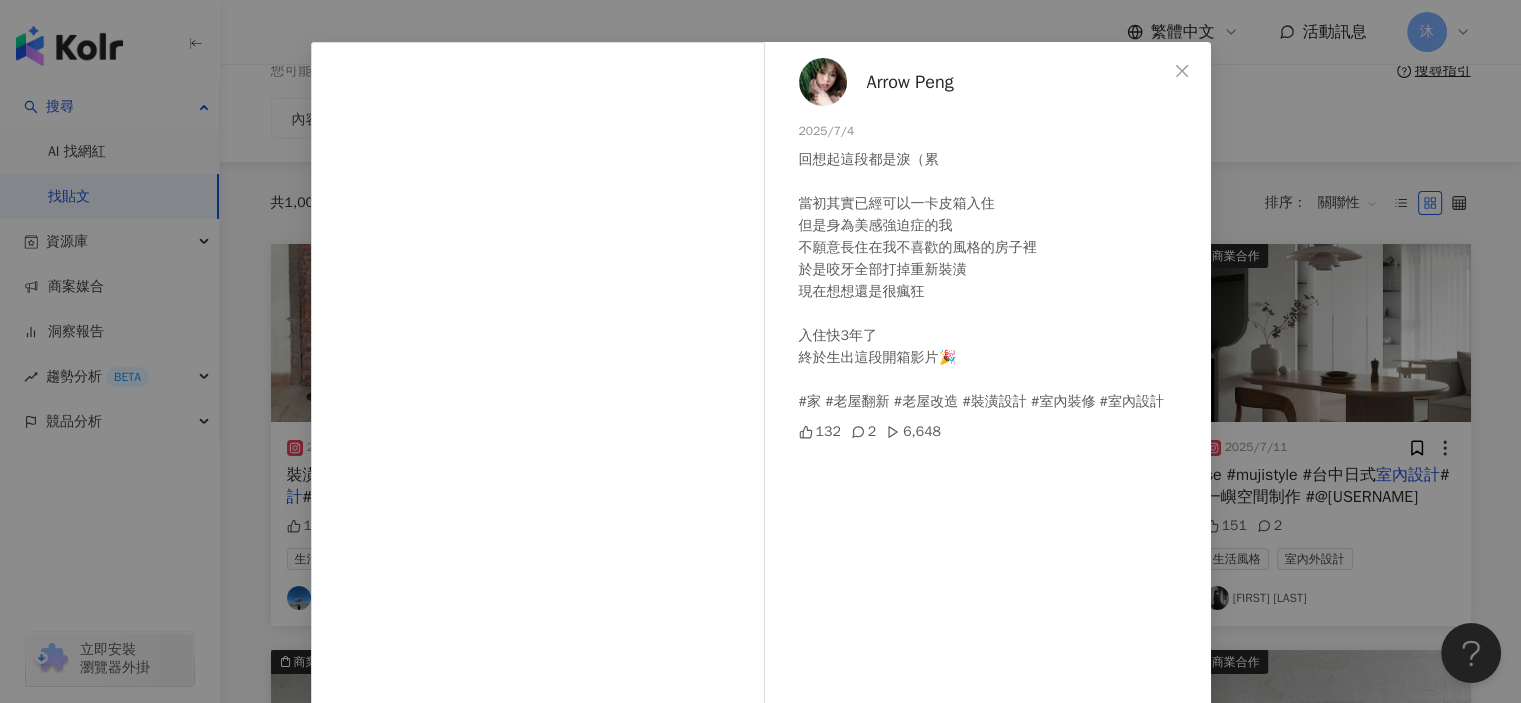 scroll, scrollTop: 0, scrollLeft: 0, axis: both 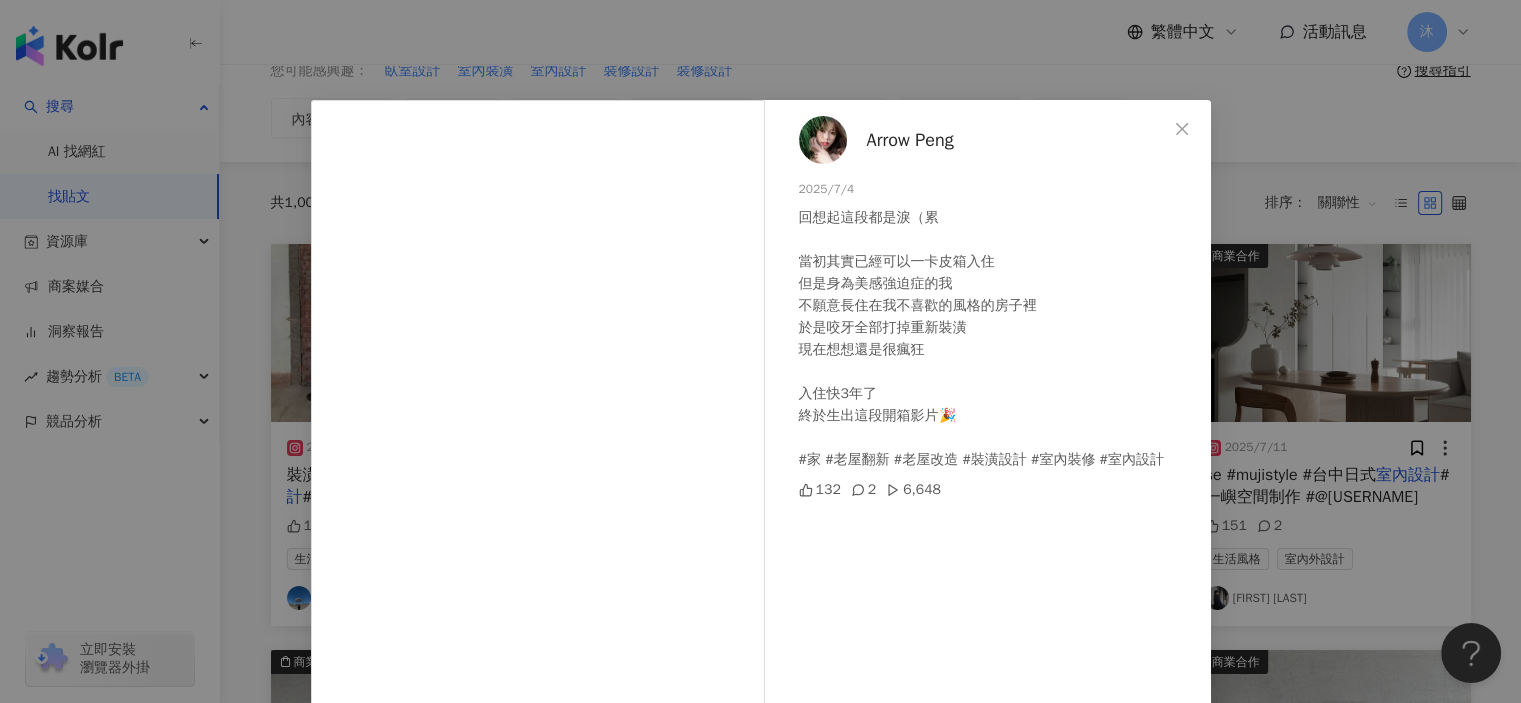click 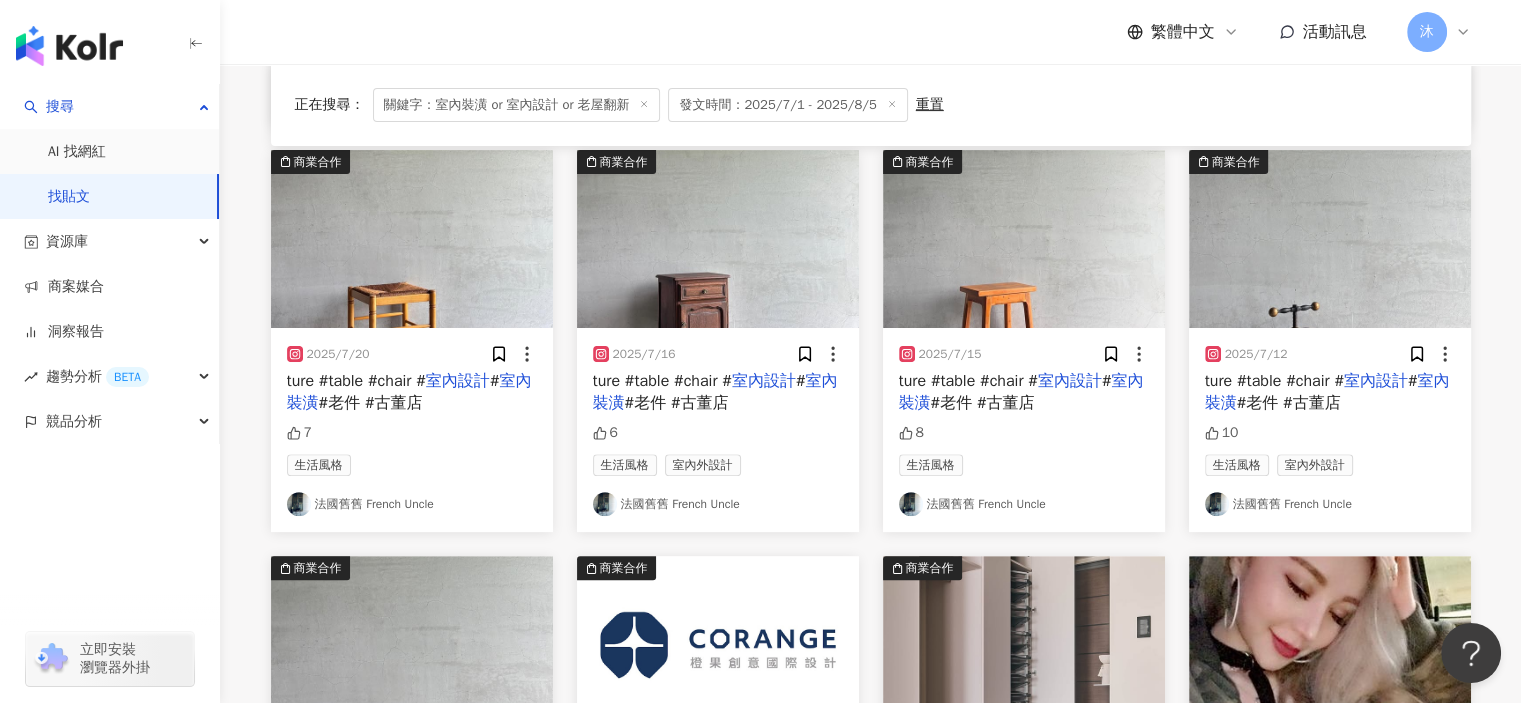 scroll, scrollTop: 1000, scrollLeft: 0, axis: vertical 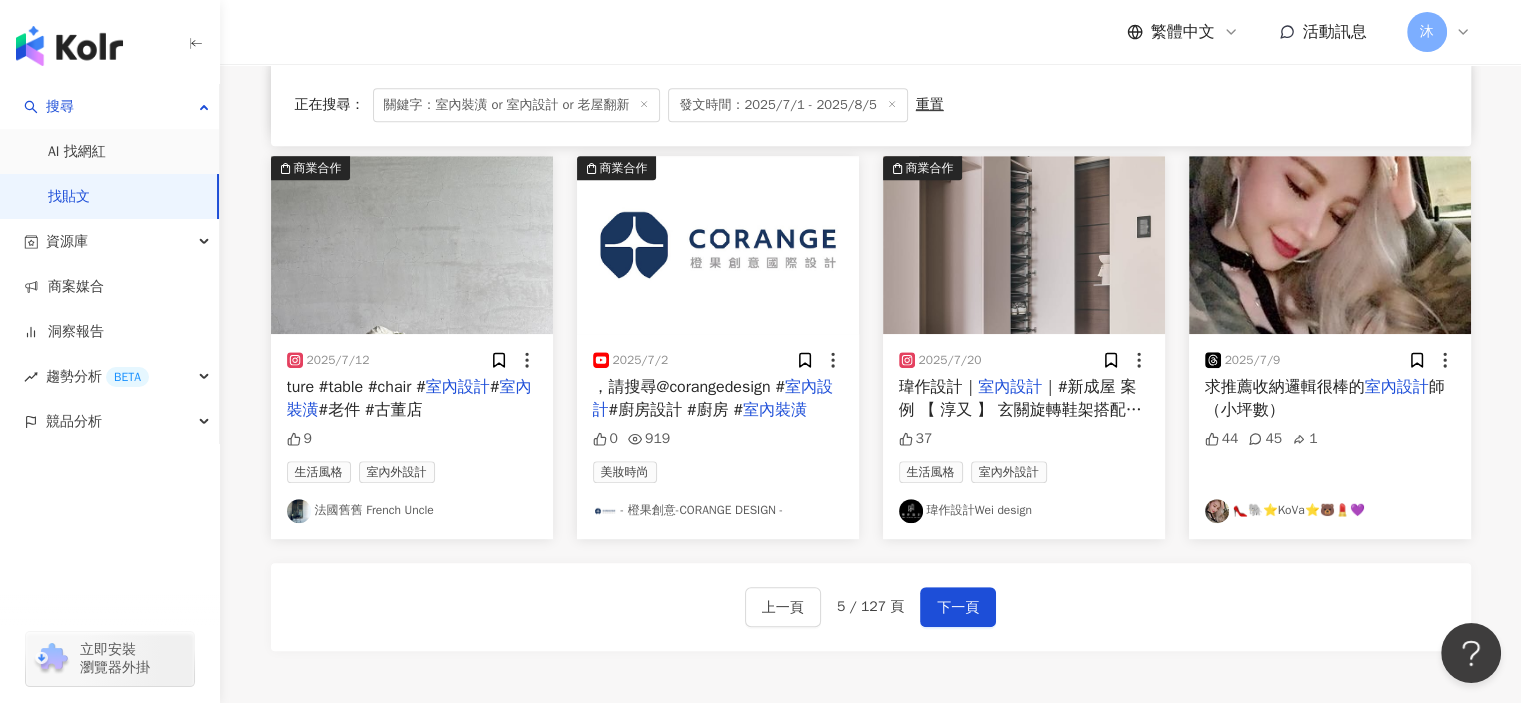 click on "- 橙果創意-CORANGE DESIGN -" at bounding box center (718, 511) 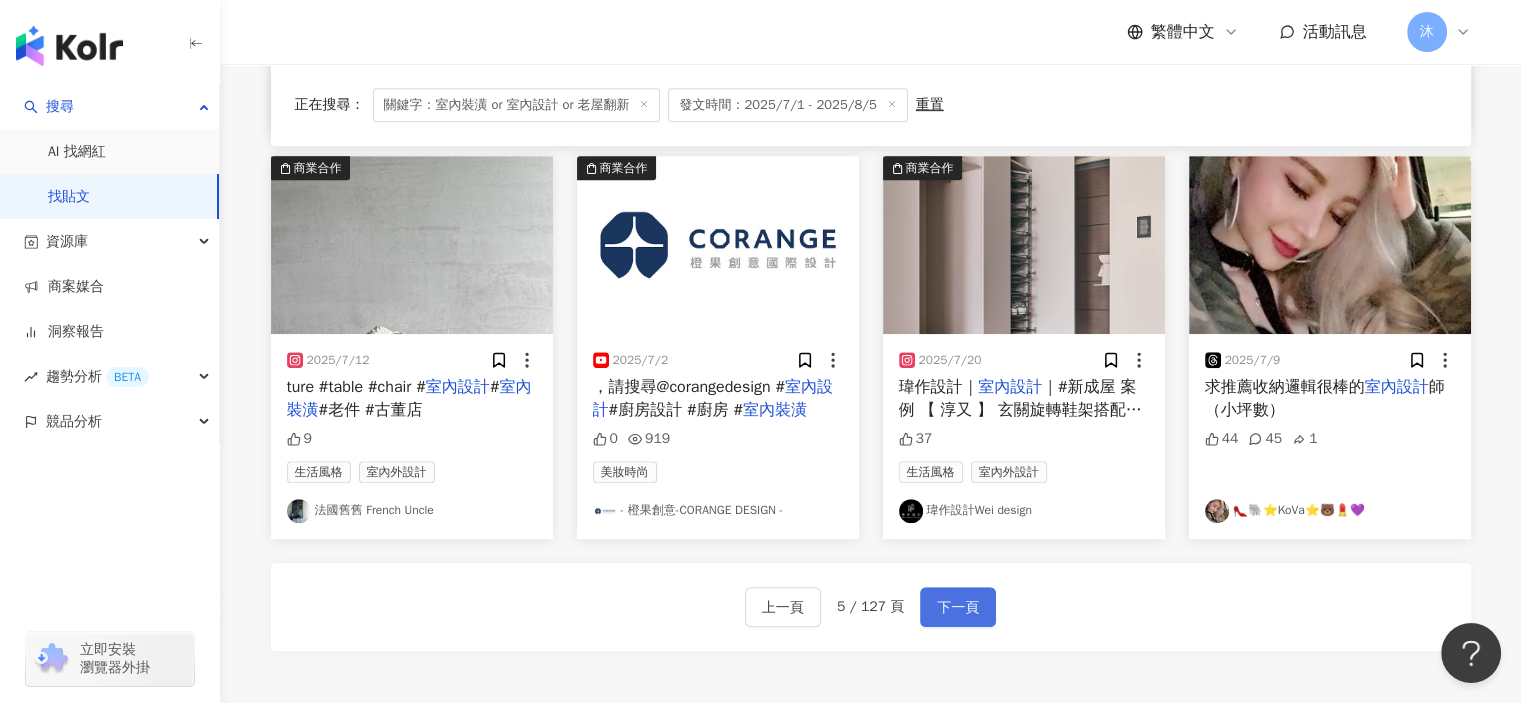 click on "下一頁" at bounding box center (958, 608) 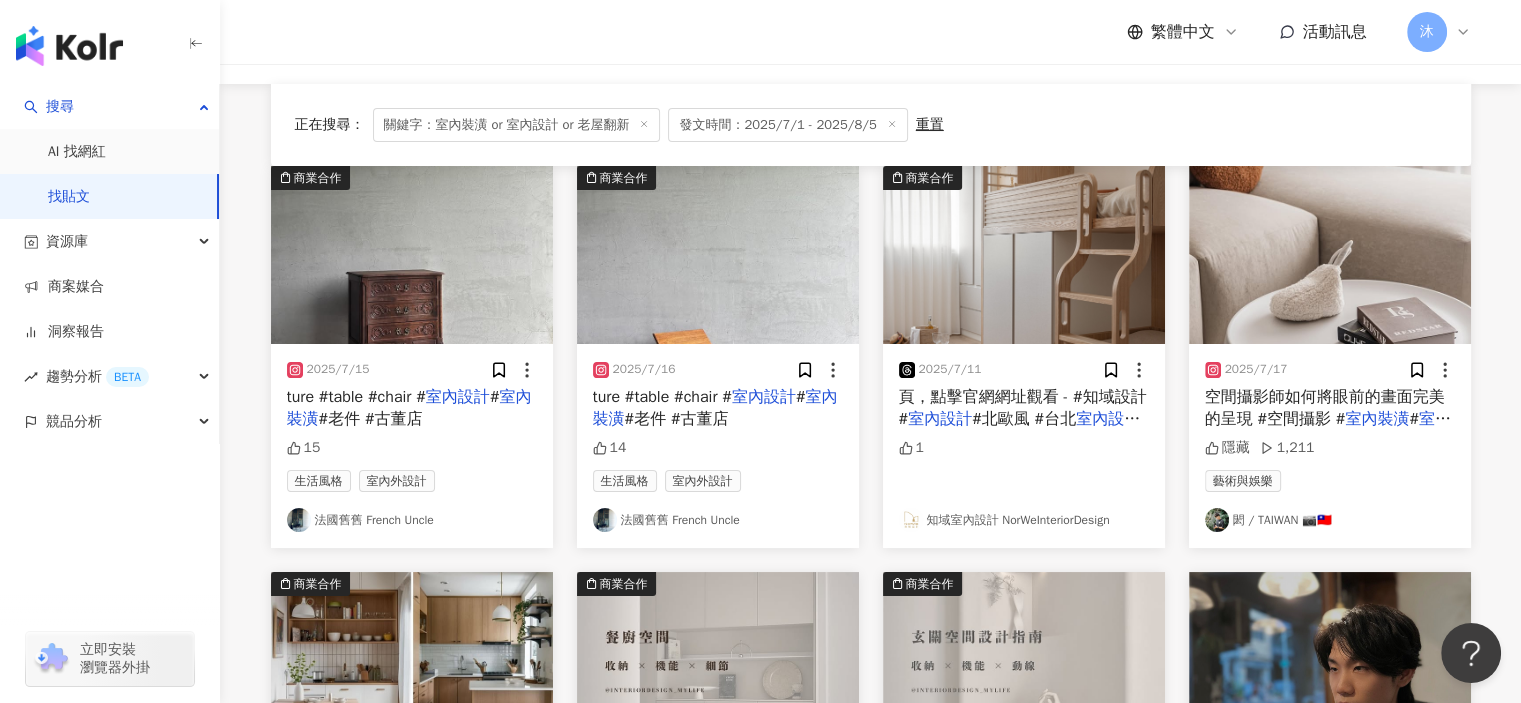 scroll, scrollTop: 300, scrollLeft: 0, axis: vertical 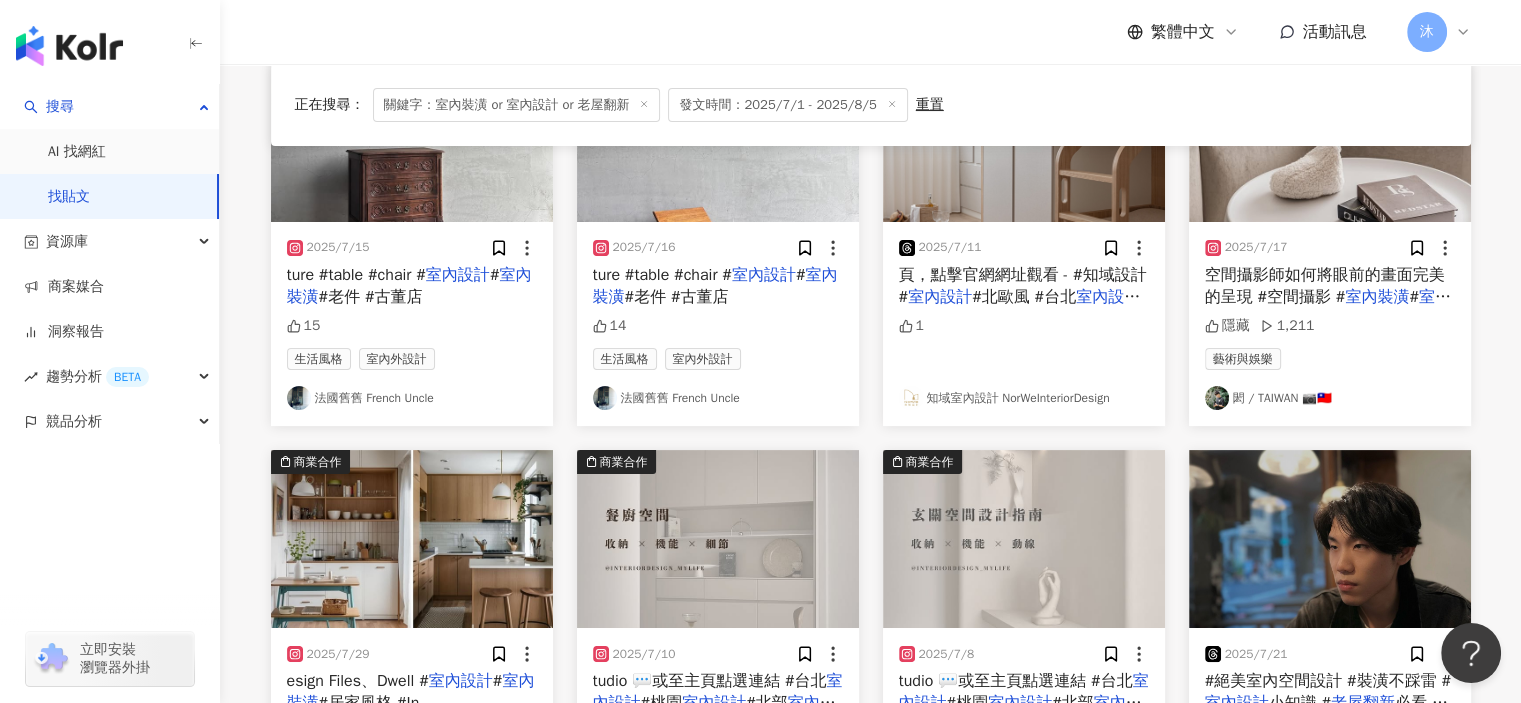 click on "知域室內設計 NorWeInteriorDesign" at bounding box center [1024, 398] 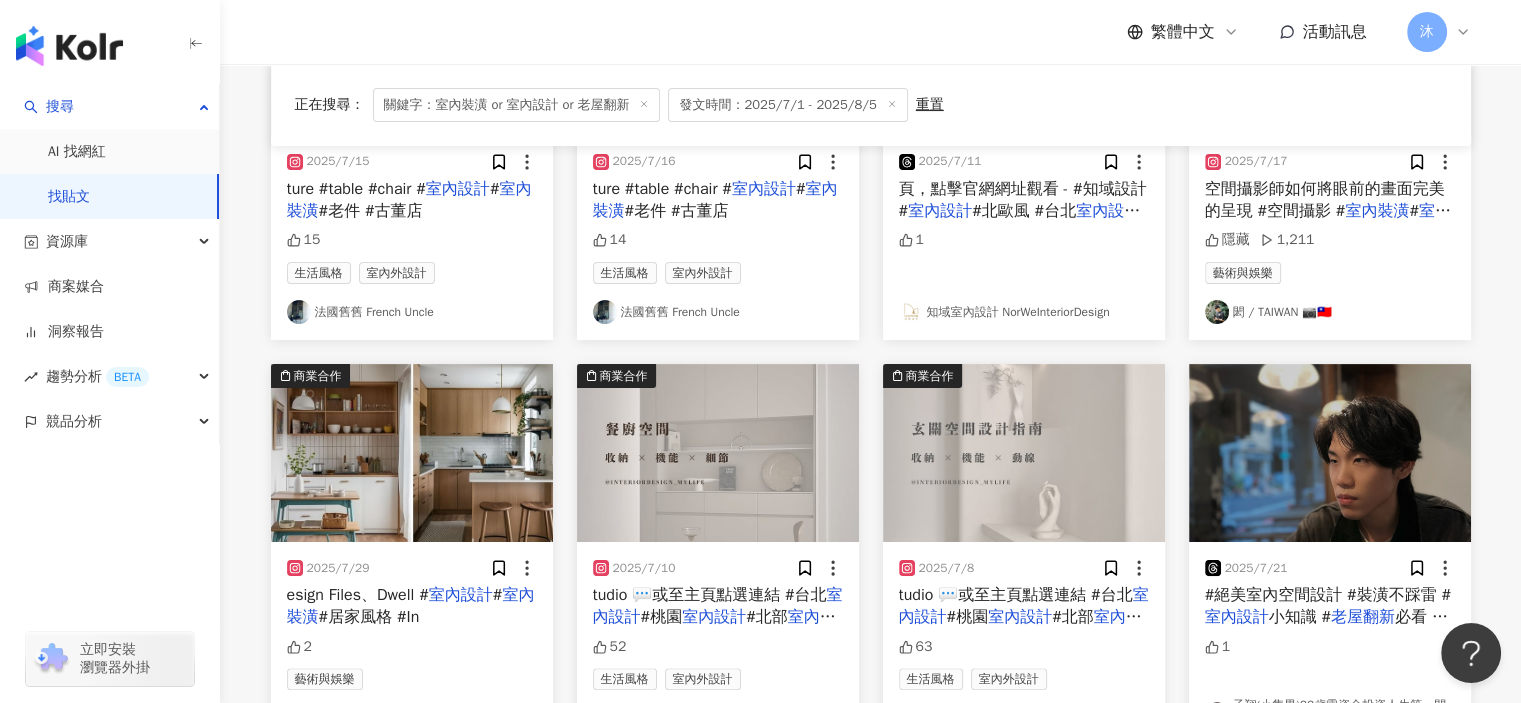 scroll, scrollTop: 500, scrollLeft: 0, axis: vertical 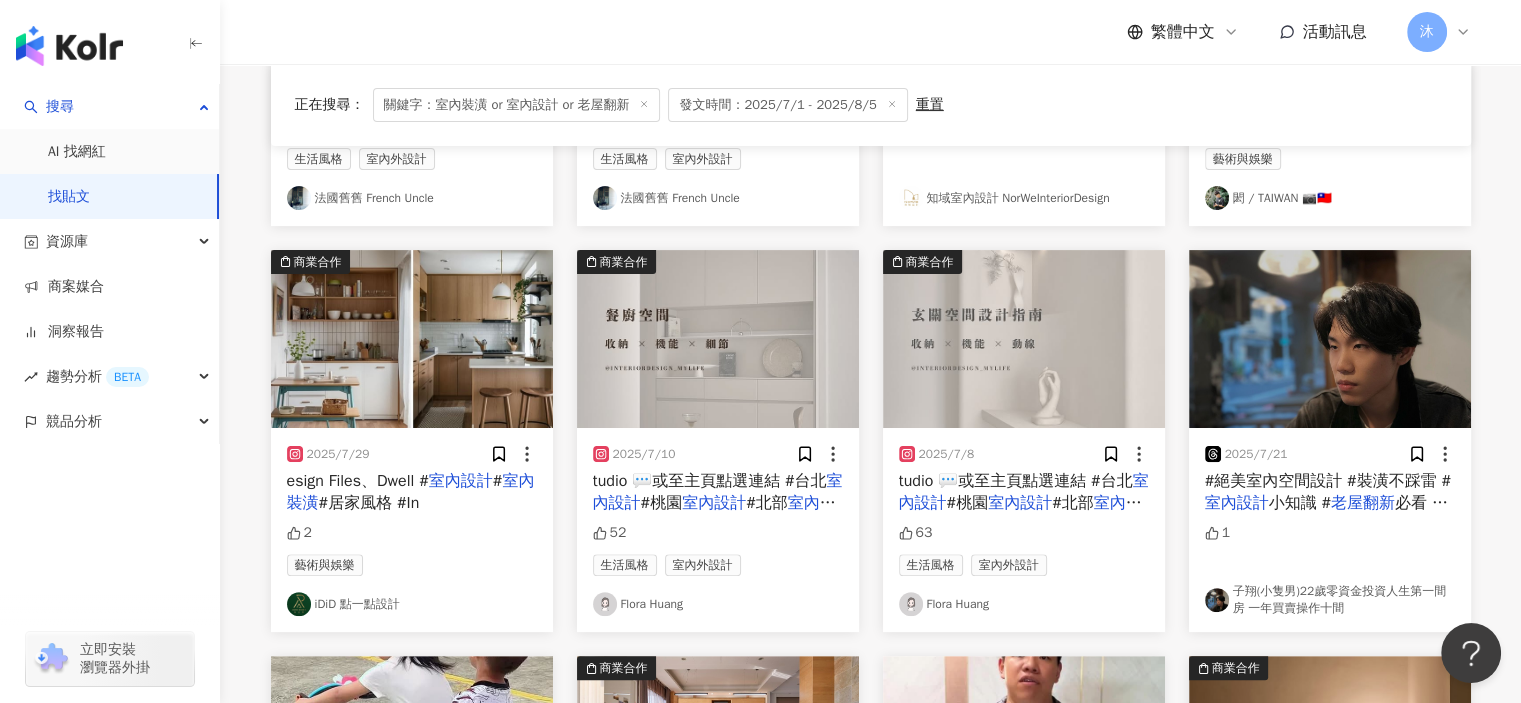 click at bounding box center [1024, 339] 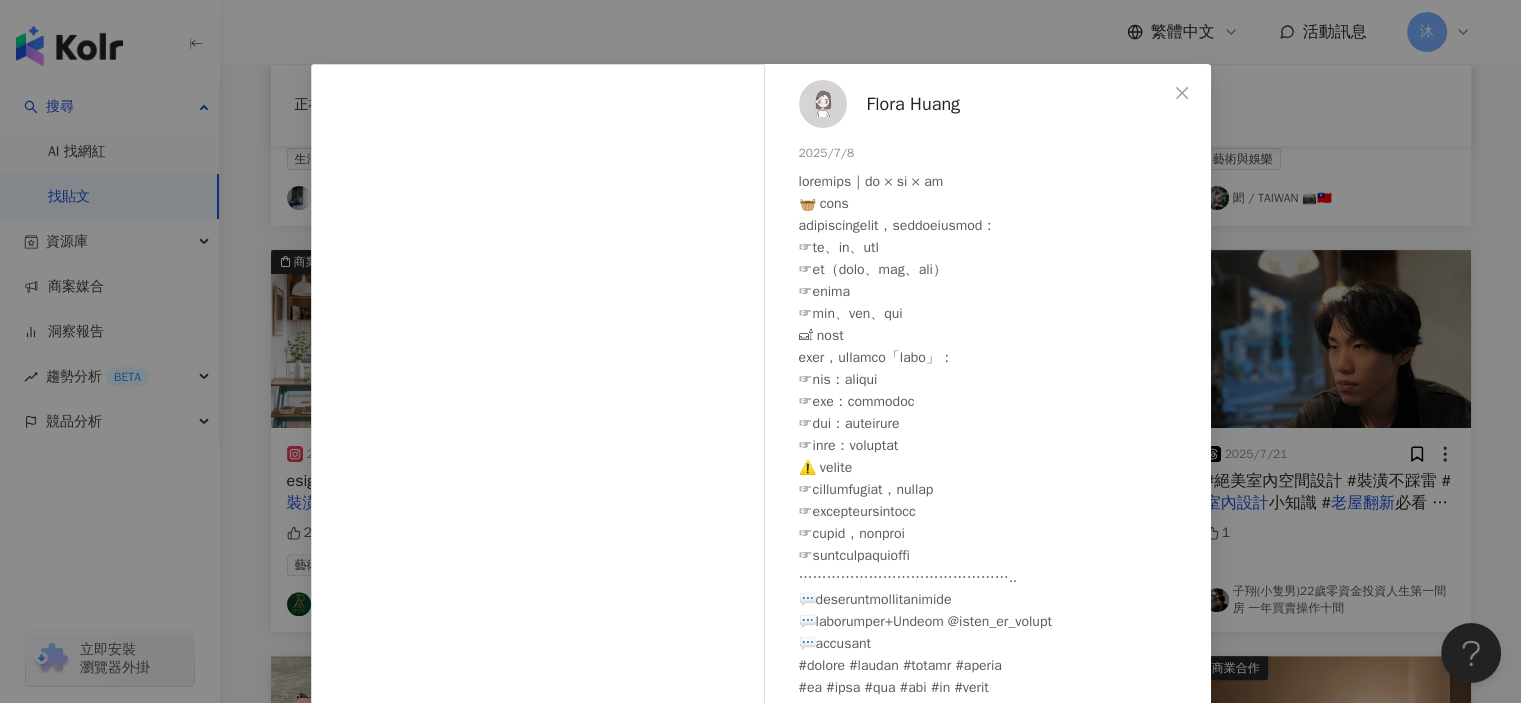 scroll, scrollTop: 0, scrollLeft: 0, axis: both 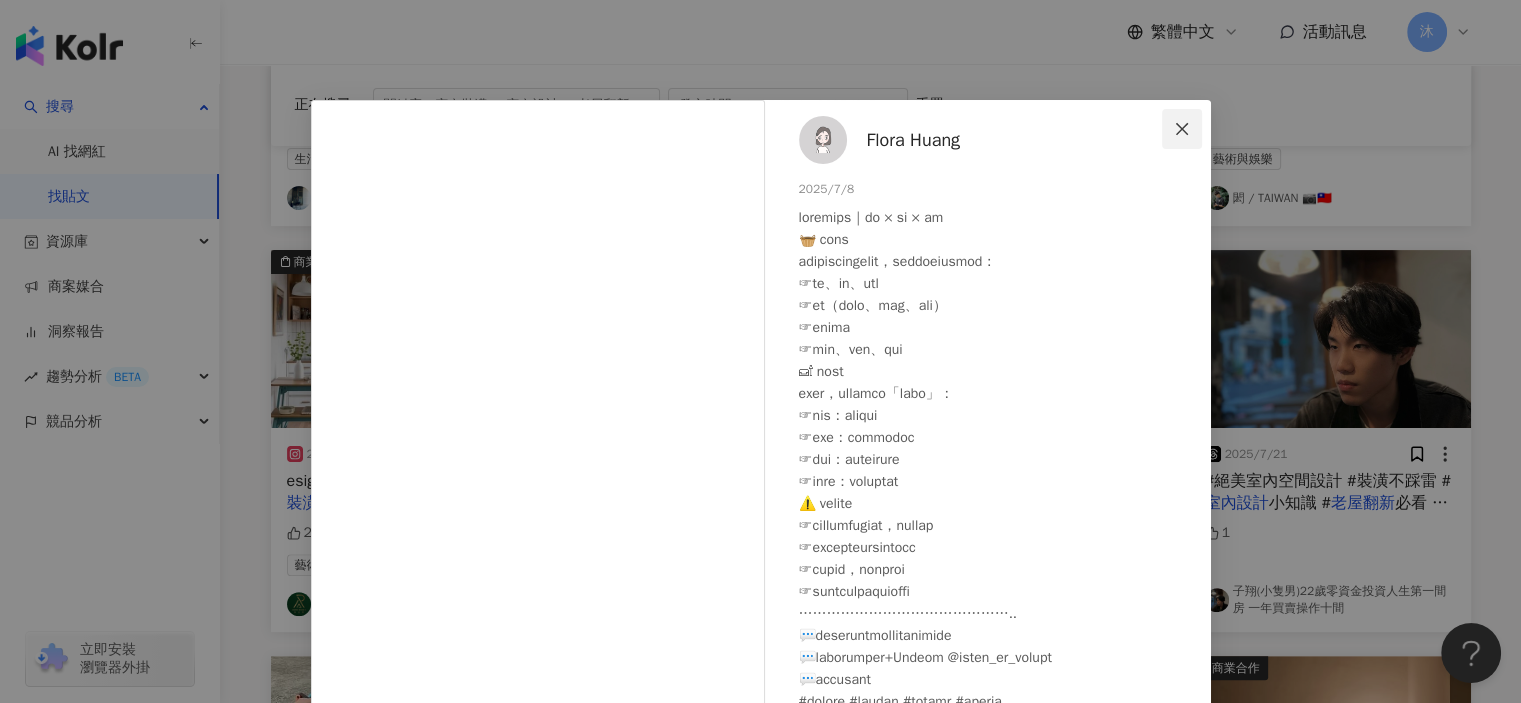 click 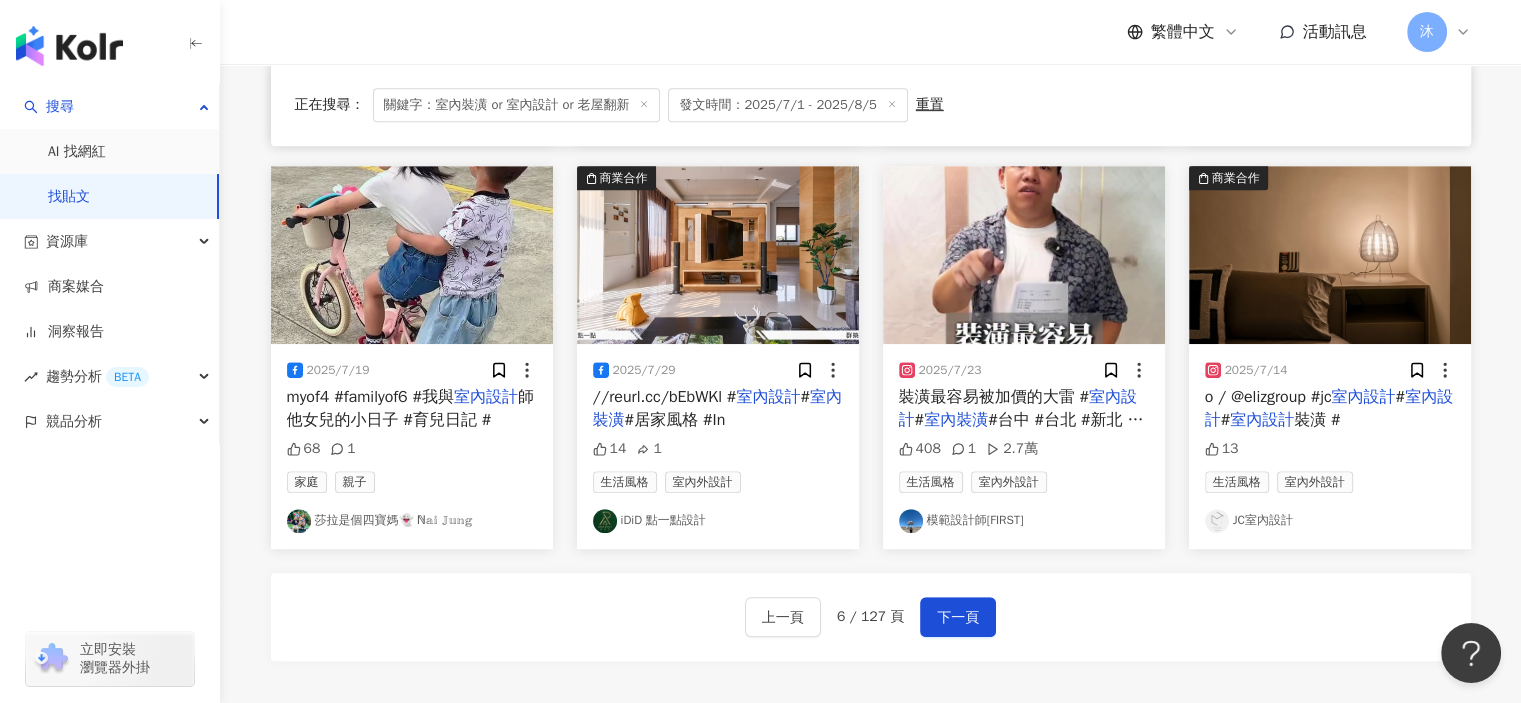 scroll, scrollTop: 1000, scrollLeft: 0, axis: vertical 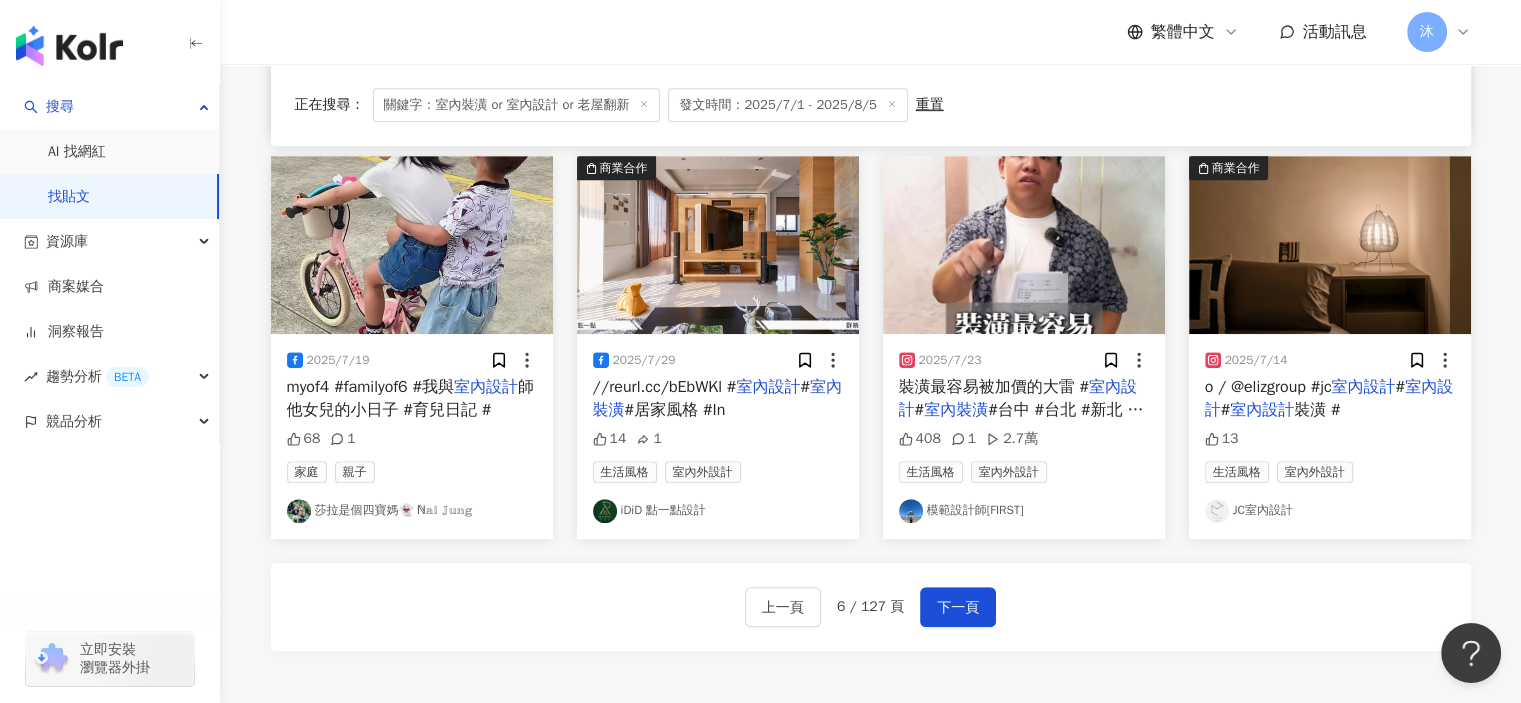 click on "iDiD 點一點設計" at bounding box center [718, 511] 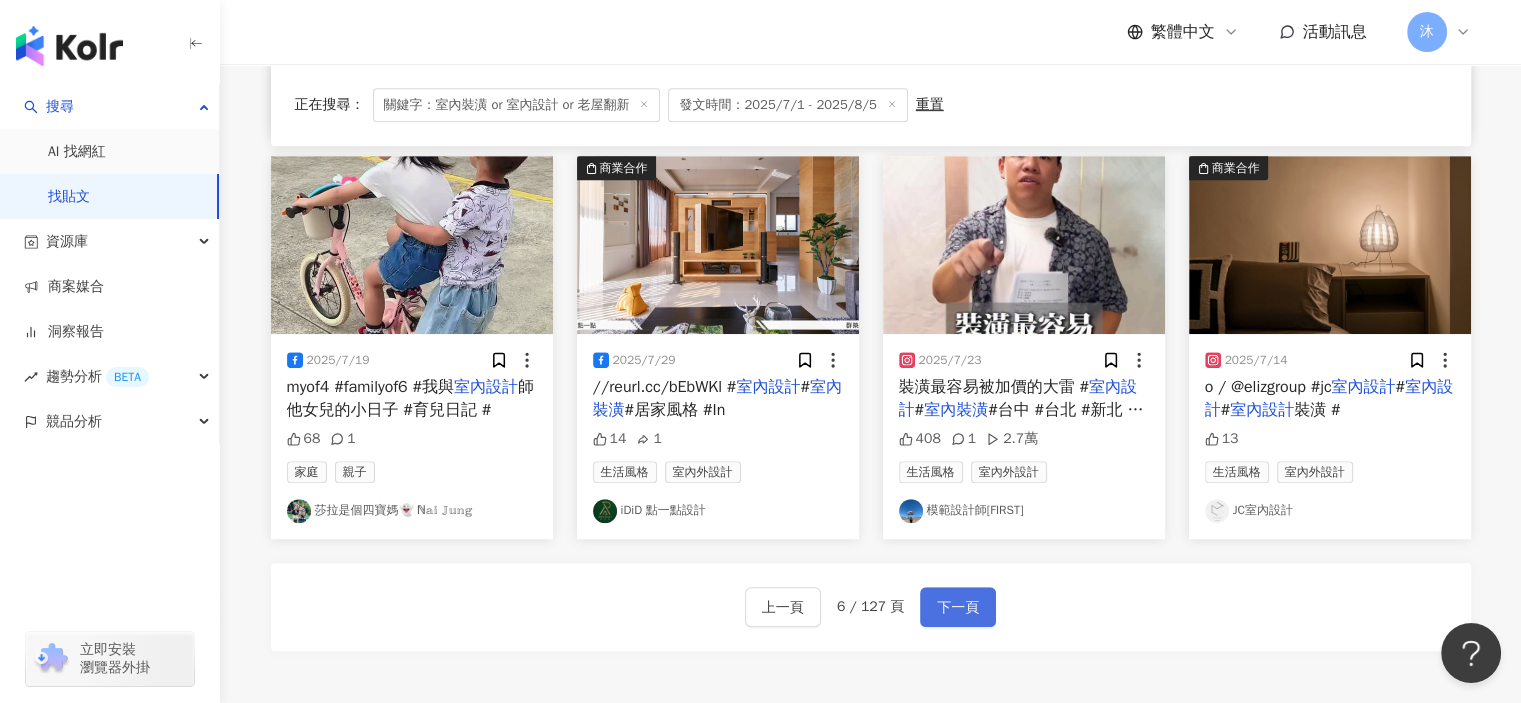 click on "下一頁" at bounding box center [958, 607] 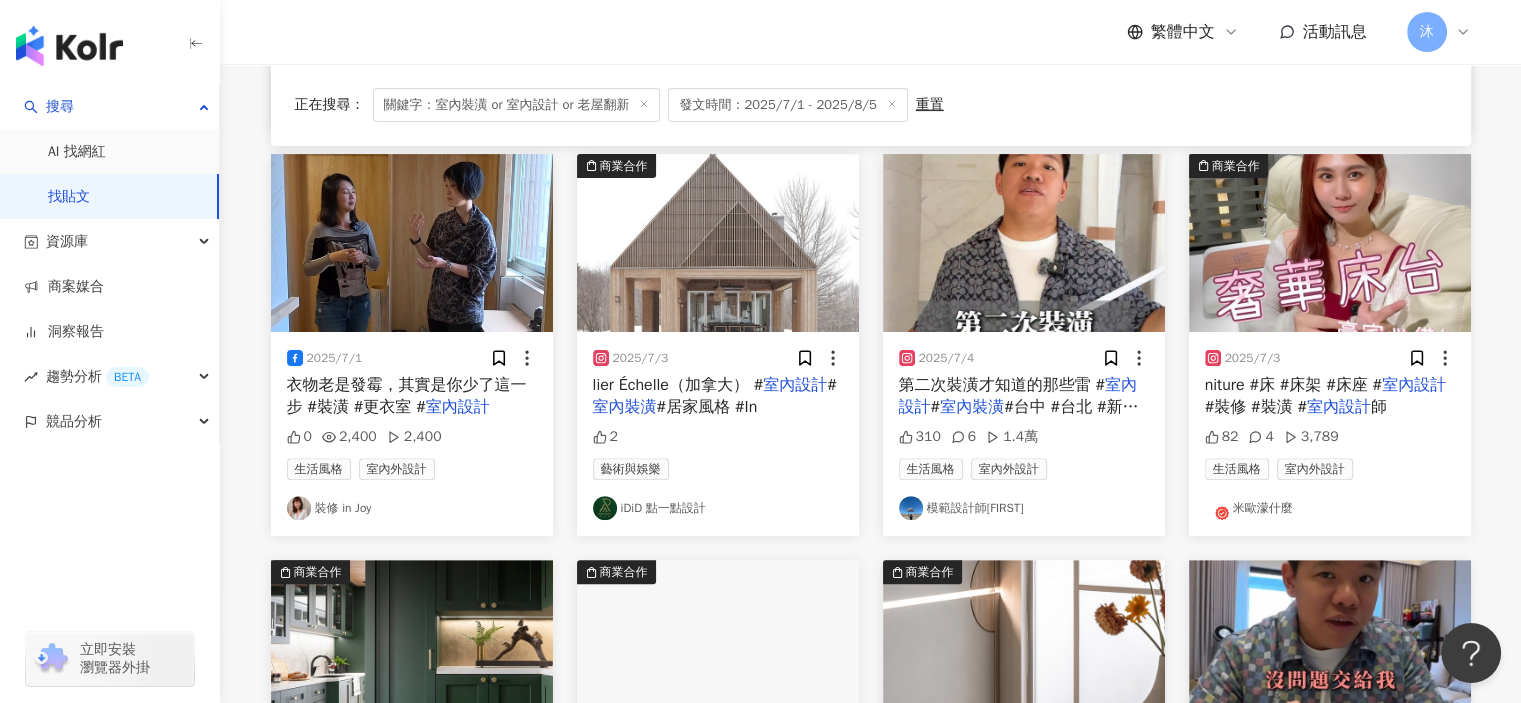 scroll, scrollTop: 800, scrollLeft: 0, axis: vertical 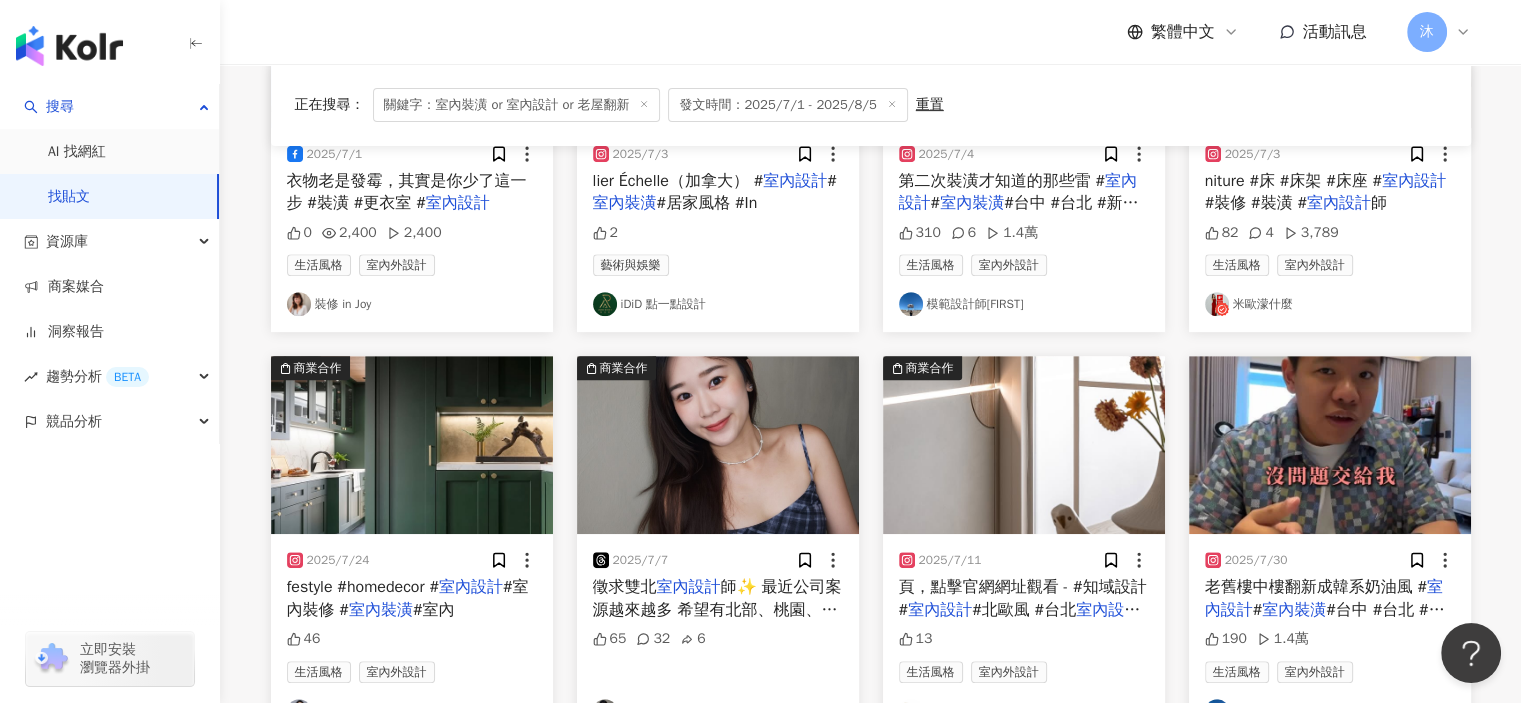 click on "米歐濛什麼" at bounding box center (1330, 304) 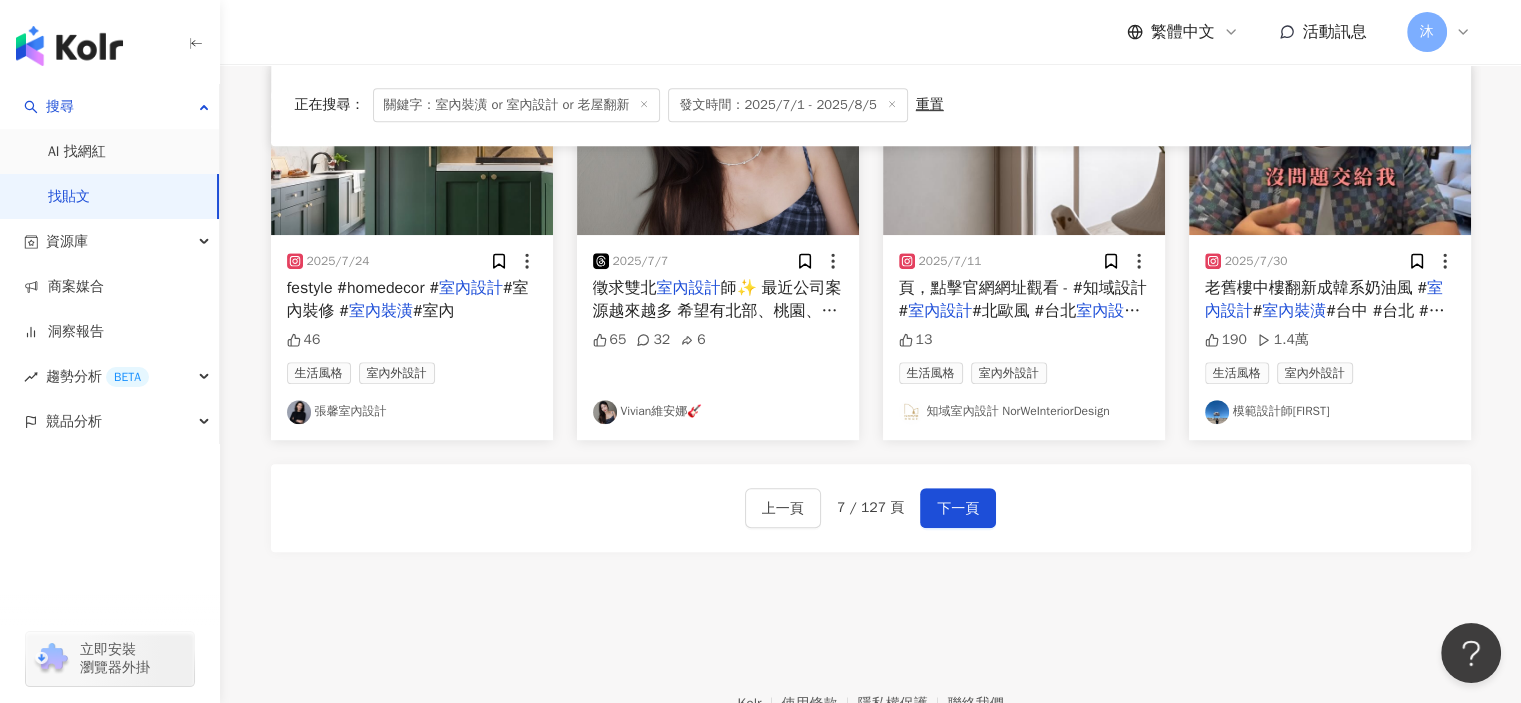 scroll, scrollTop: 1100, scrollLeft: 0, axis: vertical 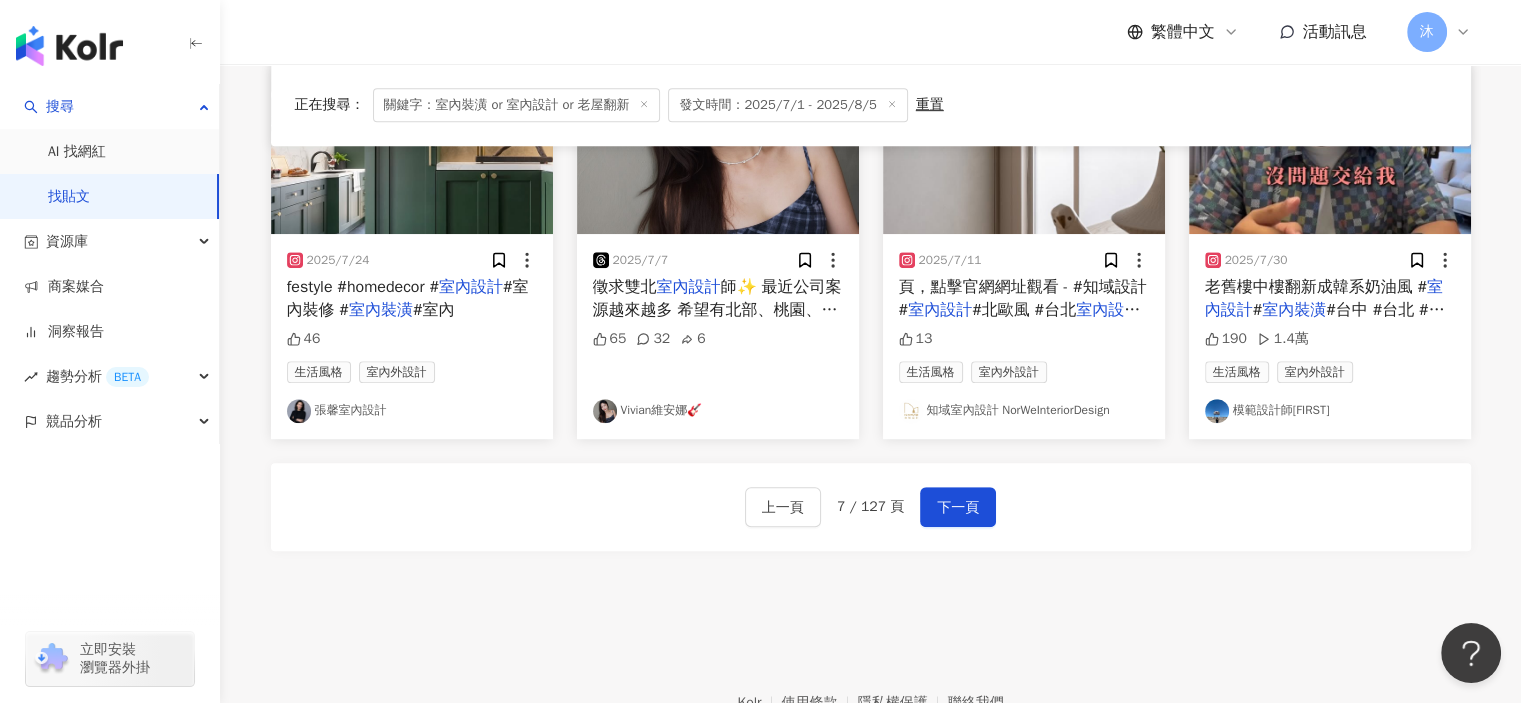 click on "師✨
最近公司案源越來越多
希望有北部、桃園、新竹或其他縣市
都可以私訊我作品集唷！
以獨立接案設計師為主
如有全職公司在上班的朋友 請勿聯絡唷🥹
希望threads的力量能介紹我優質的設計師❤️
台北" at bounding box center (718, 354) 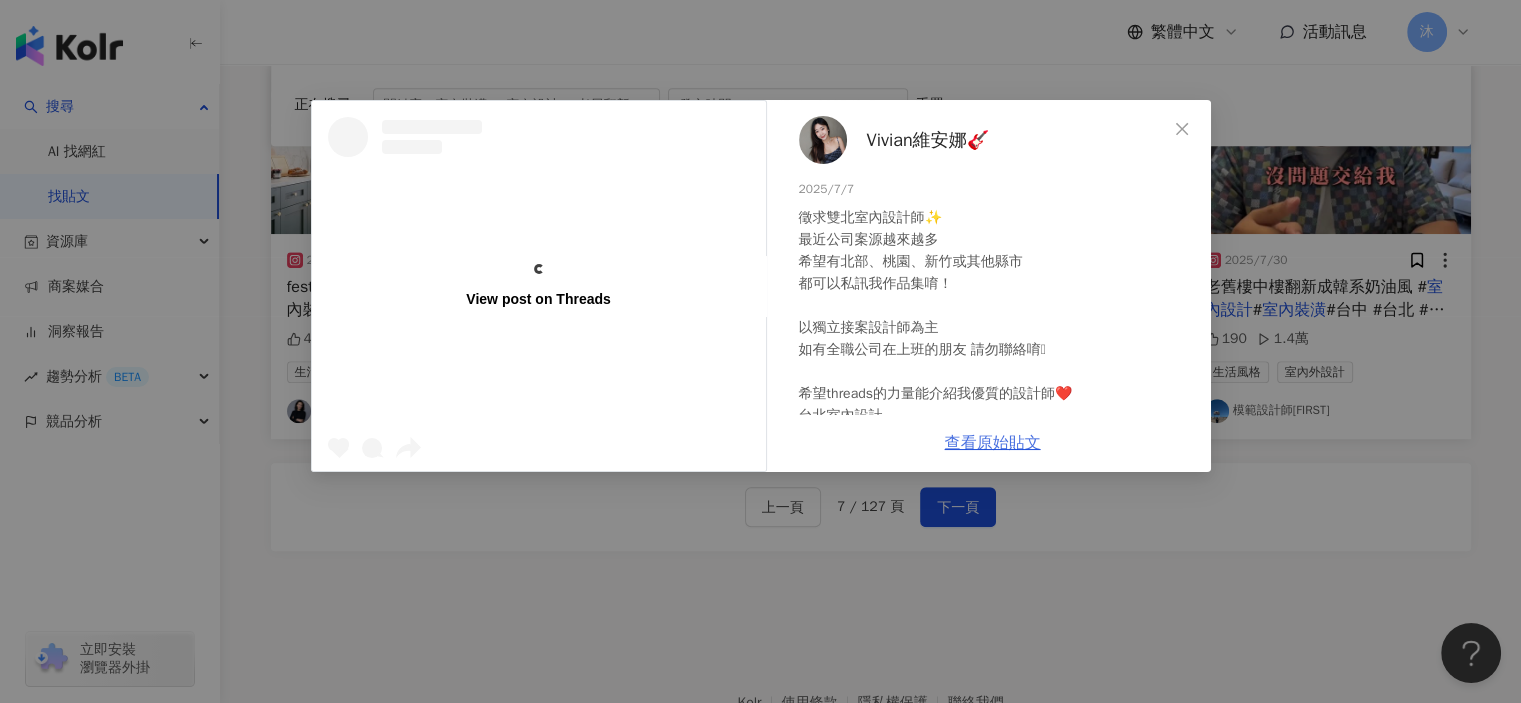 click on "查看原始貼文" at bounding box center [993, 443] 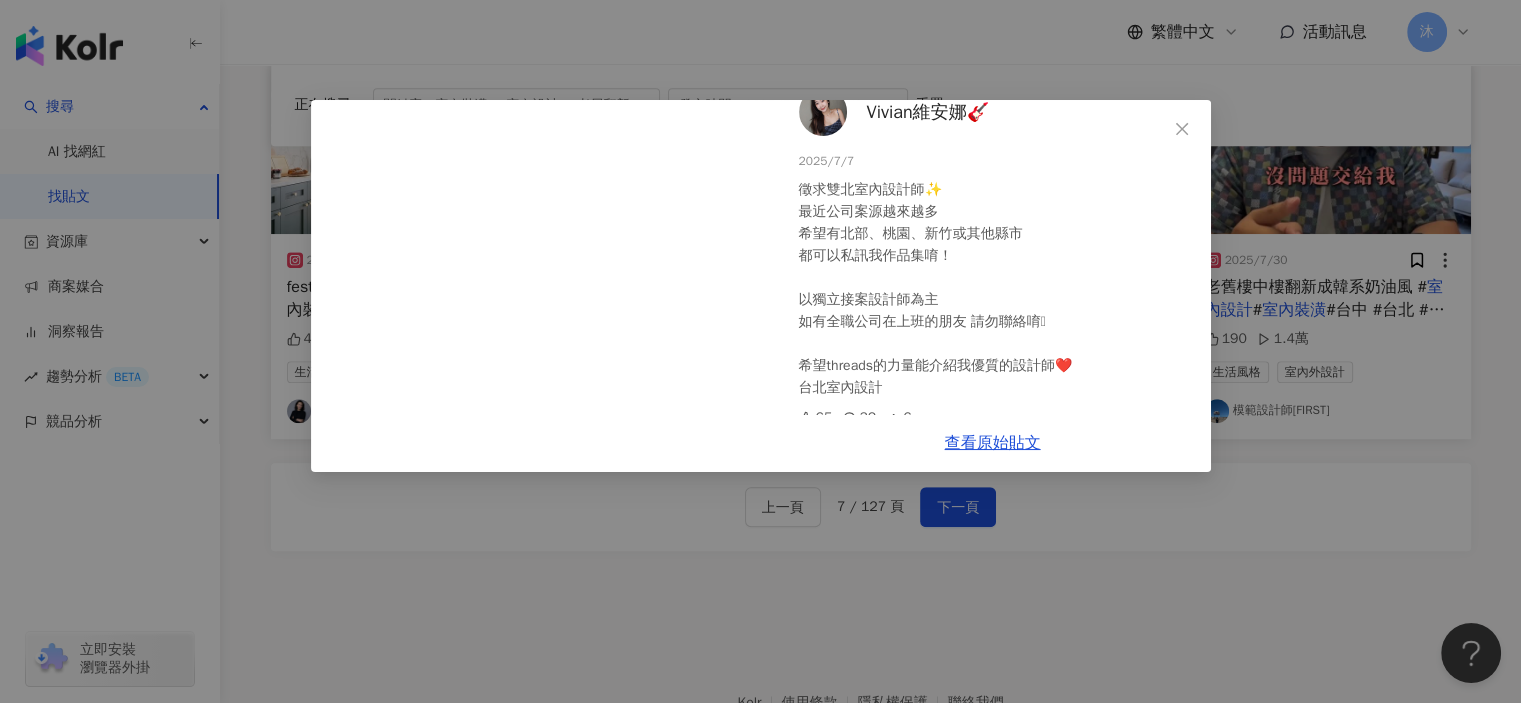 scroll, scrollTop: 41, scrollLeft: 0, axis: vertical 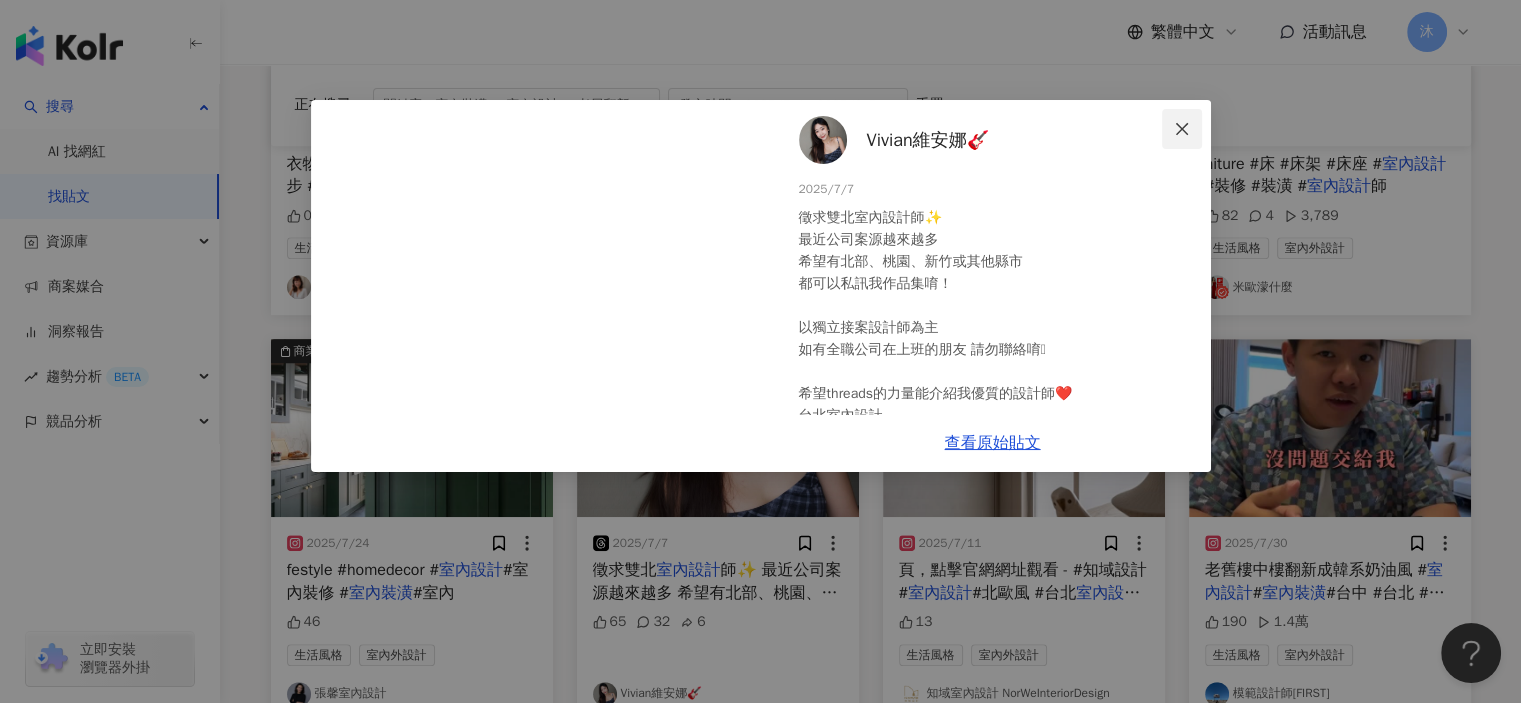 click 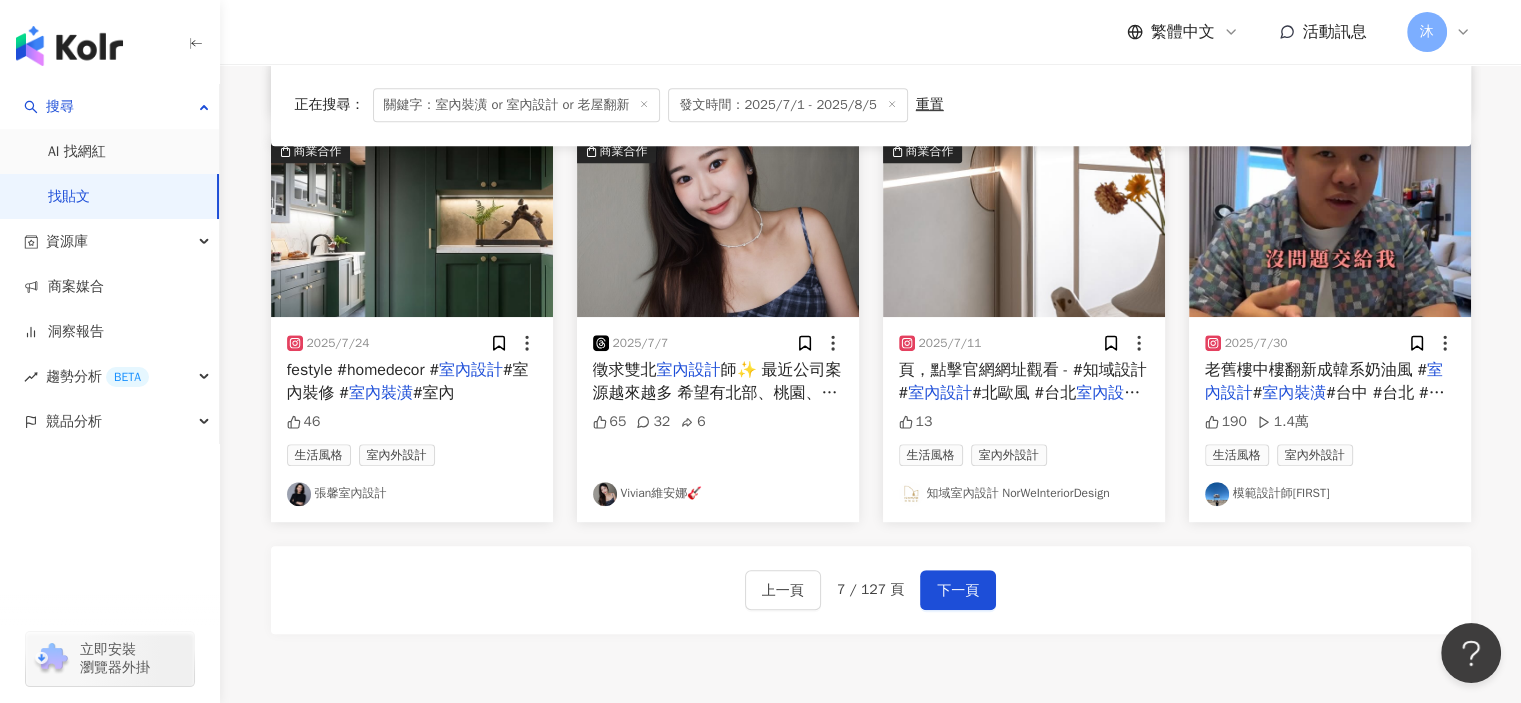 scroll, scrollTop: 917, scrollLeft: 0, axis: vertical 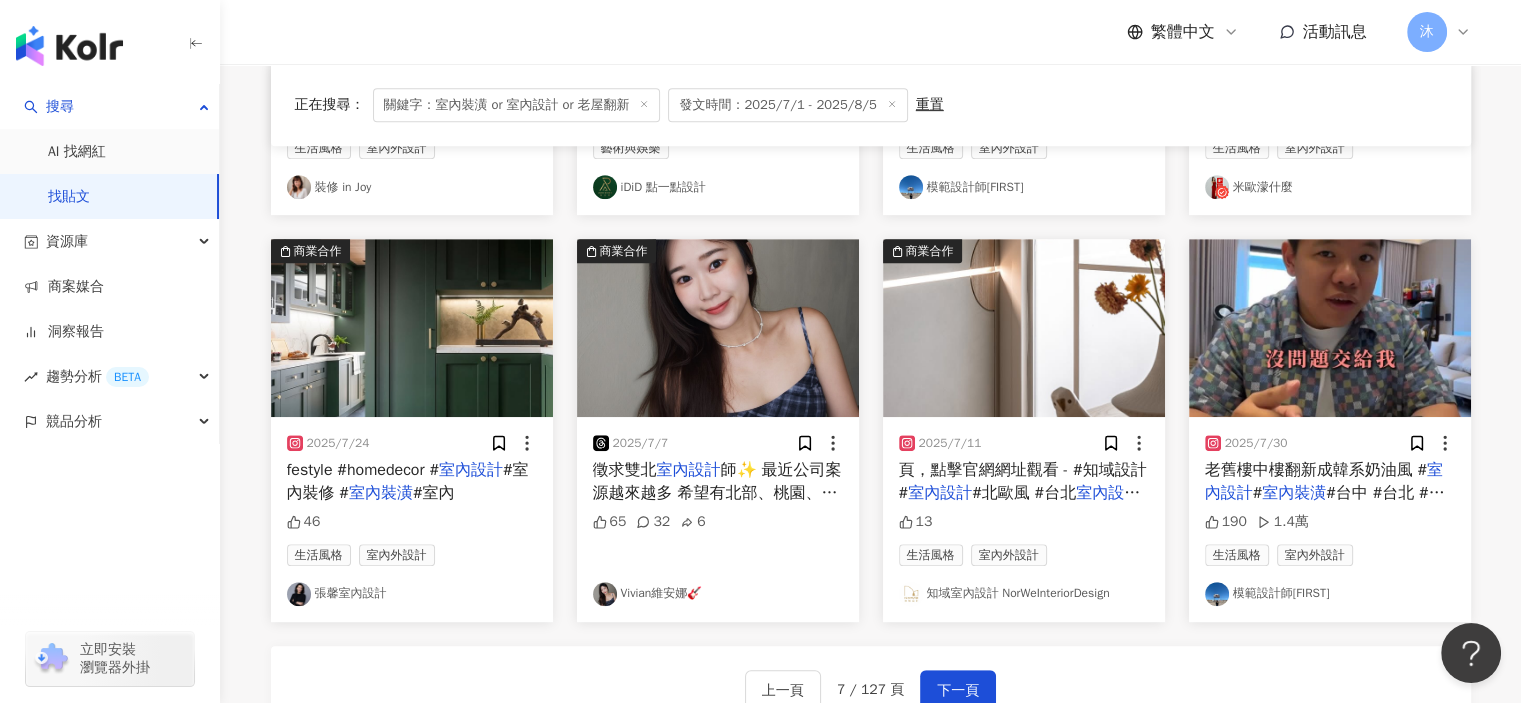 click at bounding box center (718, 328) 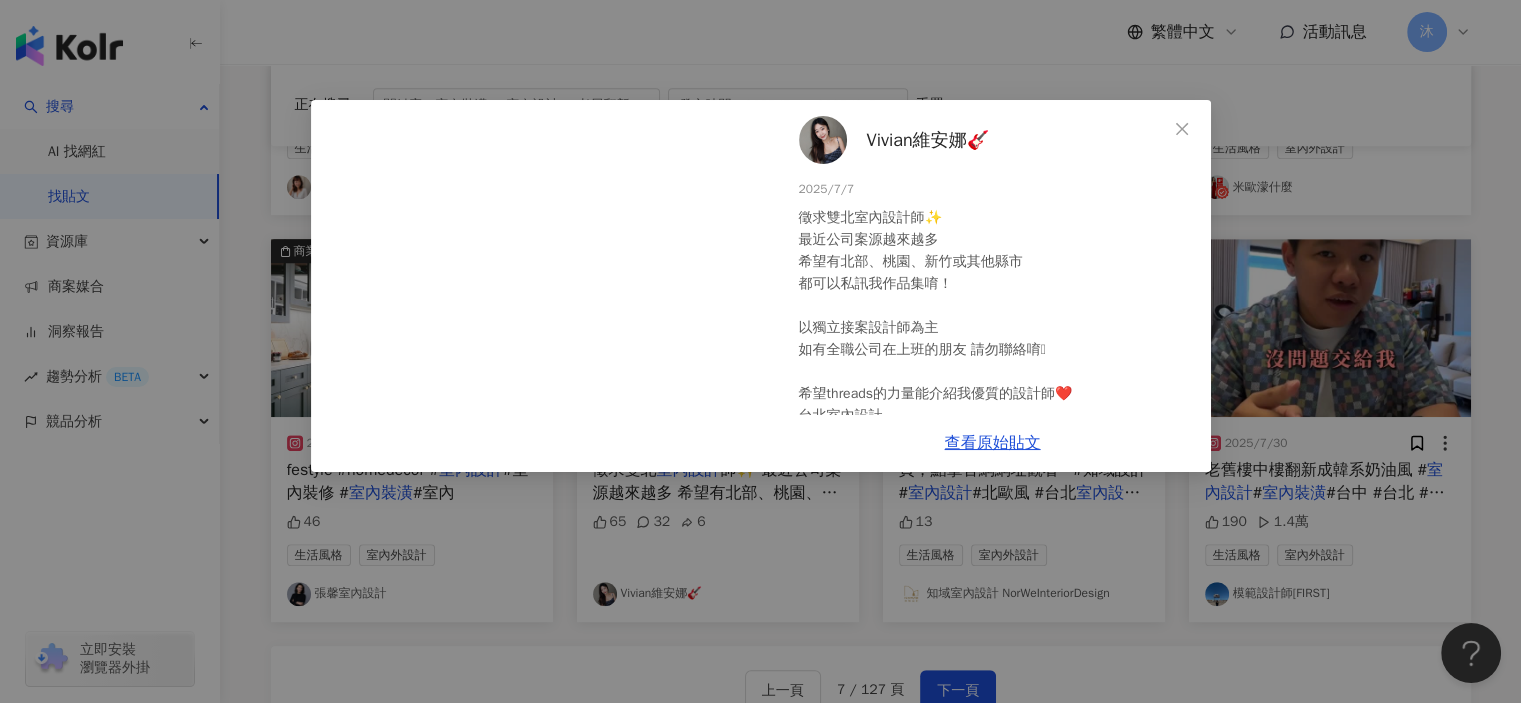 click on "Vivian維安娜🎸" at bounding box center (928, 140) 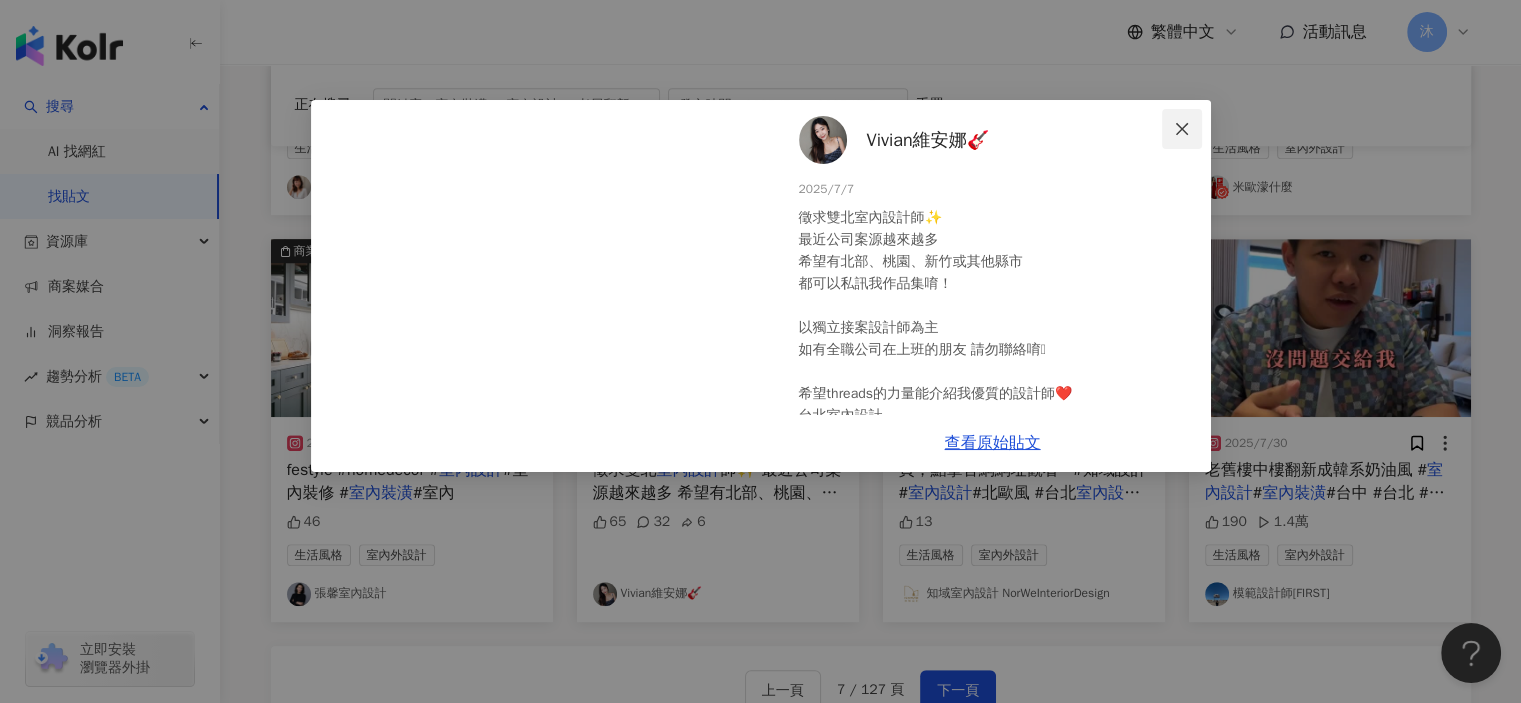 click 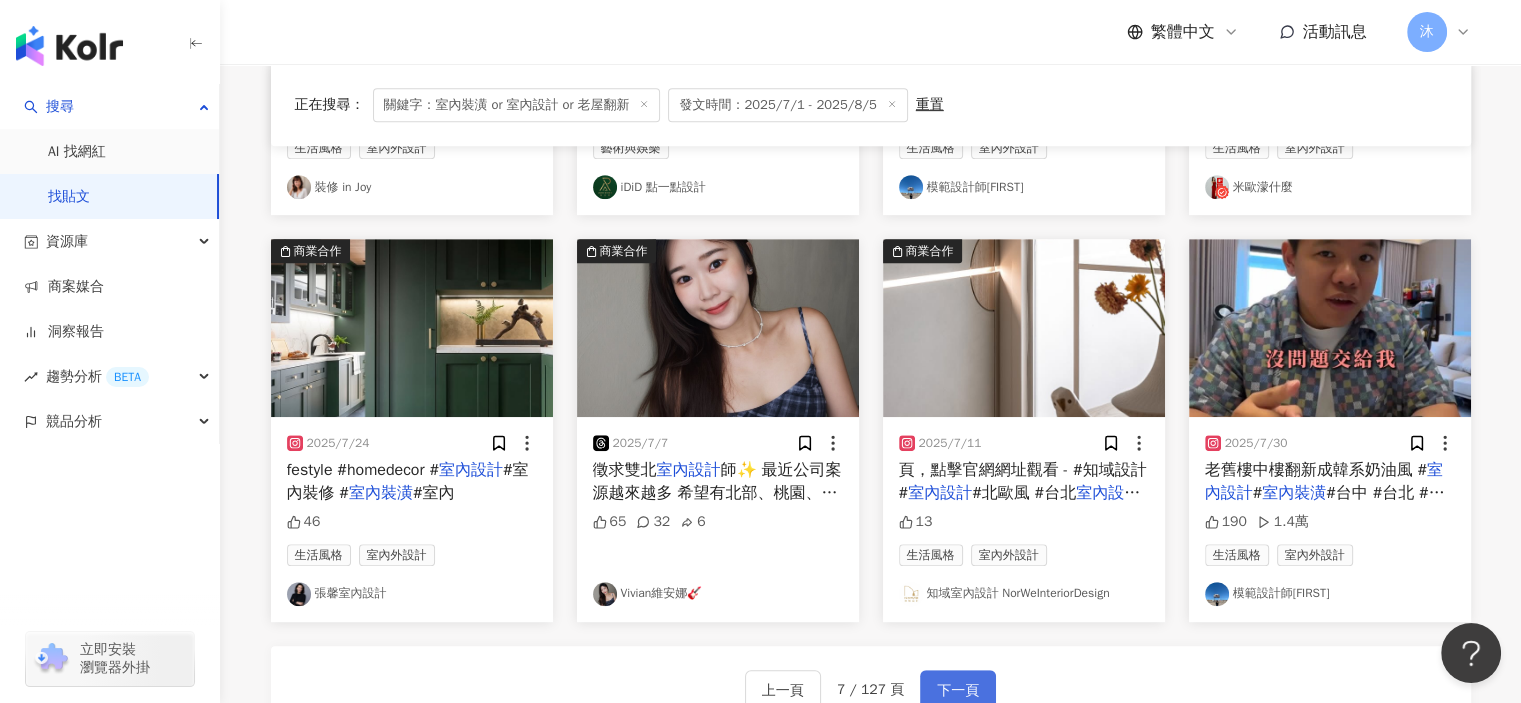 click on "下一頁" at bounding box center (958, 691) 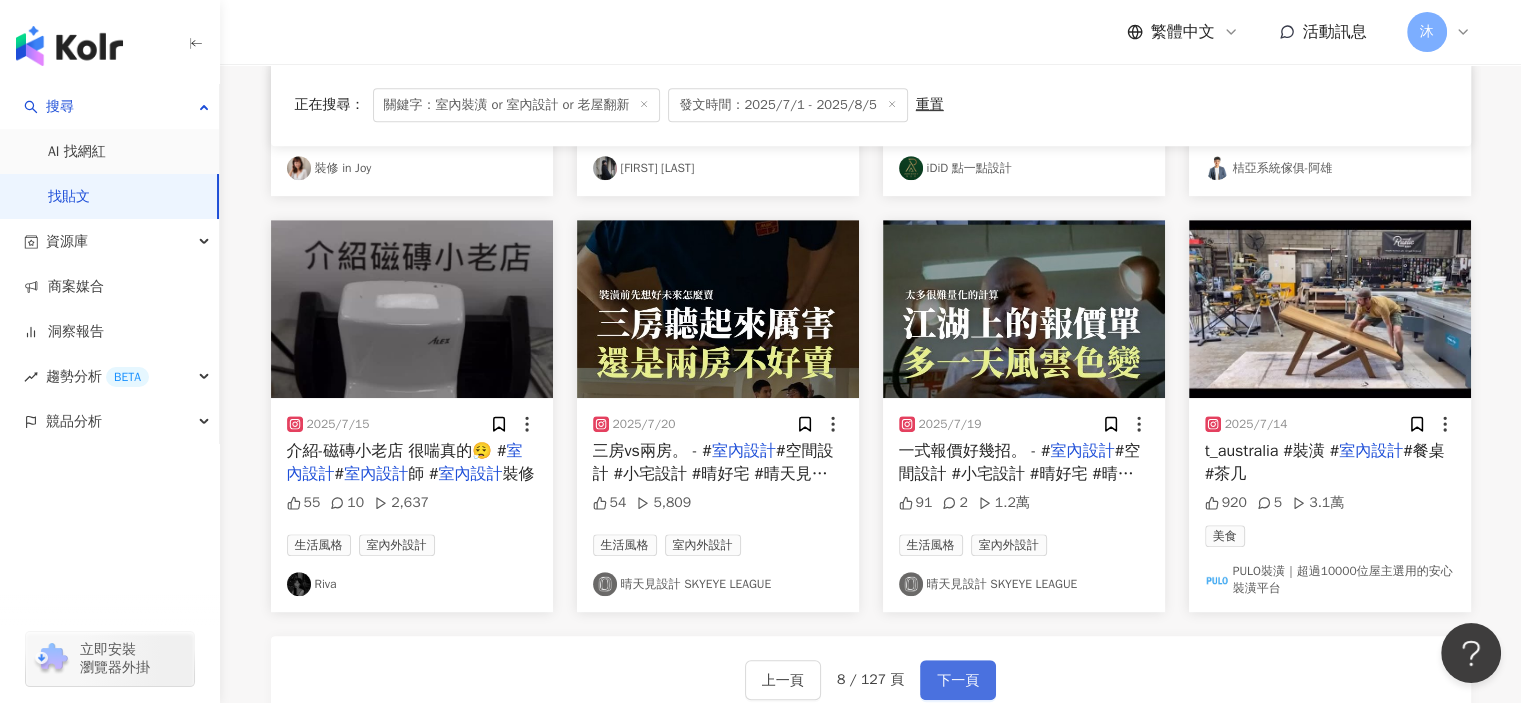 scroll, scrollTop: 927, scrollLeft: 0, axis: vertical 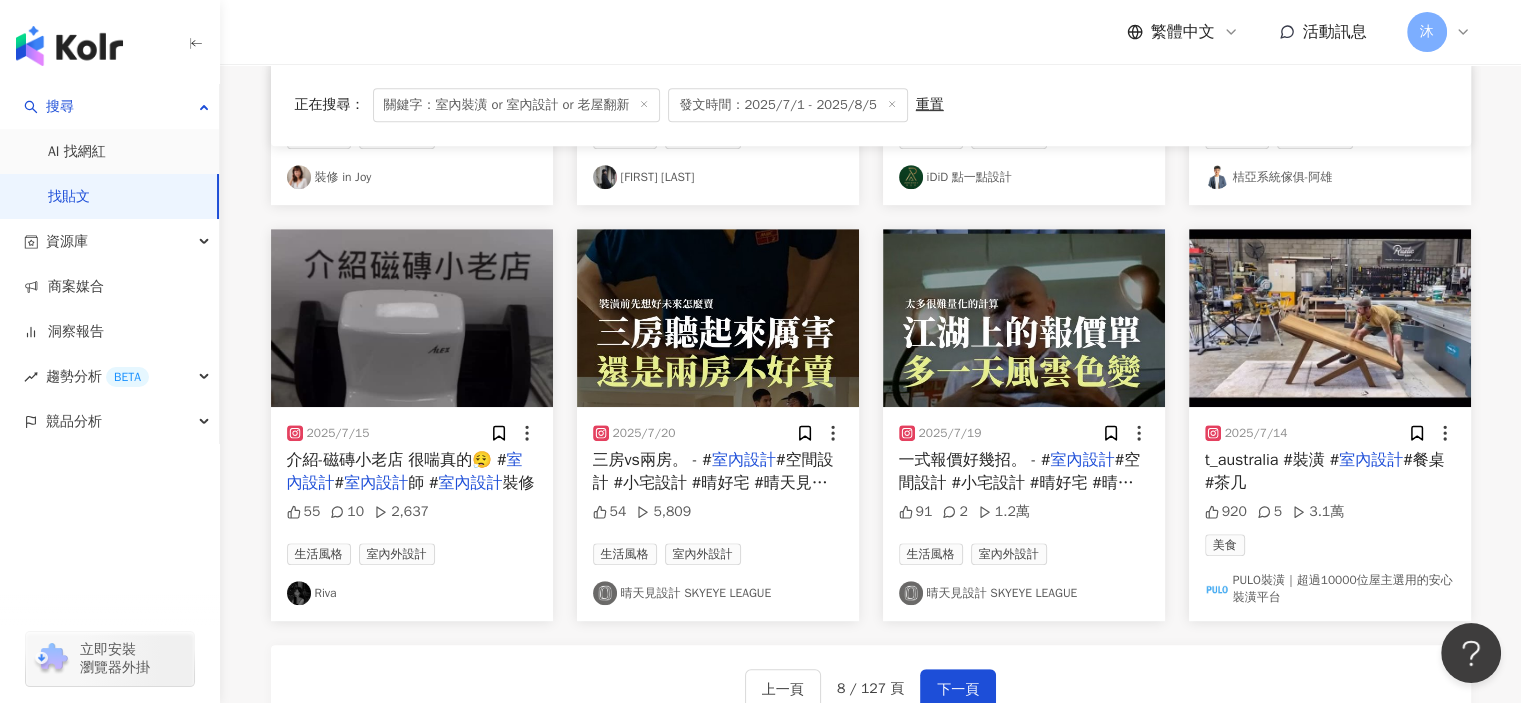 click at bounding box center (718, 318) 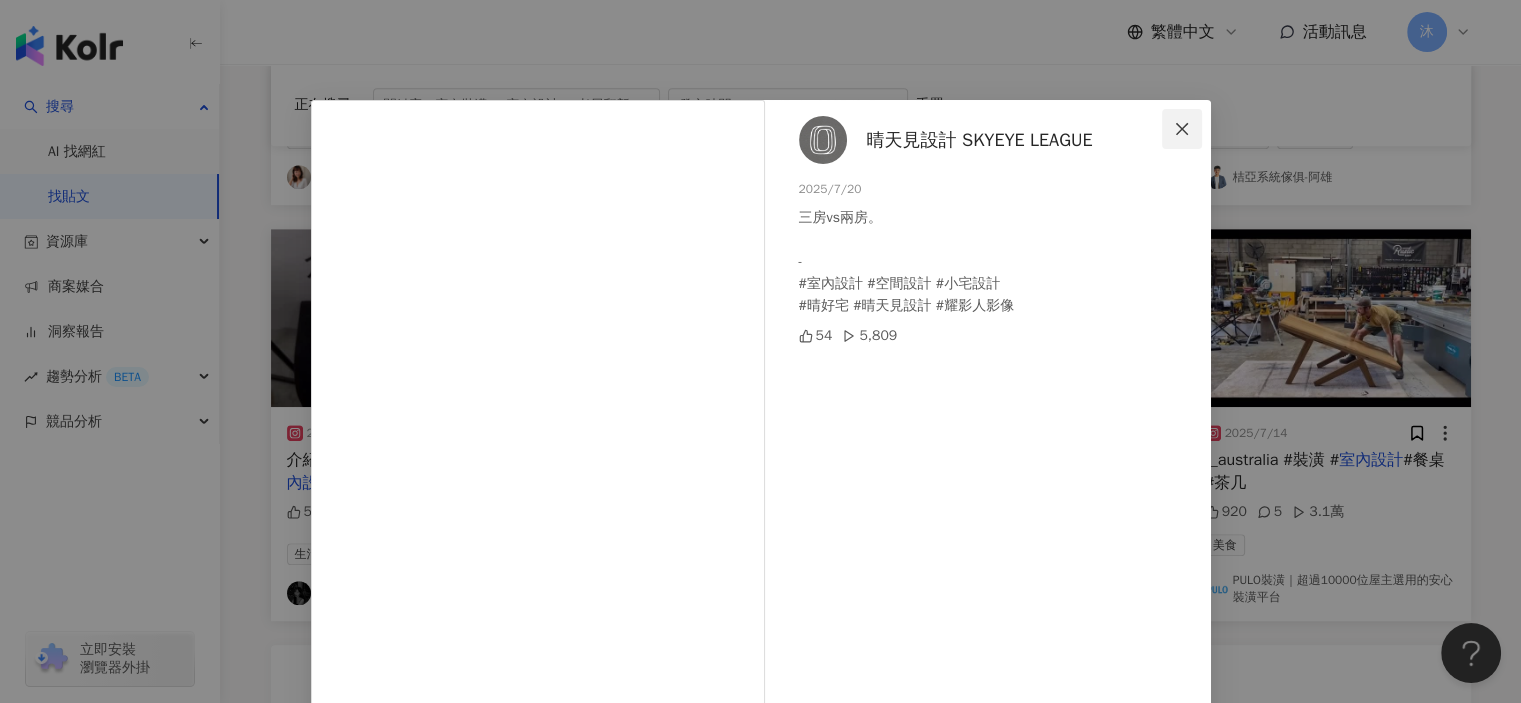 click 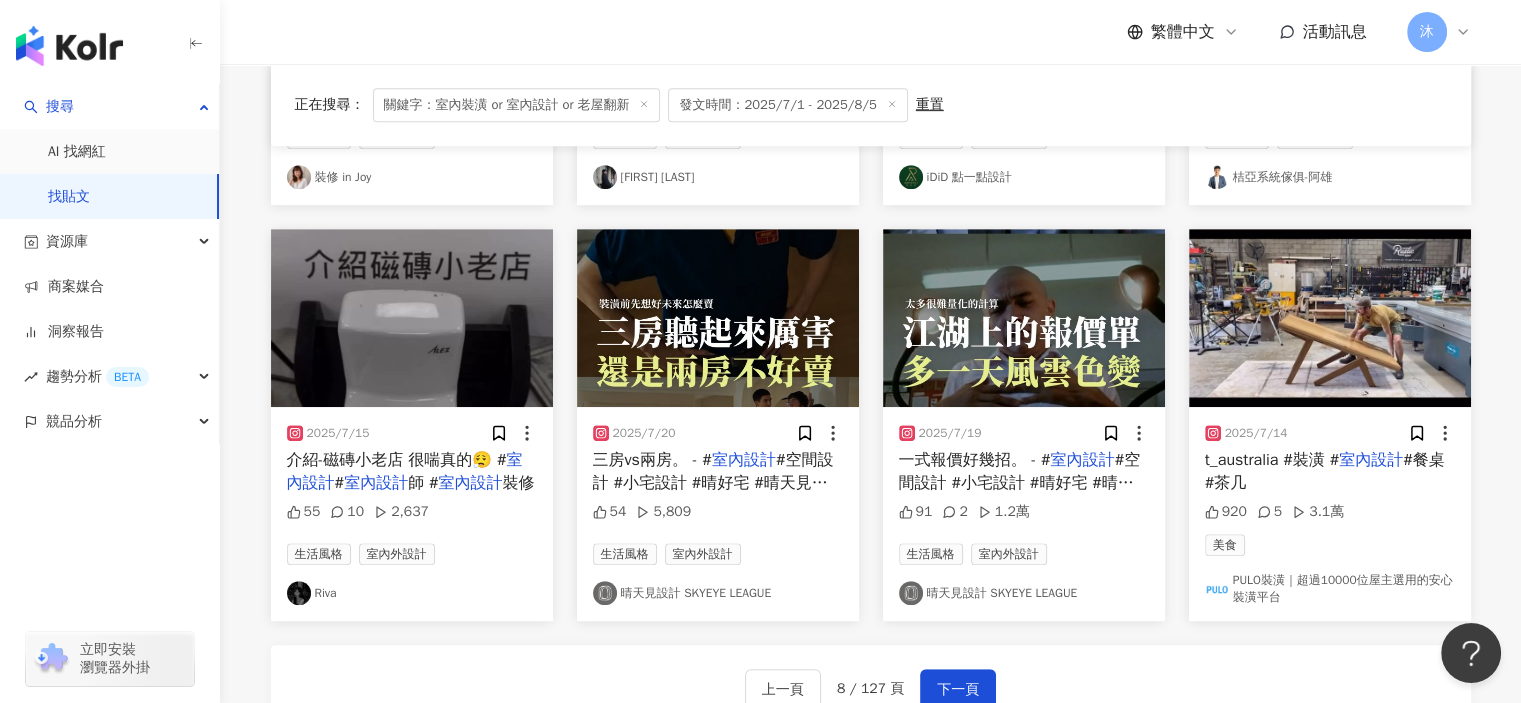 click at bounding box center (299, 593) 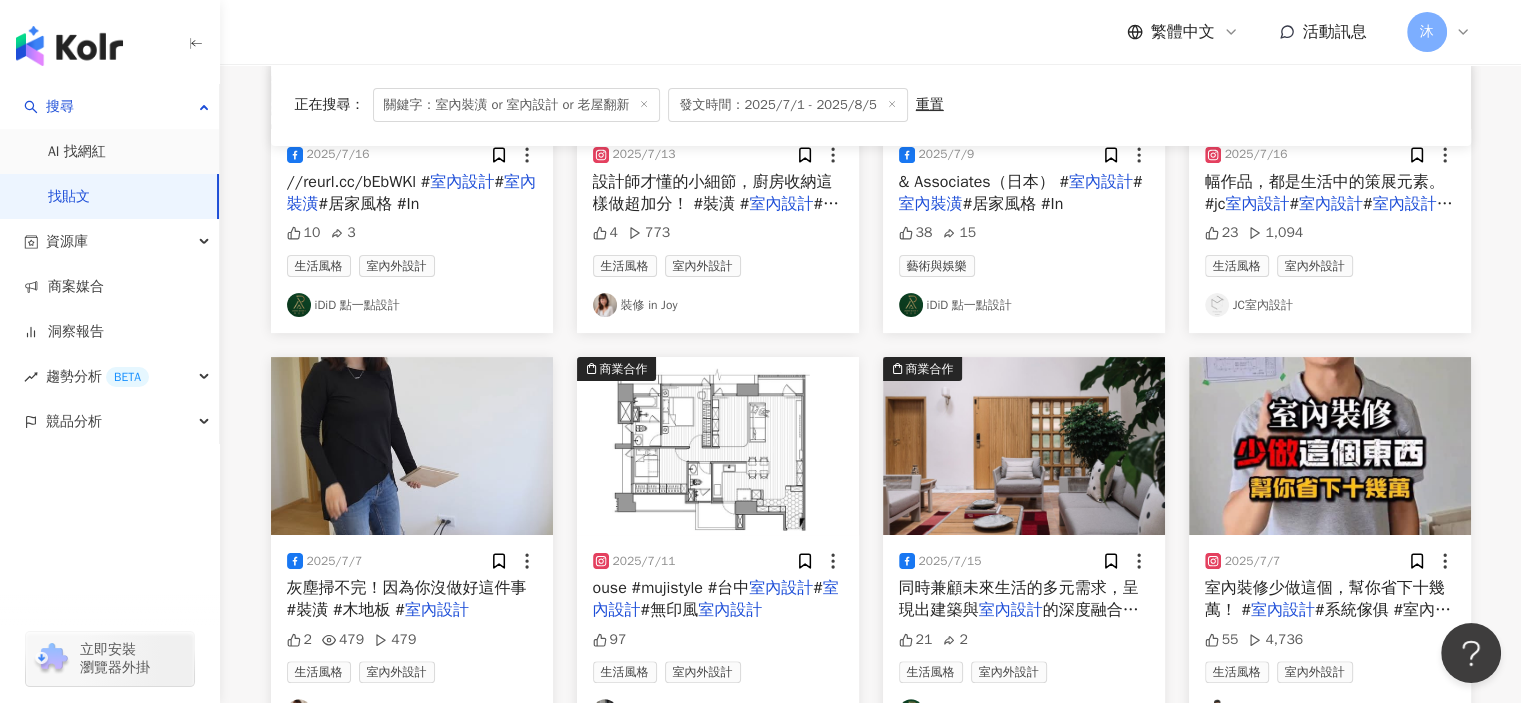 scroll, scrollTop: 527, scrollLeft: 0, axis: vertical 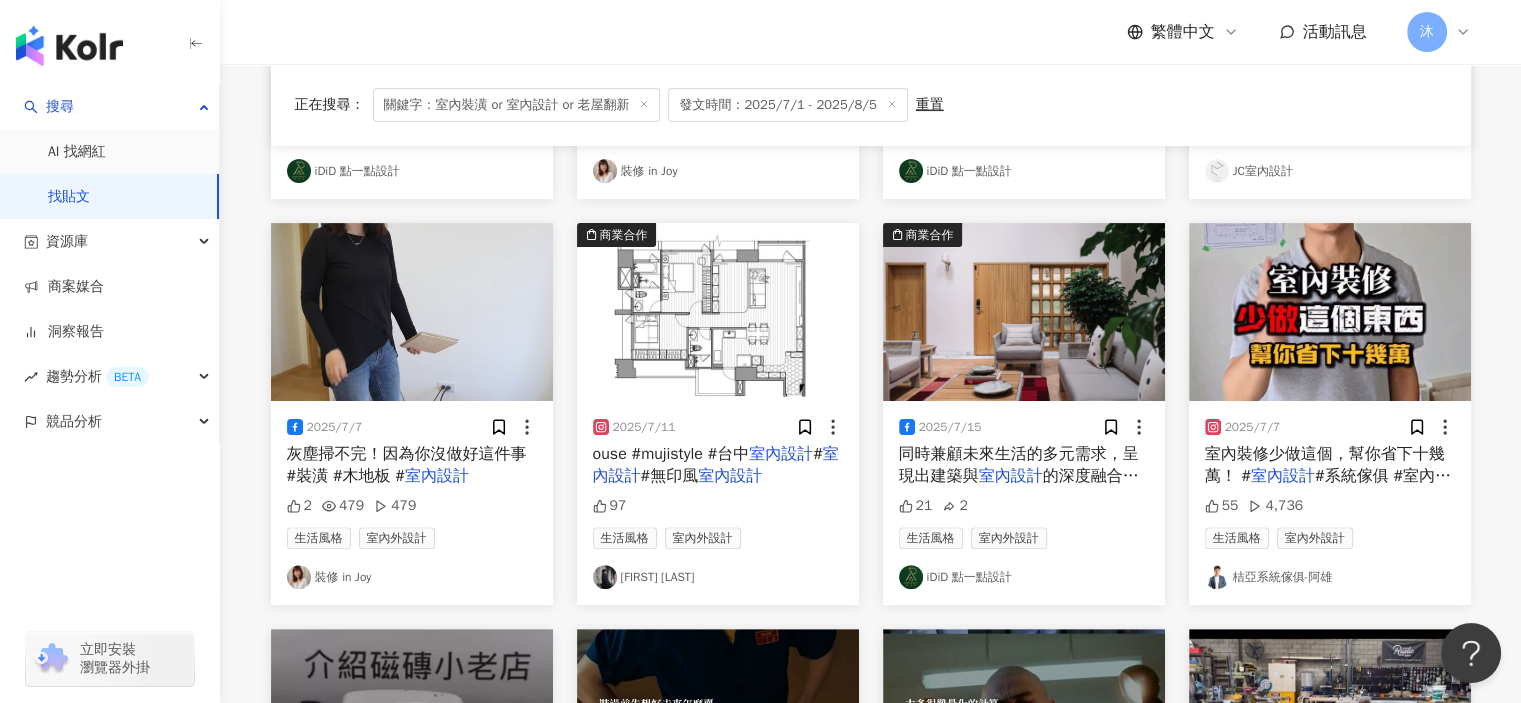 click on "裝修 in Joy" at bounding box center [412, 577] 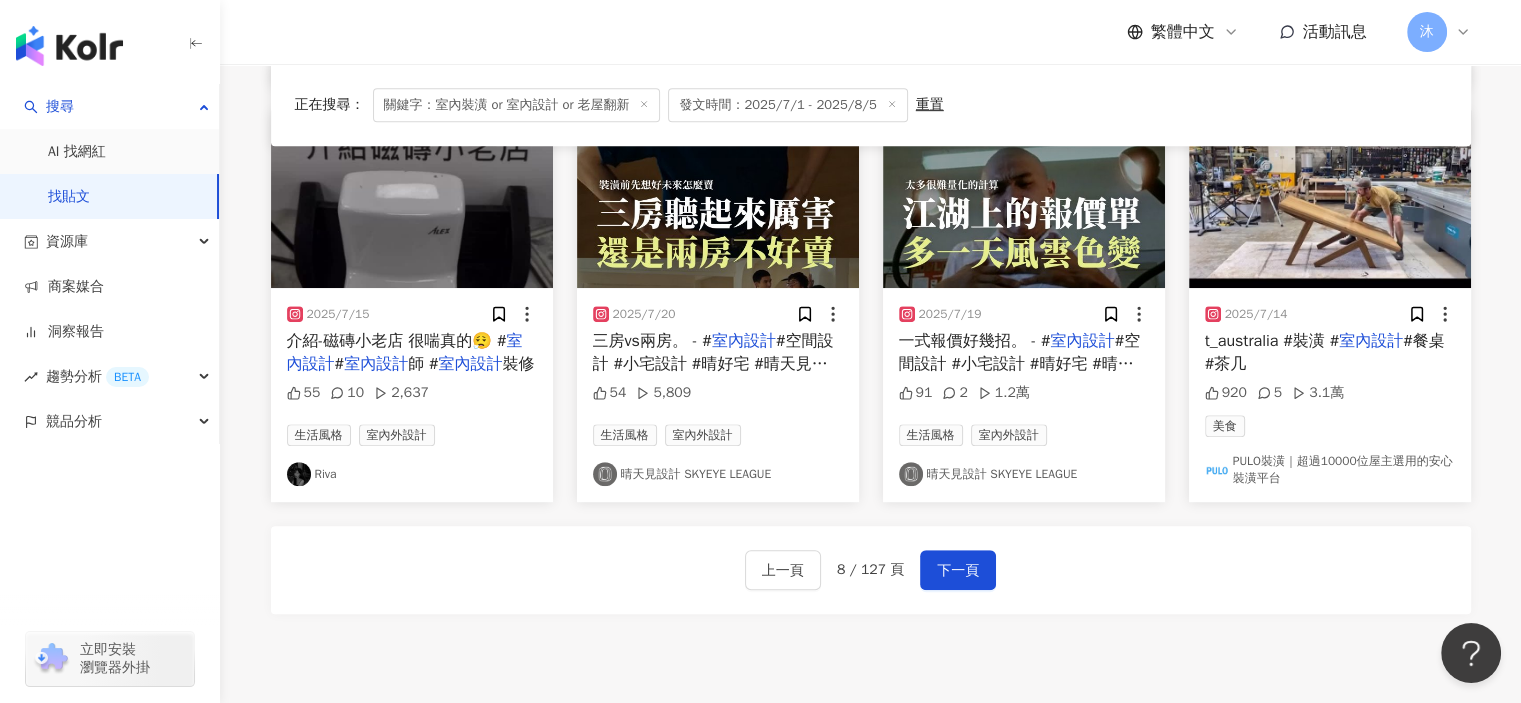scroll, scrollTop: 1227, scrollLeft: 0, axis: vertical 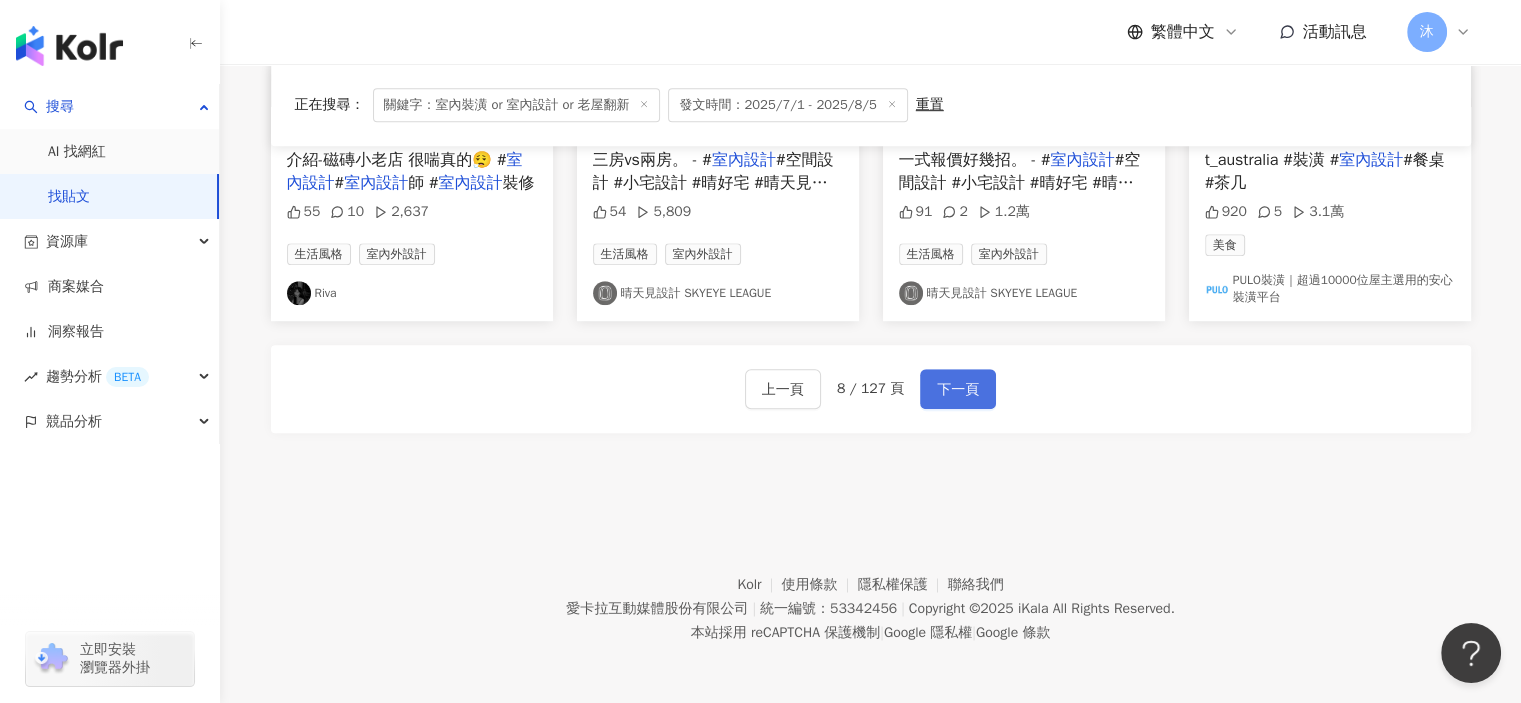 click on "下一頁" at bounding box center [958, 390] 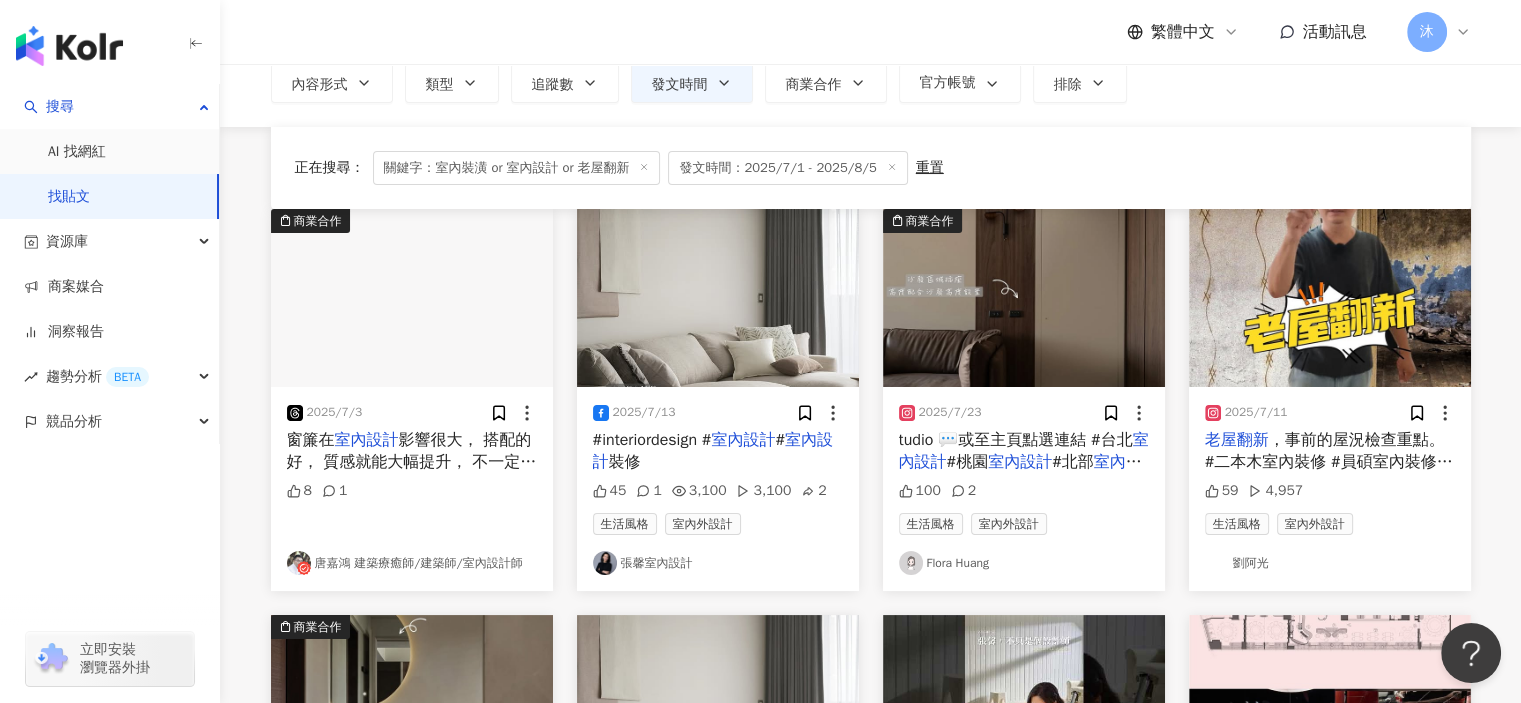 scroll, scrollTop: 300, scrollLeft: 0, axis: vertical 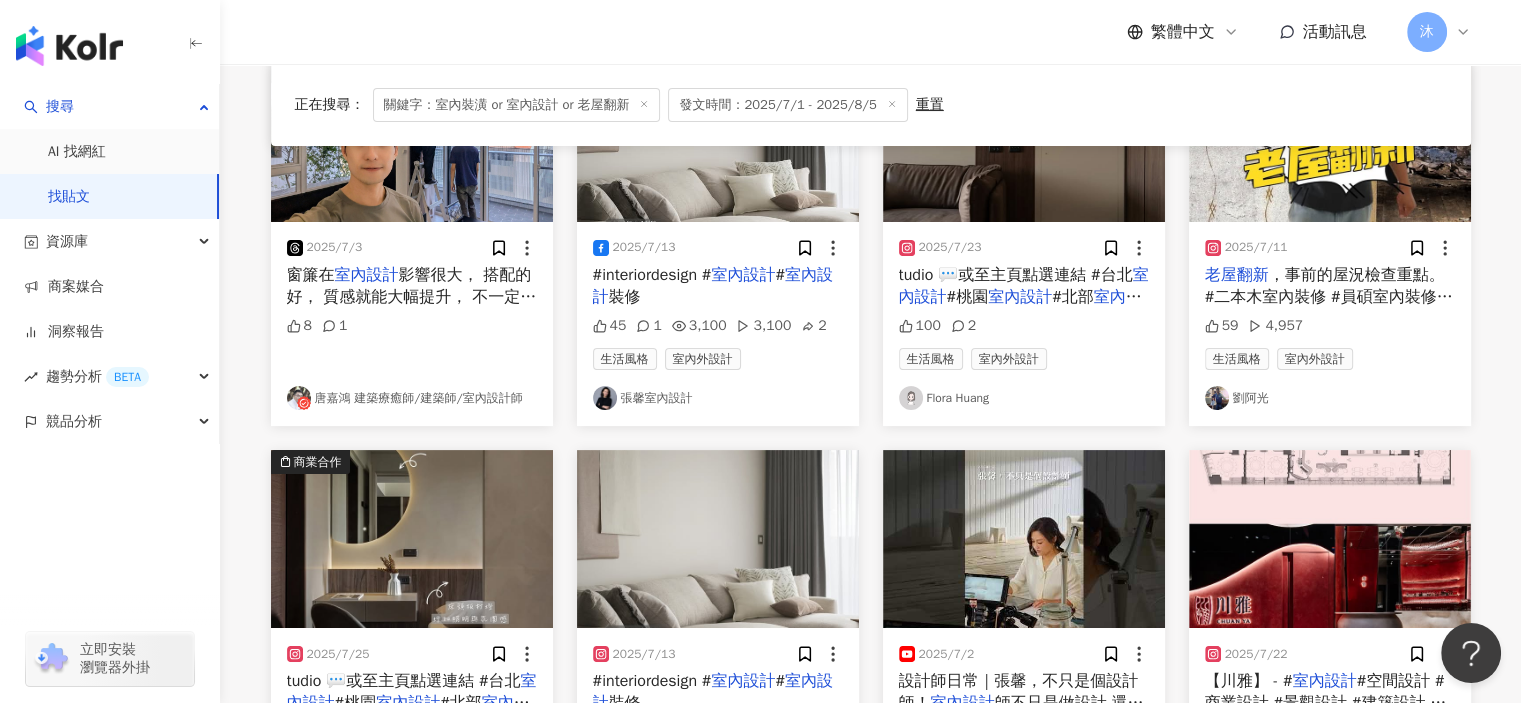 click on "，事前的屋況檢查重點。
#二本木室內裝修 #員碩室內裝修 #統包工程 #" at bounding box center [1329, 297] 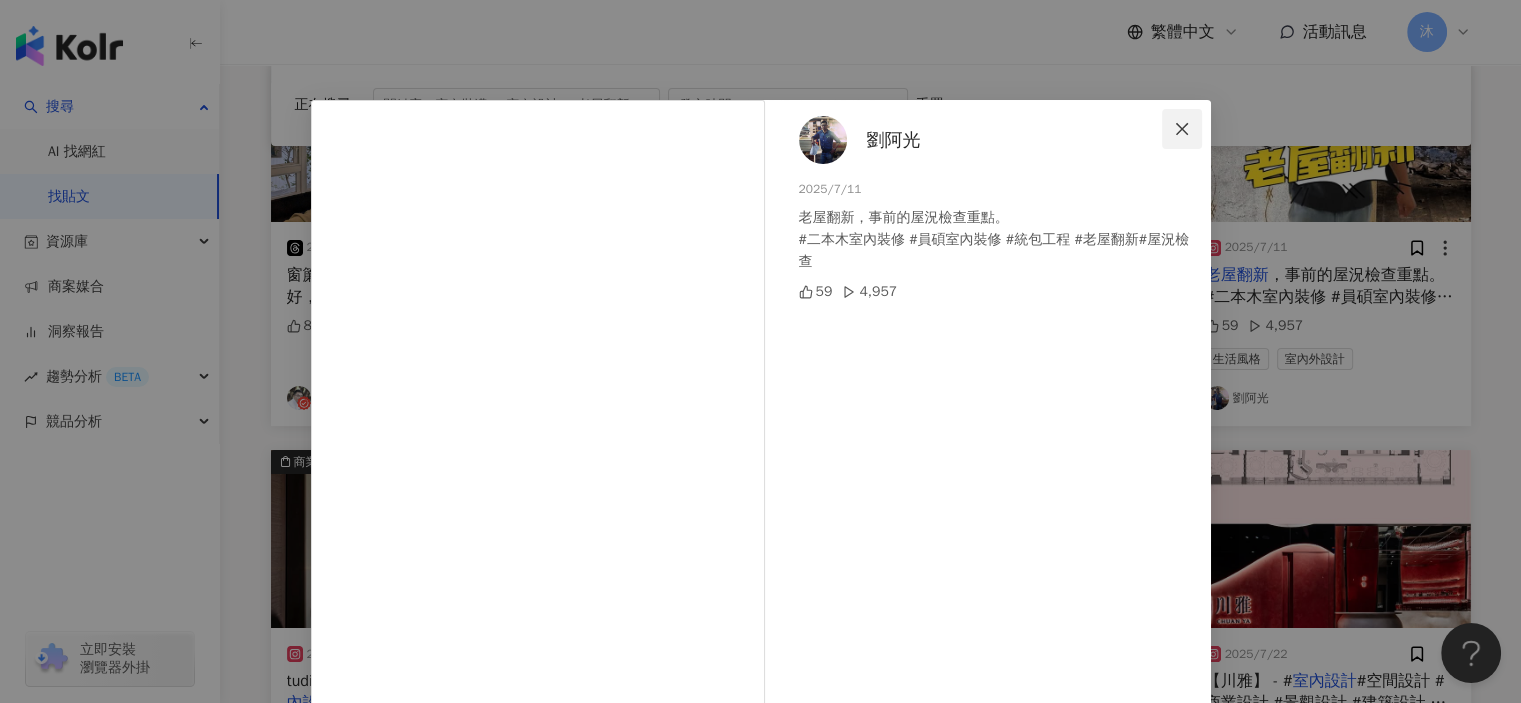 click 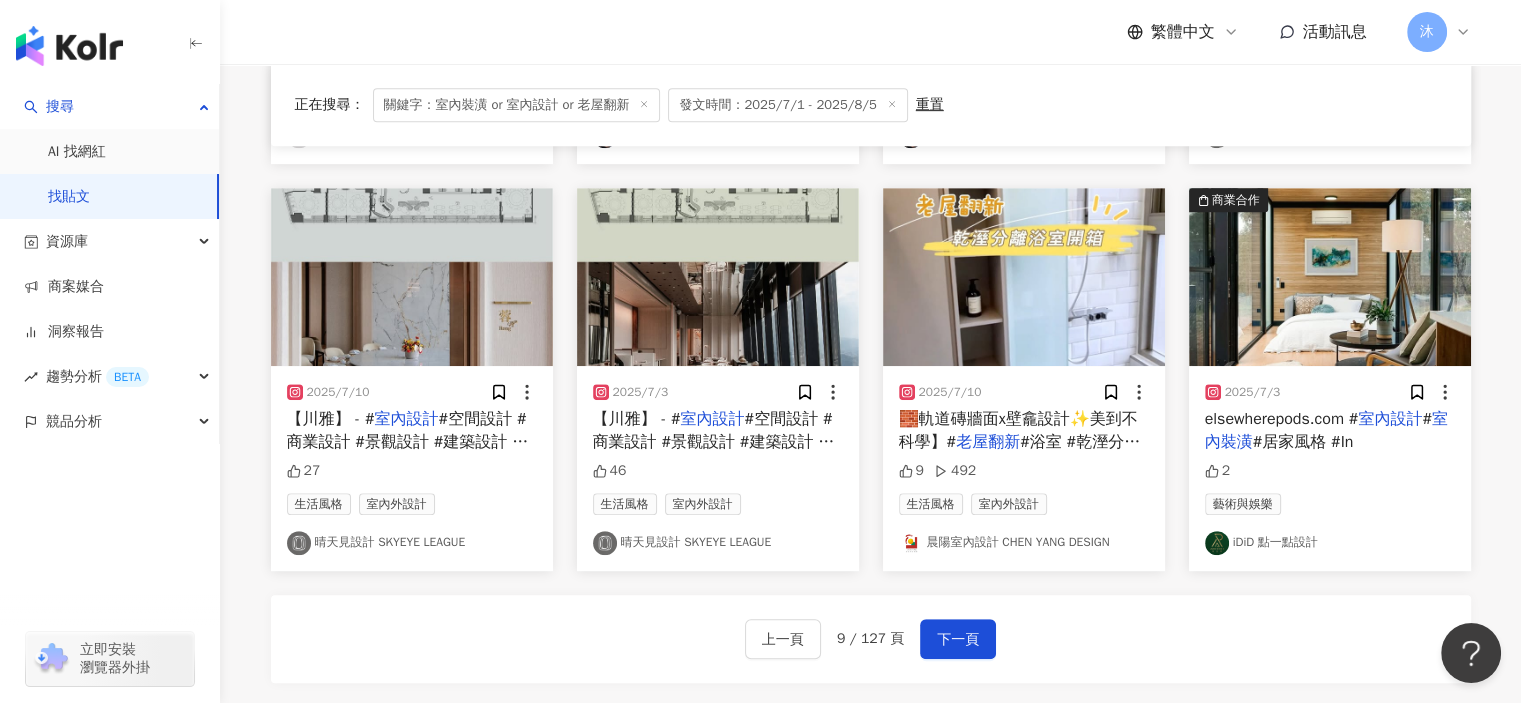 scroll, scrollTop: 1000, scrollLeft: 0, axis: vertical 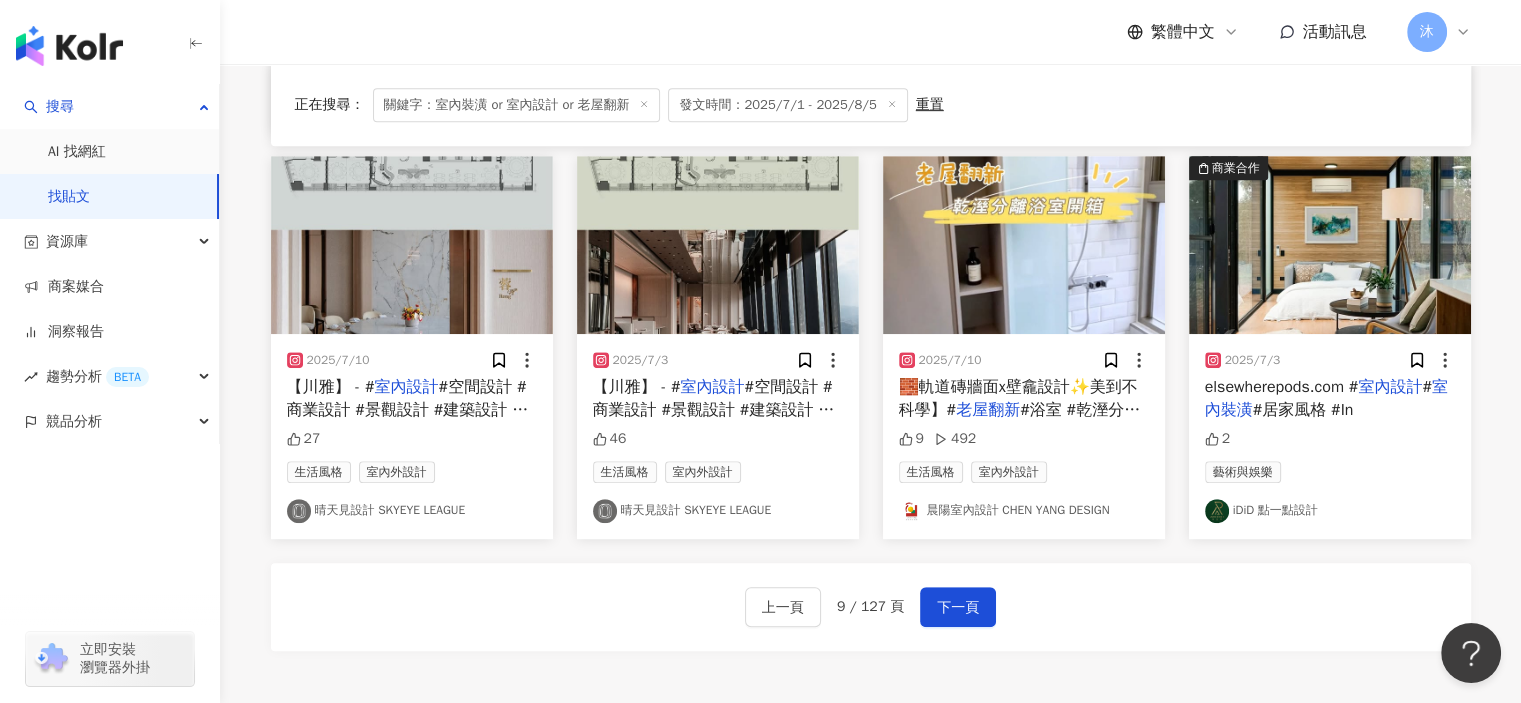 click on "晨陽室內設計 CHEN YANG DESIGN" at bounding box center [1024, 511] 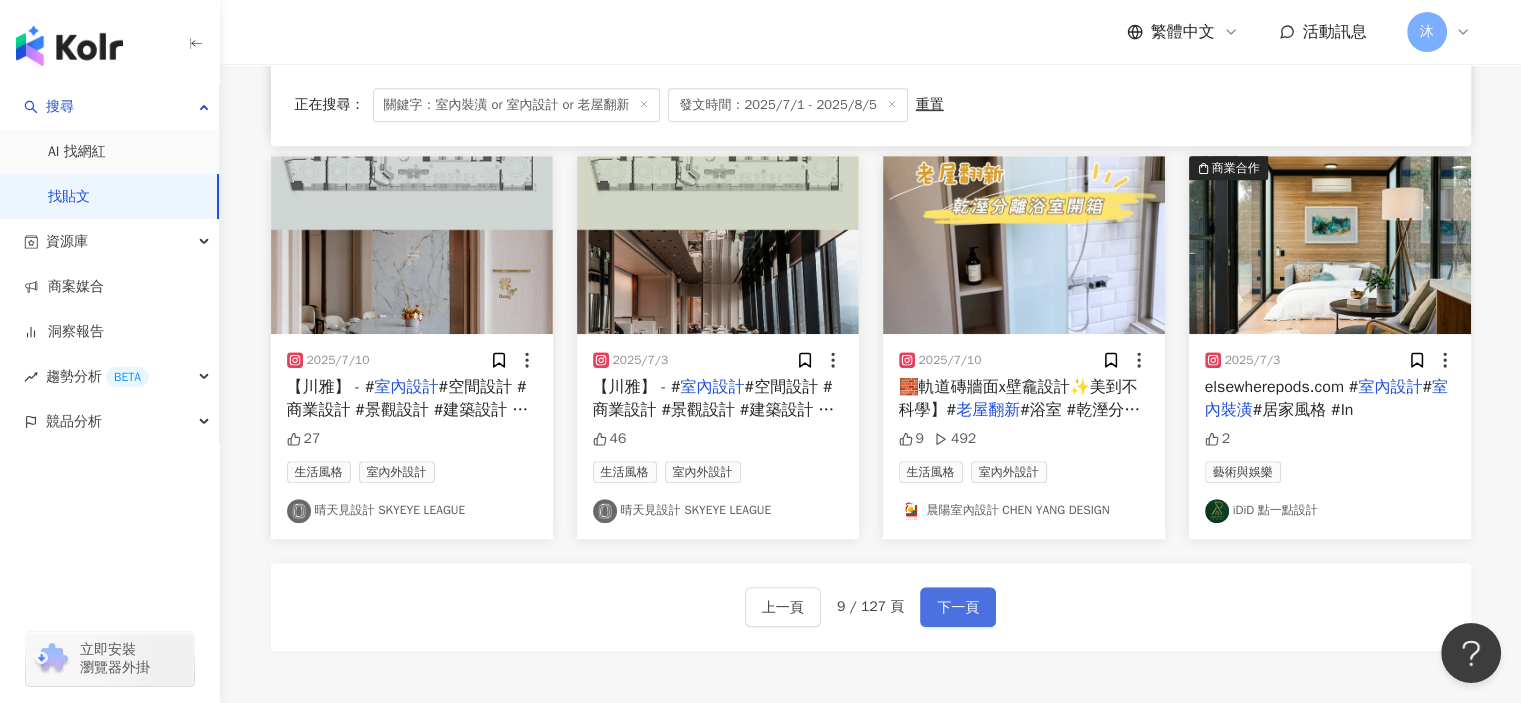 click on "下一頁" at bounding box center [958, 608] 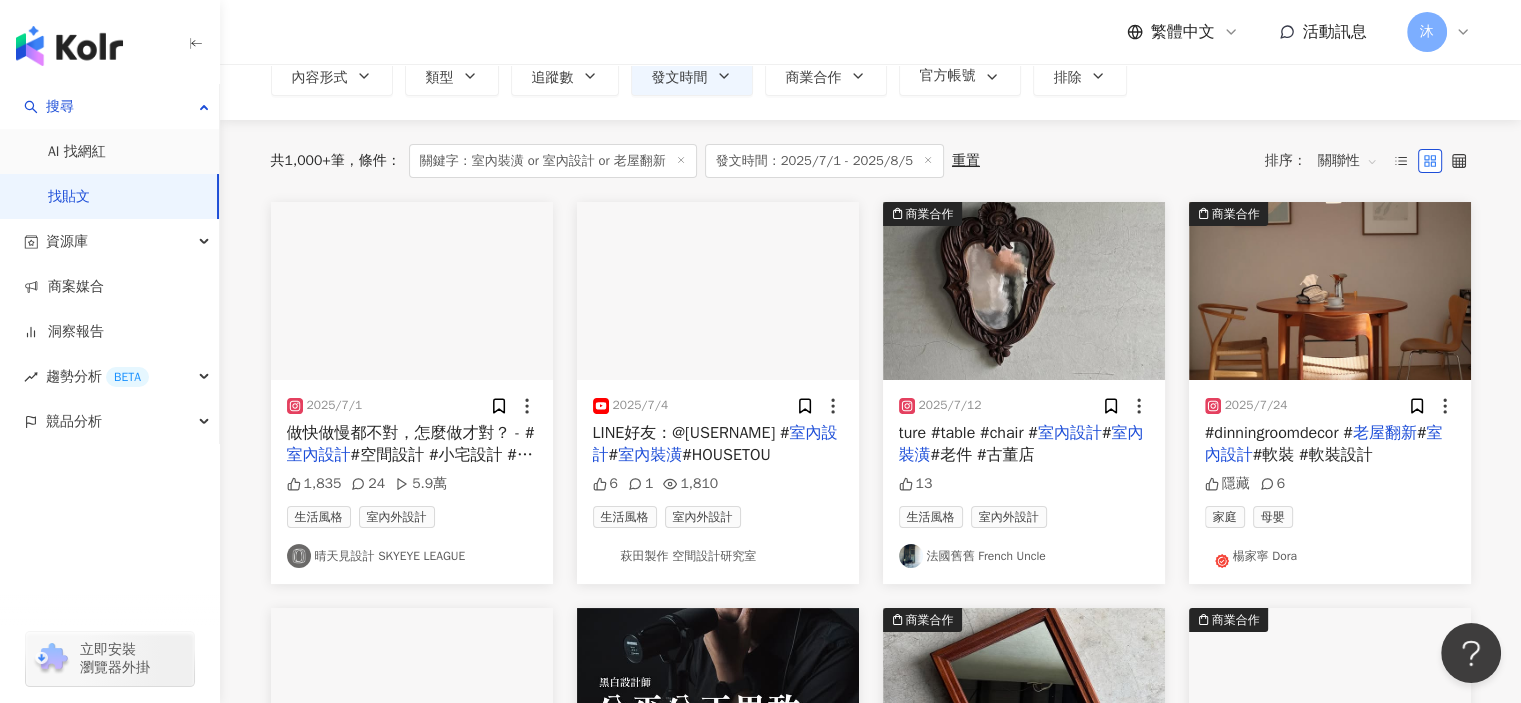 scroll, scrollTop: 300, scrollLeft: 0, axis: vertical 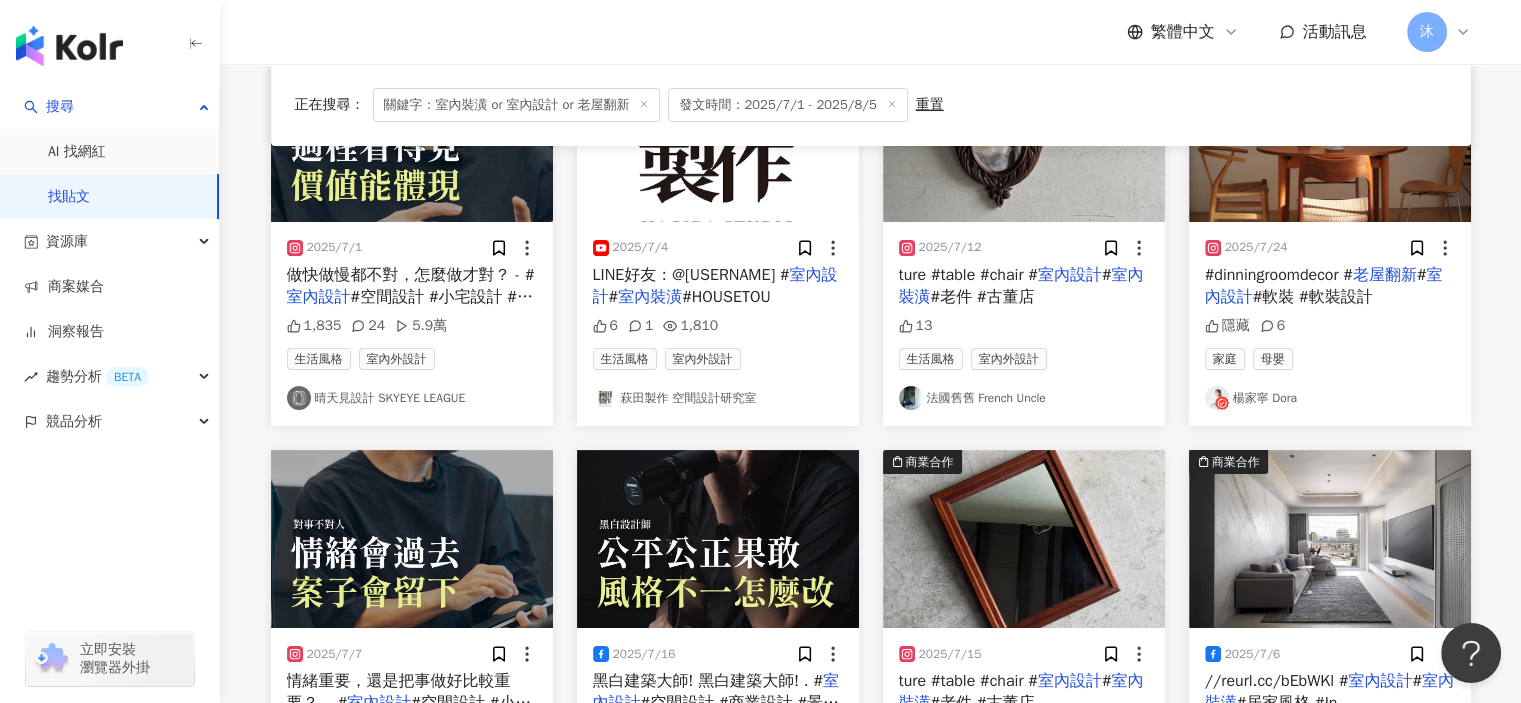 click on "️LINE好友：@096thdka
#" at bounding box center (691, 275) 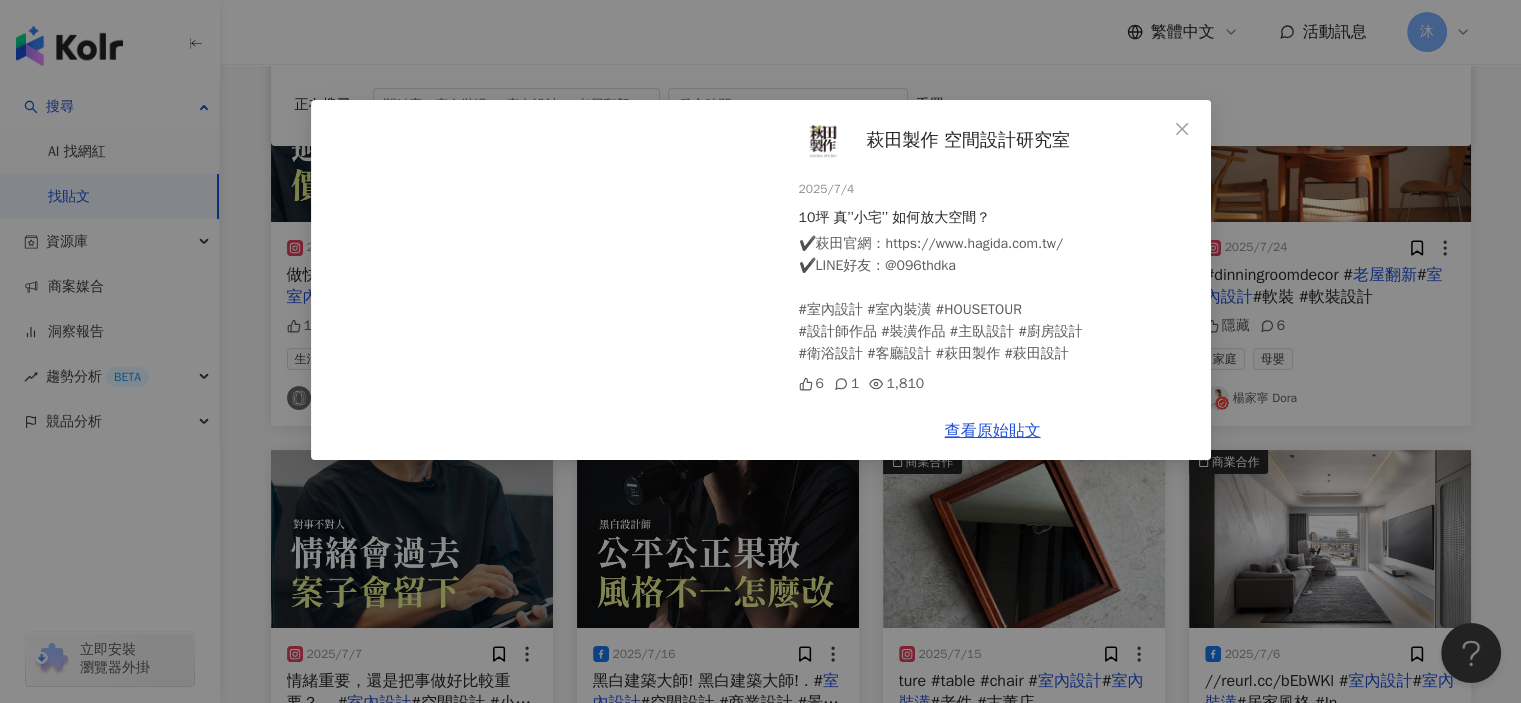 click on "萩田製作 空間設計研究室" at bounding box center [968, 140] 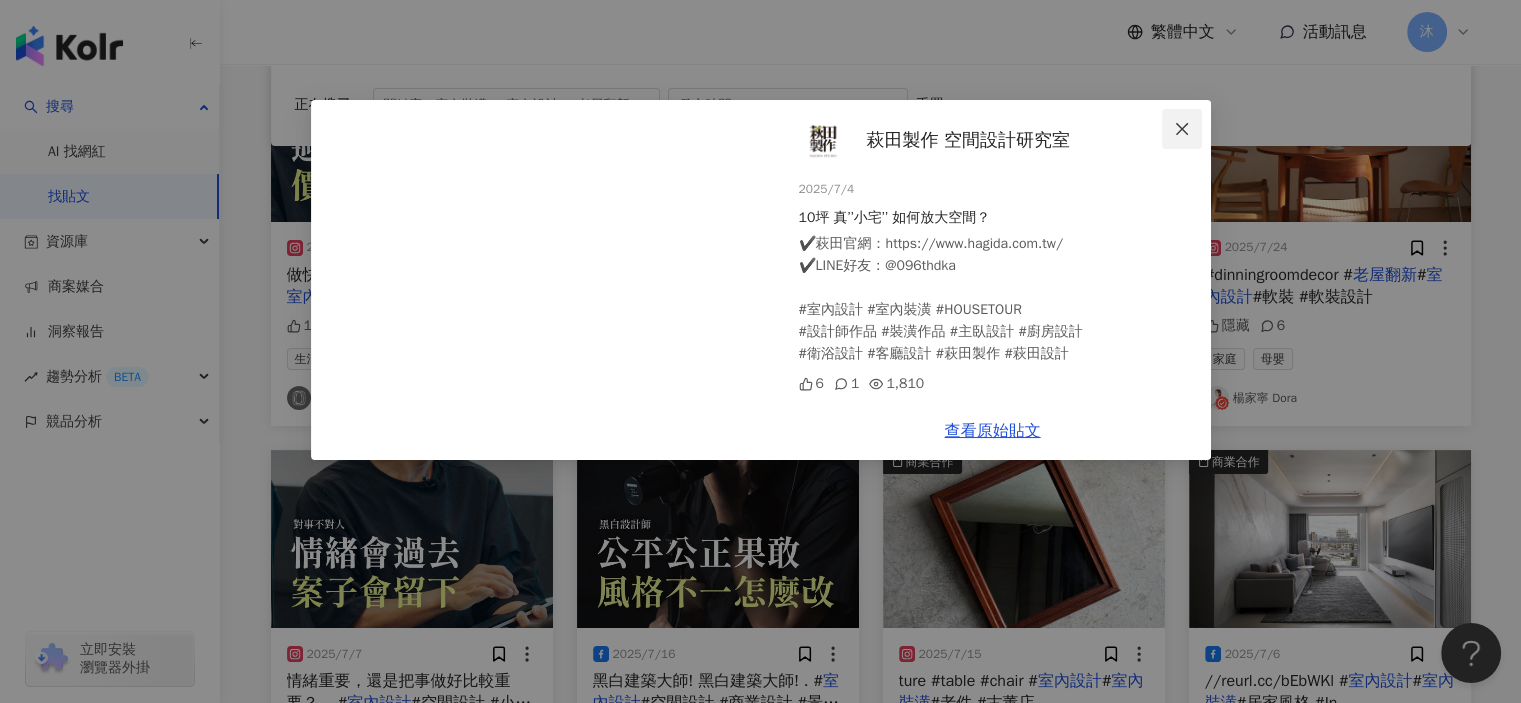 click 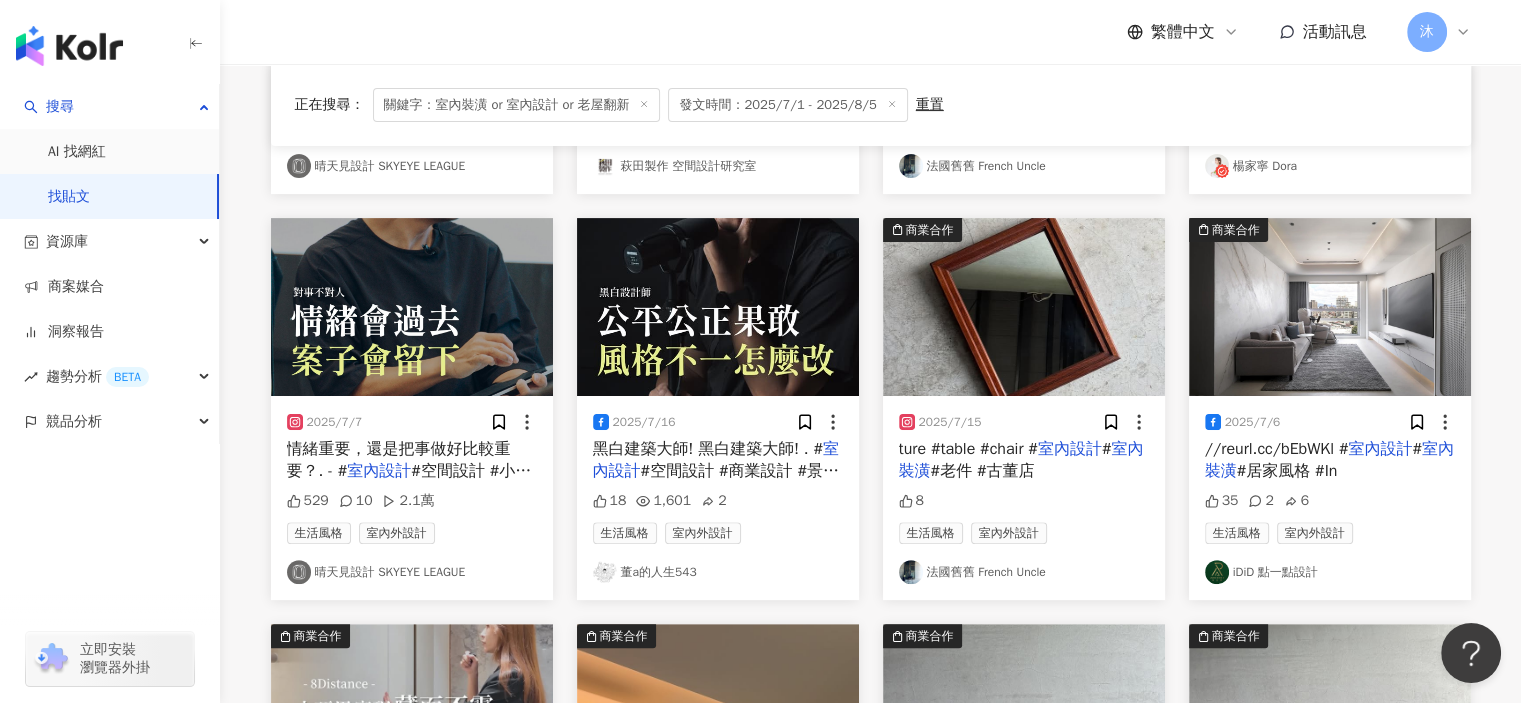 scroll, scrollTop: 600, scrollLeft: 0, axis: vertical 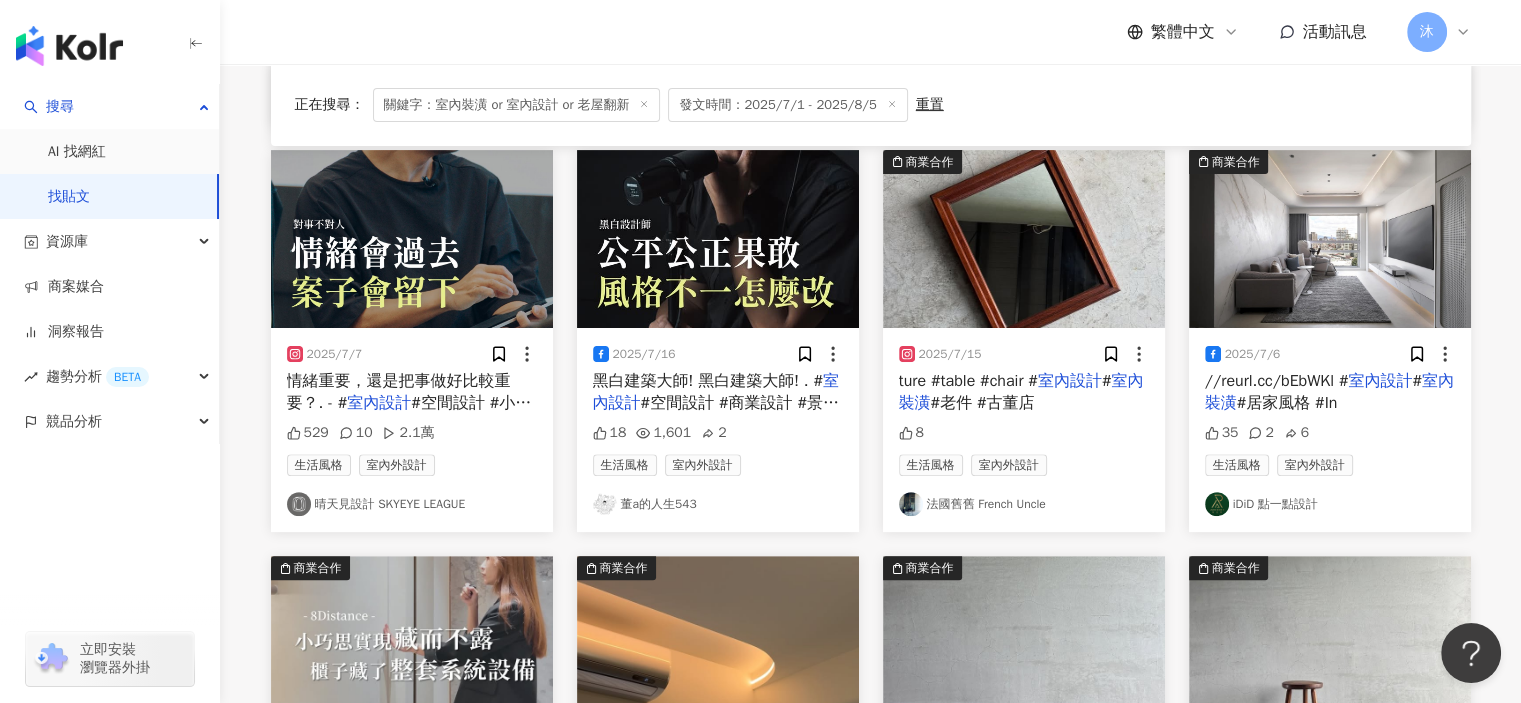 click on "黑白建築大師! 黑白建築大師!
.
#" at bounding box center [708, 381] 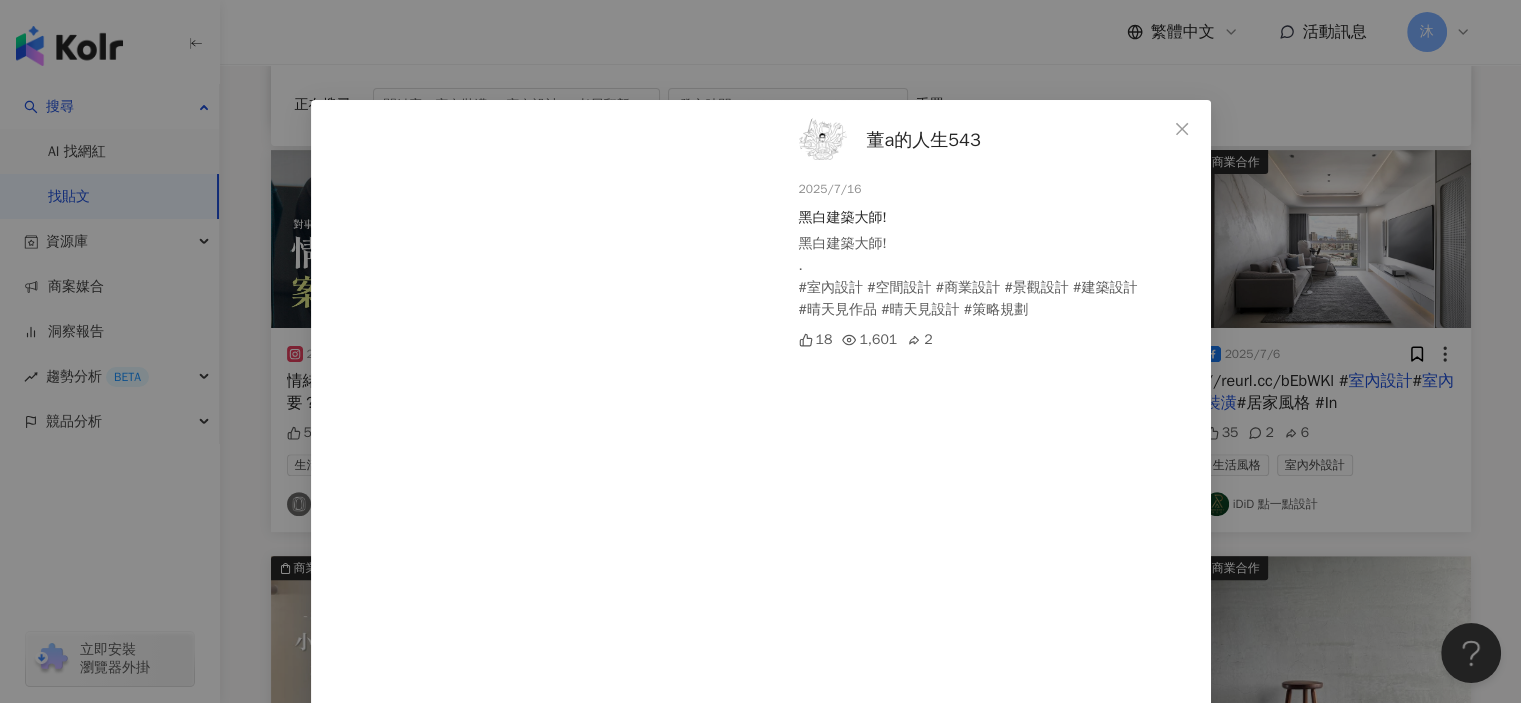 click on "董a的人生543" at bounding box center [924, 140] 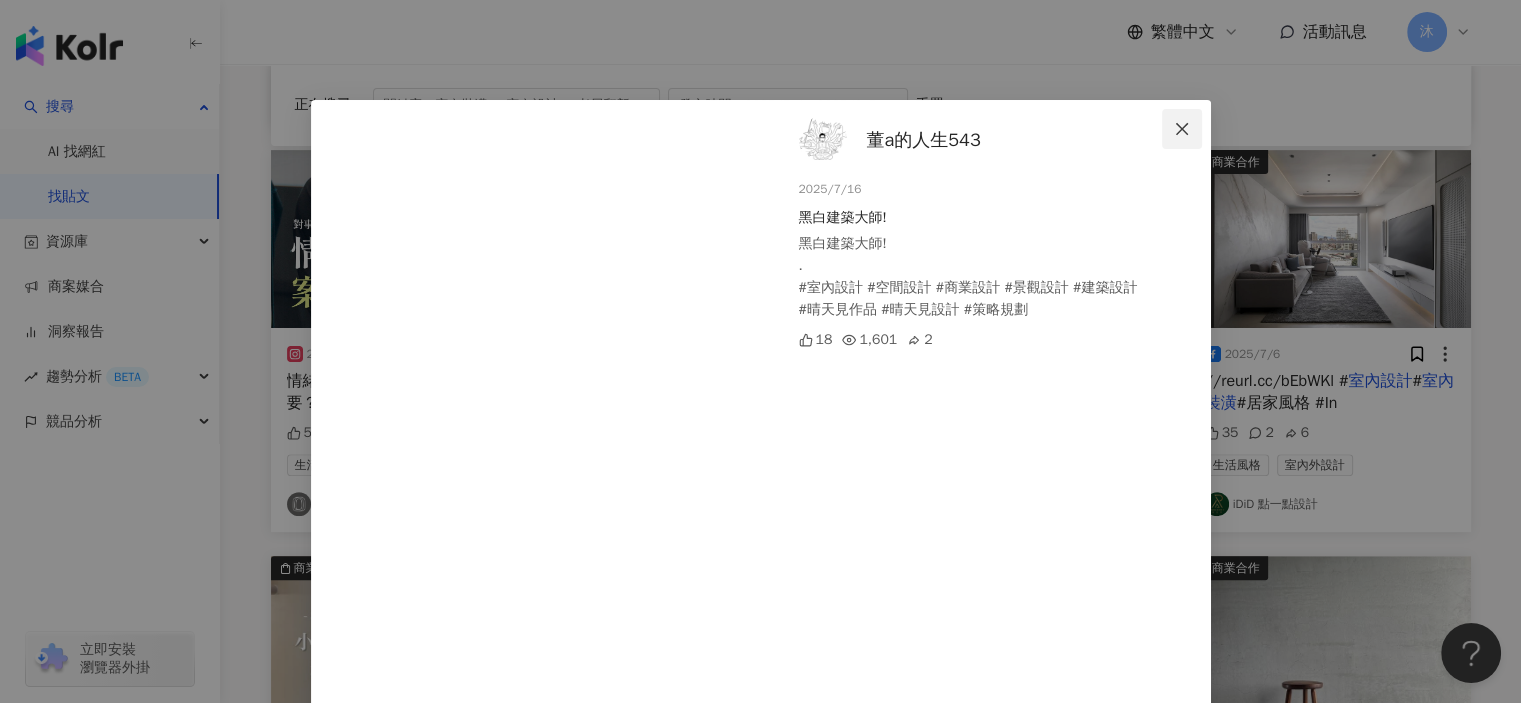 click 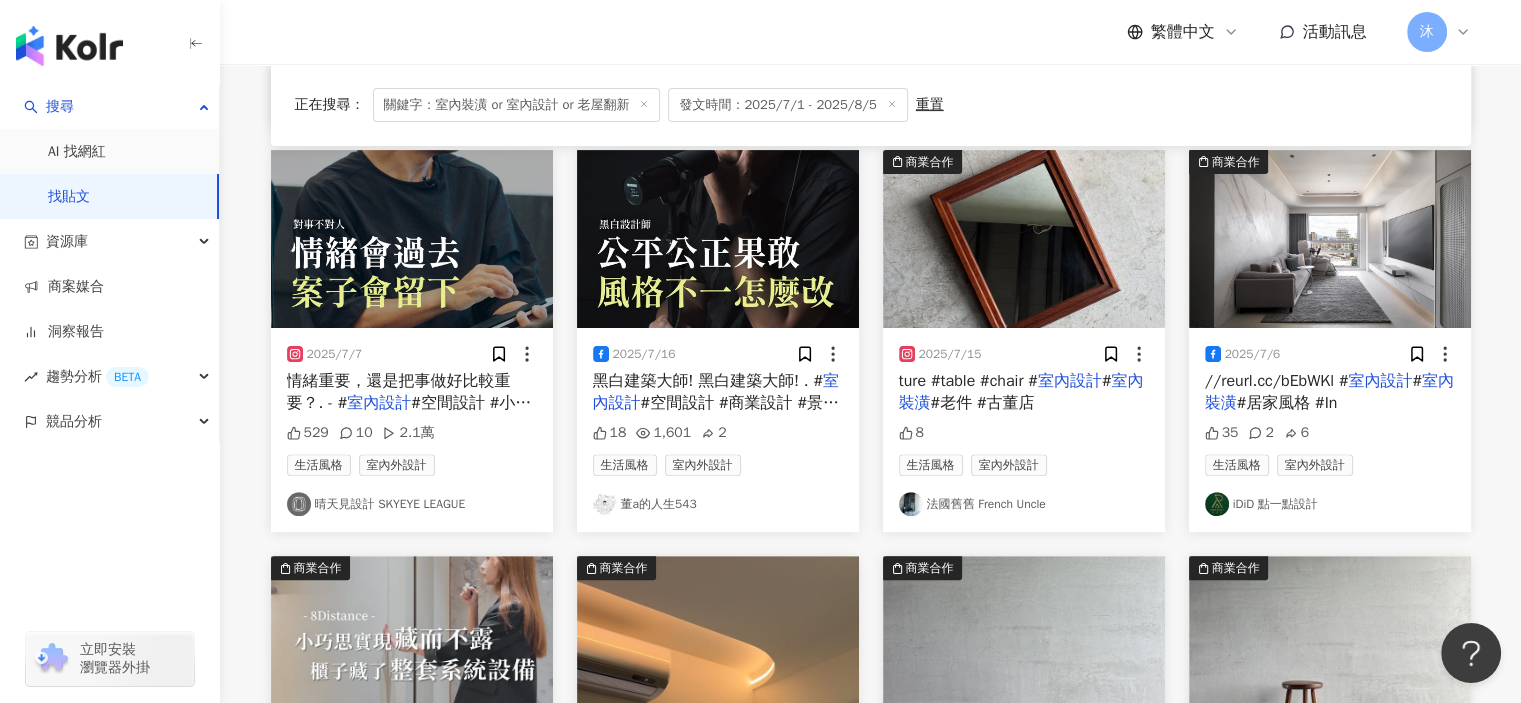 scroll, scrollTop: 1217, scrollLeft: 0, axis: vertical 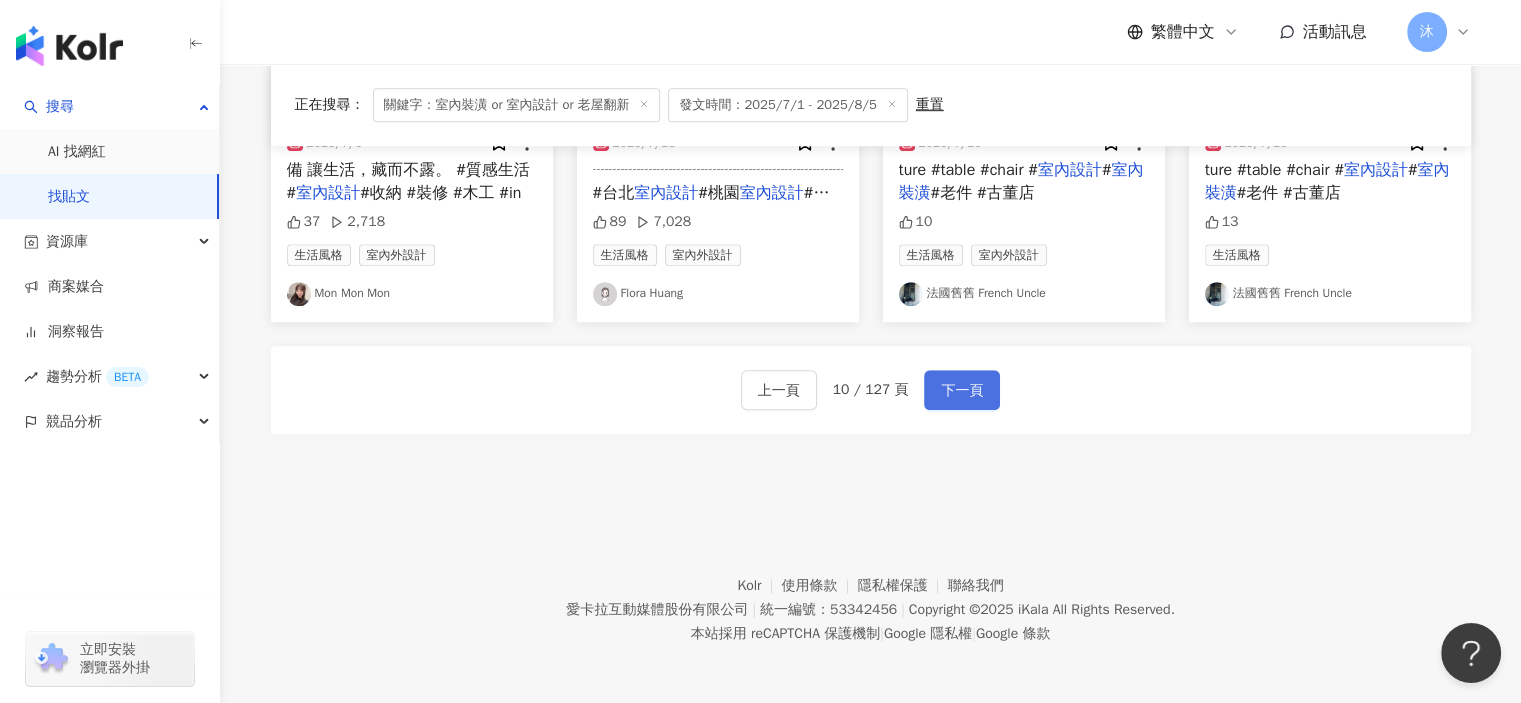 click on "下一頁" at bounding box center [962, 391] 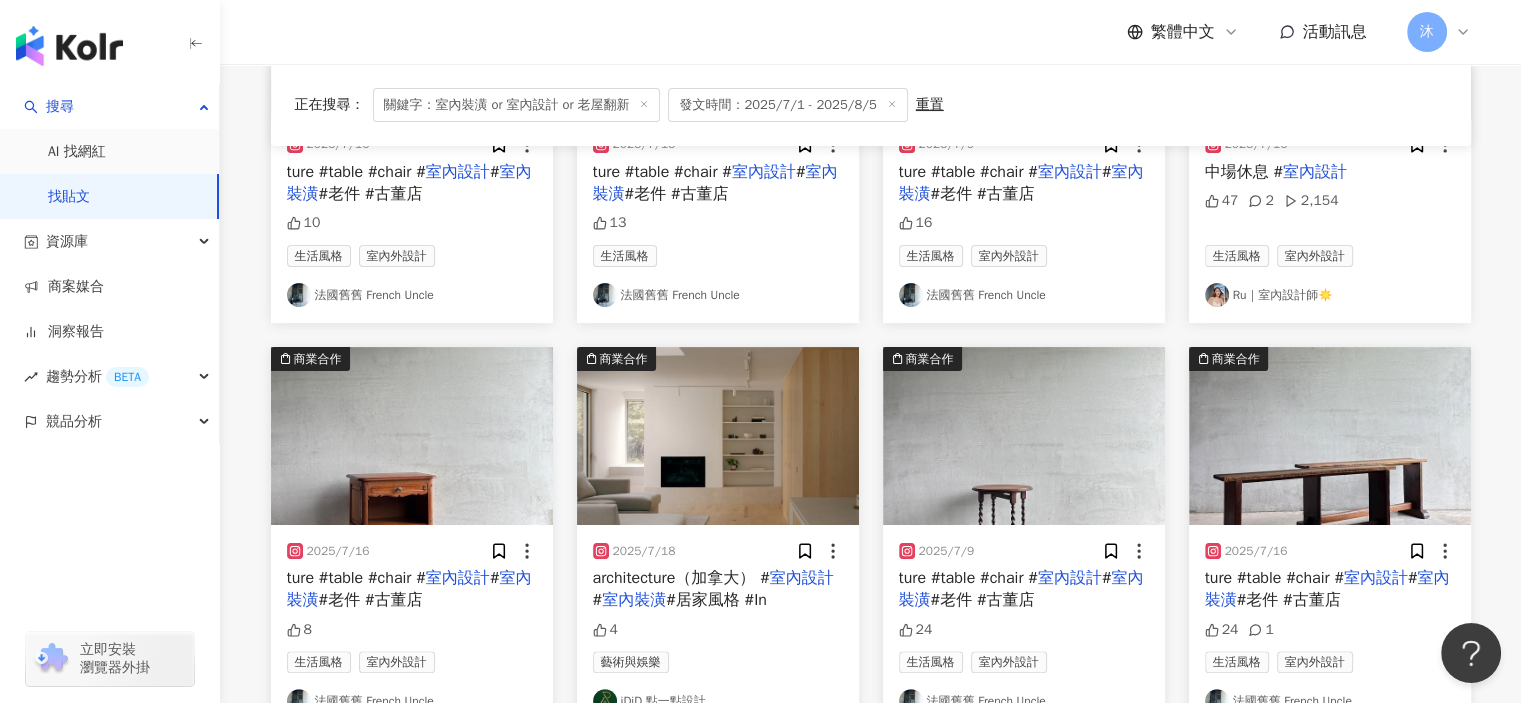 scroll, scrollTop: 917, scrollLeft: 0, axis: vertical 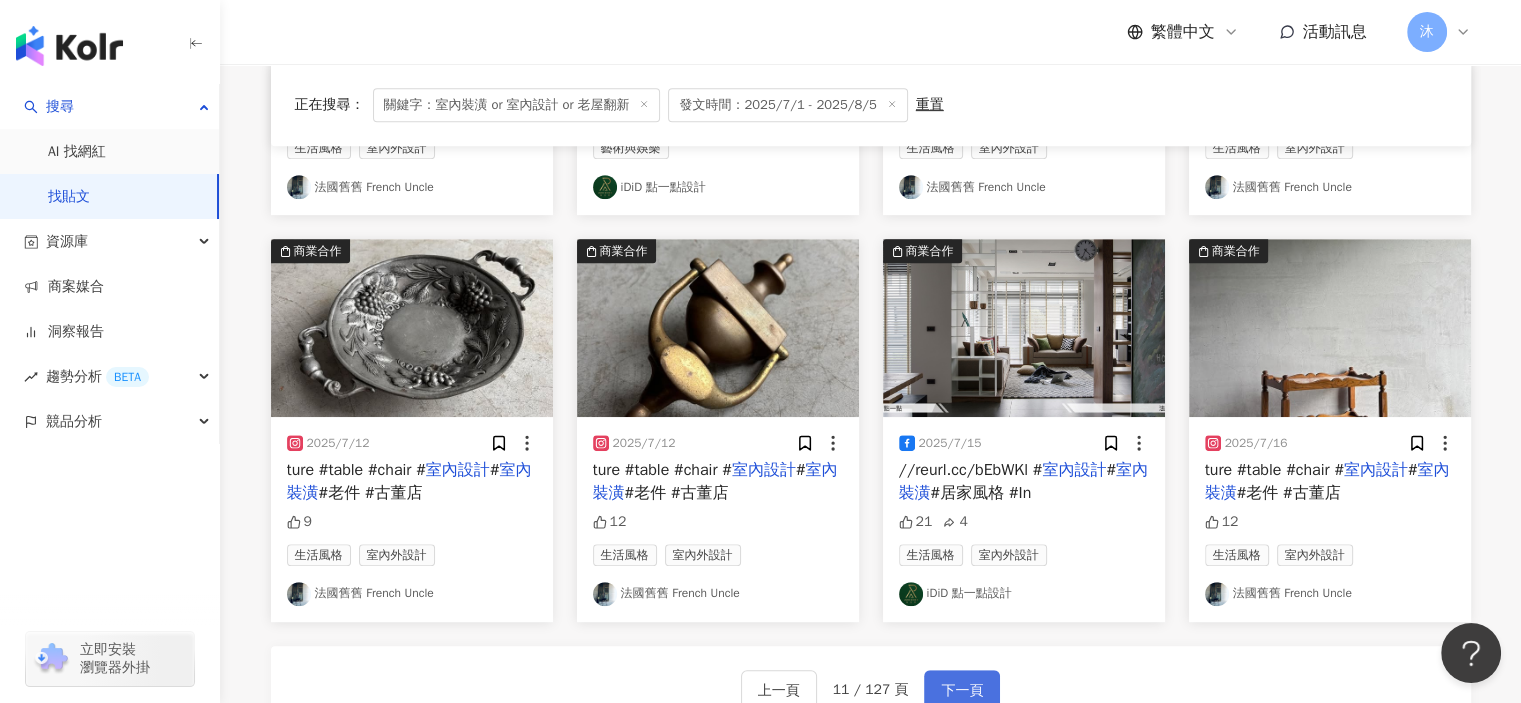click on "下一頁" at bounding box center [962, 690] 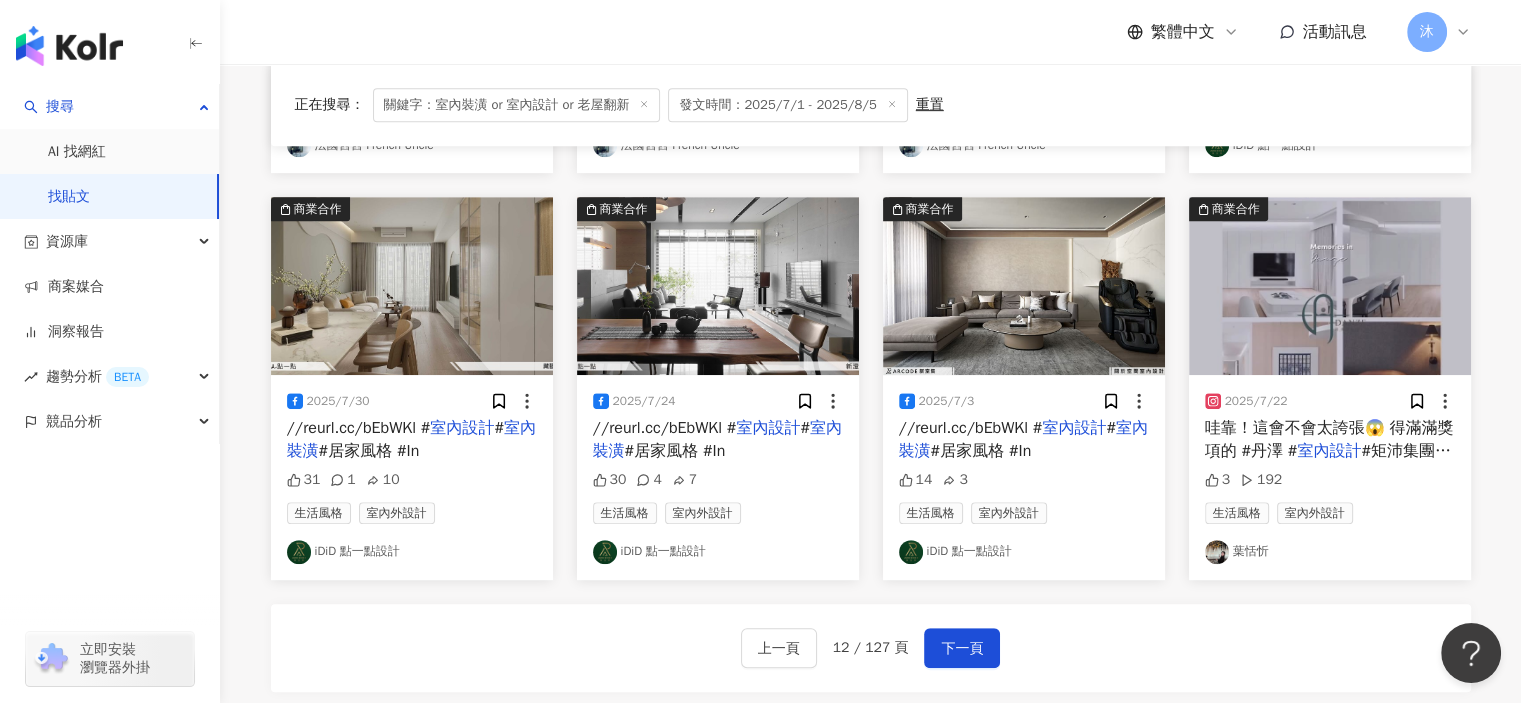 scroll, scrollTop: 1217, scrollLeft: 0, axis: vertical 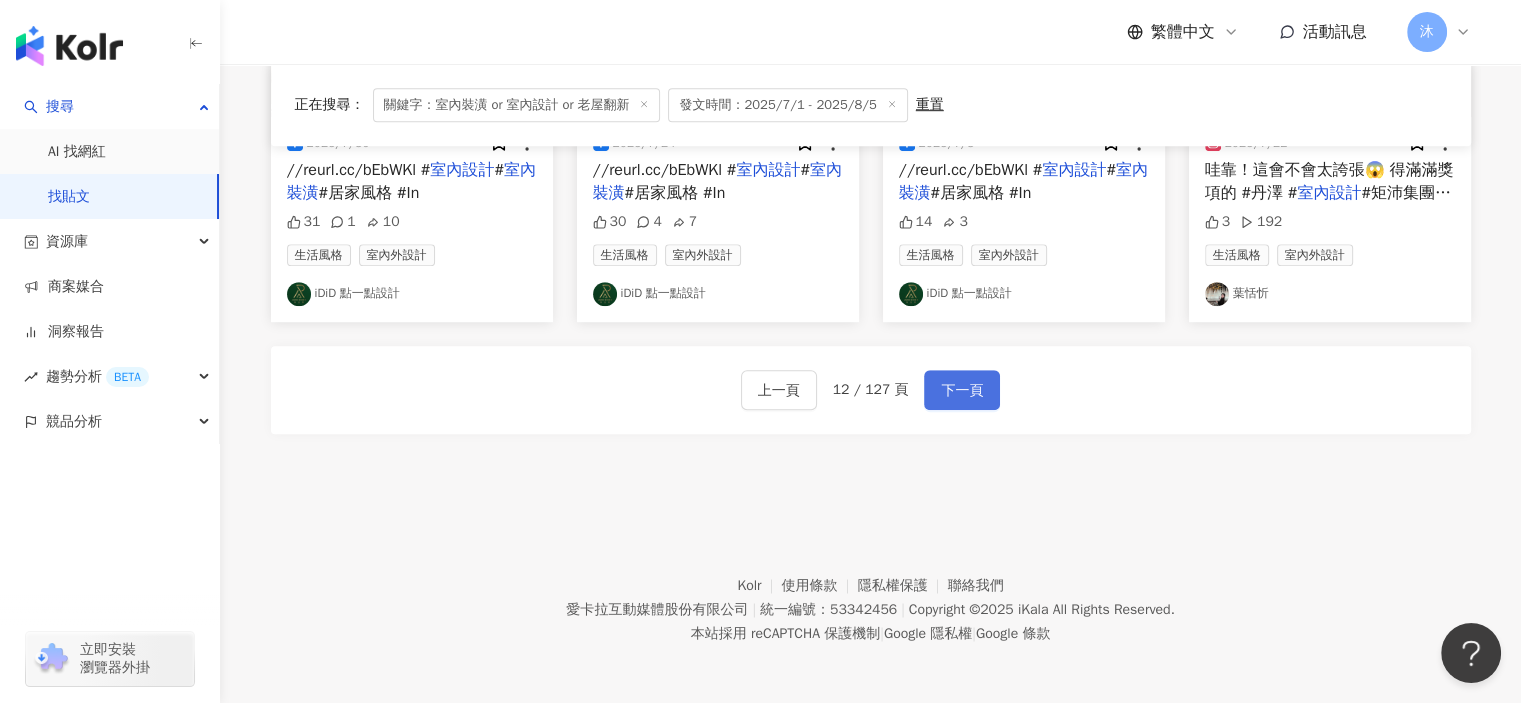 click on "下一頁" at bounding box center [962, 390] 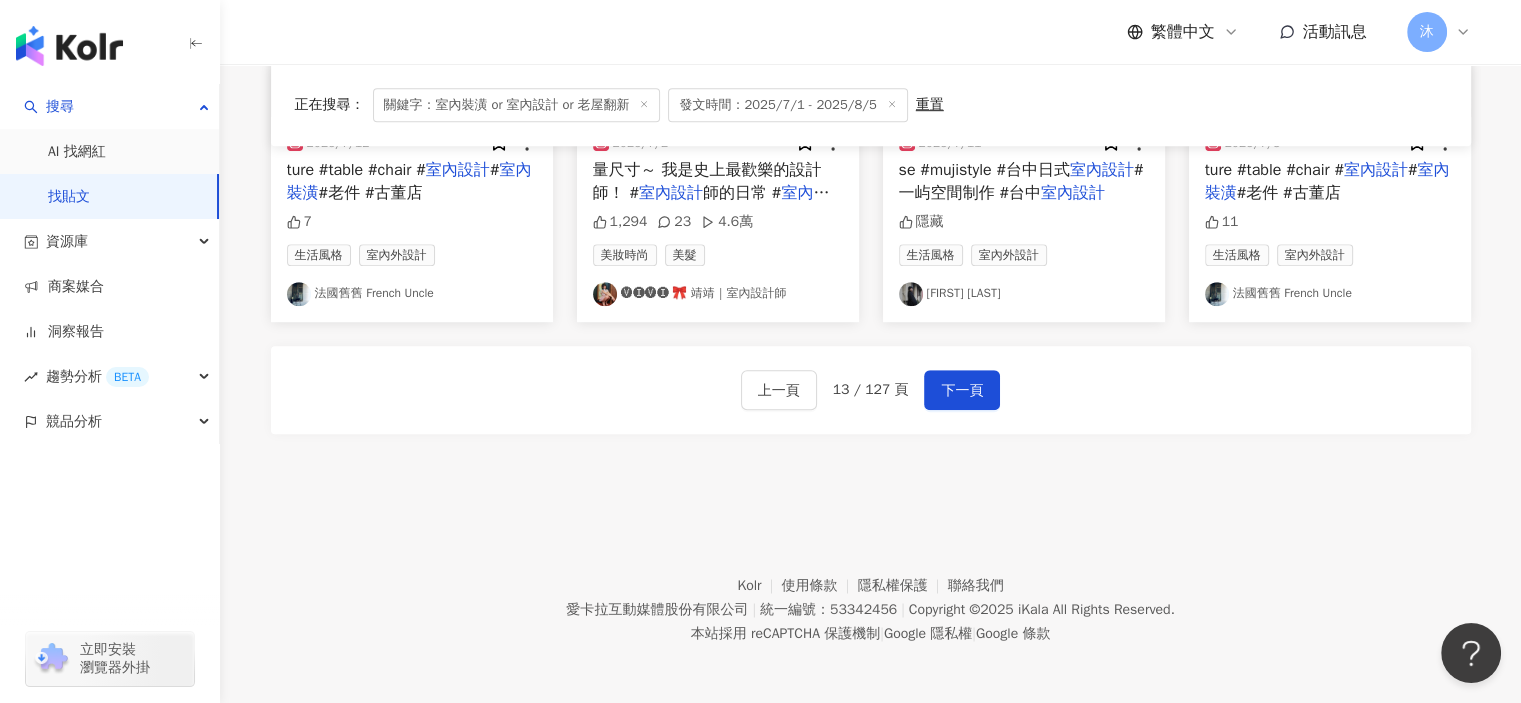 scroll, scrollTop: 1017, scrollLeft: 0, axis: vertical 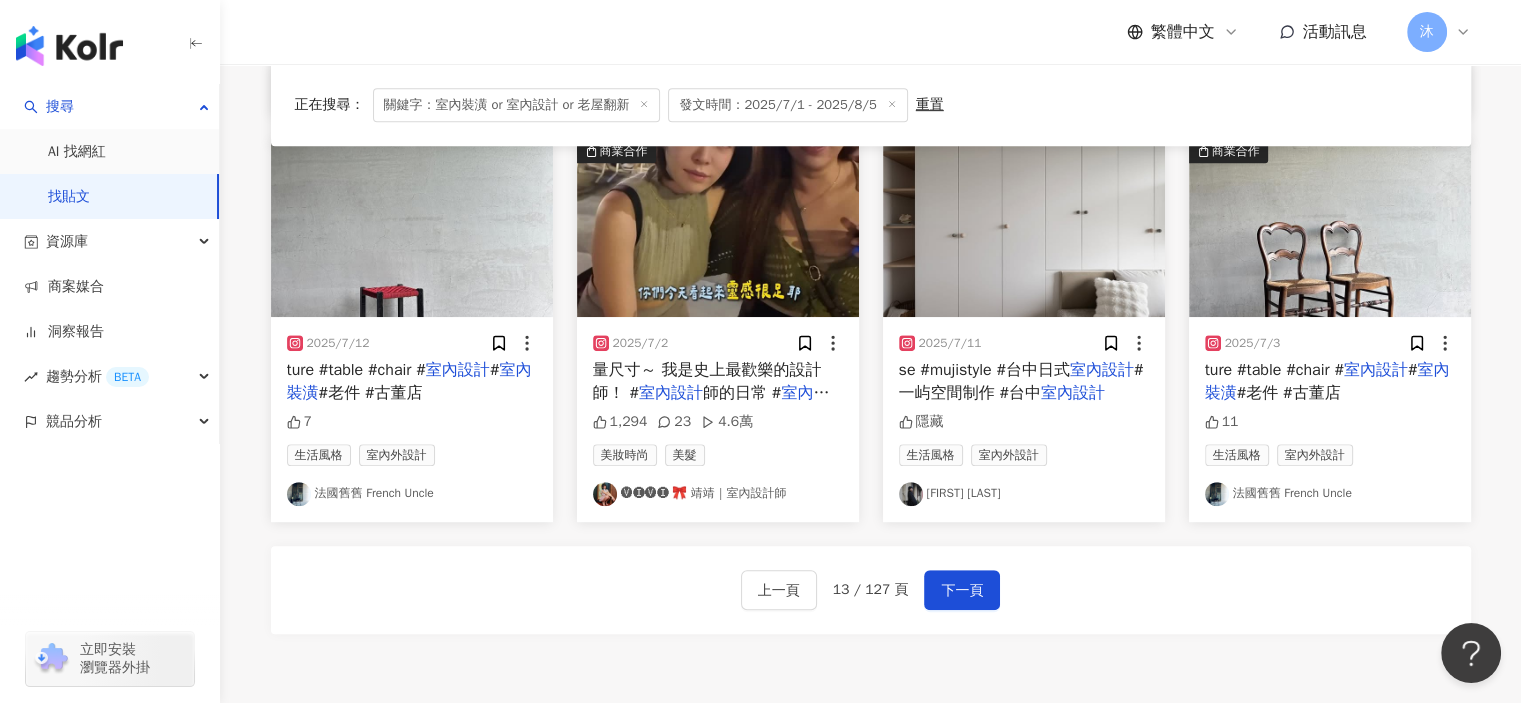 click on "🅥🅘🅥🅘 🎀 靖靖｜室內設計師" at bounding box center [718, 494] 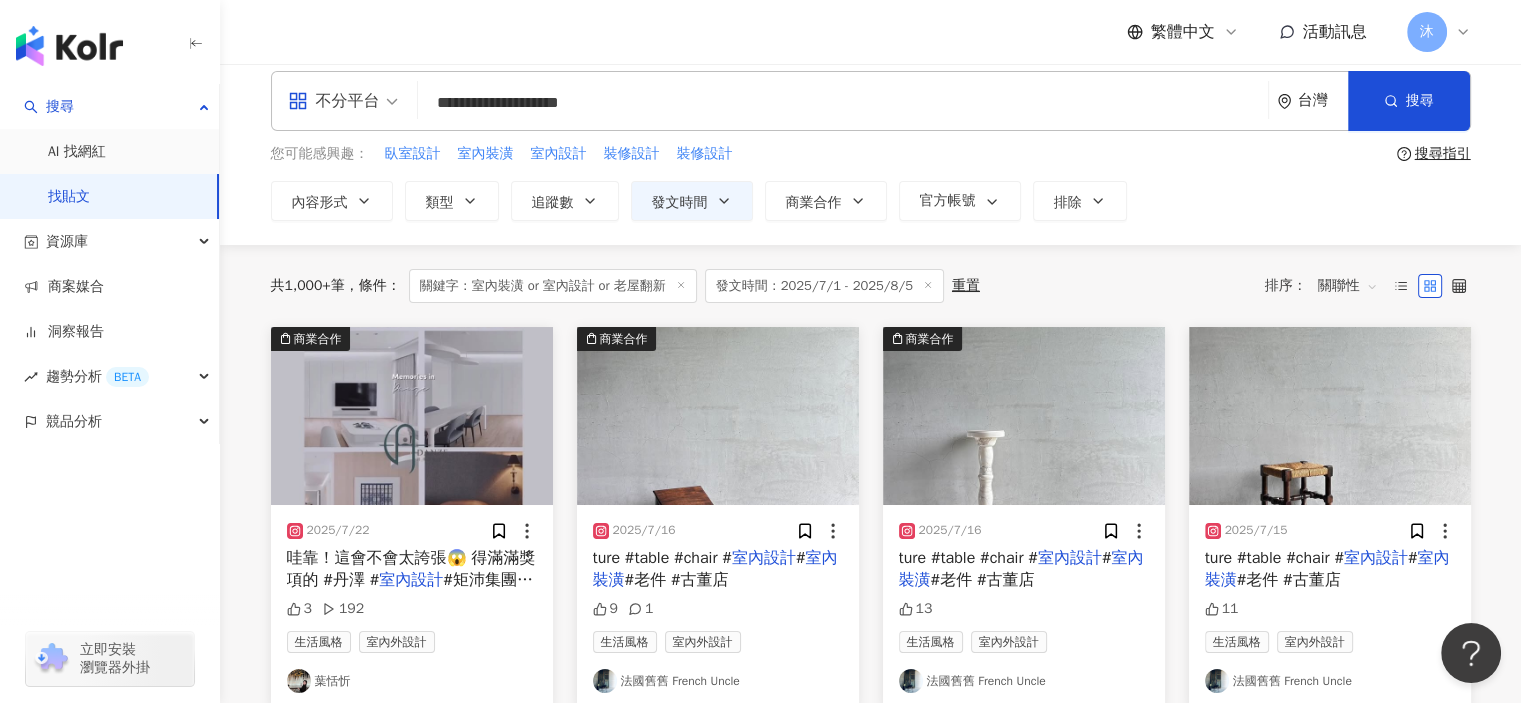 scroll, scrollTop: 217, scrollLeft: 0, axis: vertical 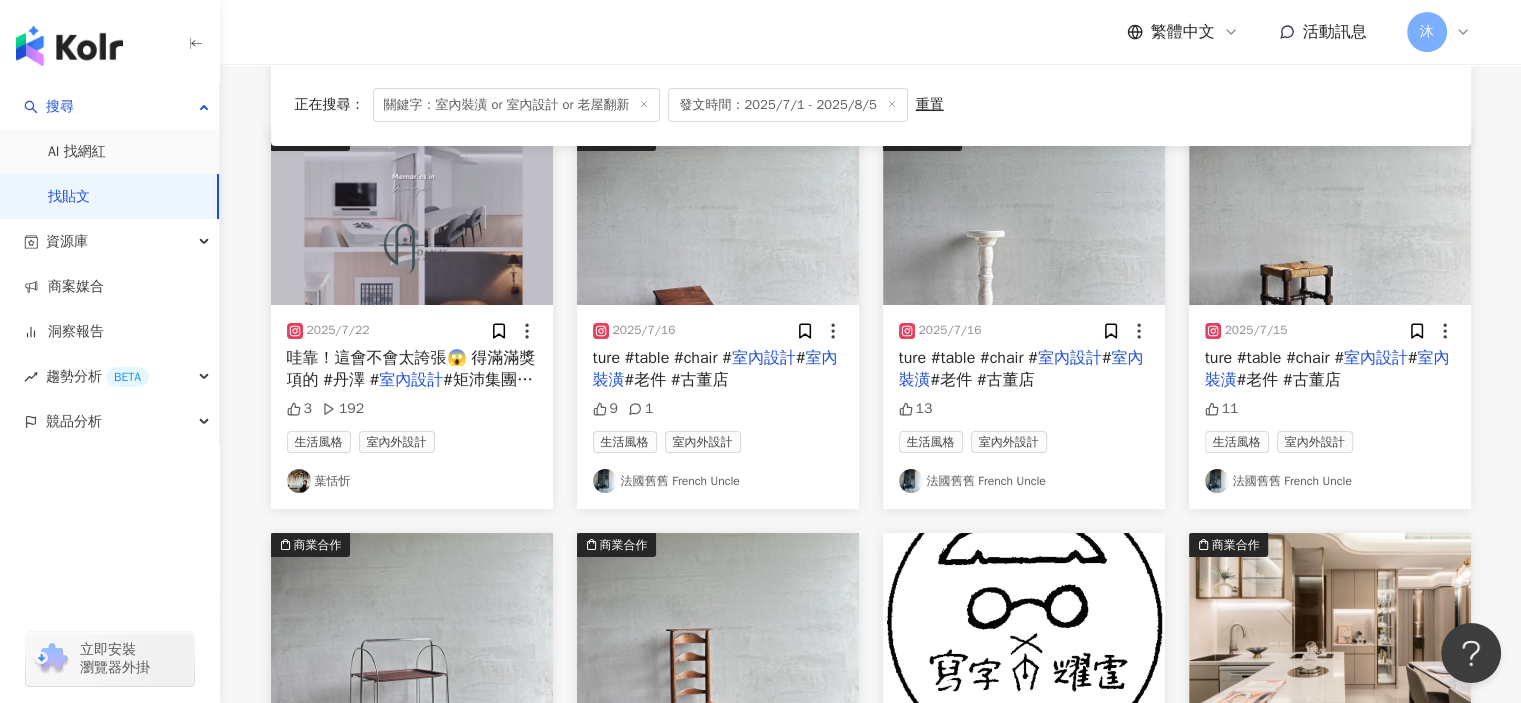 click on "葉恬忻" at bounding box center (412, 481) 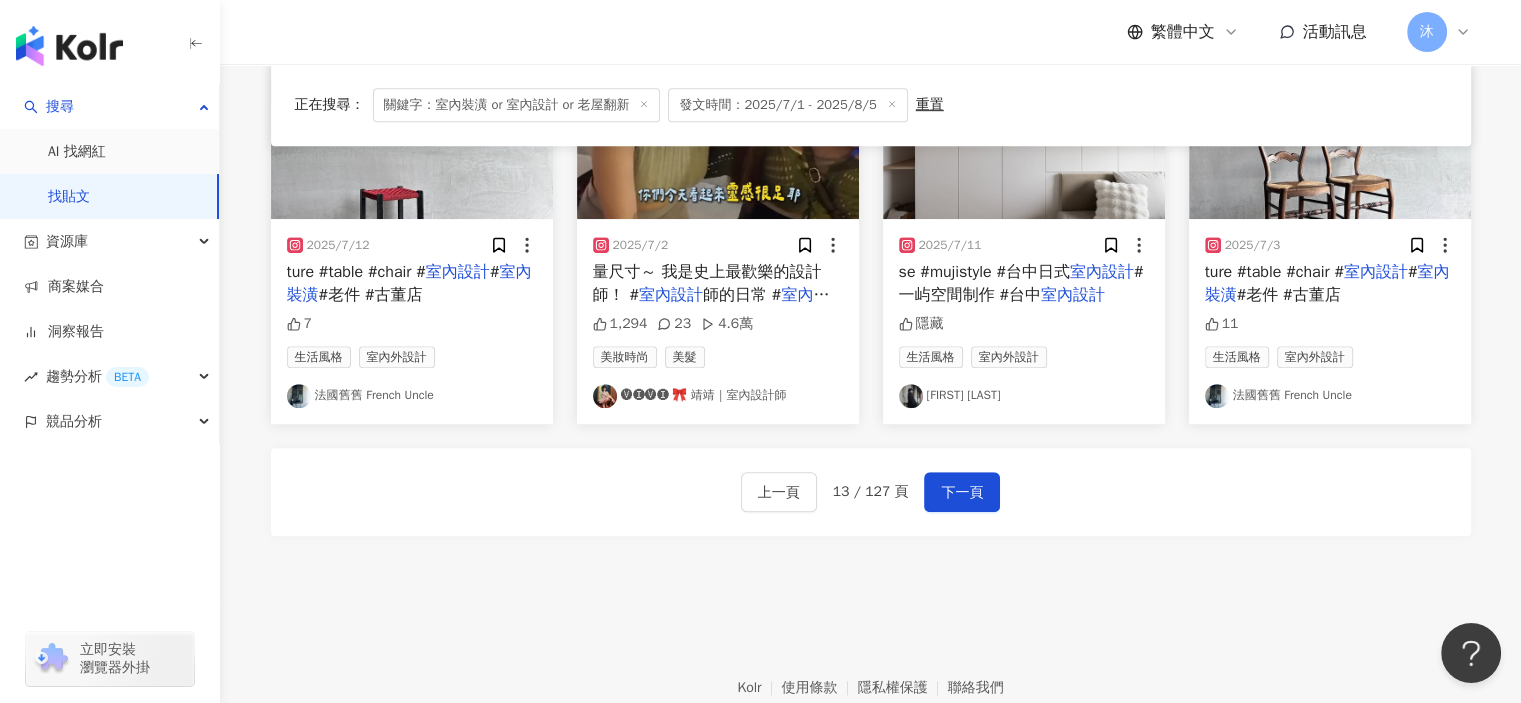 scroll, scrollTop: 1217, scrollLeft: 0, axis: vertical 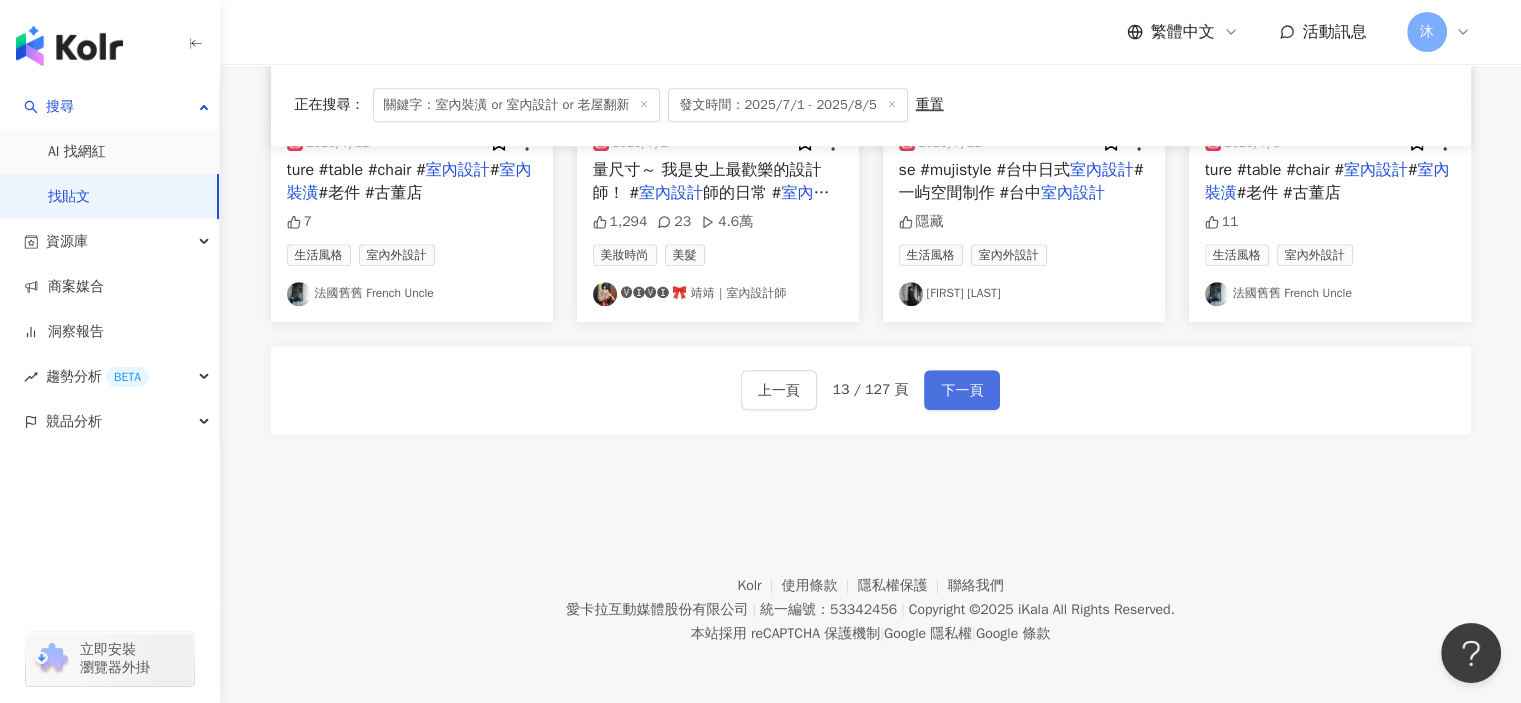 click on "下一頁" at bounding box center (962, 390) 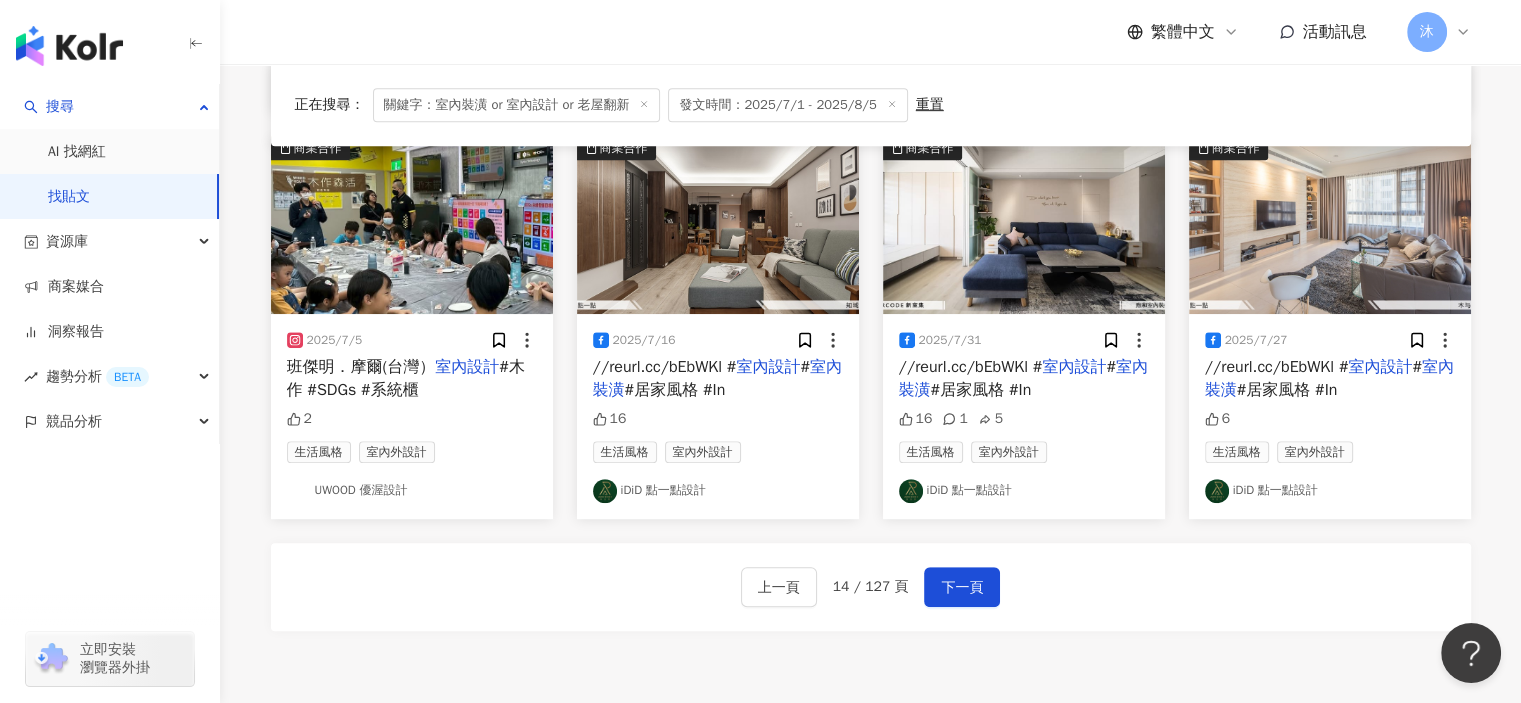 scroll, scrollTop: 1200, scrollLeft: 0, axis: vertical 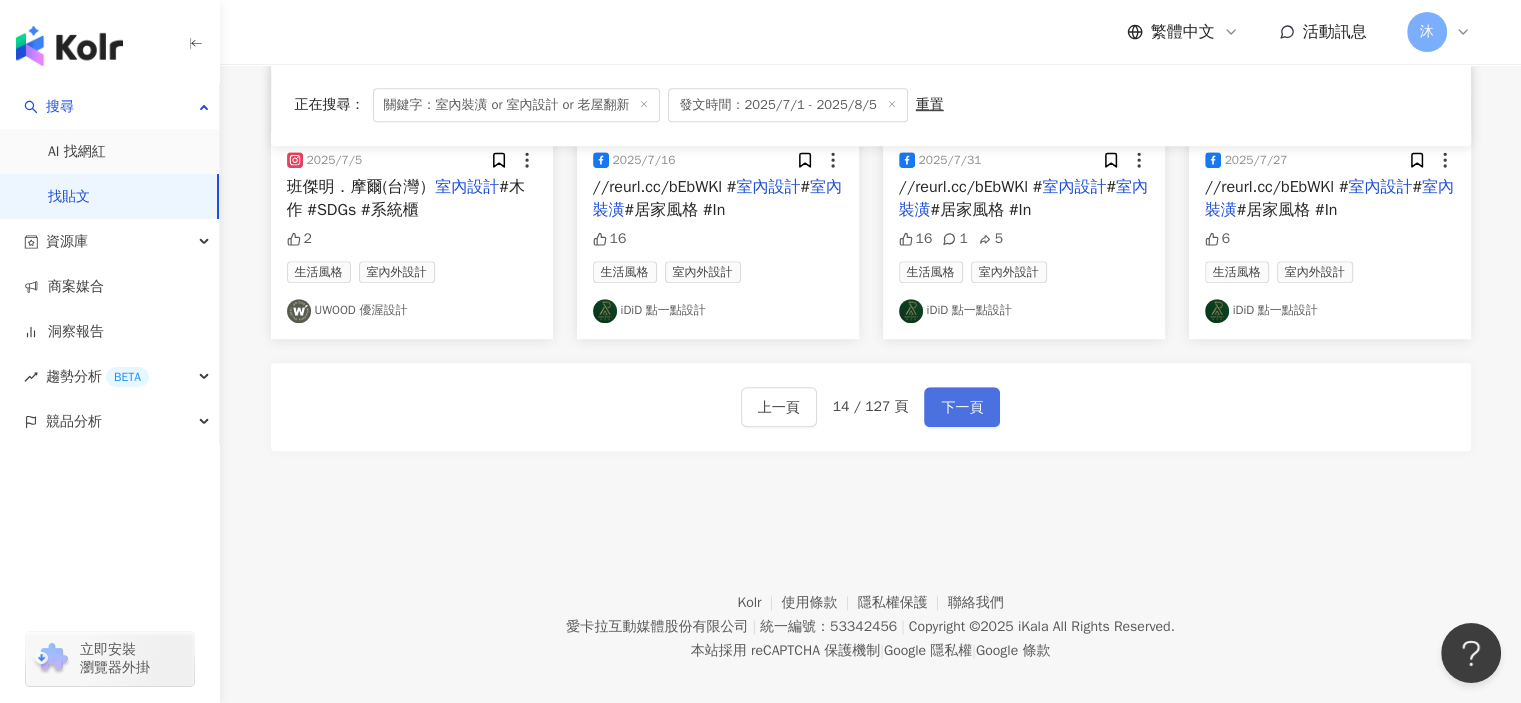 click on "下一頁" at bounding box center (962, 408) 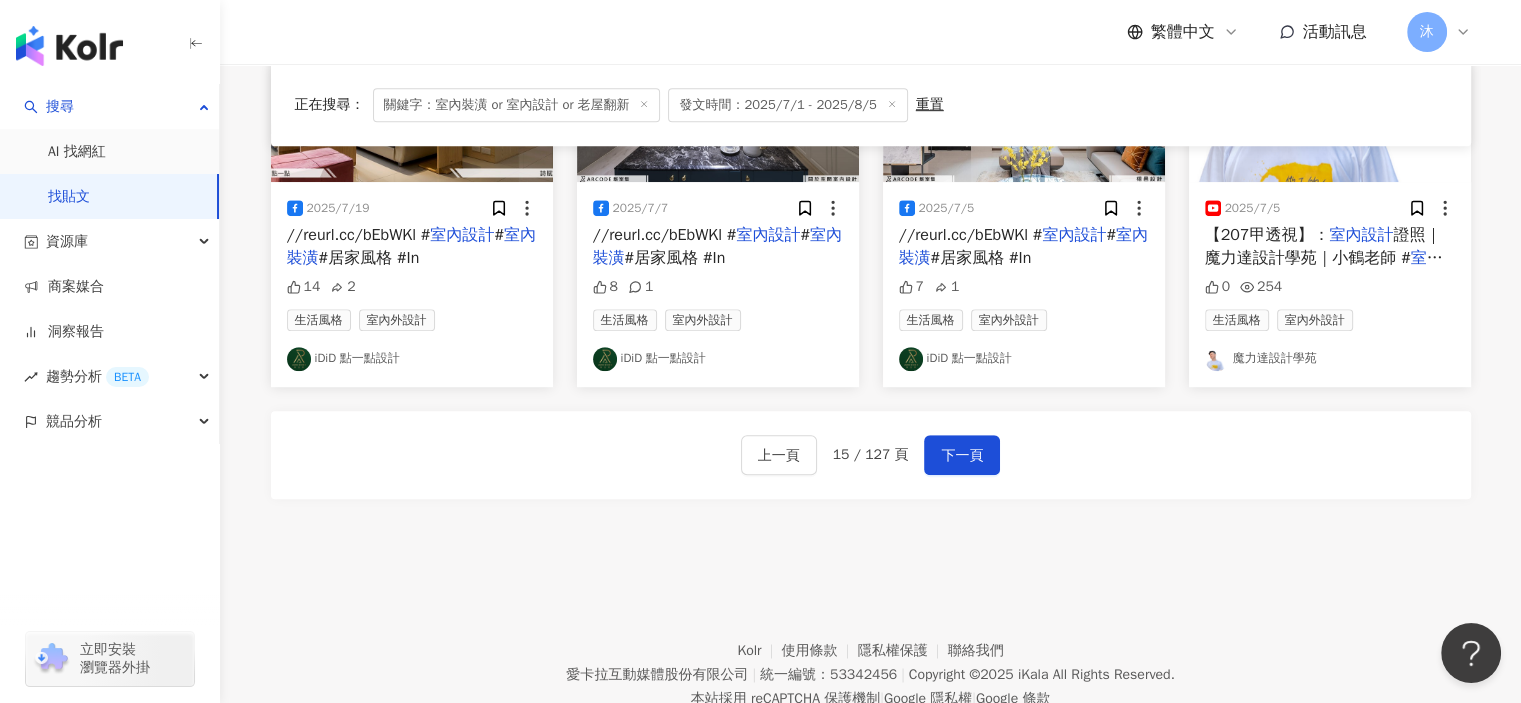 scroll, scrollTop: 1217, scrollLeft: 0, axis: vertical 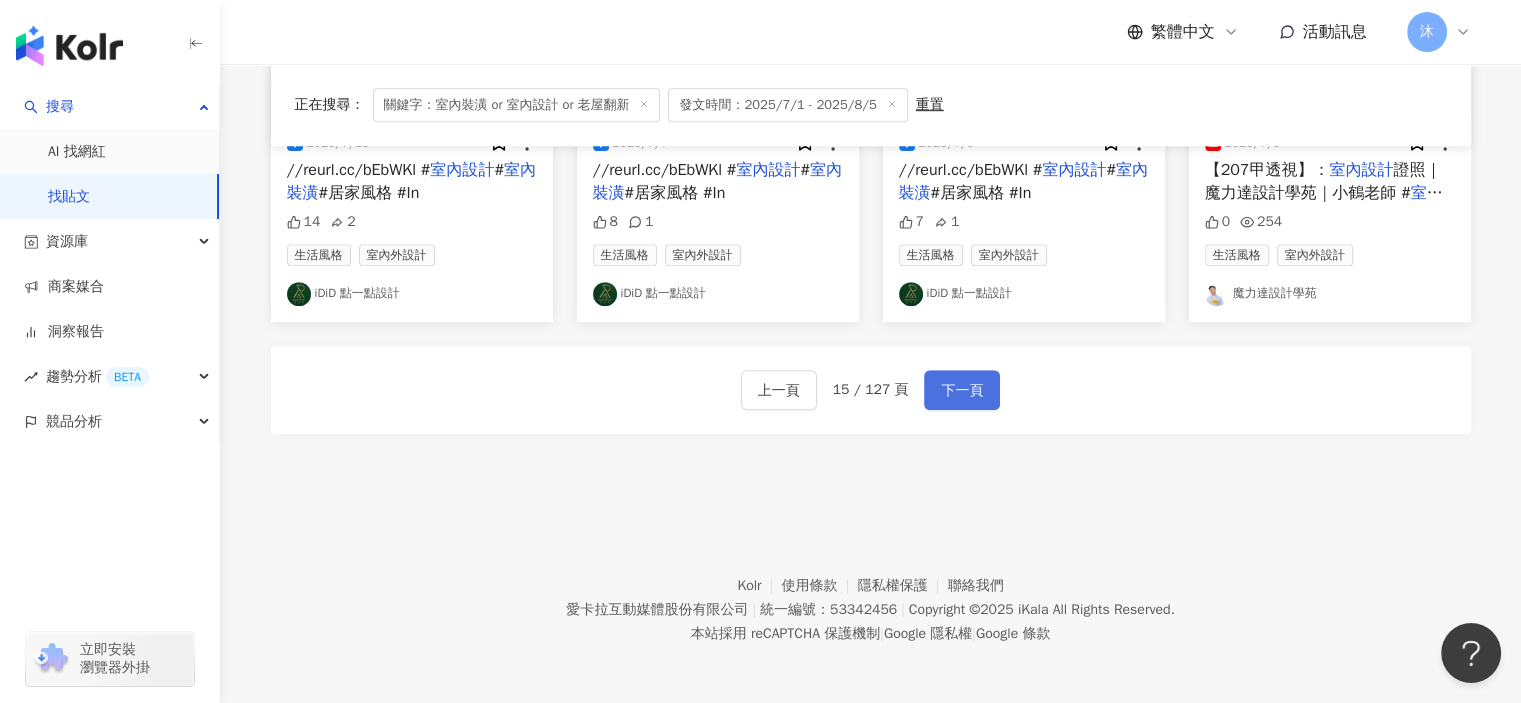click on "下一頁" at bounding box center (962, 391) 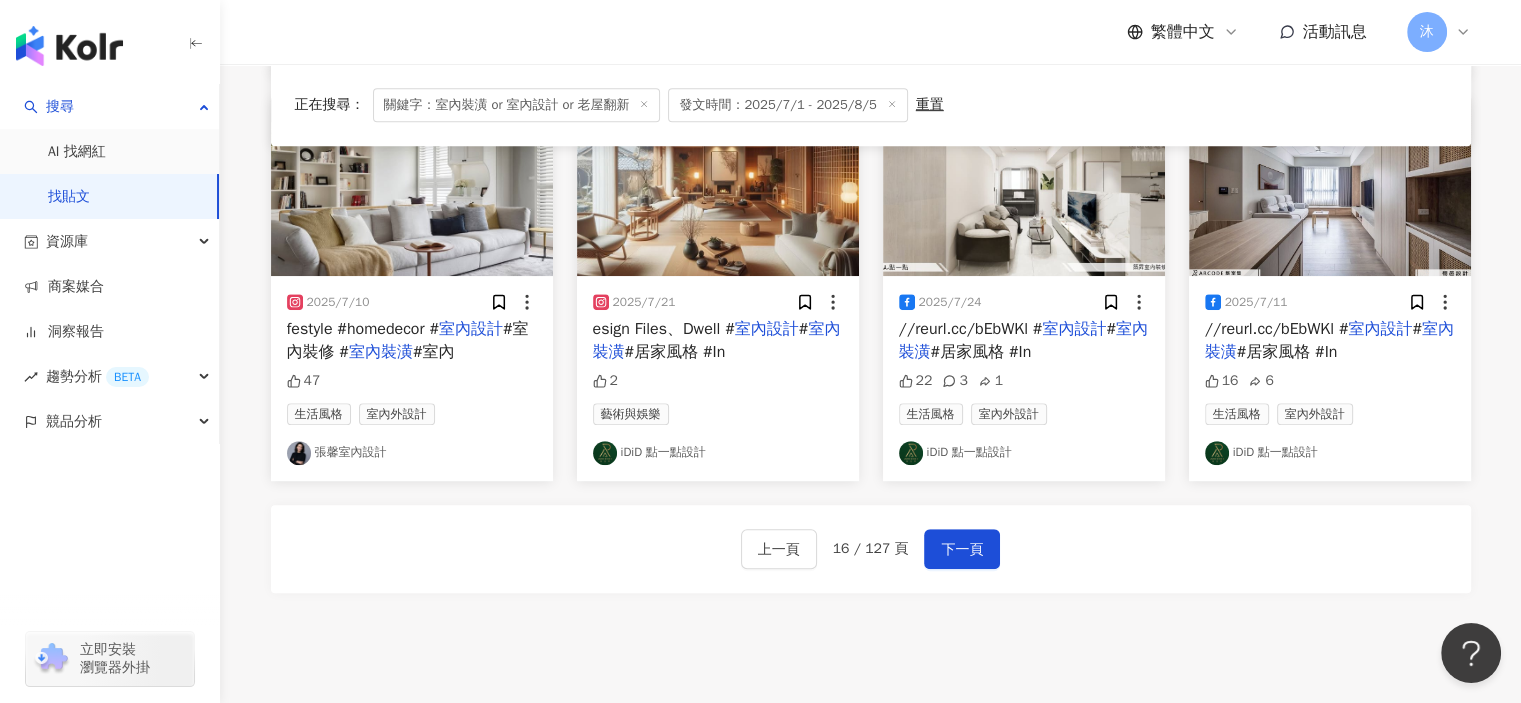scroll, scrollTop: 1217, scrollLeft: 0, axis: vertical 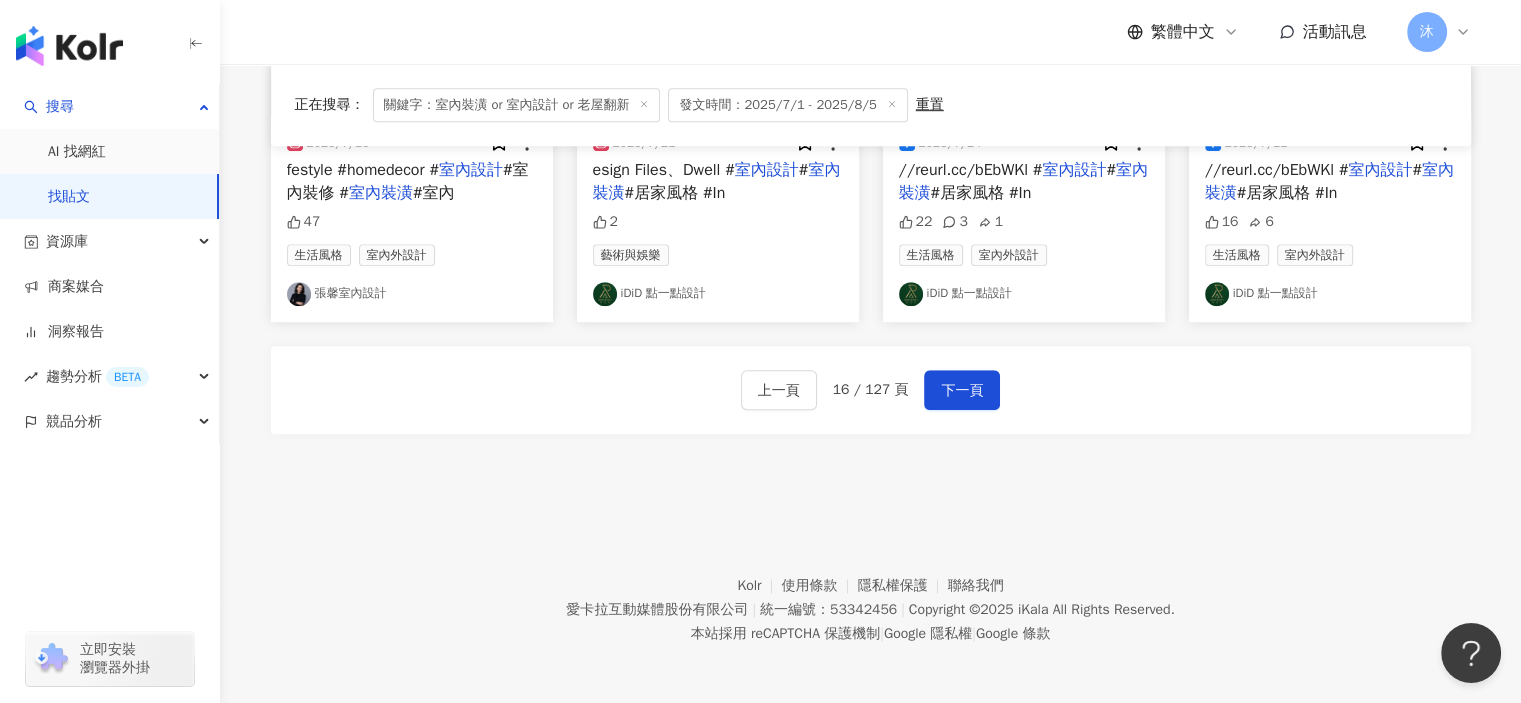 click on "上一頁 16 / 127 頁 下一頁" at bounding box center (871, 390) 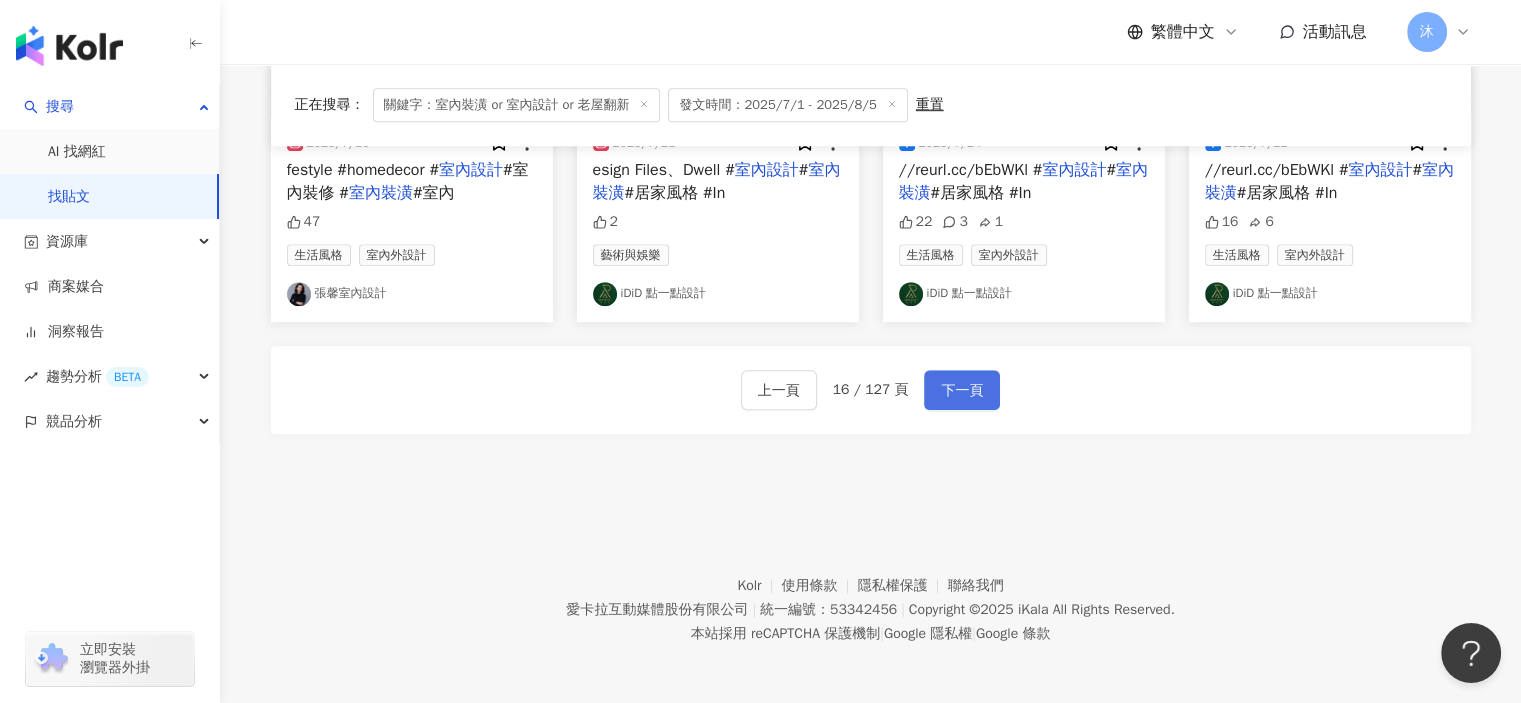 click on "下一頁" at bounding box center (962, 391) 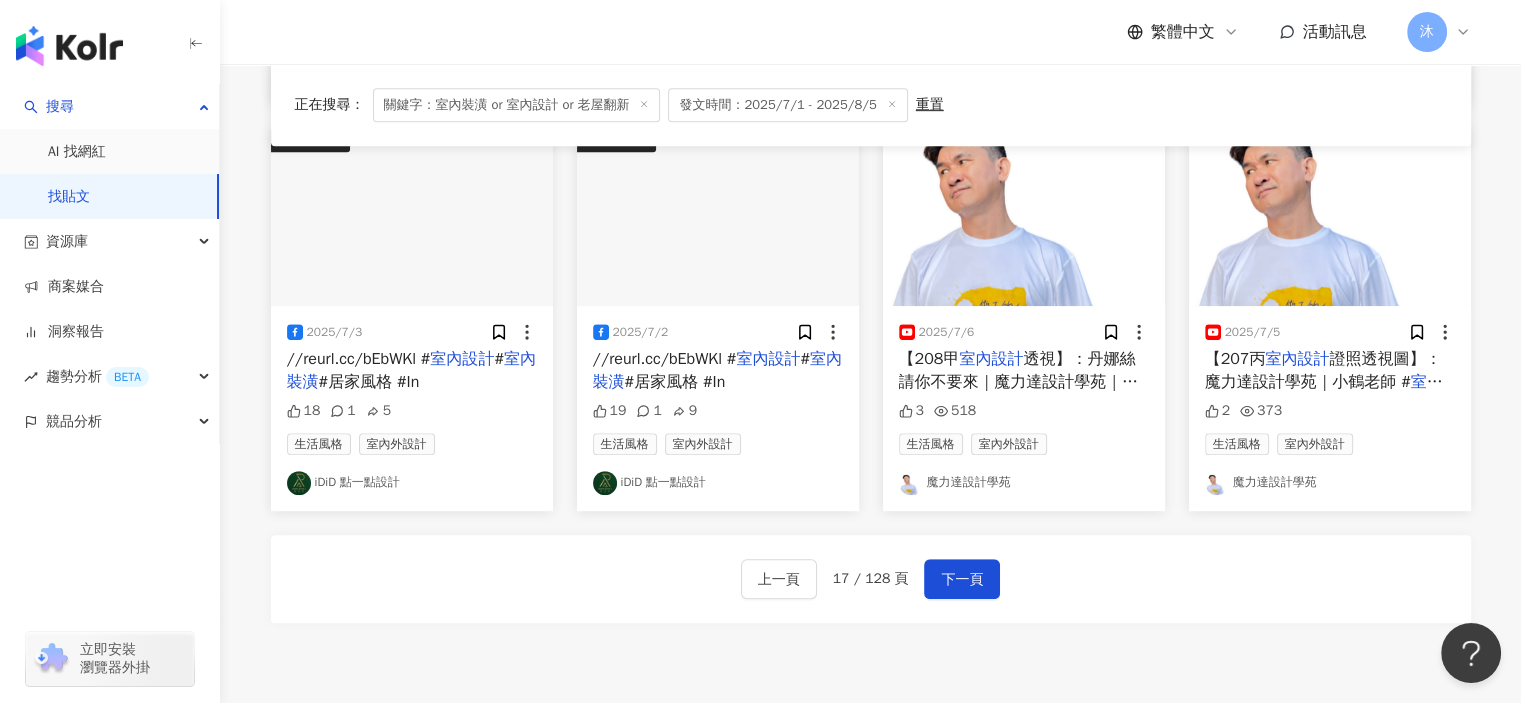 scroll, scrollTop: 1200, scrollLeft: 0, axis: vertical 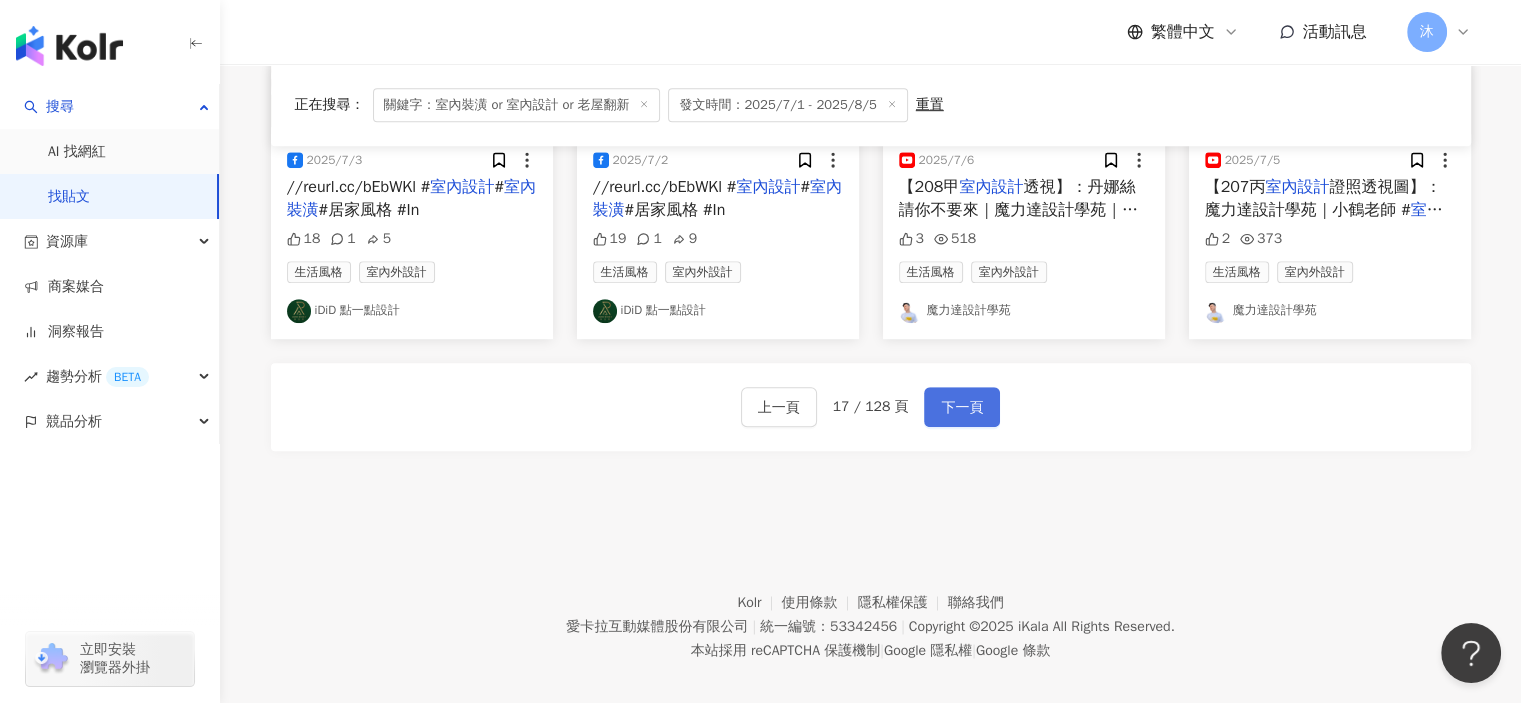 click on "下一頁" at bounding box center (962, 408) 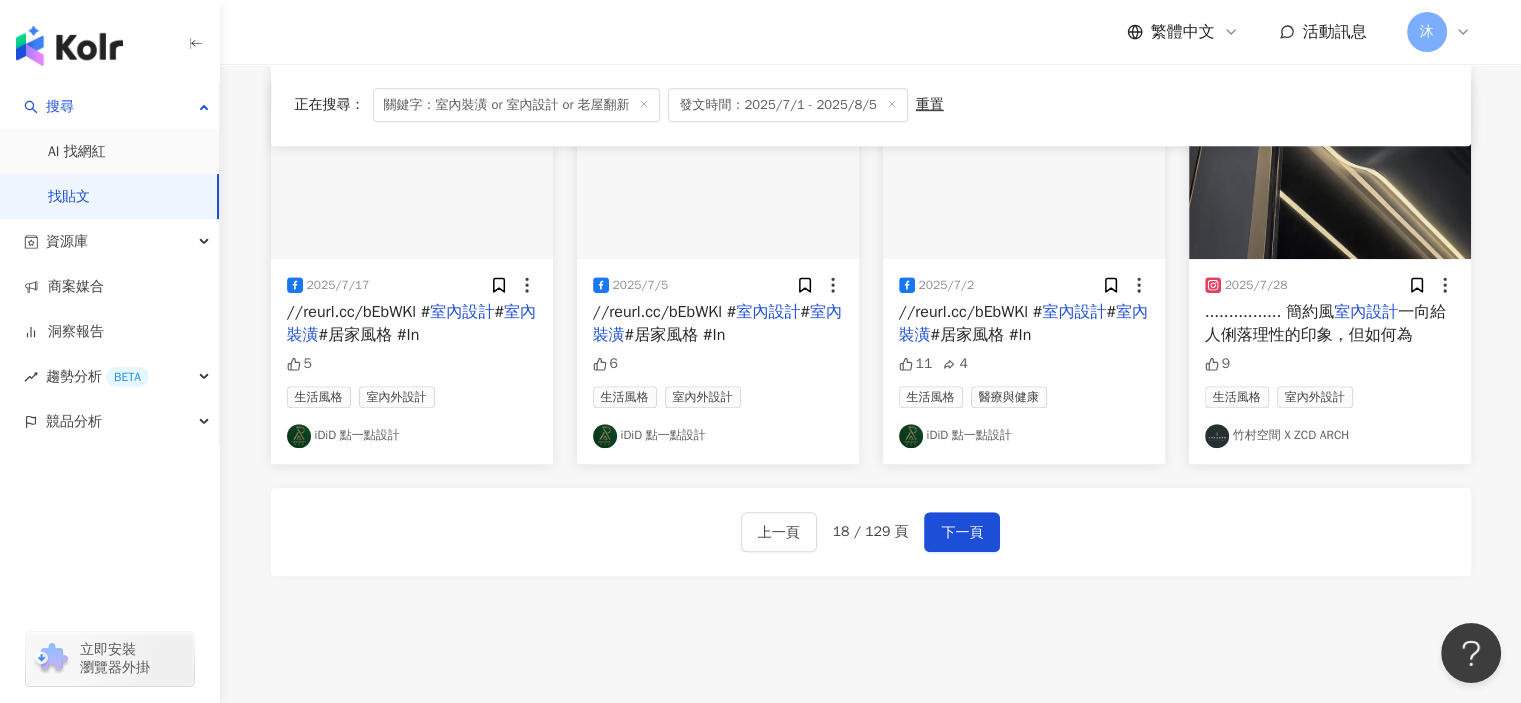 scroll, scrollTop: 1200, scrollLeft: 0, axis: vertical 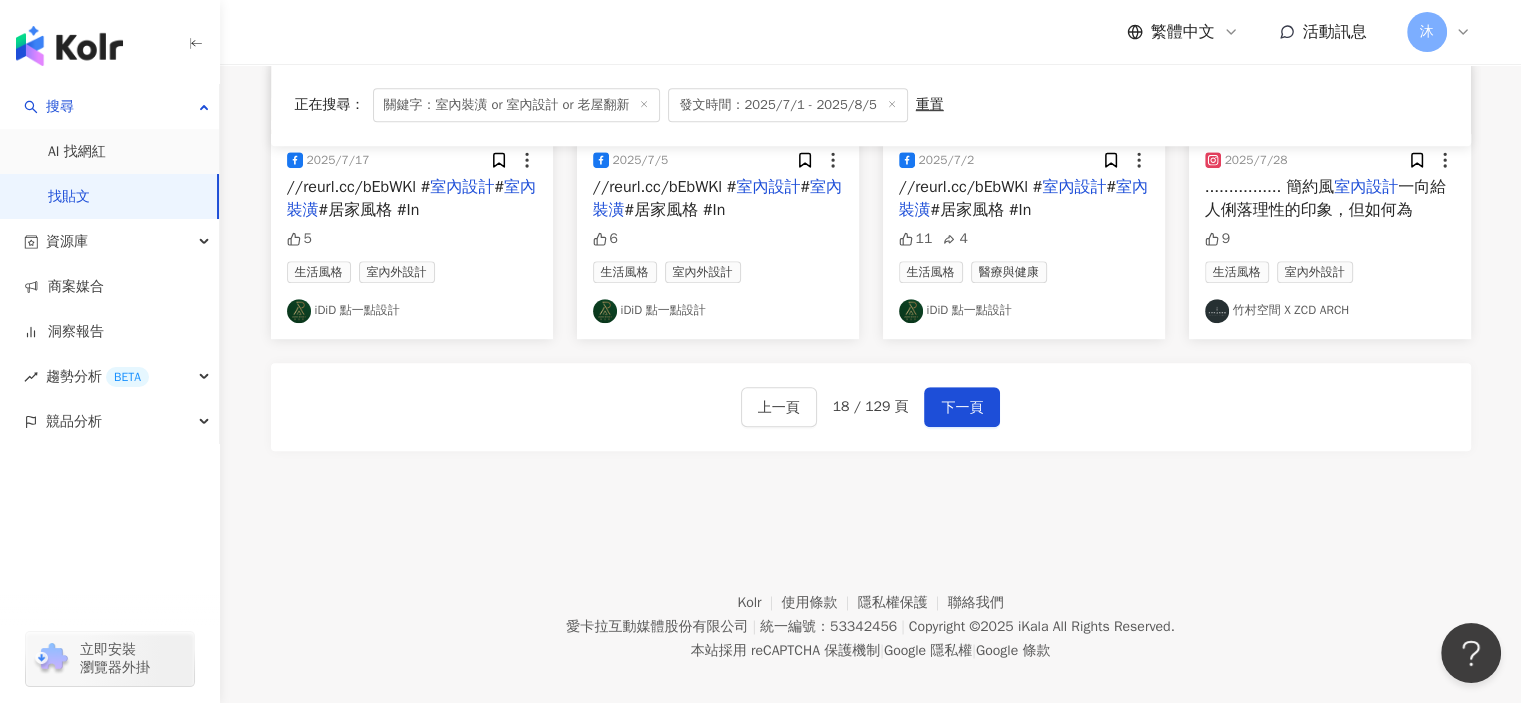 click on "室內設計" at bounding box center [1366, 187] 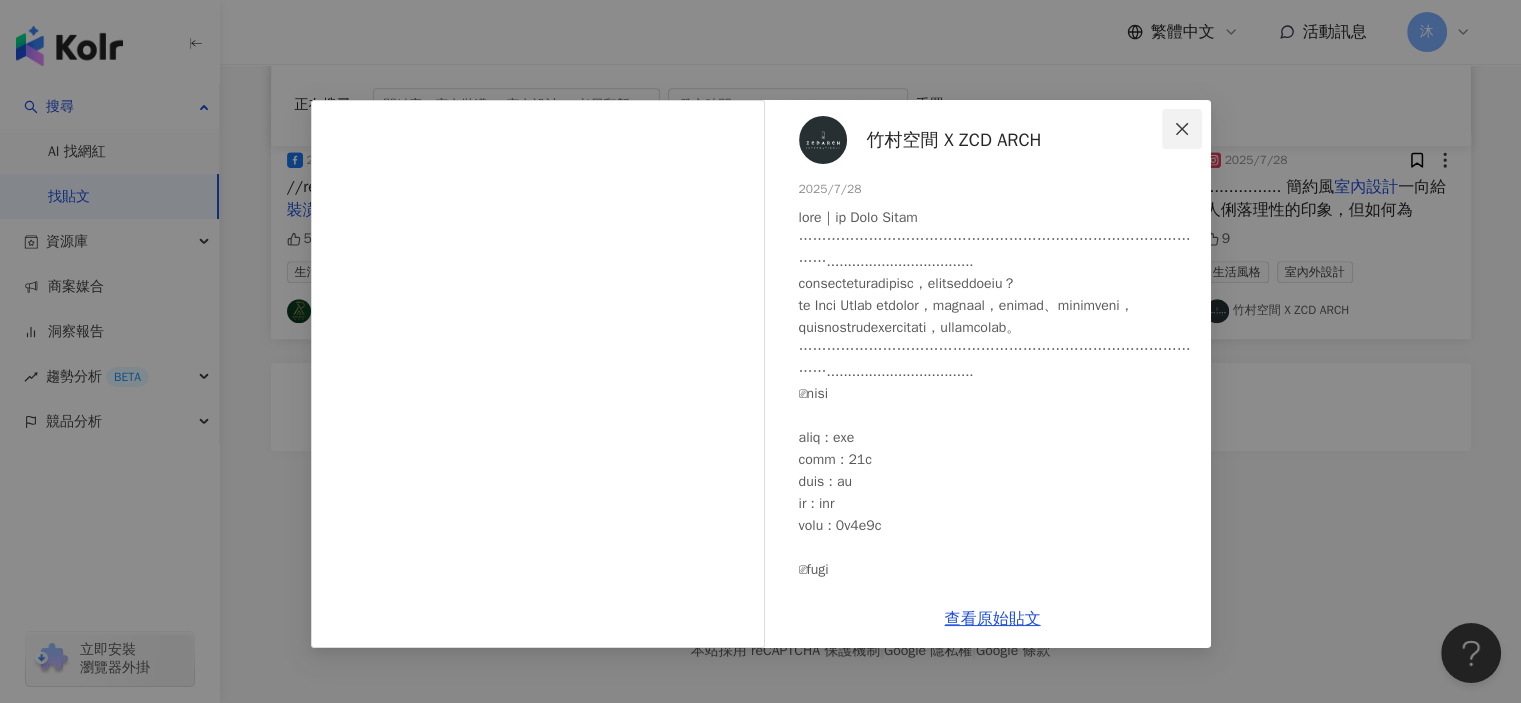 click 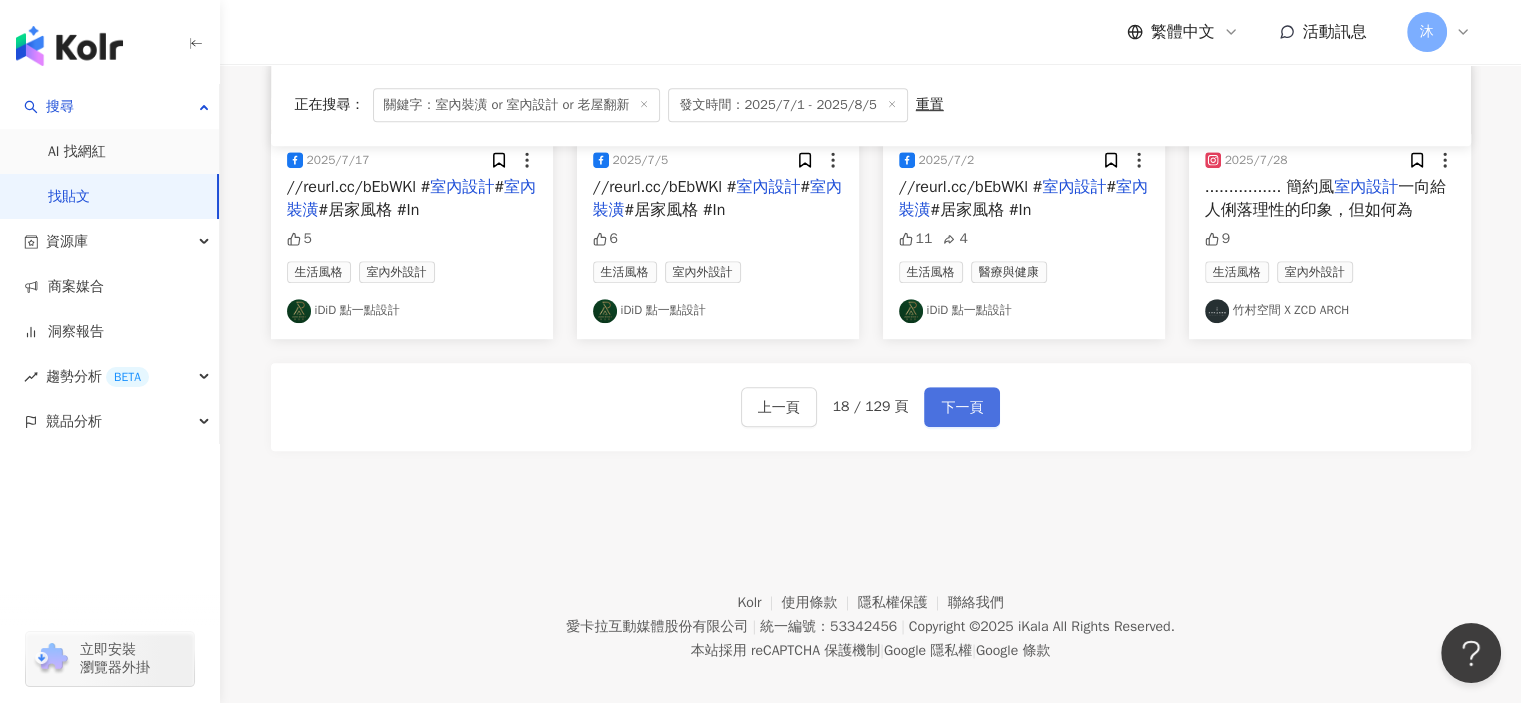 click on "下一頁" at bounding box center (962, 407) 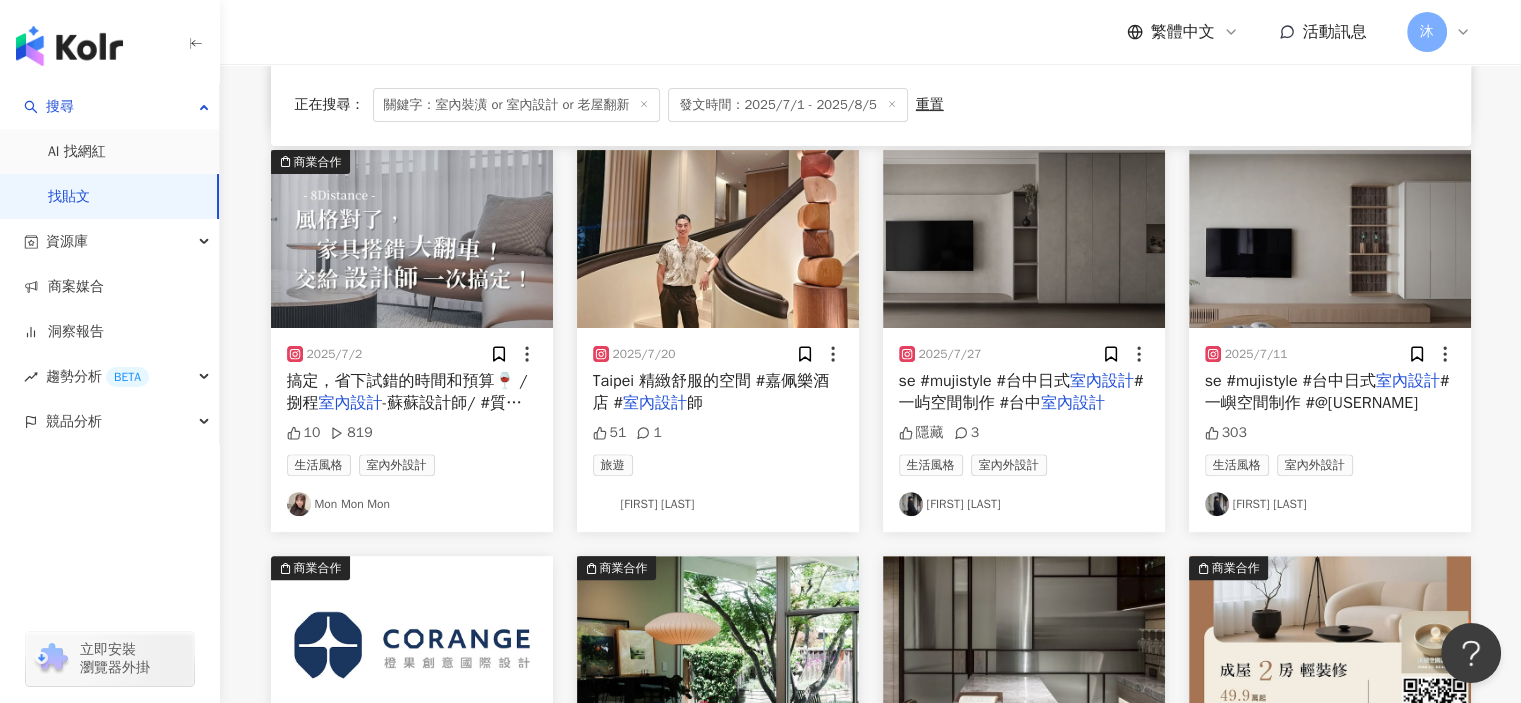 scroll, scrollTop: 1100, scrollLeft: 0, axis: vertical 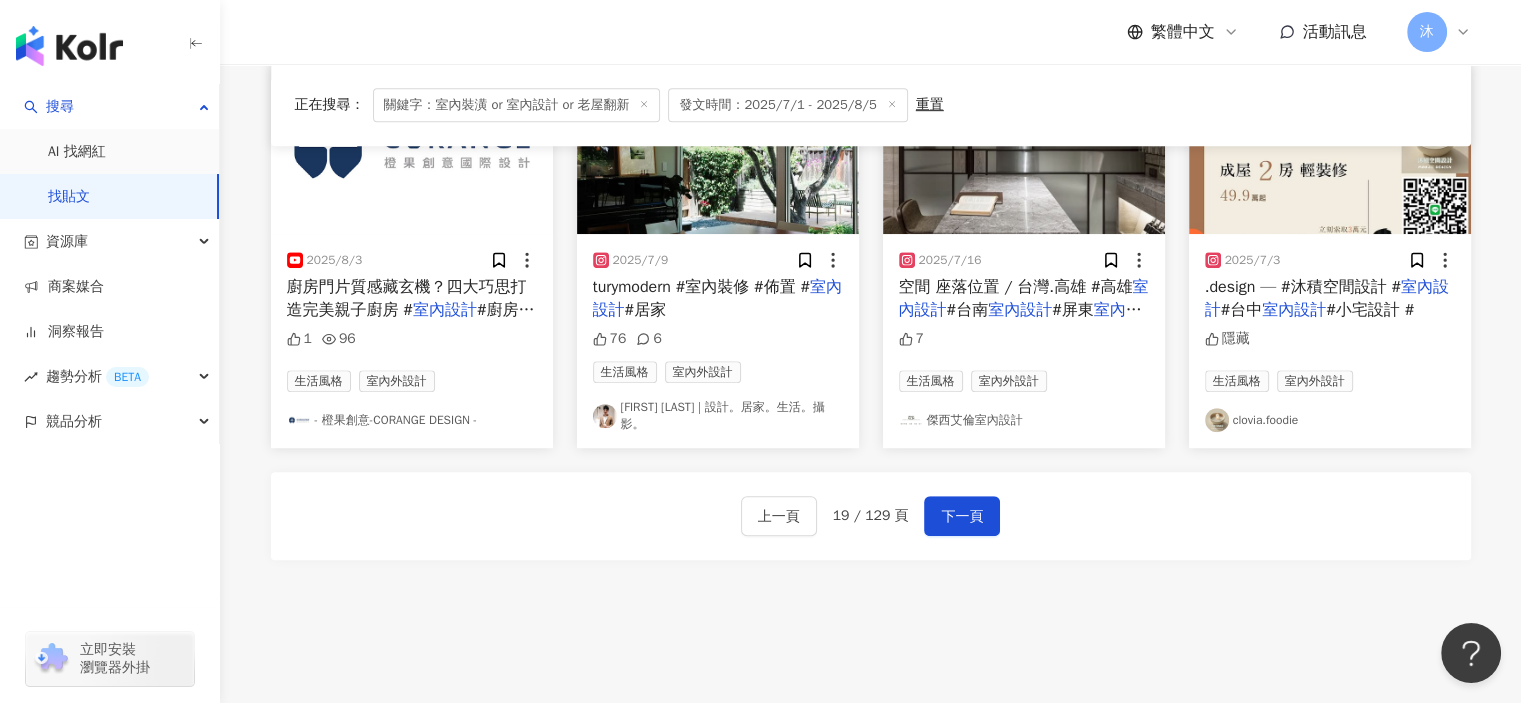click on "clovia.foodie" at bounding box center [1330, 420] 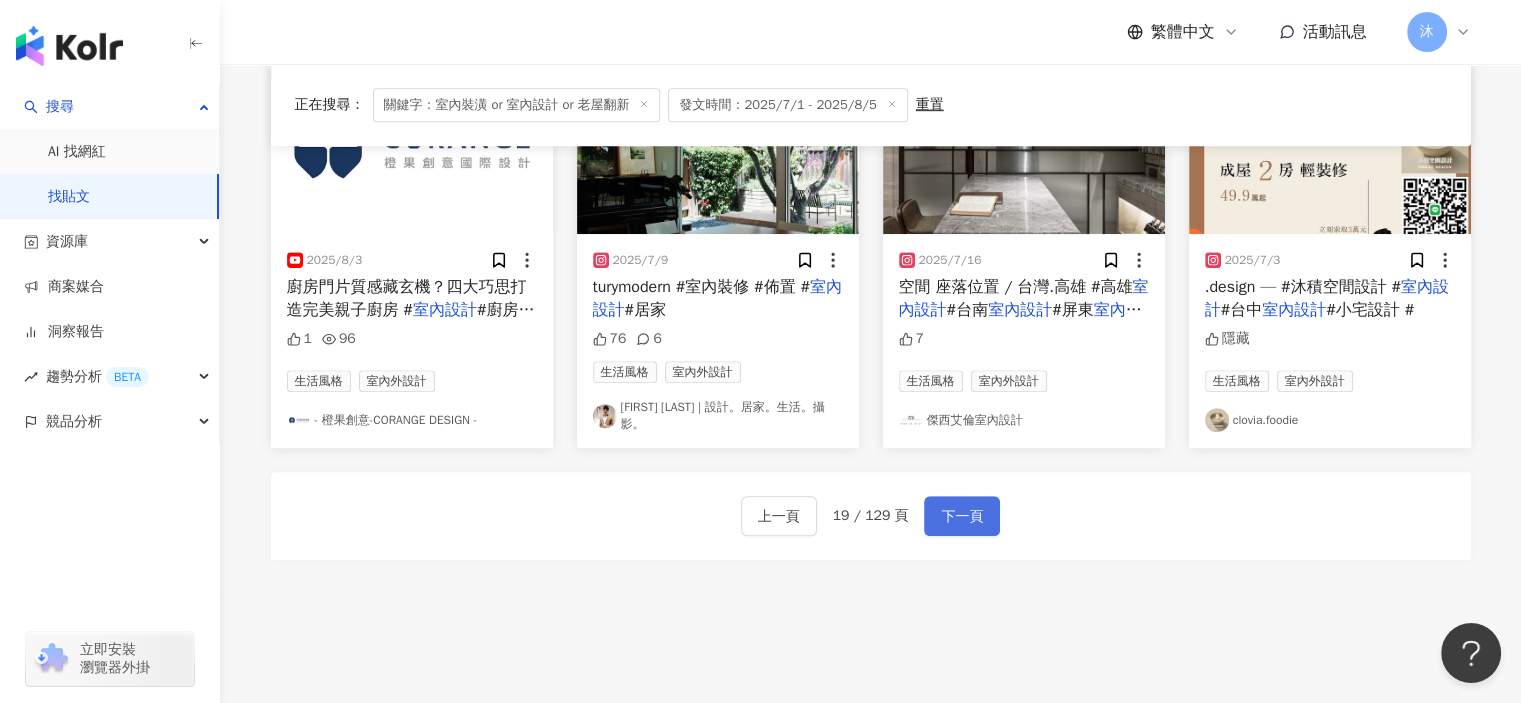 click on "下一頁" at bounding box center (962, 517) 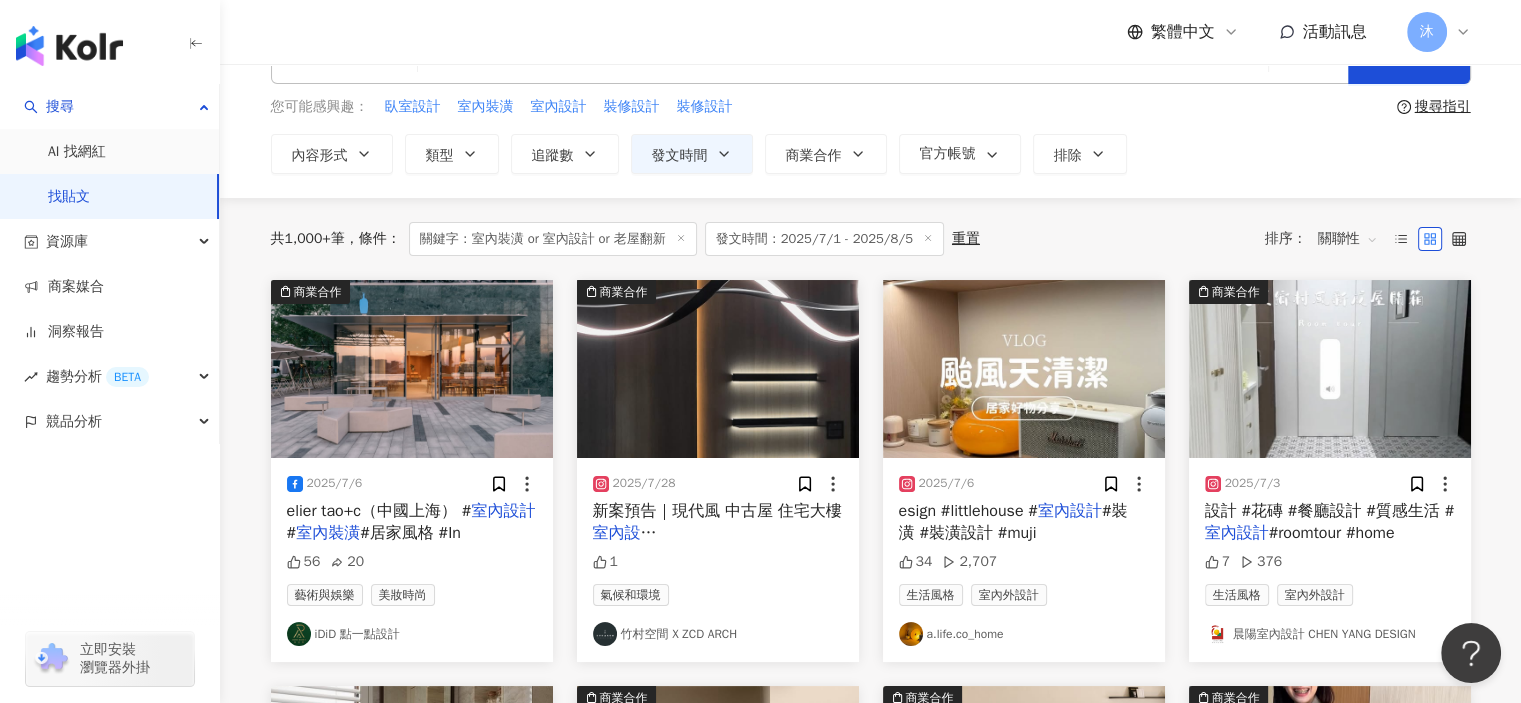 scroll, scrollTop: 100, scrollLeft: 0, axis: vertical 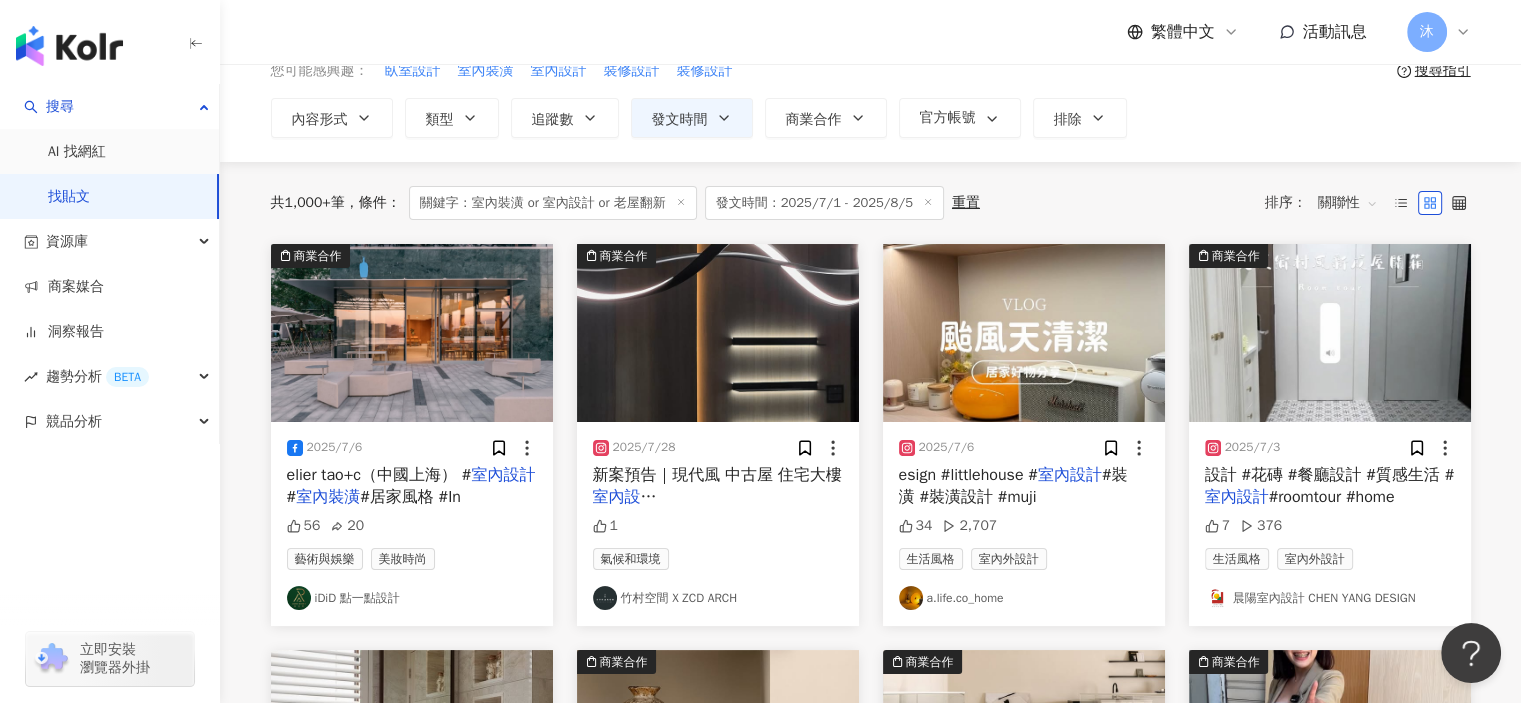 click on "竹村空間 X ZCD ARCH" at bounding box center [718, 598] 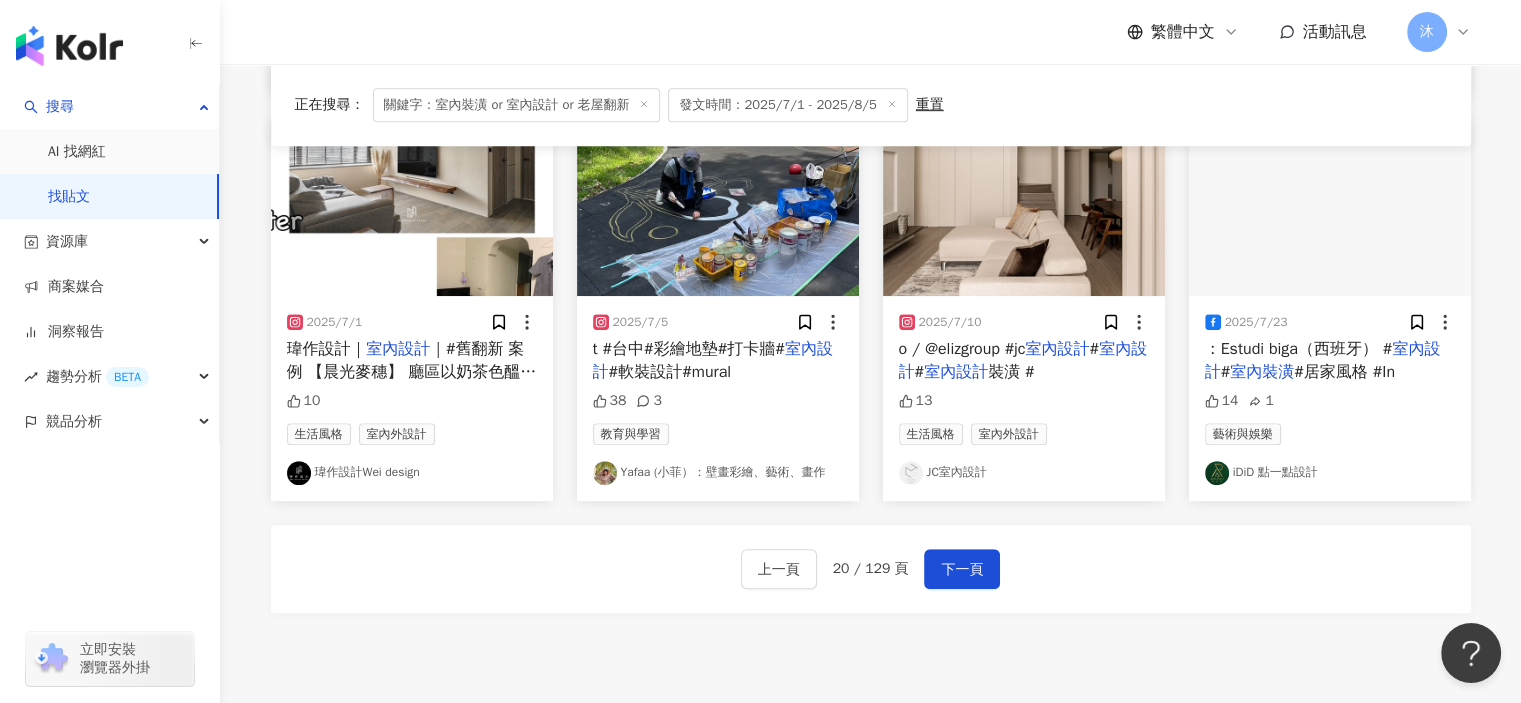 scroll, scrollTop: 1217, scrollLeft: 0, axis: vertical 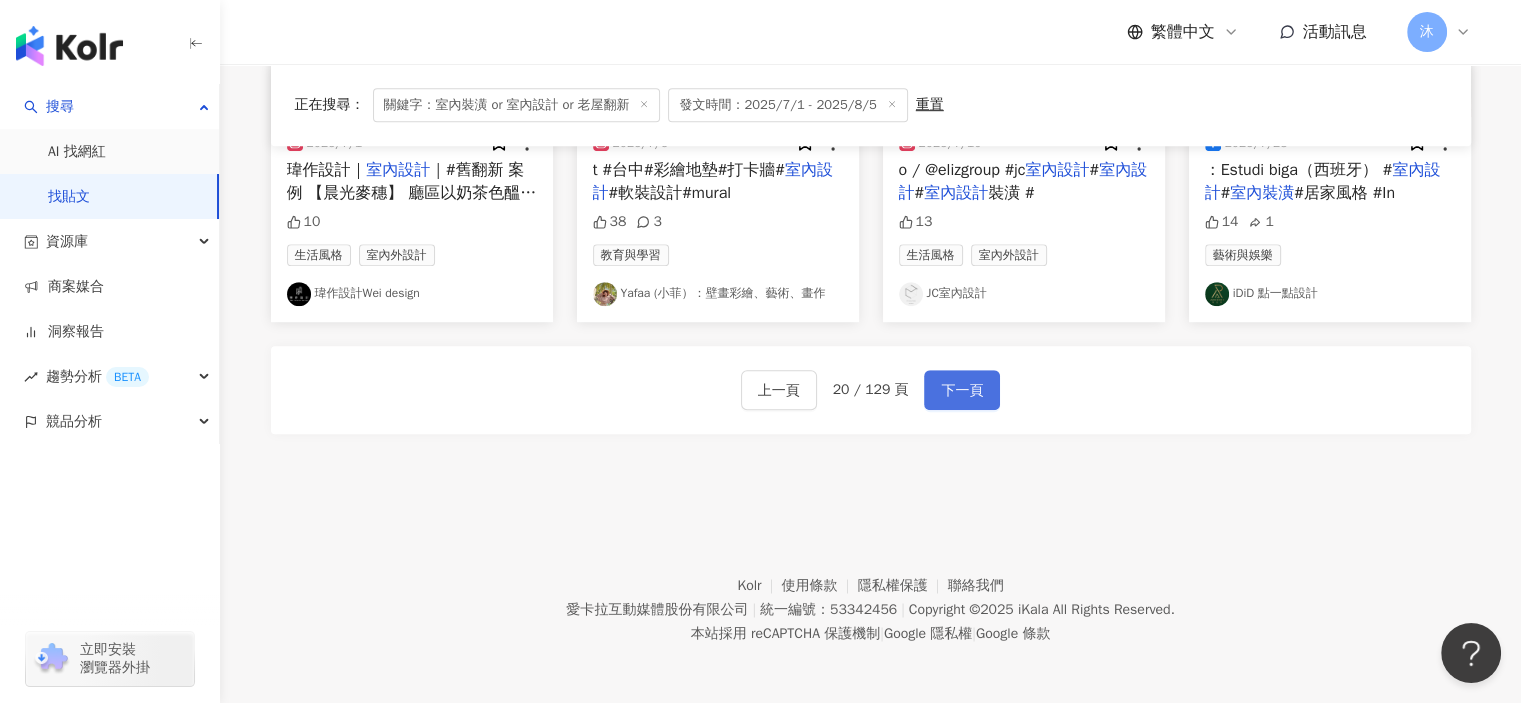 click on "下一頁" at bounding box center (962, 391) 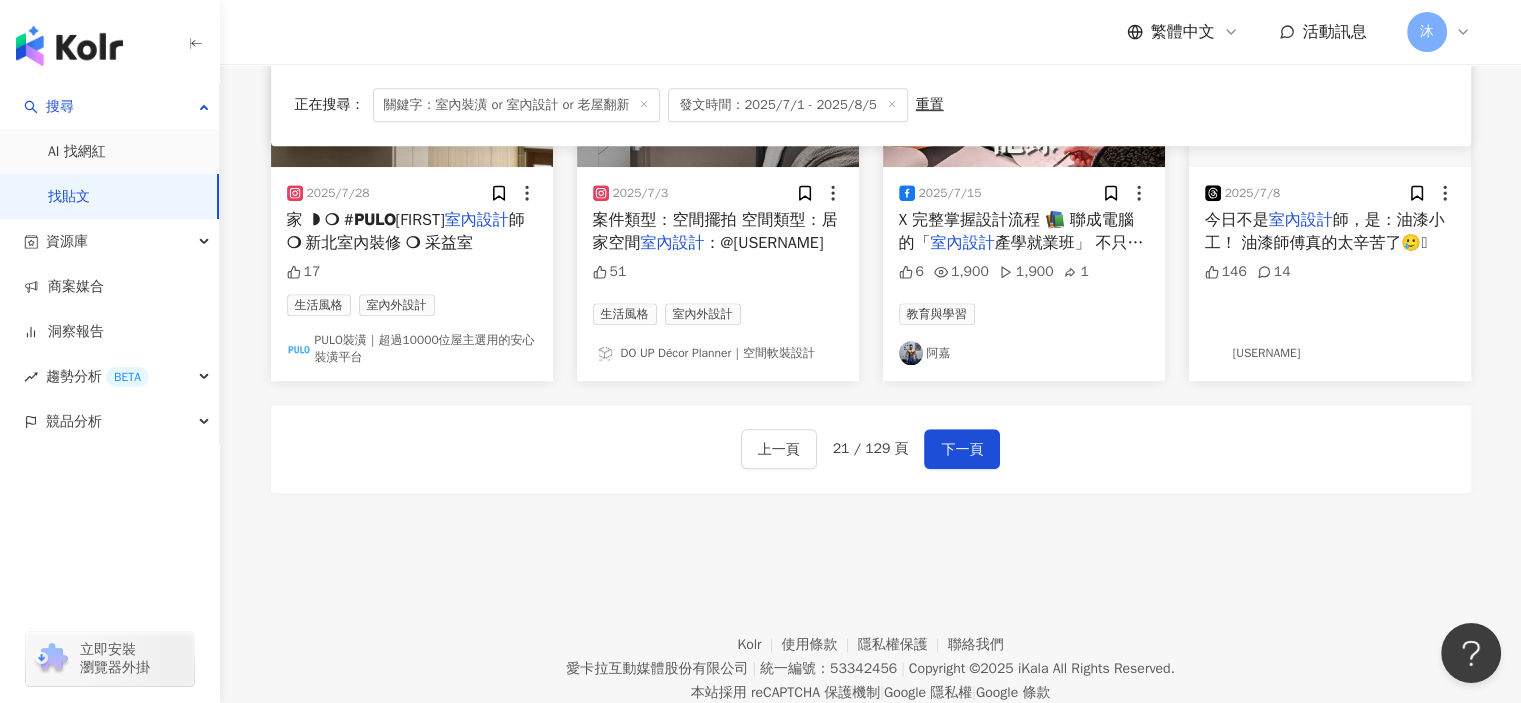 scroll, scrollTop: 1227, scrollLeft: 0, axis: vertical 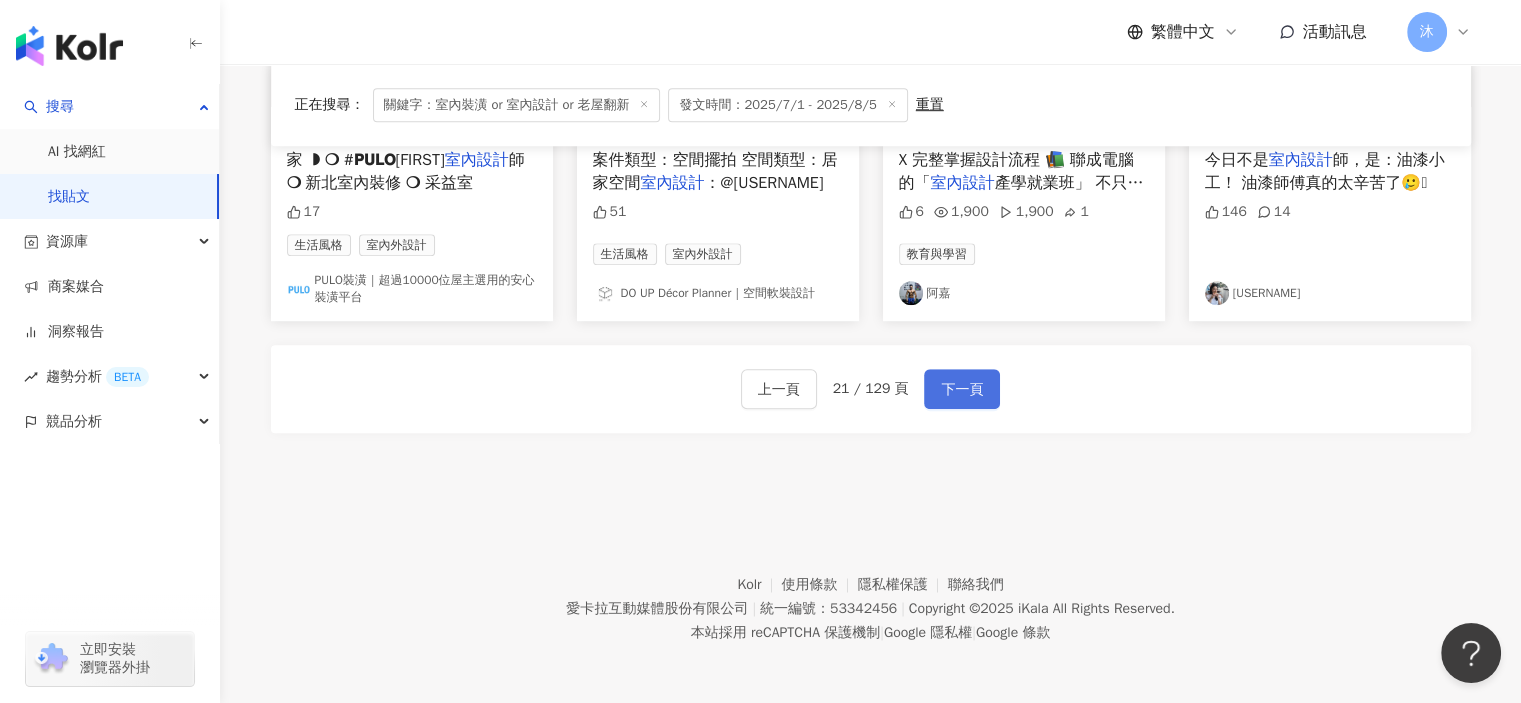 click on "下一頁" at bounding box center [962, 390] 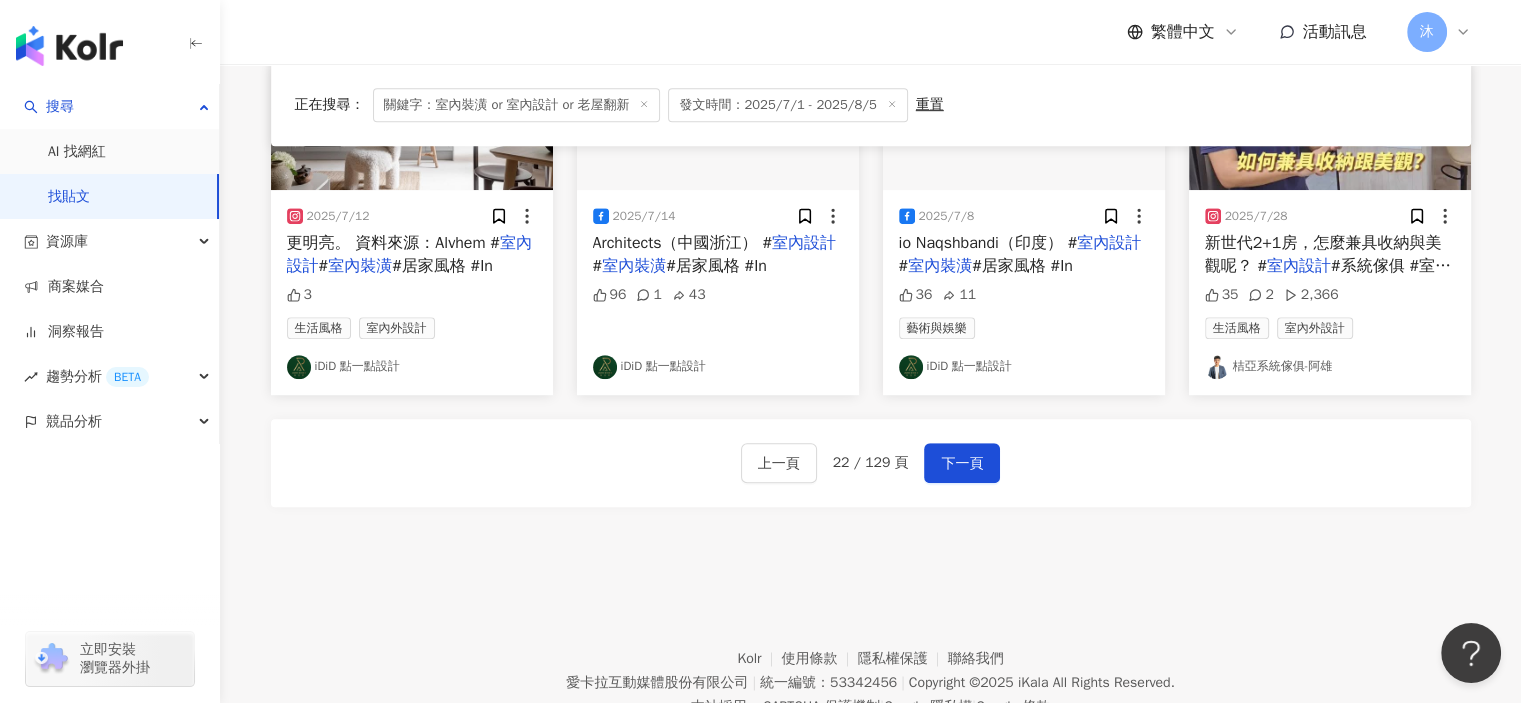 scroll, scrollTop: 1217, scrollLeft: 0, axis: vertical 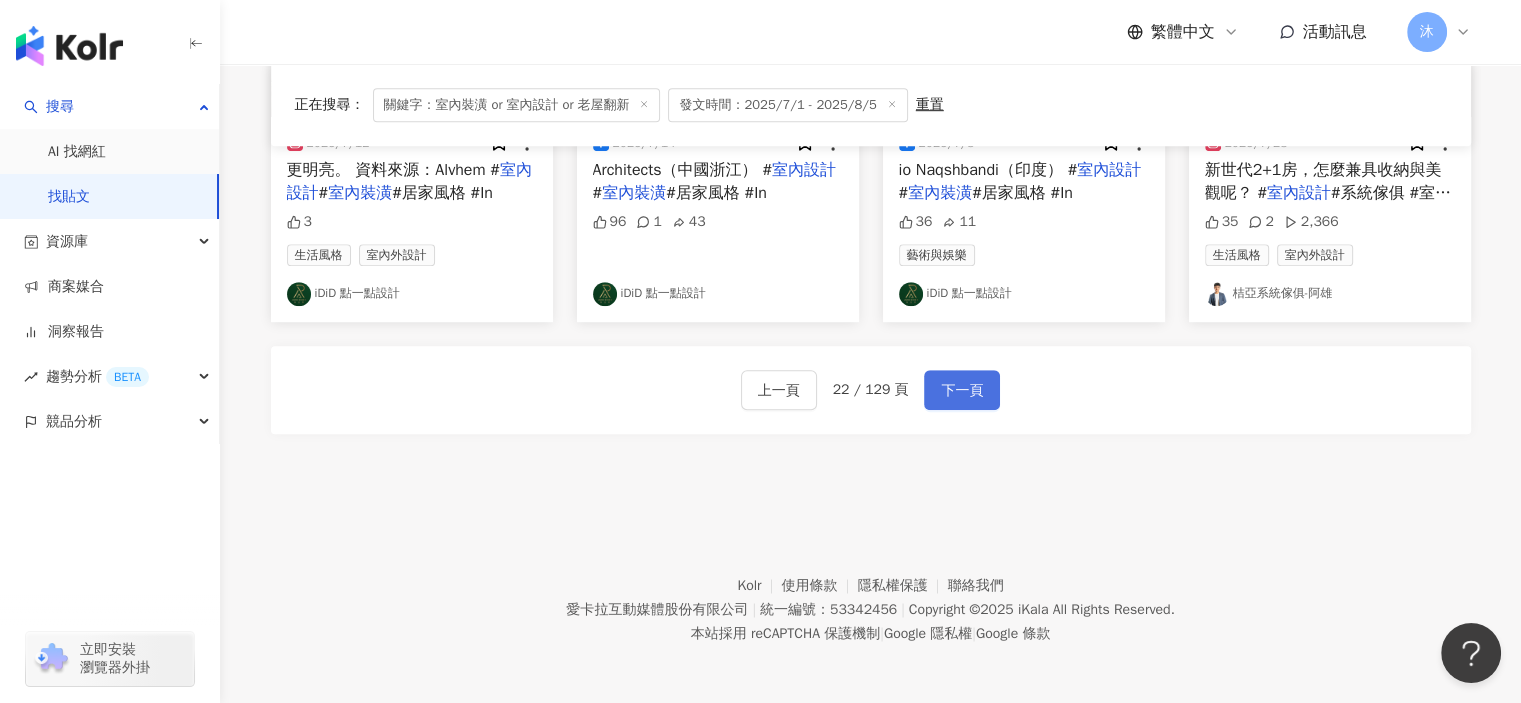 click on "下一頁" at bounding box center (962, 391) 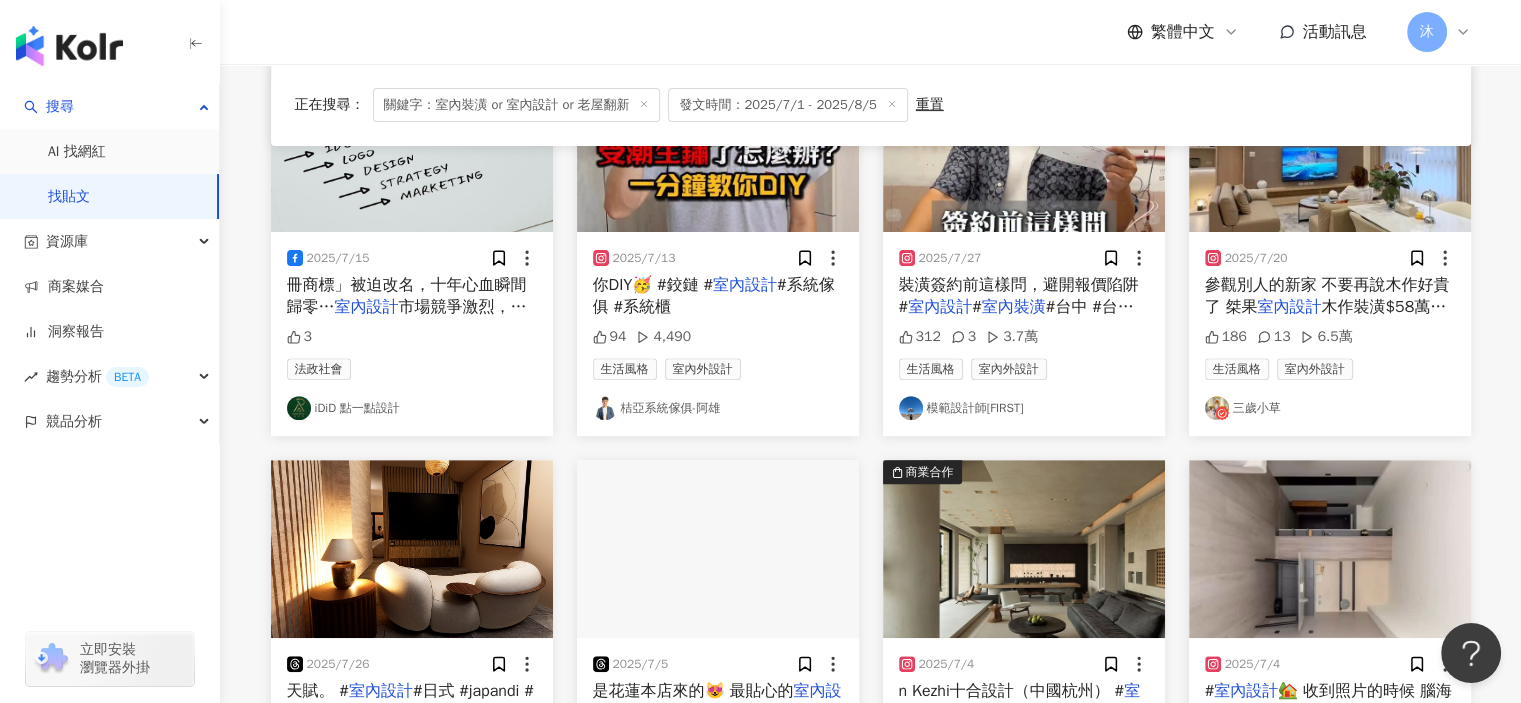 scroll, scrollTop: 817, scrollLeft: 0, axis: vertical 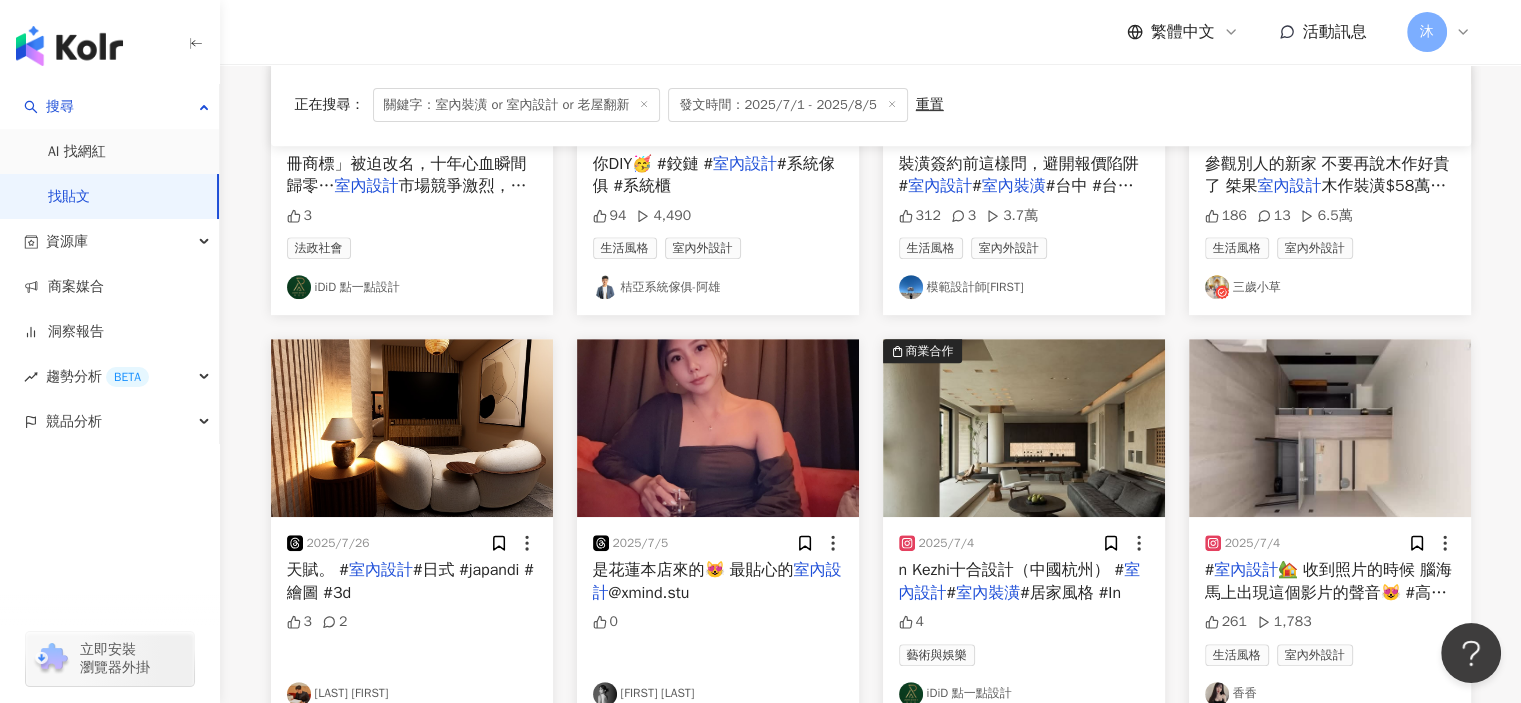 click at bounding box center (1330, 428) 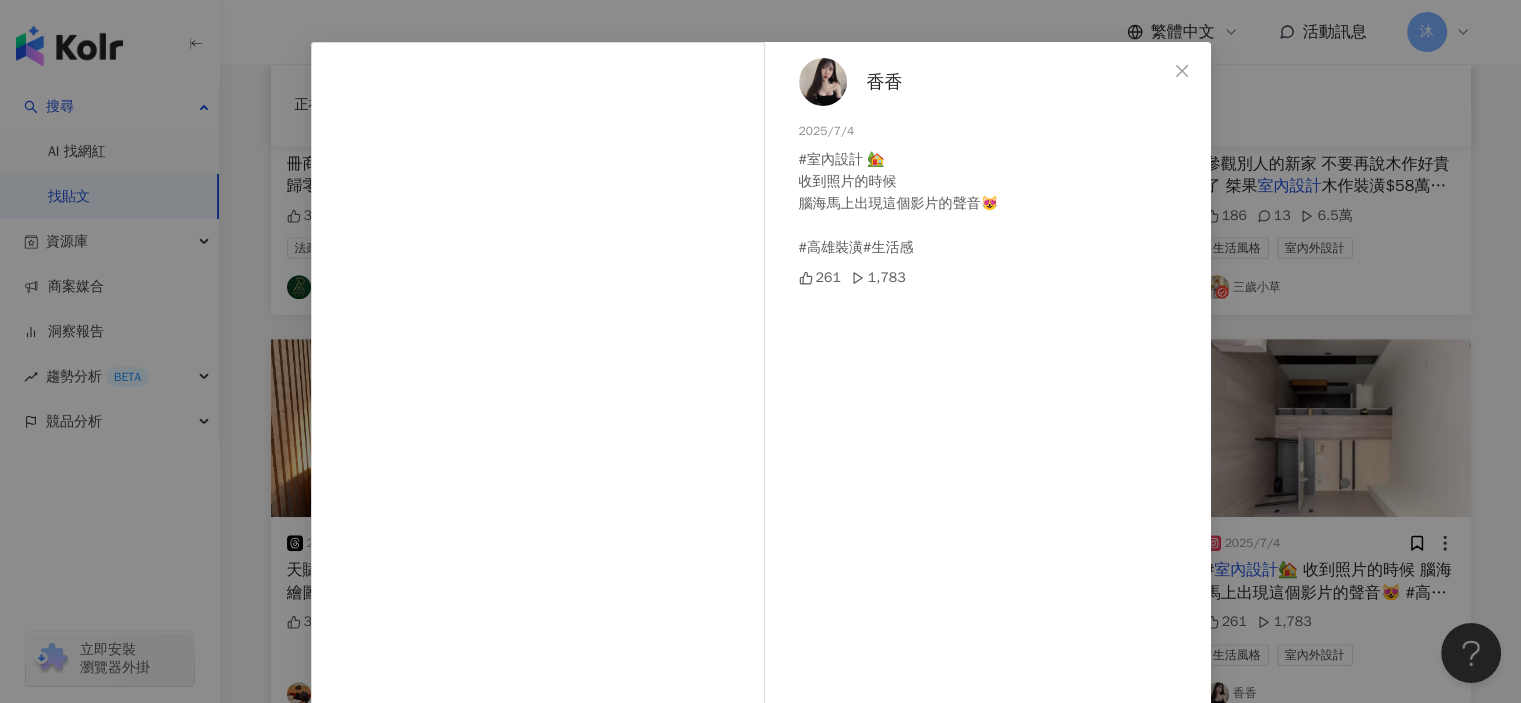 scroll, scrollTop: 0, scrollLeft: 0, axis: both 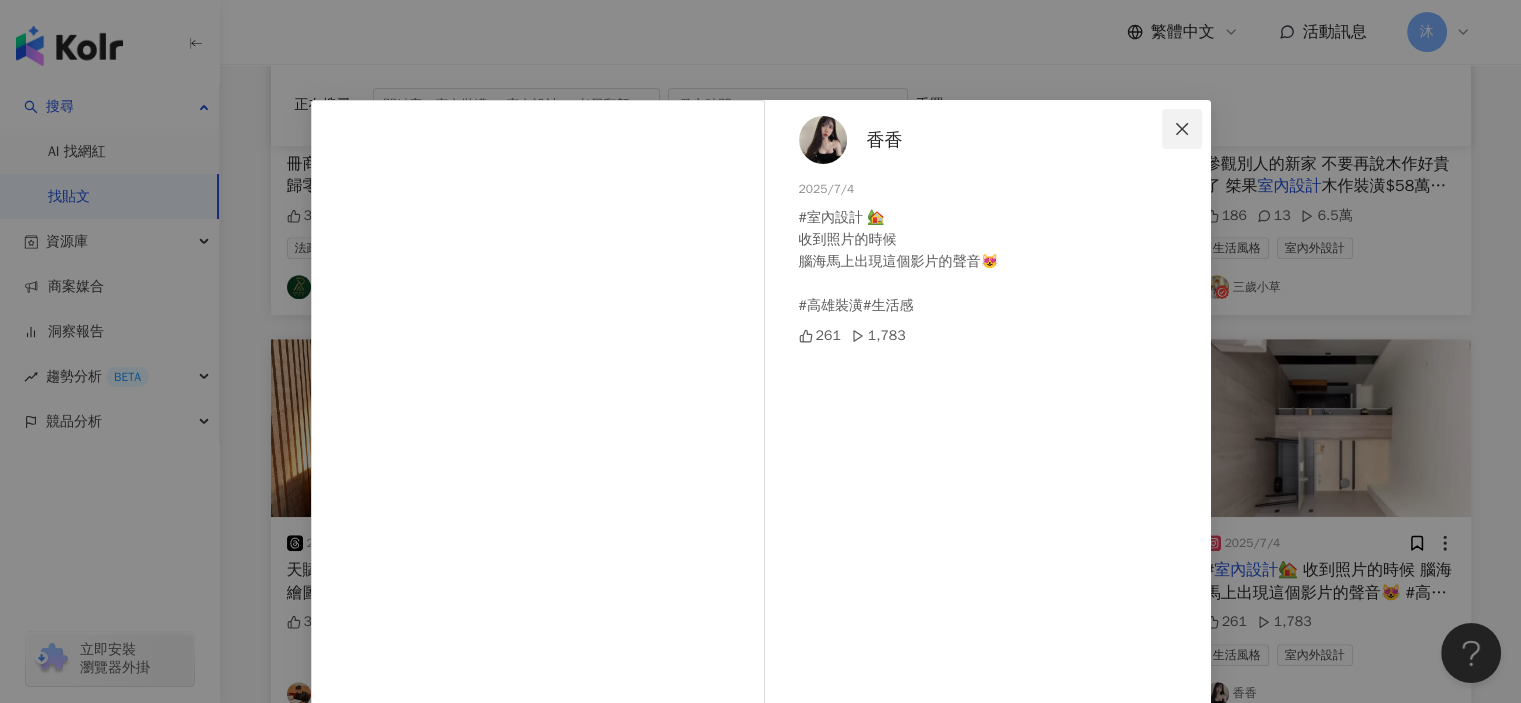 click 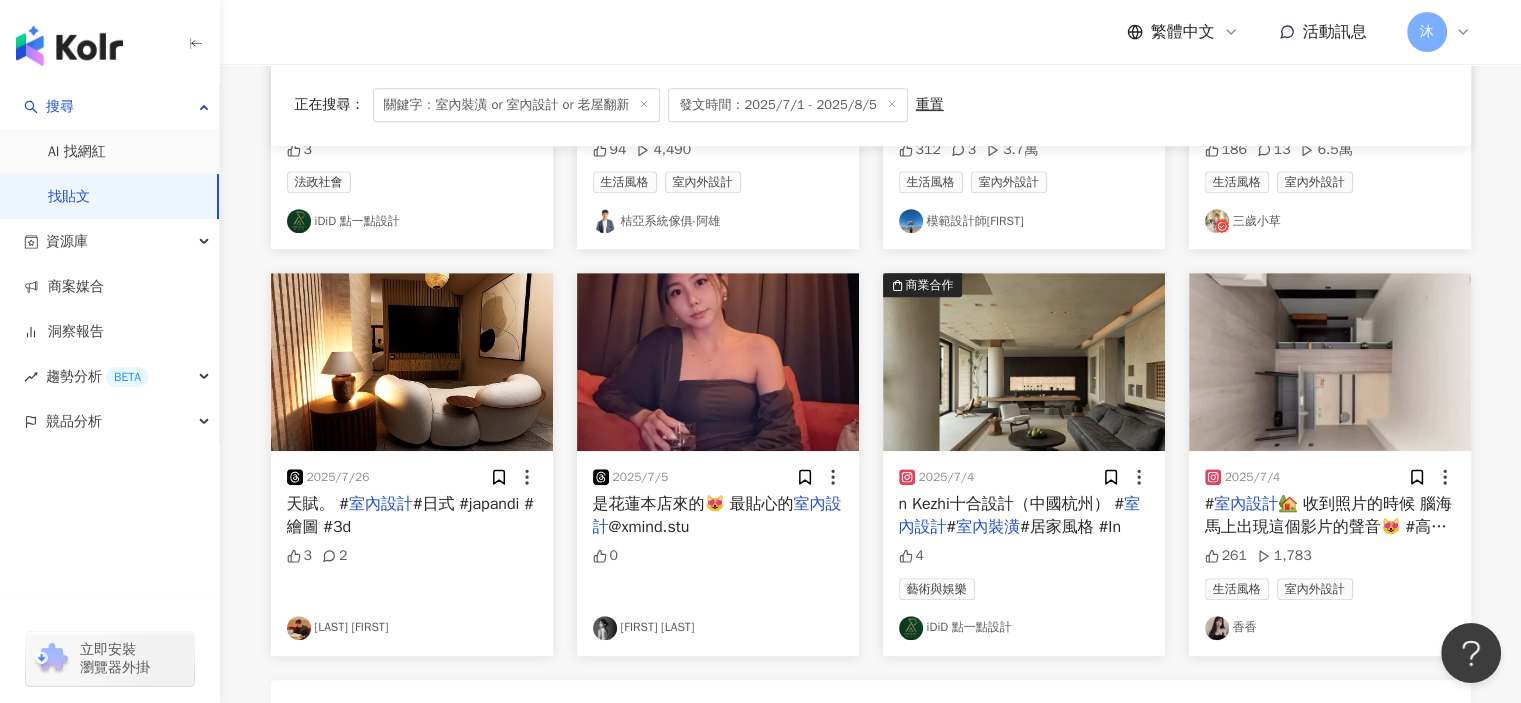 scroll, scrollTop: 917, scrollLeft: 0, axis: vertical 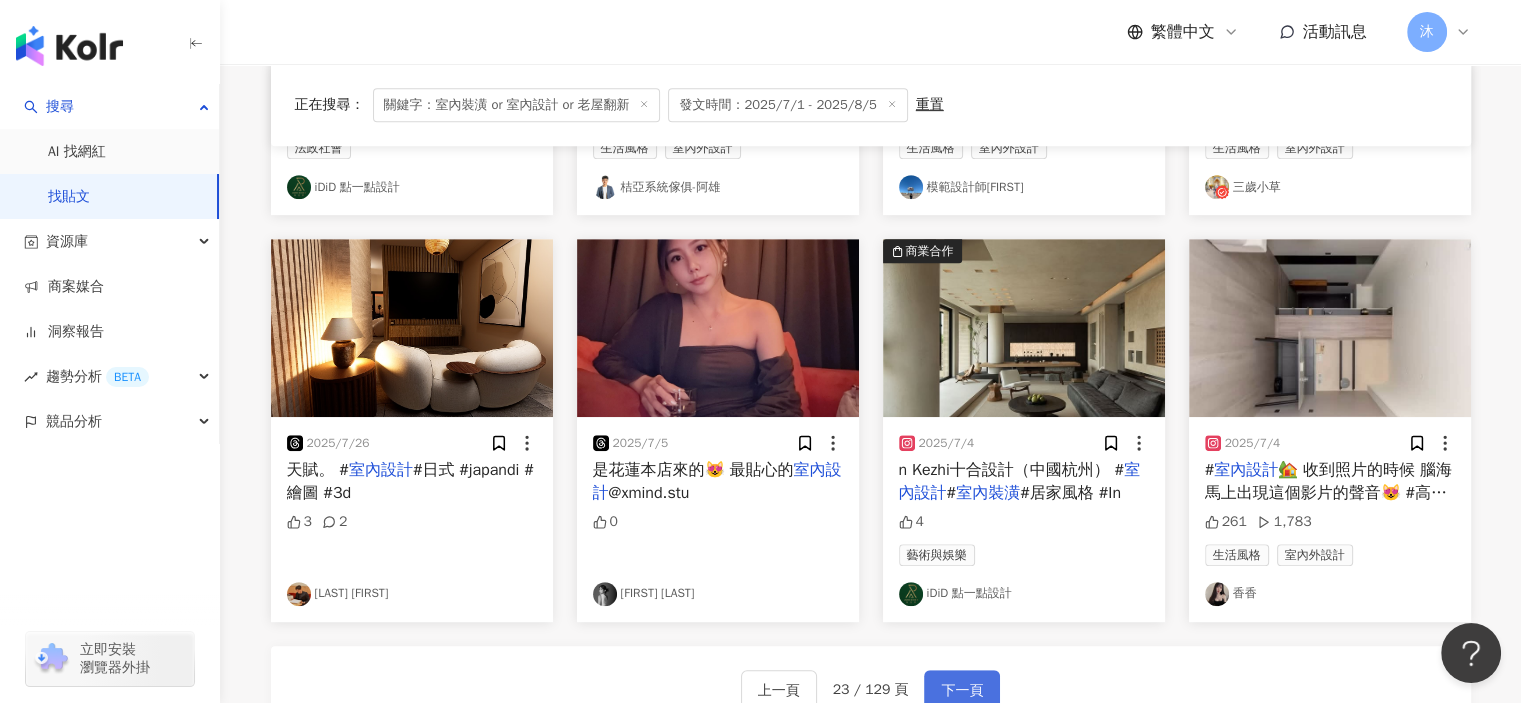 click on "下一頁" at bounding box center (962, 691) 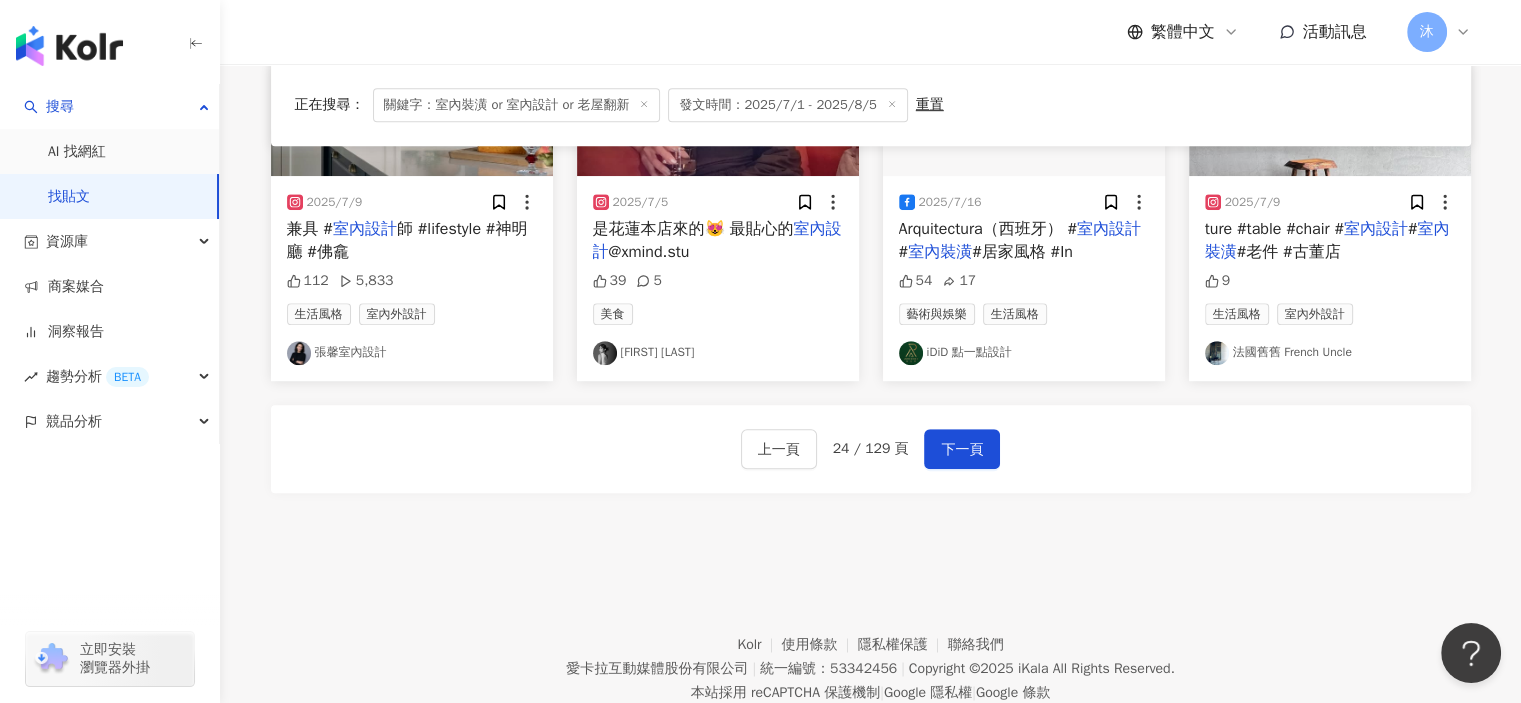 scroll, scrollTop: 1217, scrollLeft: 0, axis: vertical 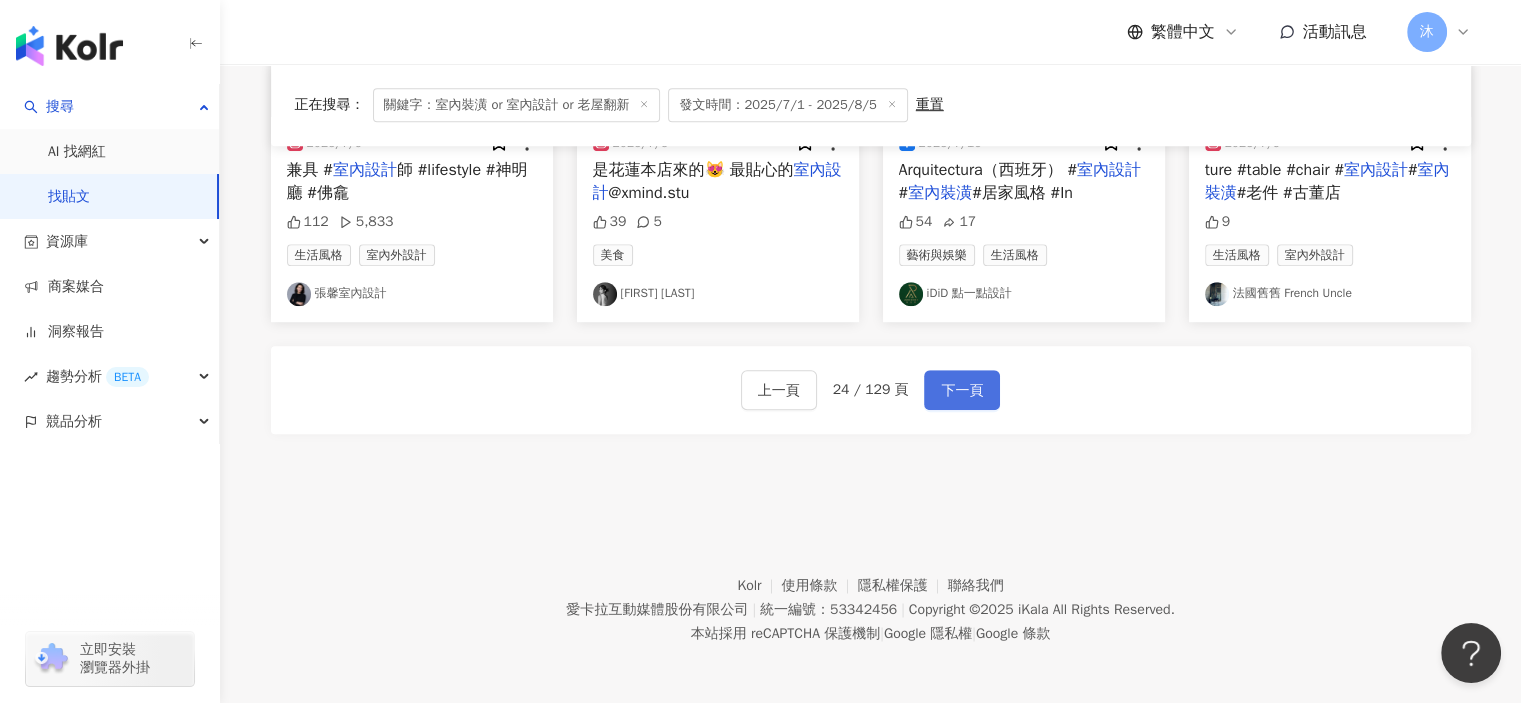 click on "下一頁" at bounding box center (962, 391) 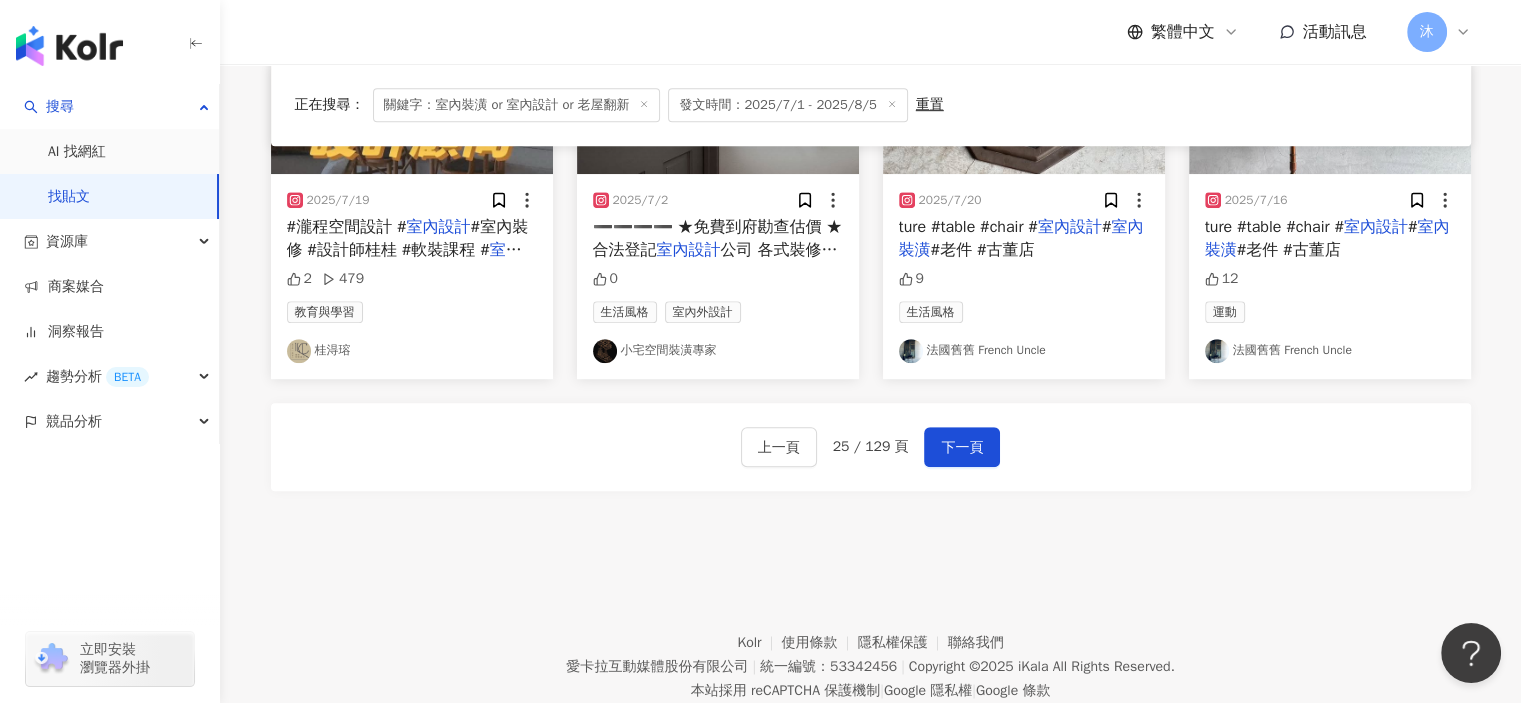 scroll, scrollTop: 1217, scrollLeft: 0, axis: vertical 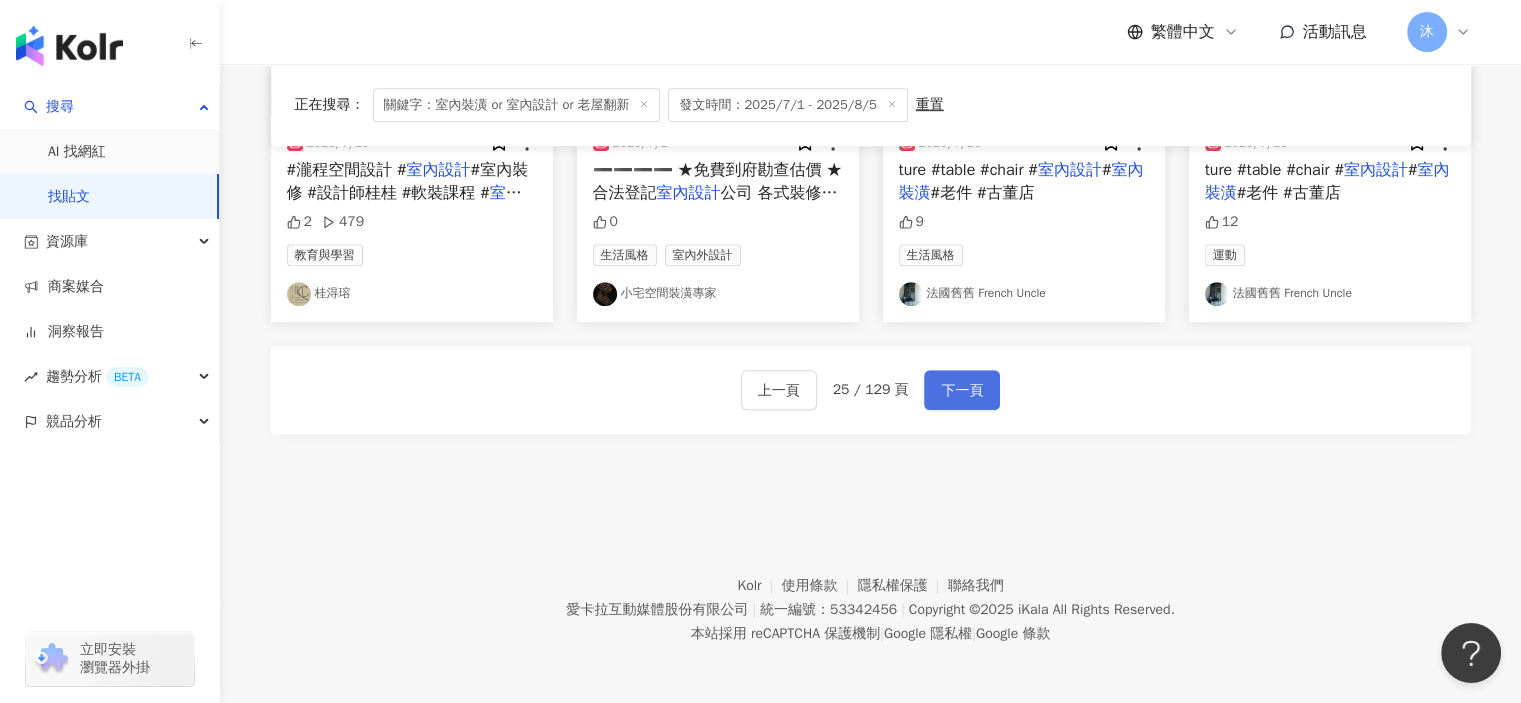click on "下一頁" at bounding box center [962, 391] 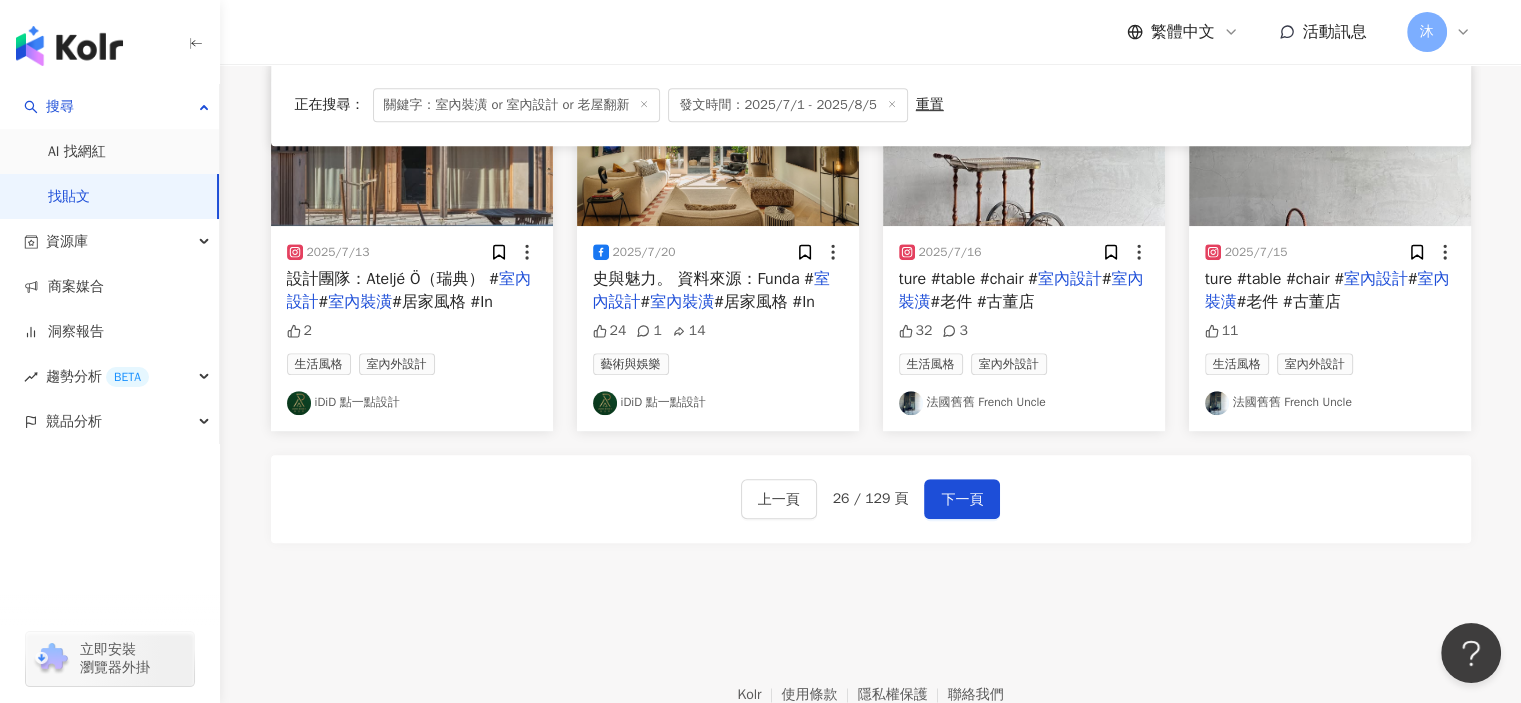 scroll, scrollTop: 1217, scrollLeft: 0, axis: vertical 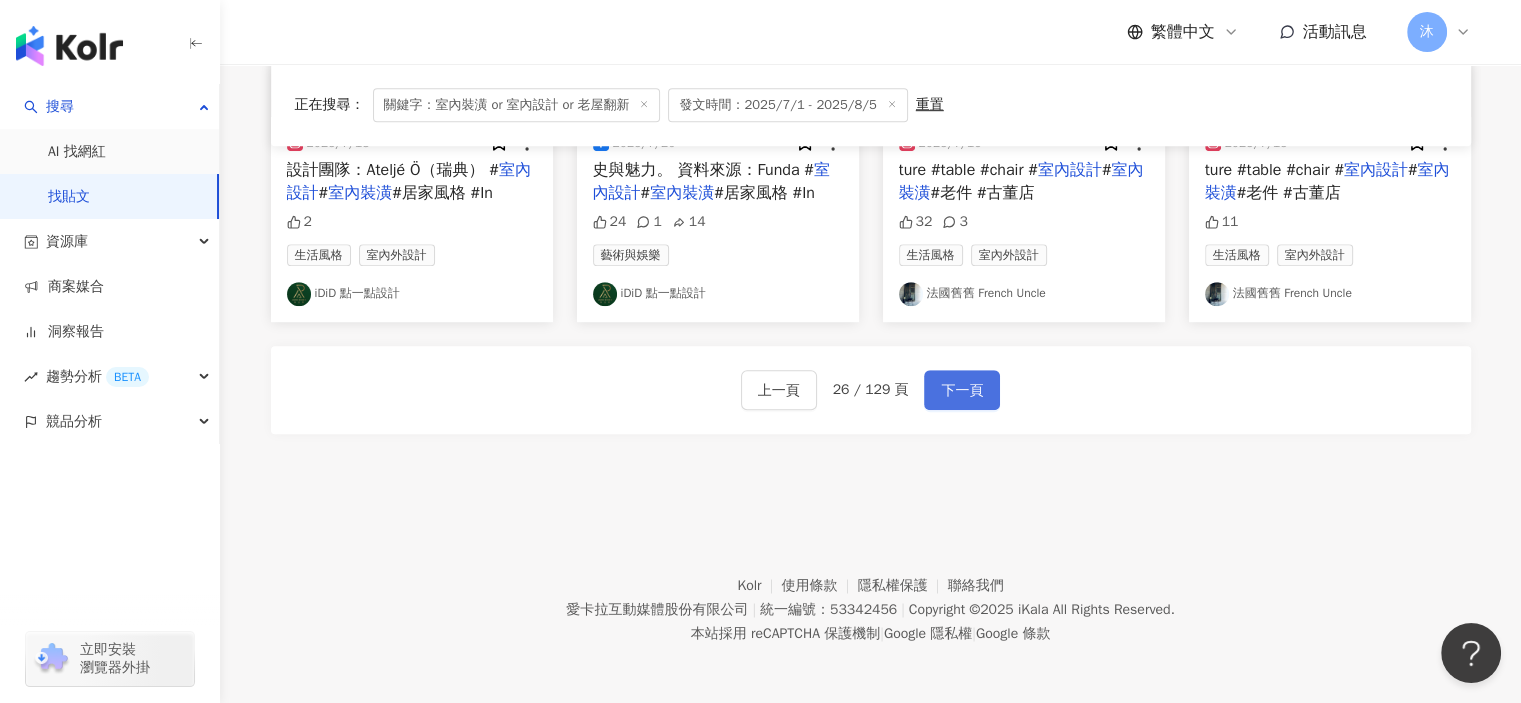 click on "下一頁" at bounding box center [962, 391] 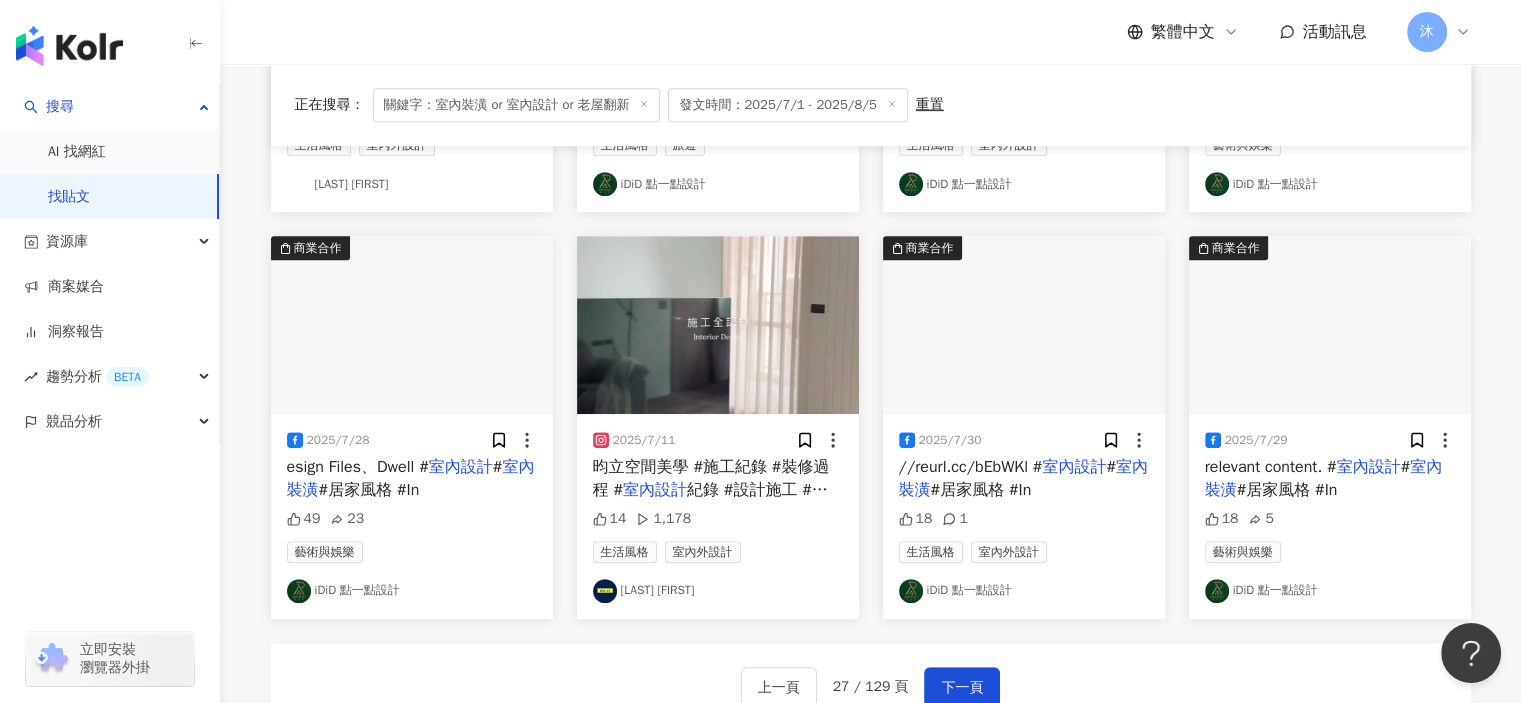 scroll, scrollTop: 917, scrollLeft: 0, axis: vertical 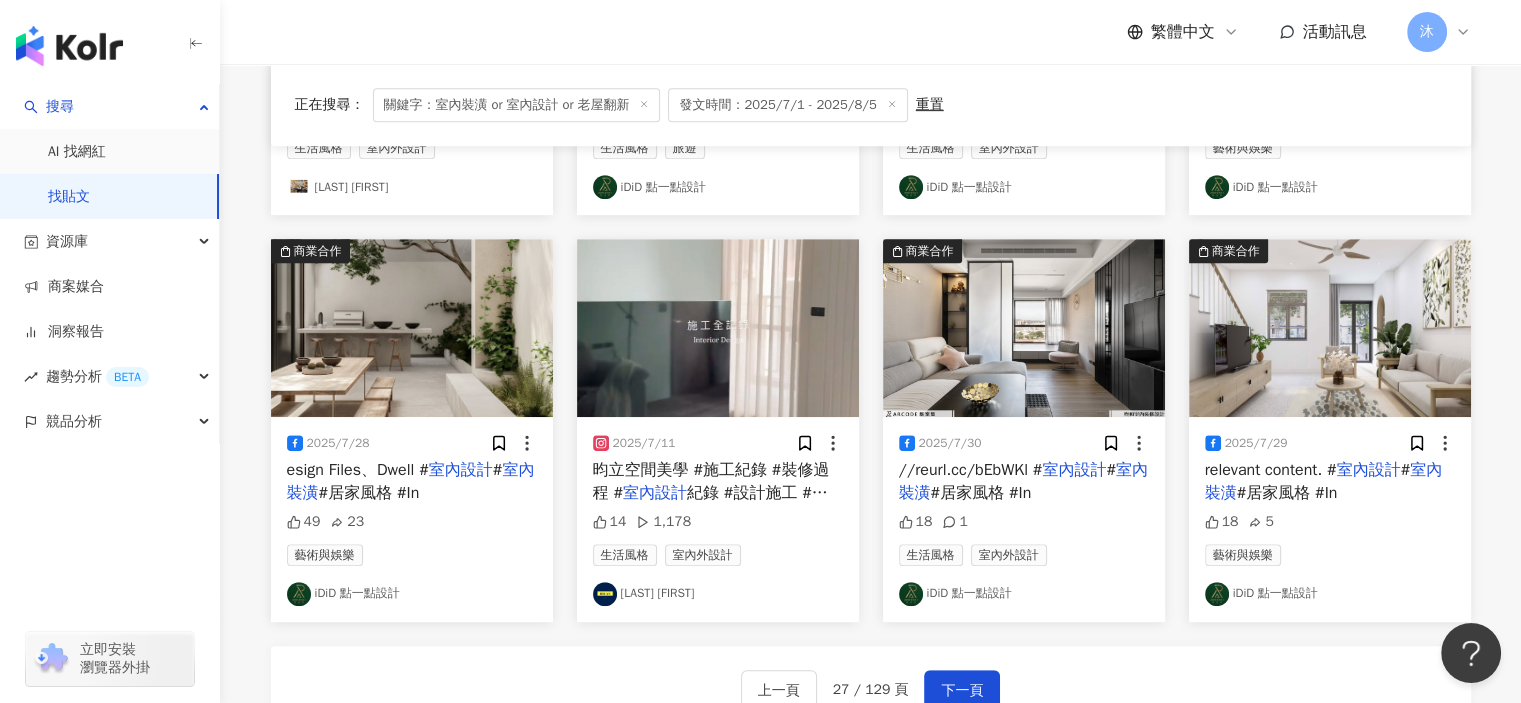 click at bounding box center (718, 328) 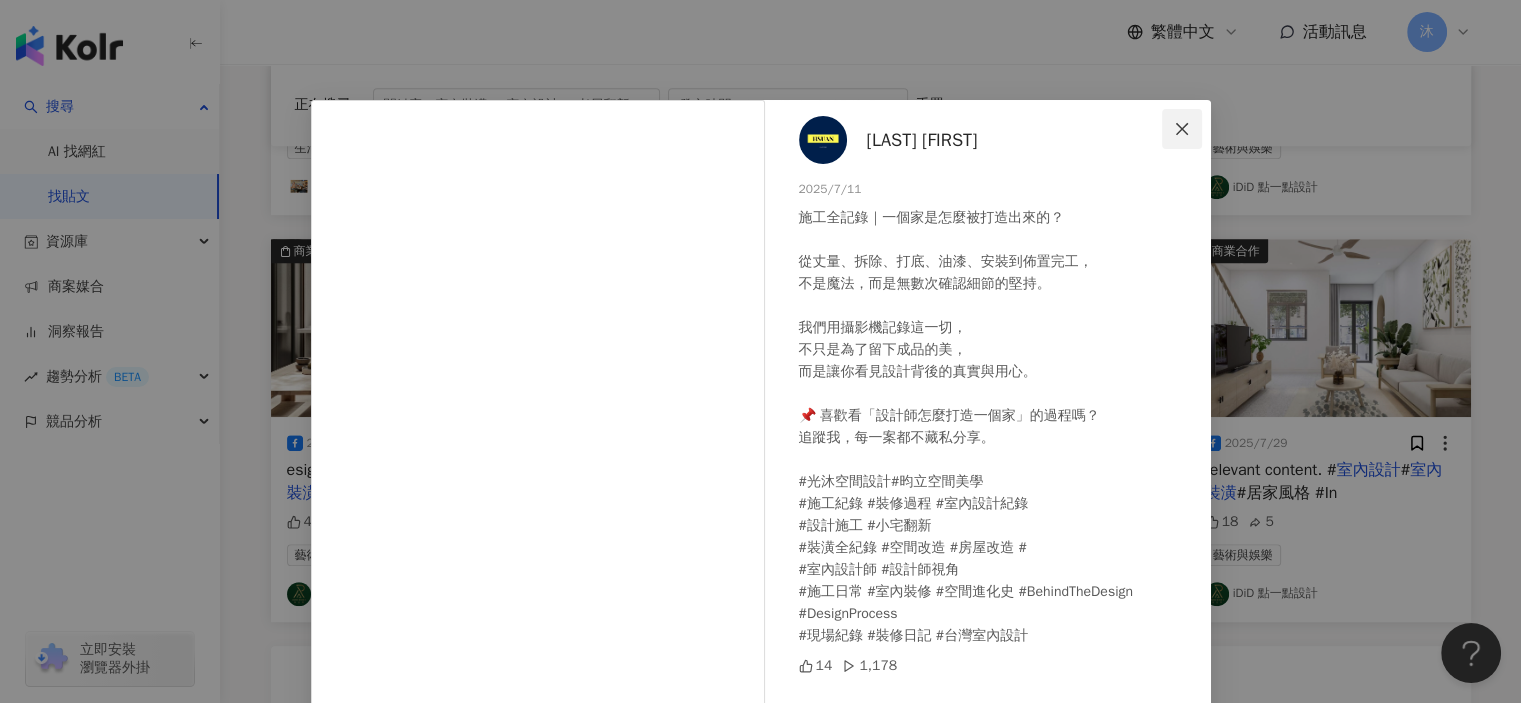 click 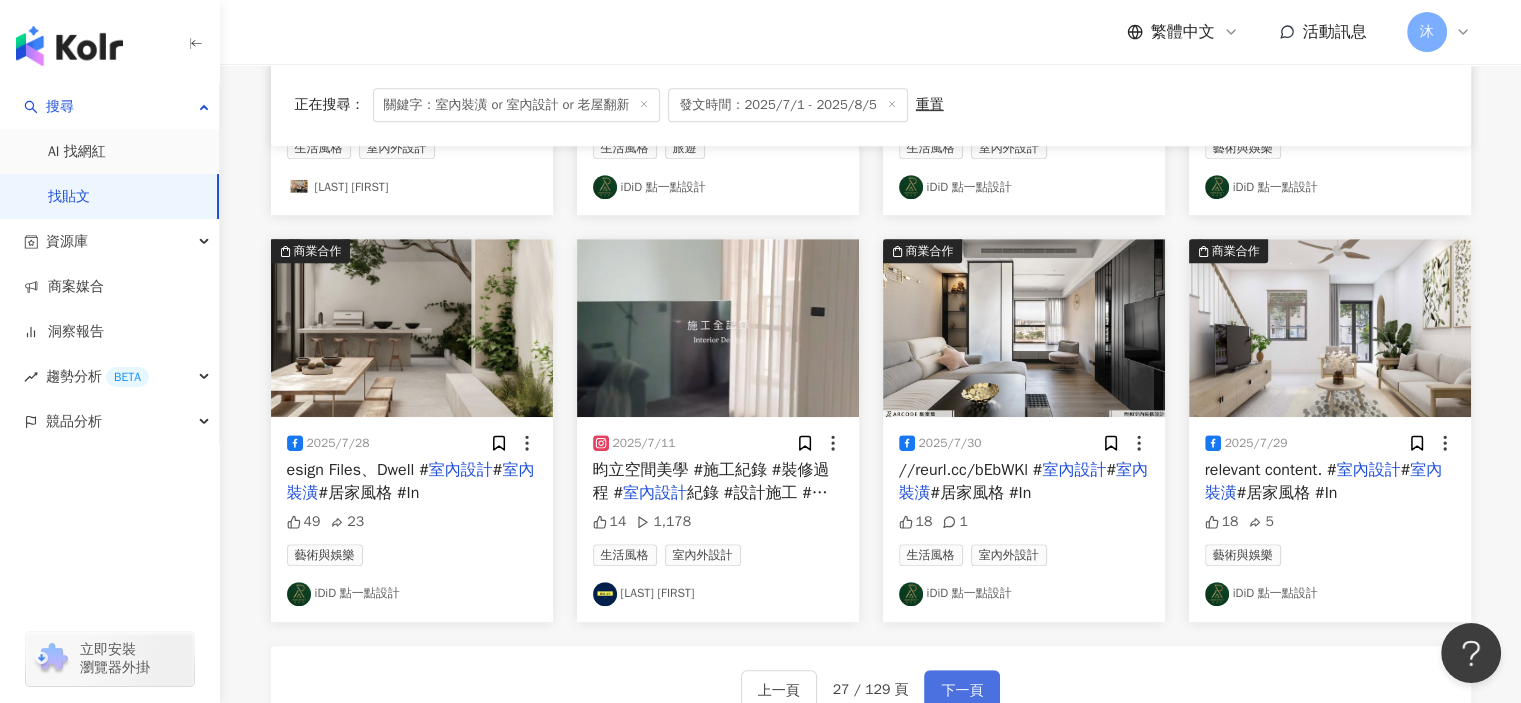 click on "下一頁" at bounding box center (962, 690) 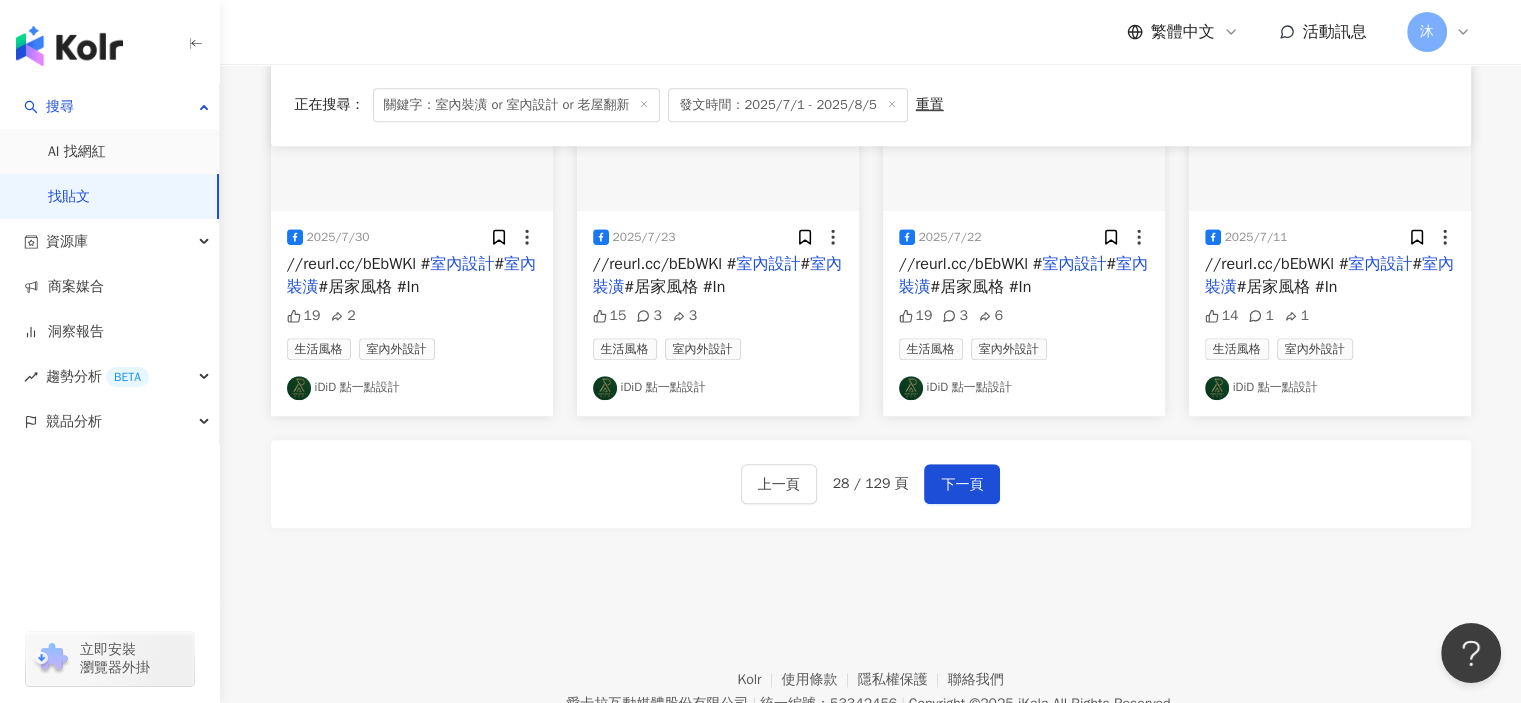 scroll, scrollTop: 1217, scrollLeft: 0, axis: vertical 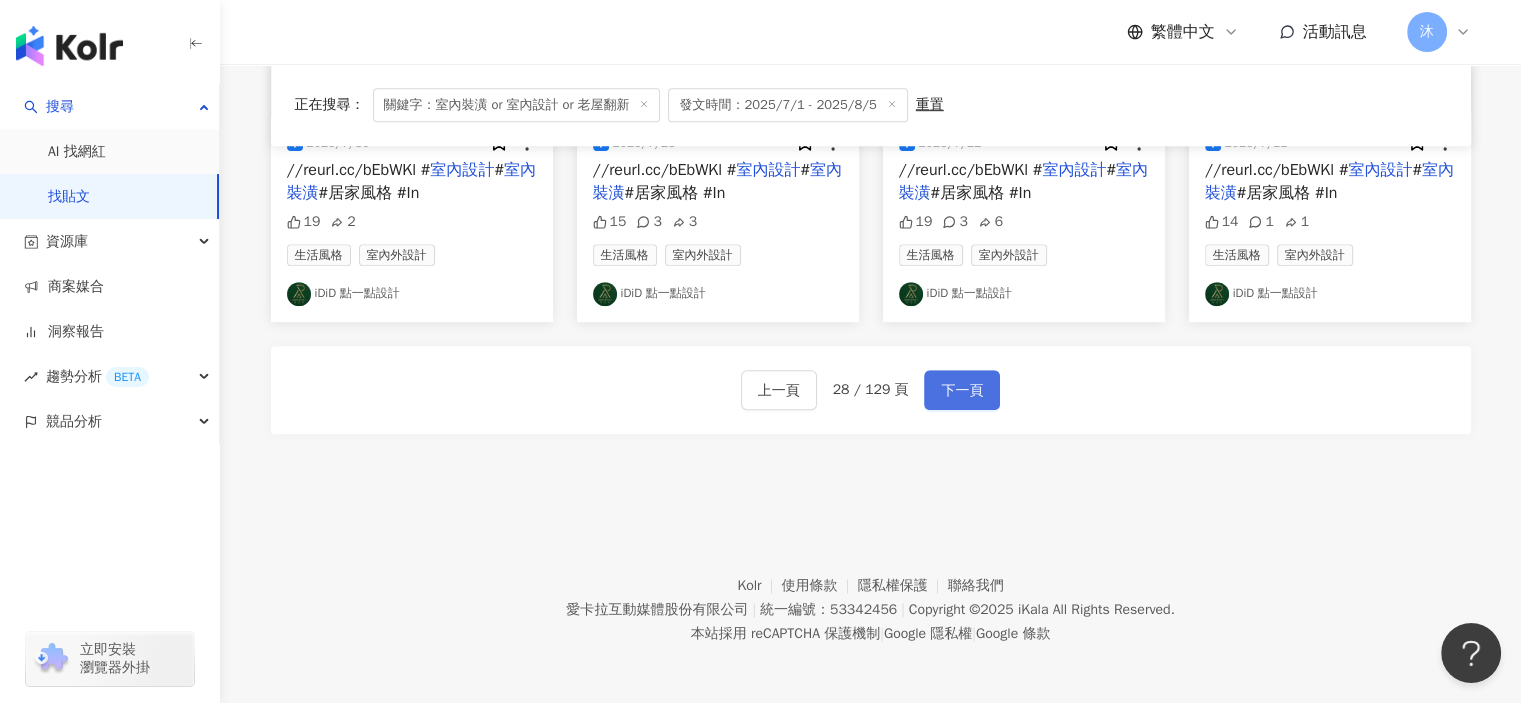 click on "下一頁" at bounding box center (962, 391) 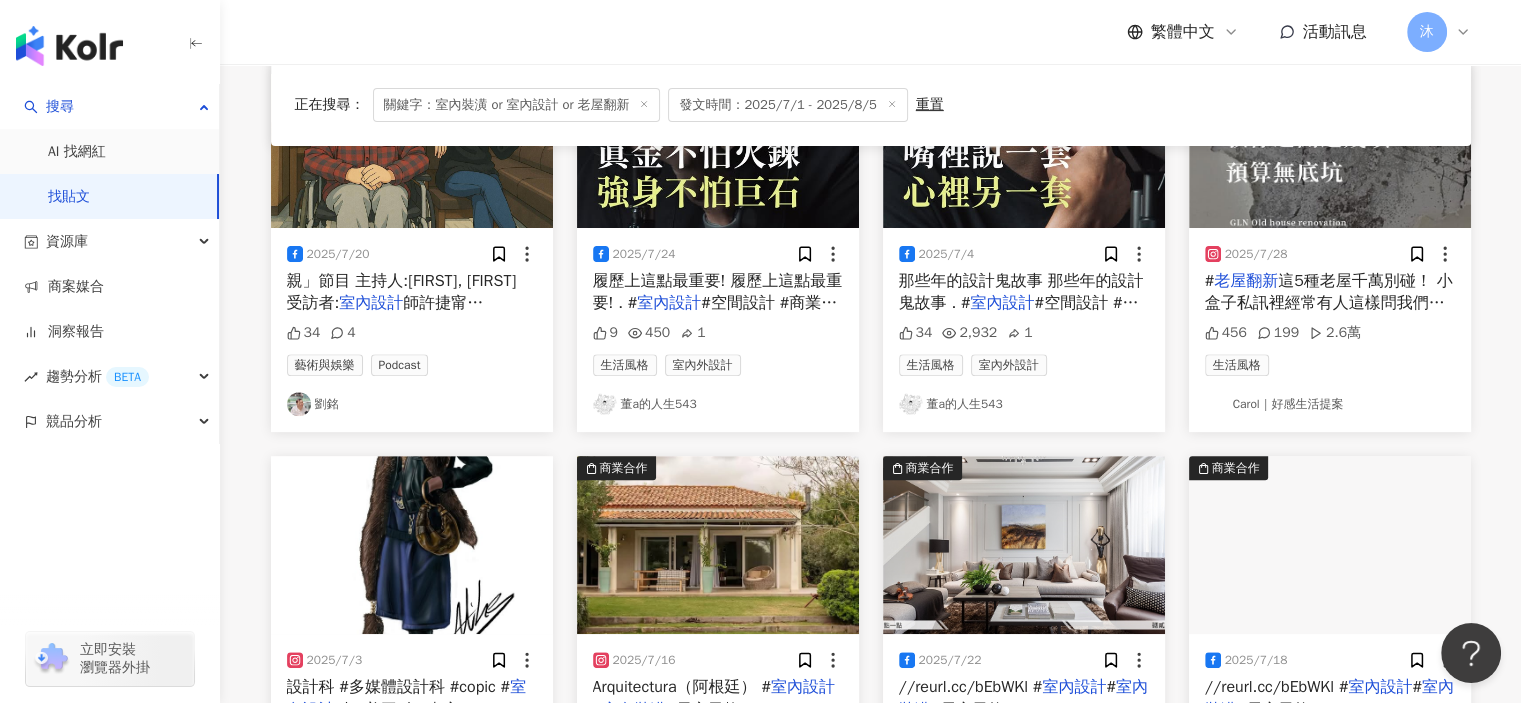 scroll, scrollTop: 1217, scrollLeft: 0, axis: vertical 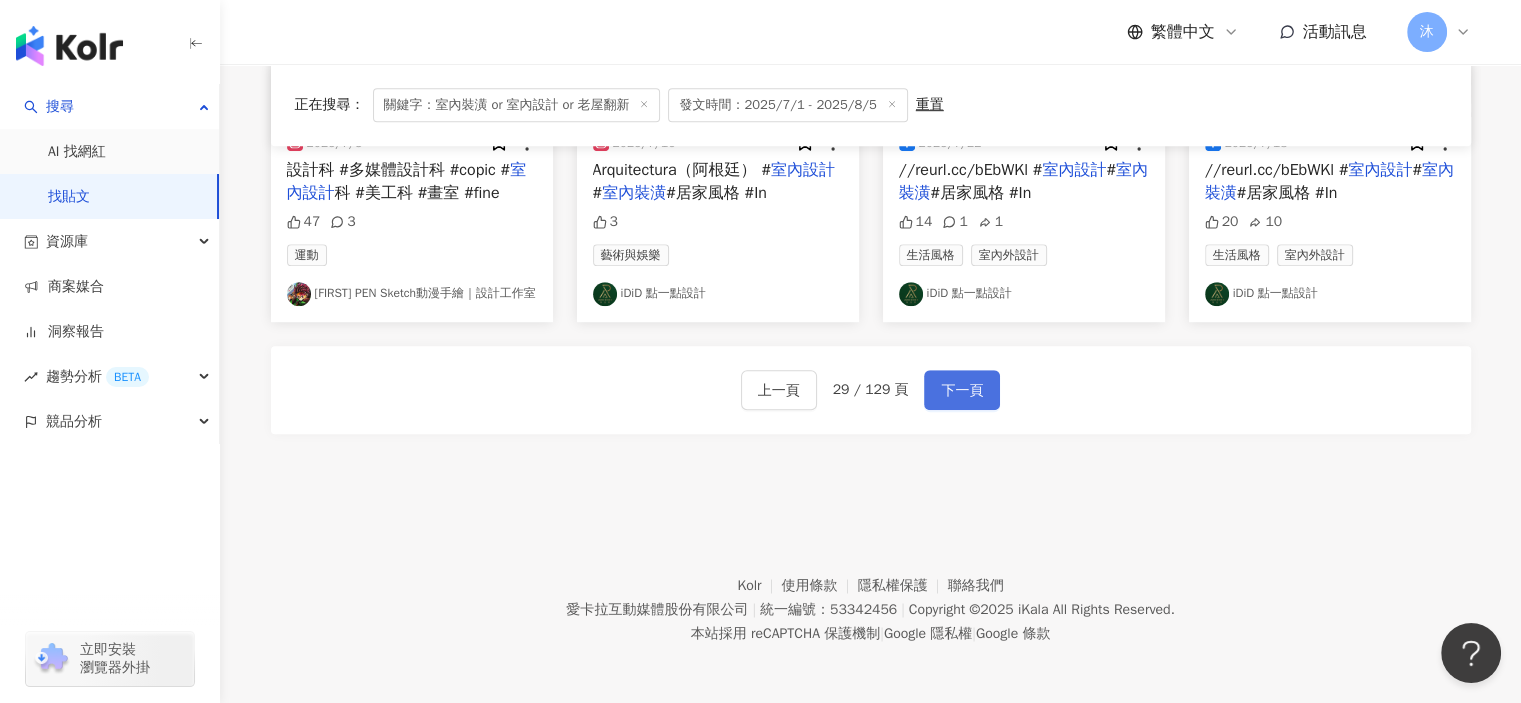 click on "下一頁" at bounding box center [962, 391] 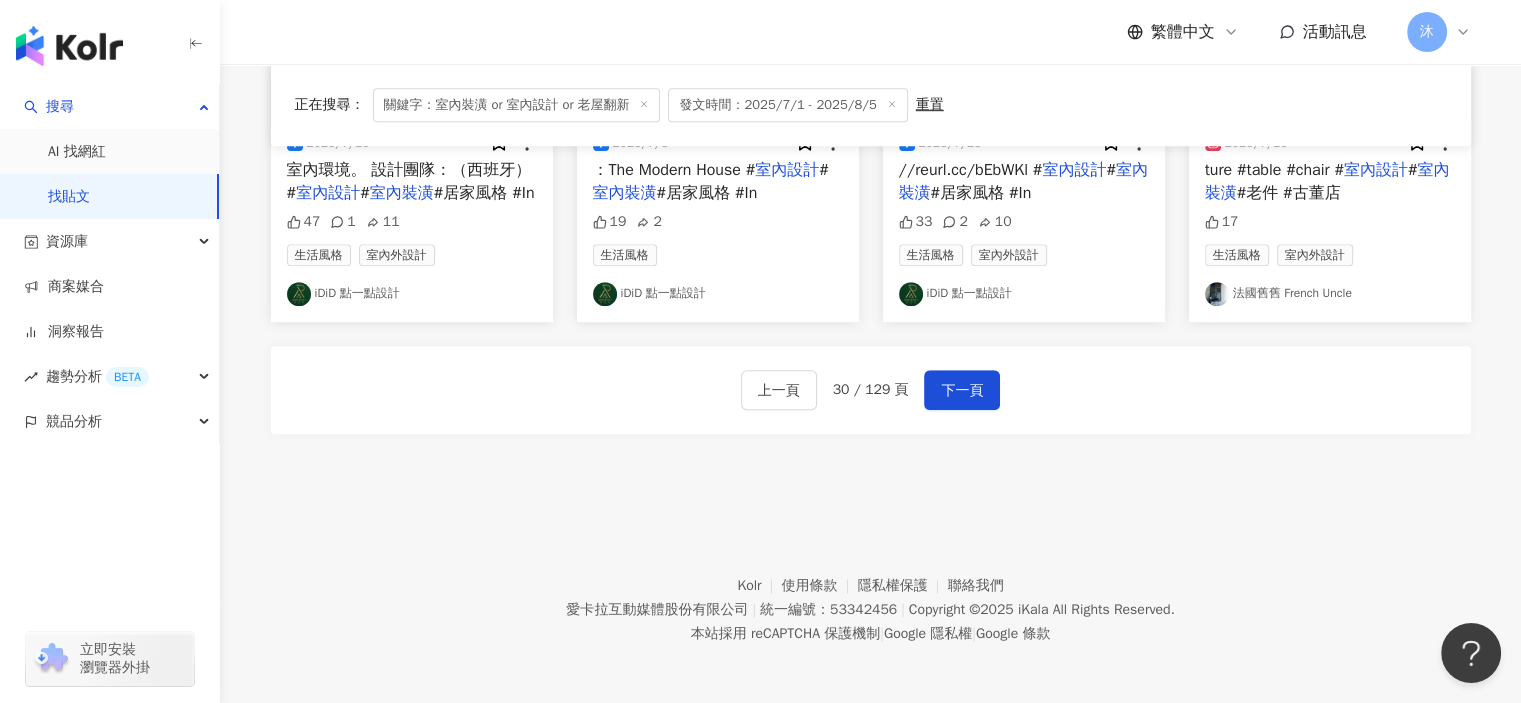 scroll, scrollTop: 617, scrollLeft: 0, axis: vertical 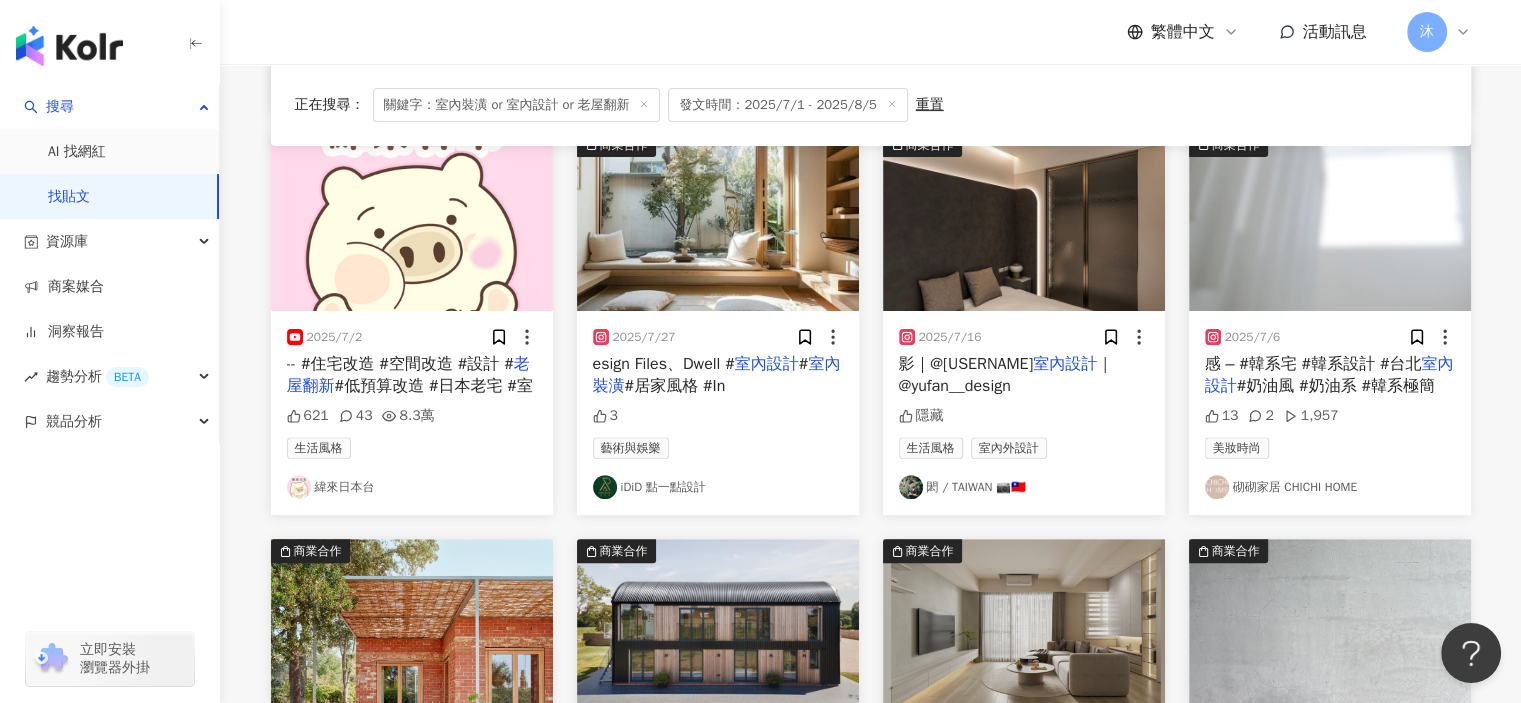 click on "閎 / TAIWAN 📷🇹🇼" at bounding box center (1024, 487) 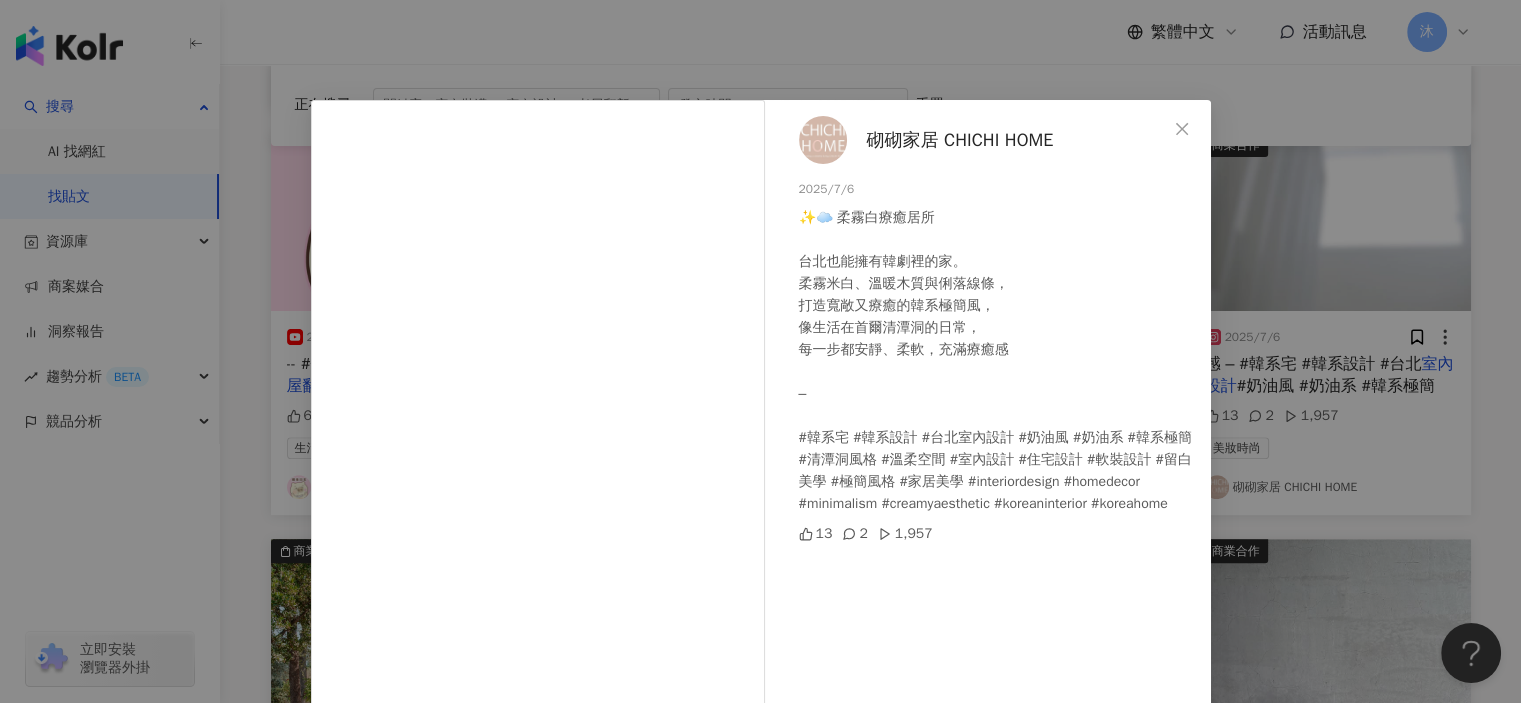 click 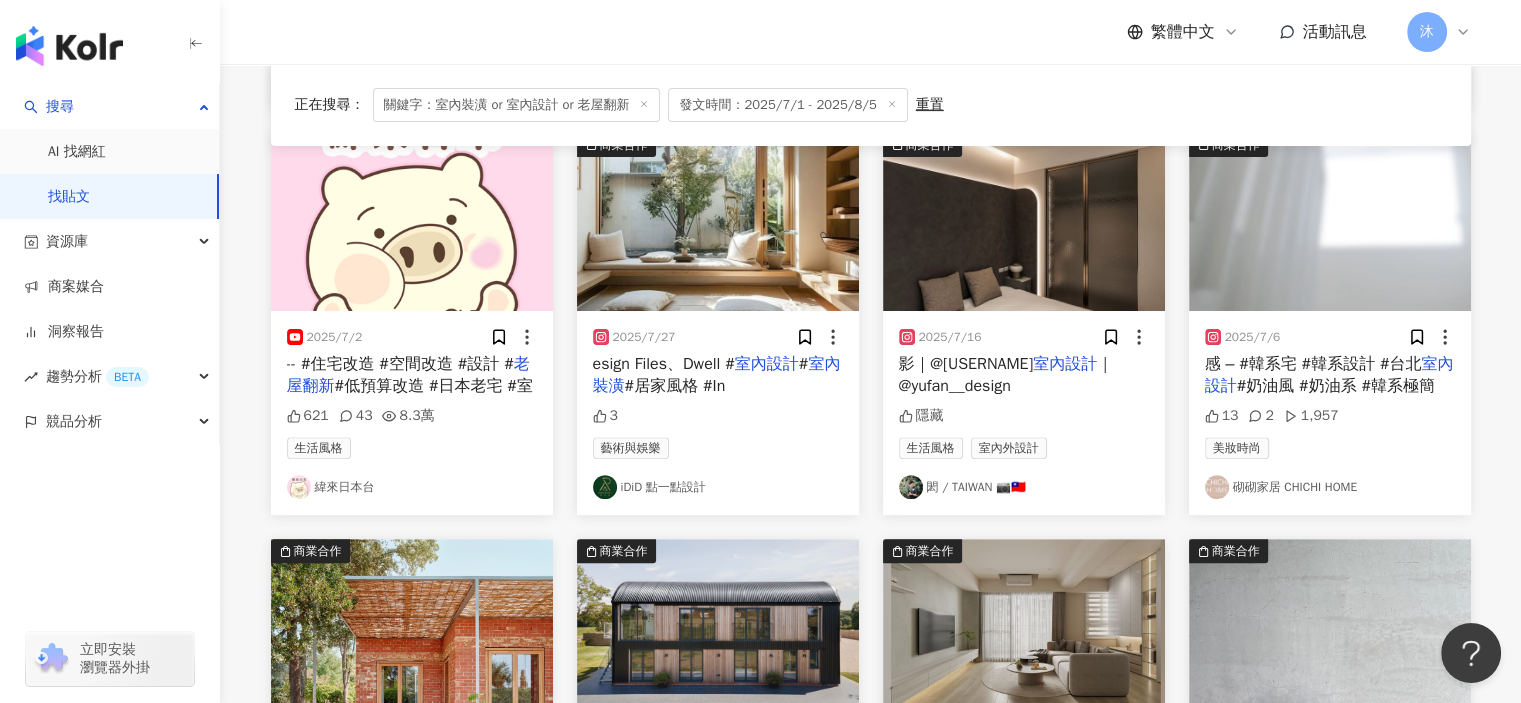 scroll, scrollTop: 1217, scrollLeft: 0, axis: vertical 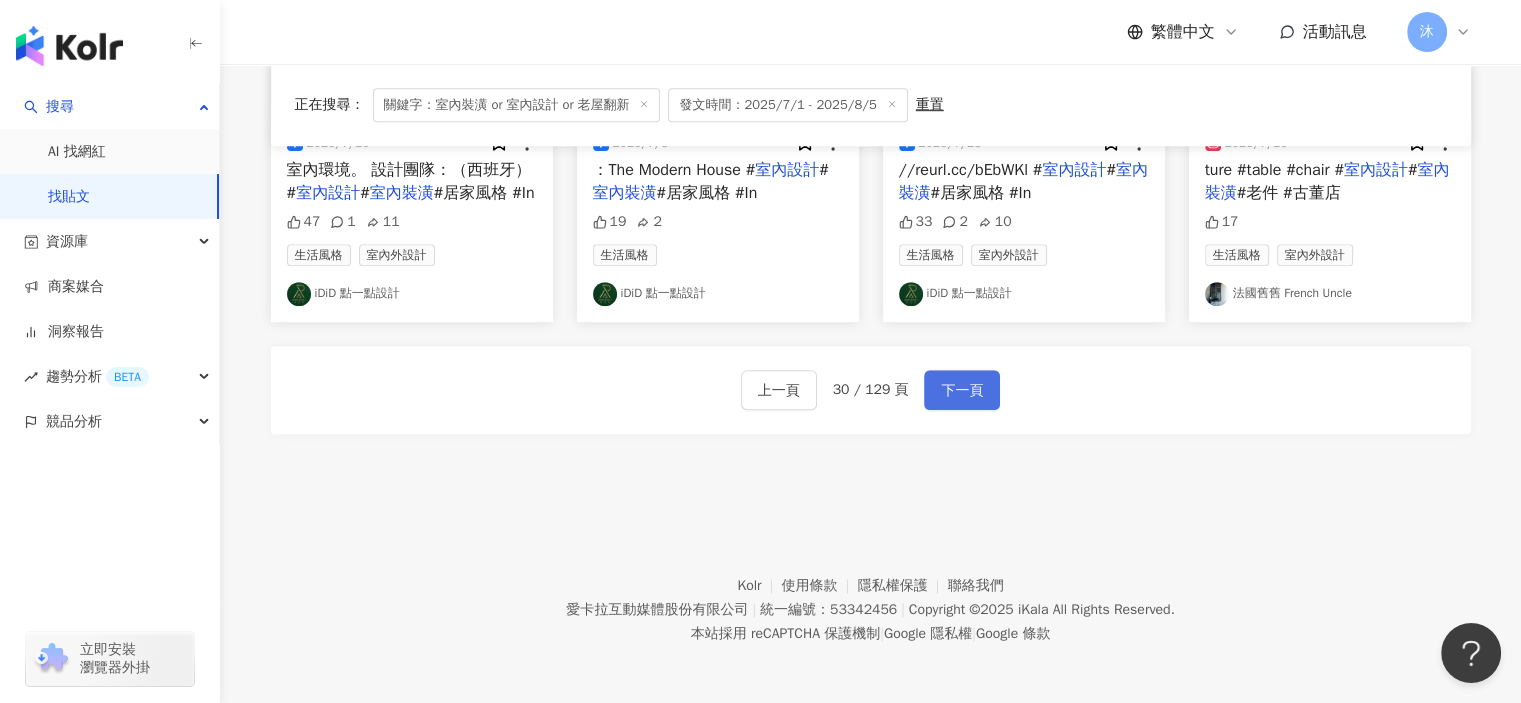 click on "下一頁" at bounding box center [962, 391] 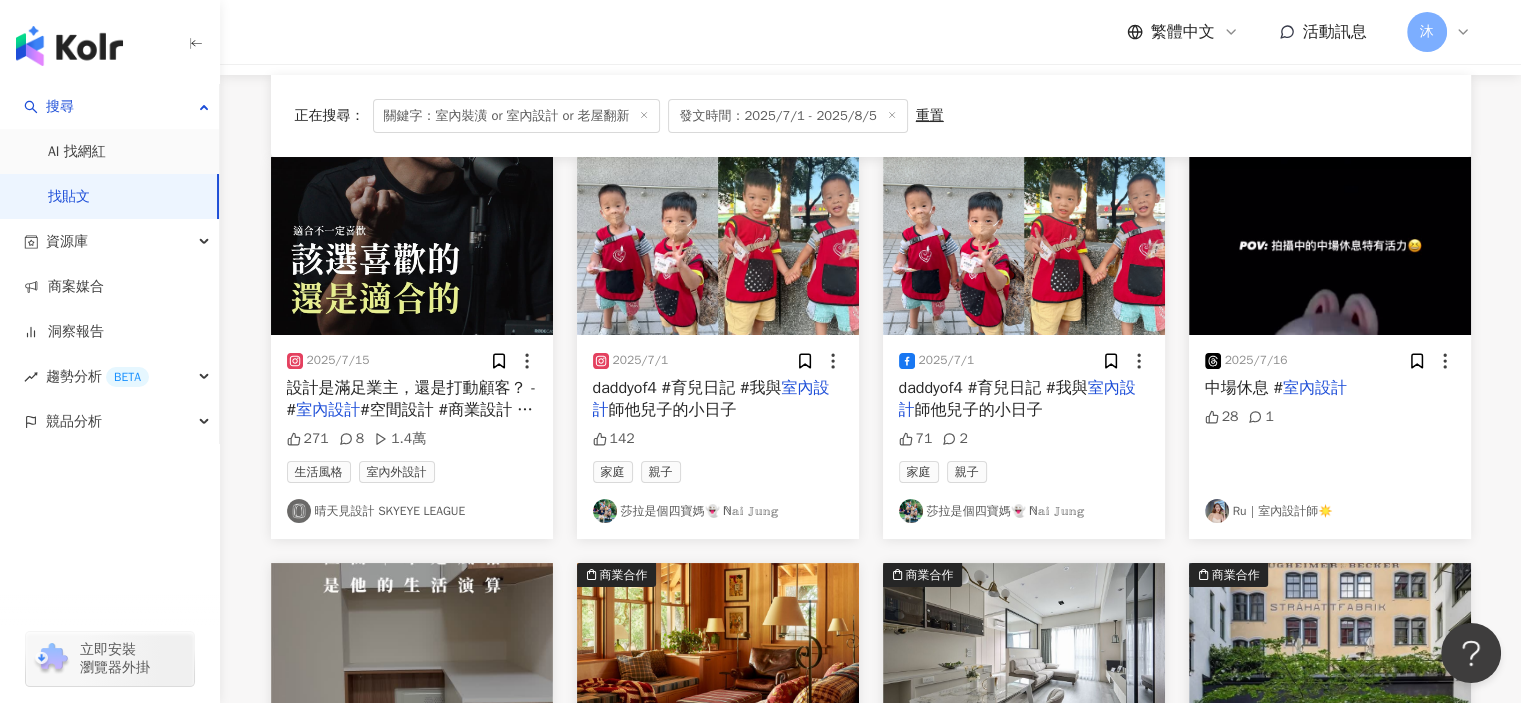 scroll, scrollTop: 117, scrollLeft: 0, axis: vertical 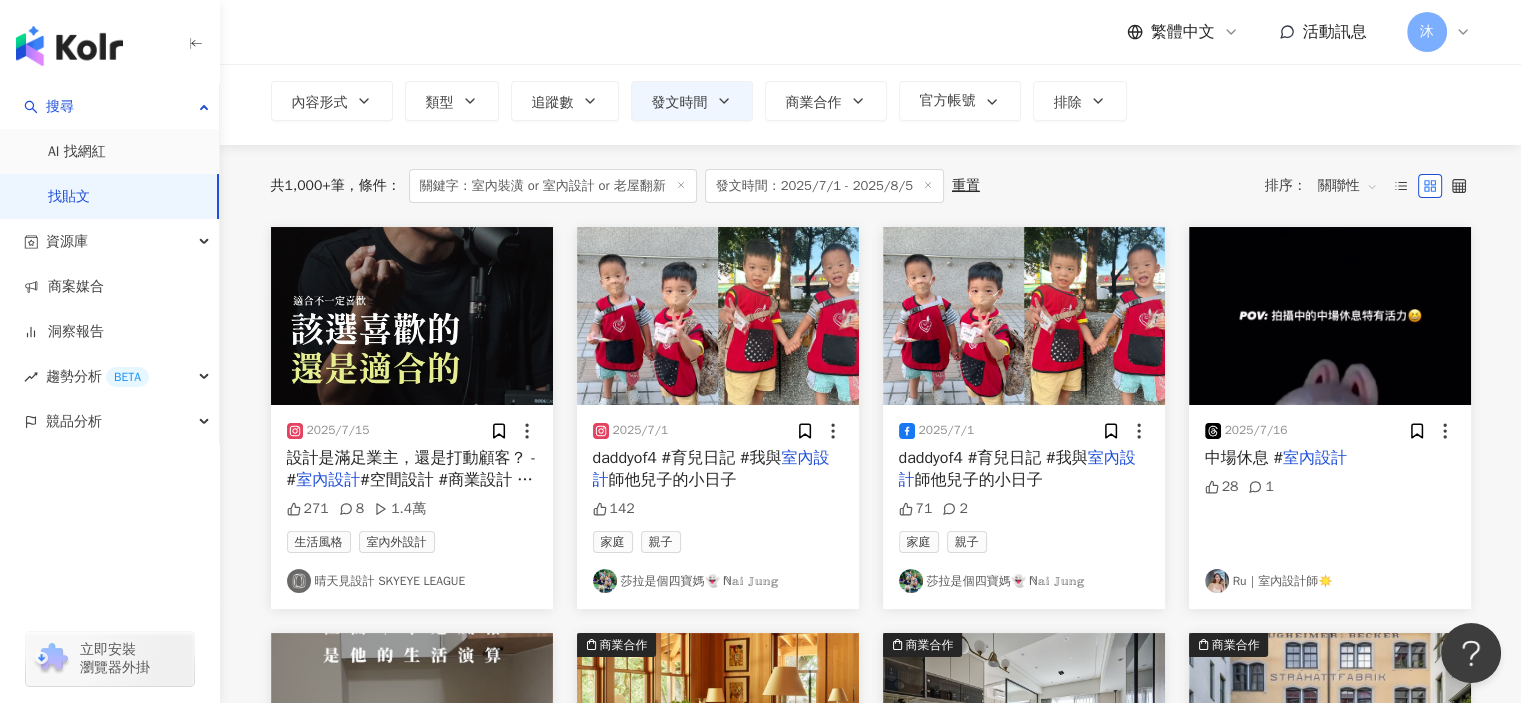 click on "室內設計" at bounding box center (1315, 458) 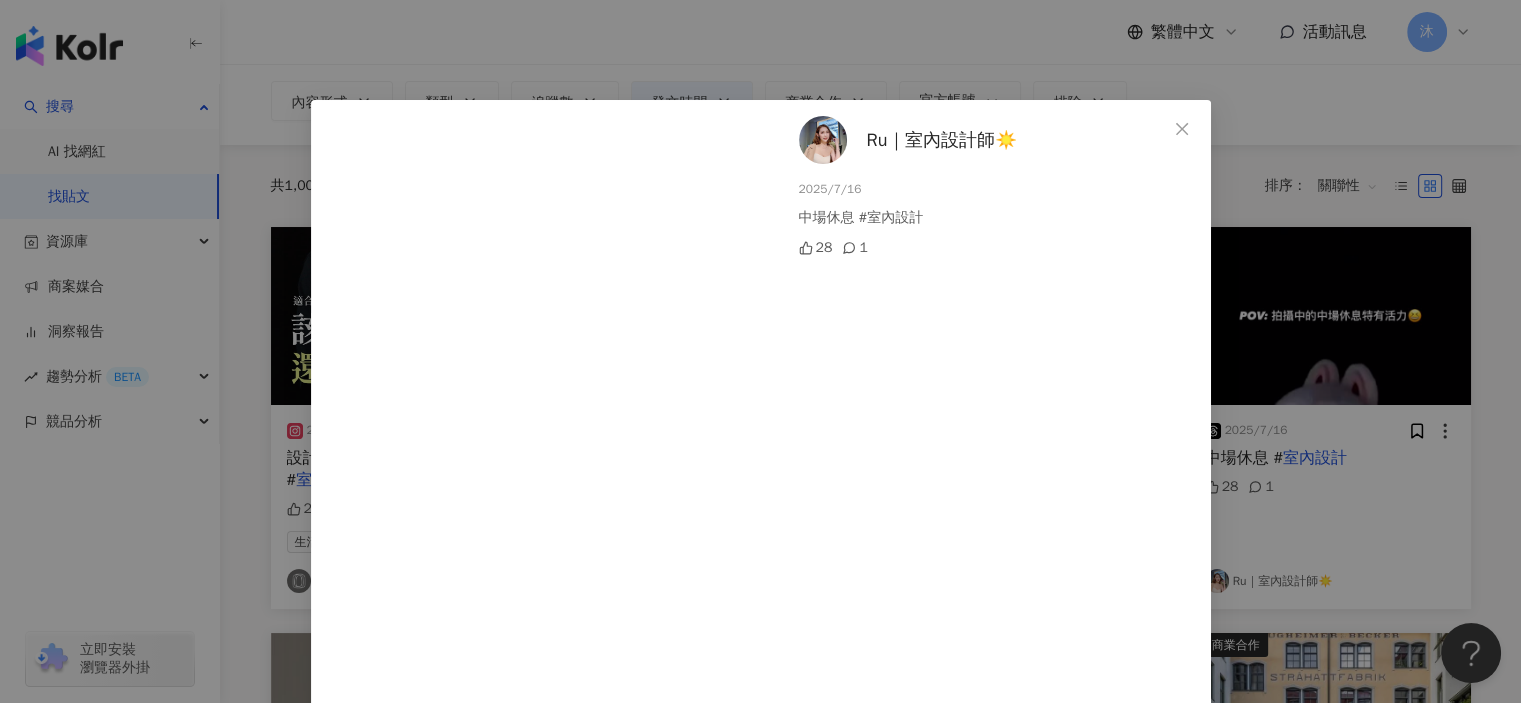 click on "Ru｜室內設計師☀️" at bounding box center [942, 140] 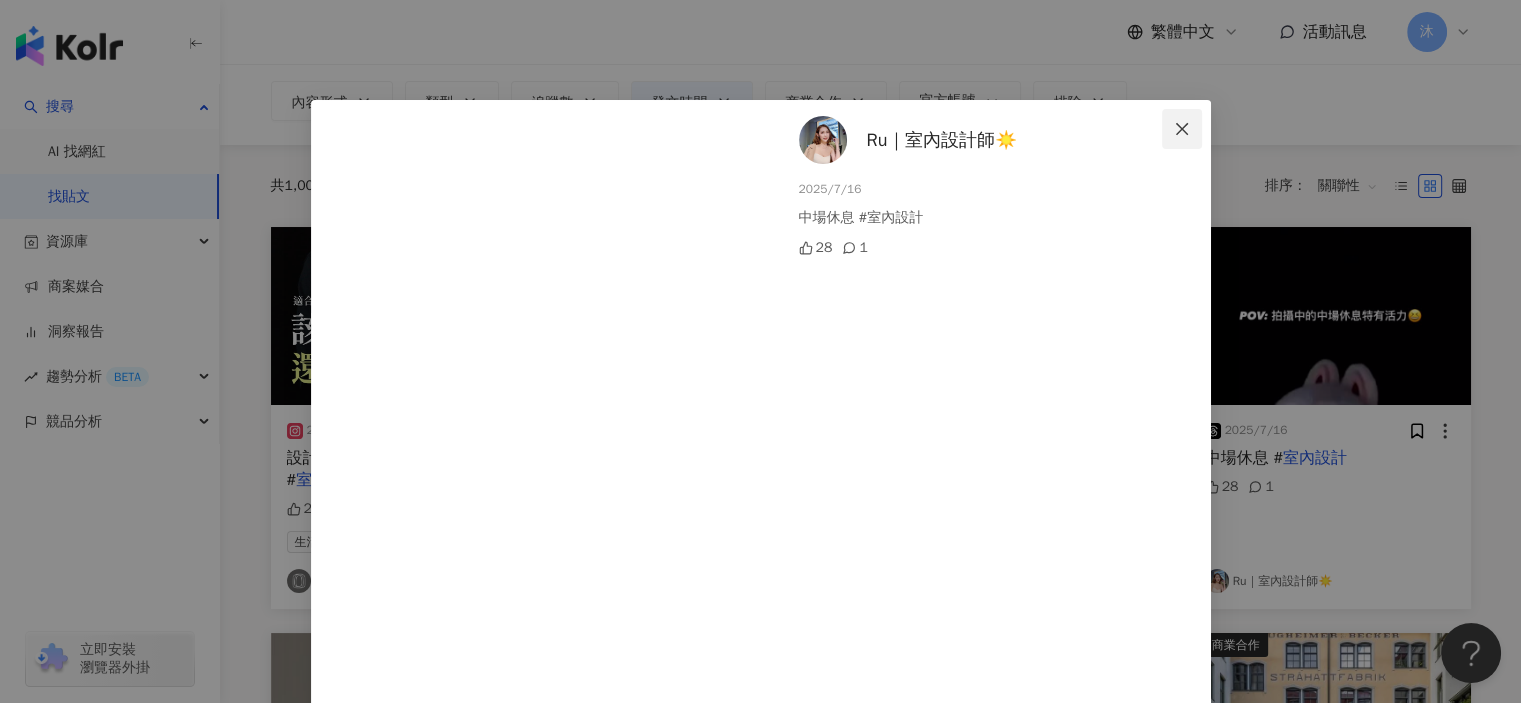 click 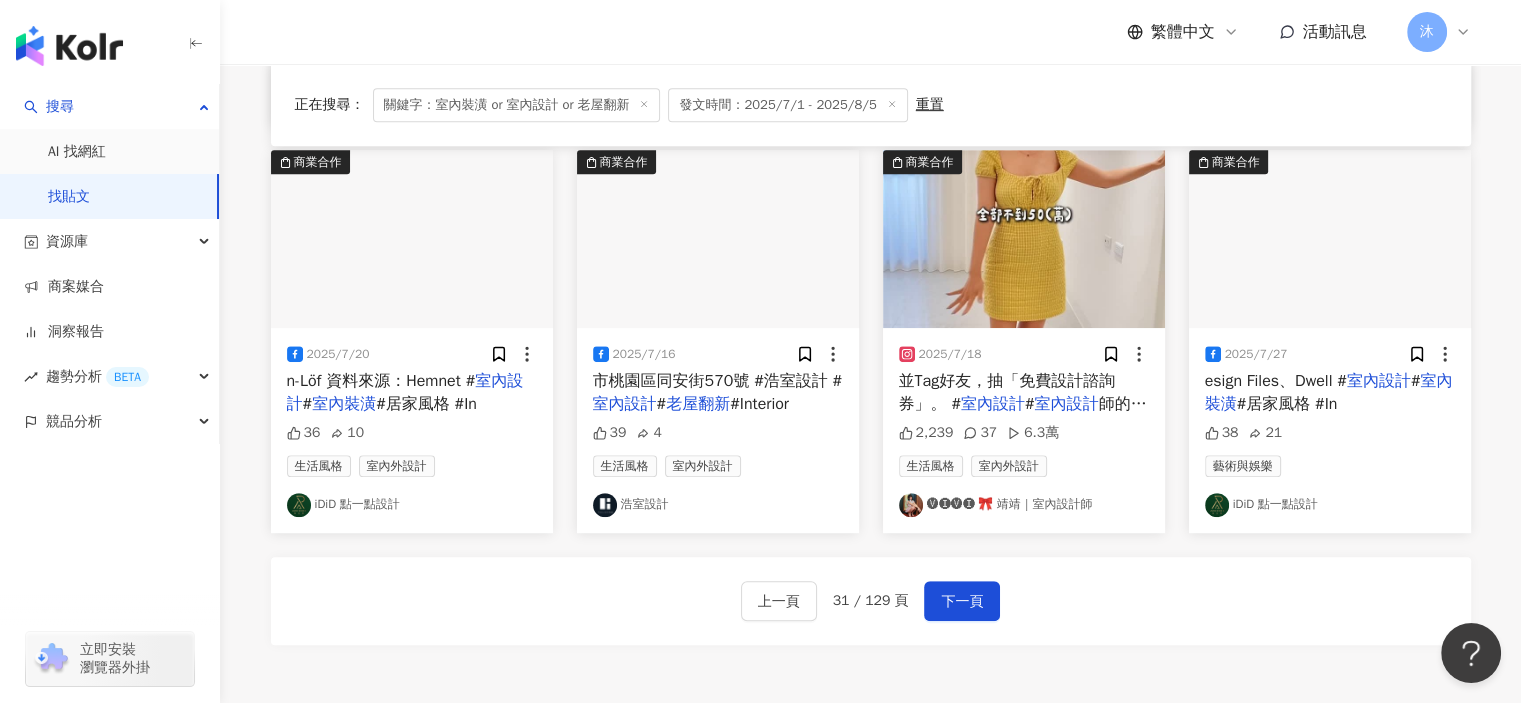 scroll, scrollTop: 1017, scrollLeft: 0, axis: vertical 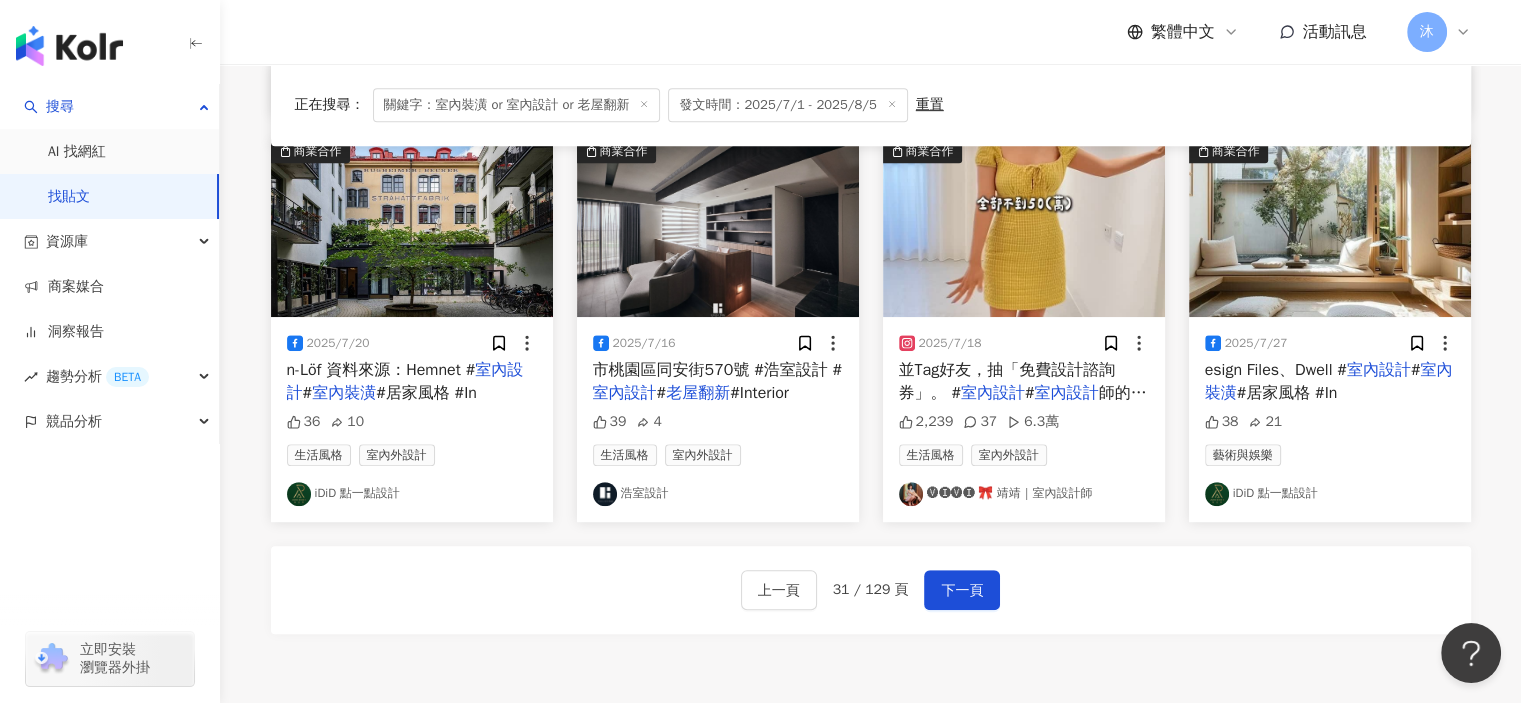 click on "市桃園區同安街570號
#浩室設計 #" at bounding box center [718, 370] 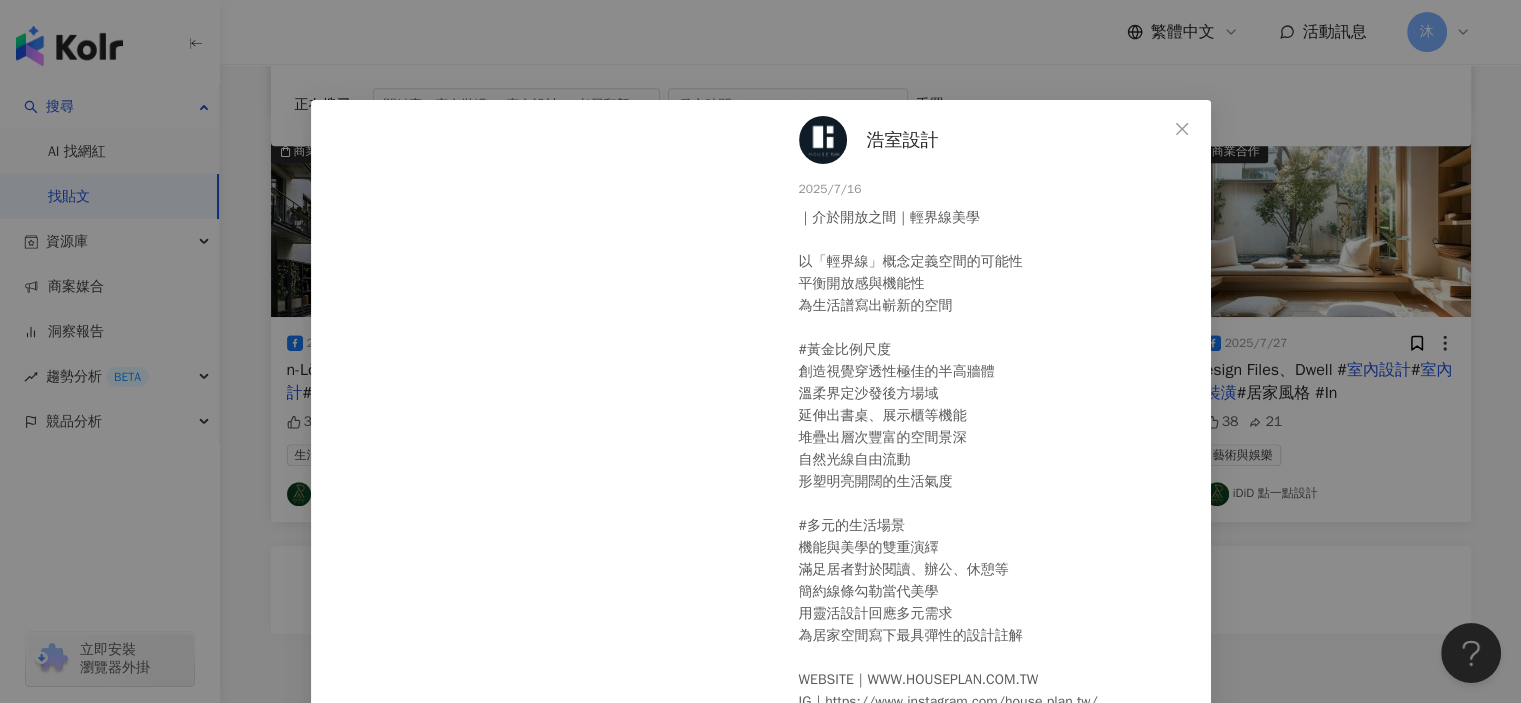 click on "浩室設計 2025/7/16  ｜介於開放之間｜輕界線美學
以「輕界線」概念定義空間的可能性
平衡開放感與機能性
為生活譜寫出嶄新的空間
#黃金比例尺度
創造視覺穿透性極佳的半高牆體
溫柔界定沙發後方場域
延伸出書桌、展示櫃等機能
堆疊出層次豐富的空間景深
自然光線自由流動
形塑明亮開闊的生活氣度
#多元的生活場景
機能與美學的雙重演繹
滿足居者對於閱讀、辦公、休憩等
簡約線條勾勒當代美學
用靈活設計回應多元需求
為居家空間寫下最具彈性的設計註解
WEBSITE｜WWW.HOUSEPLAN.COM.TW
IG｜https://www.instagram.com/house.plan.tw/
📍公司｜桃園市桃園區同安街570號
#浩室設計 #室內設計 #老屋翻新
#Interiordesign #design #indoor
#居家裝潢 #空間設計 #室內裝潢 #住宅空間
#住宅設計 #居家空間 39 4" at bounding box center [993, 404] 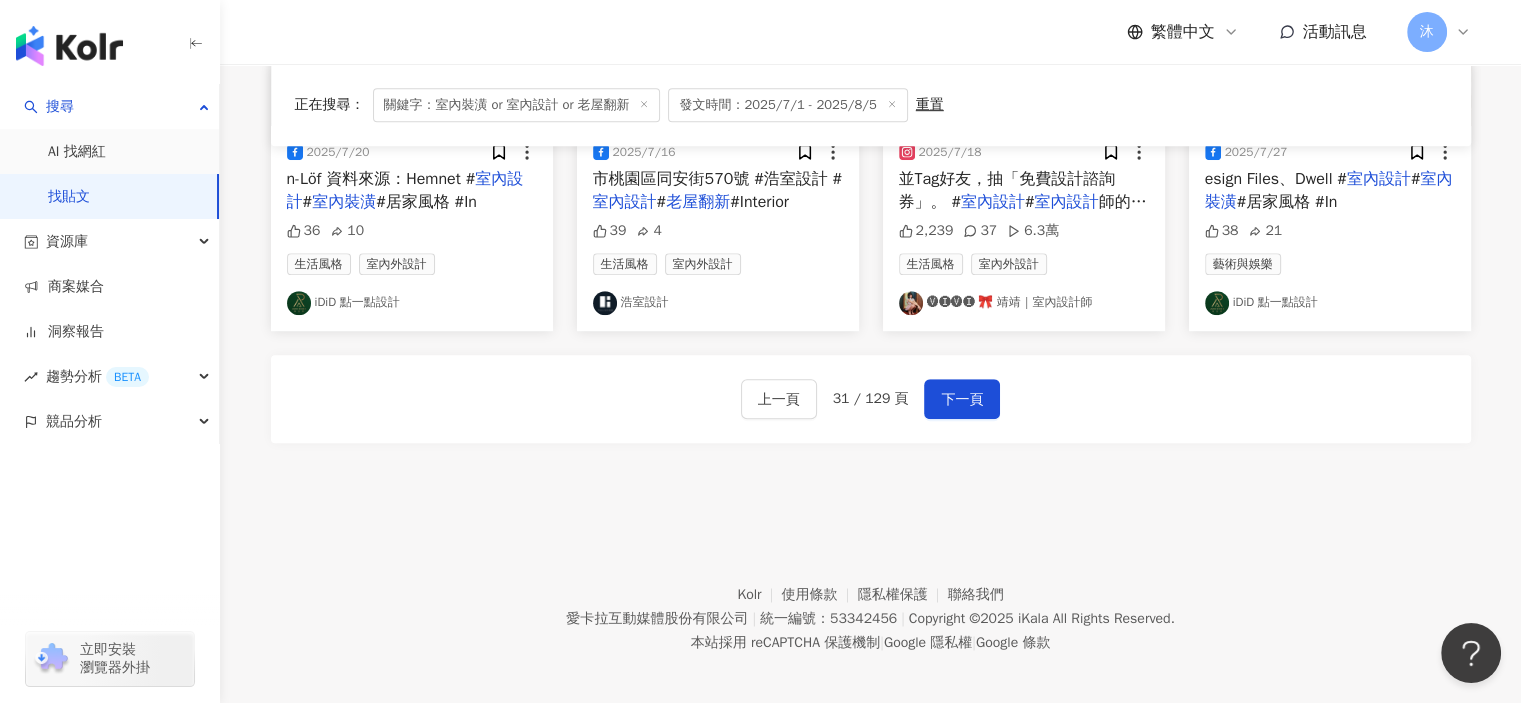 scroll, scrollTop: 1217, scrollLeft: 0, axis: vertical 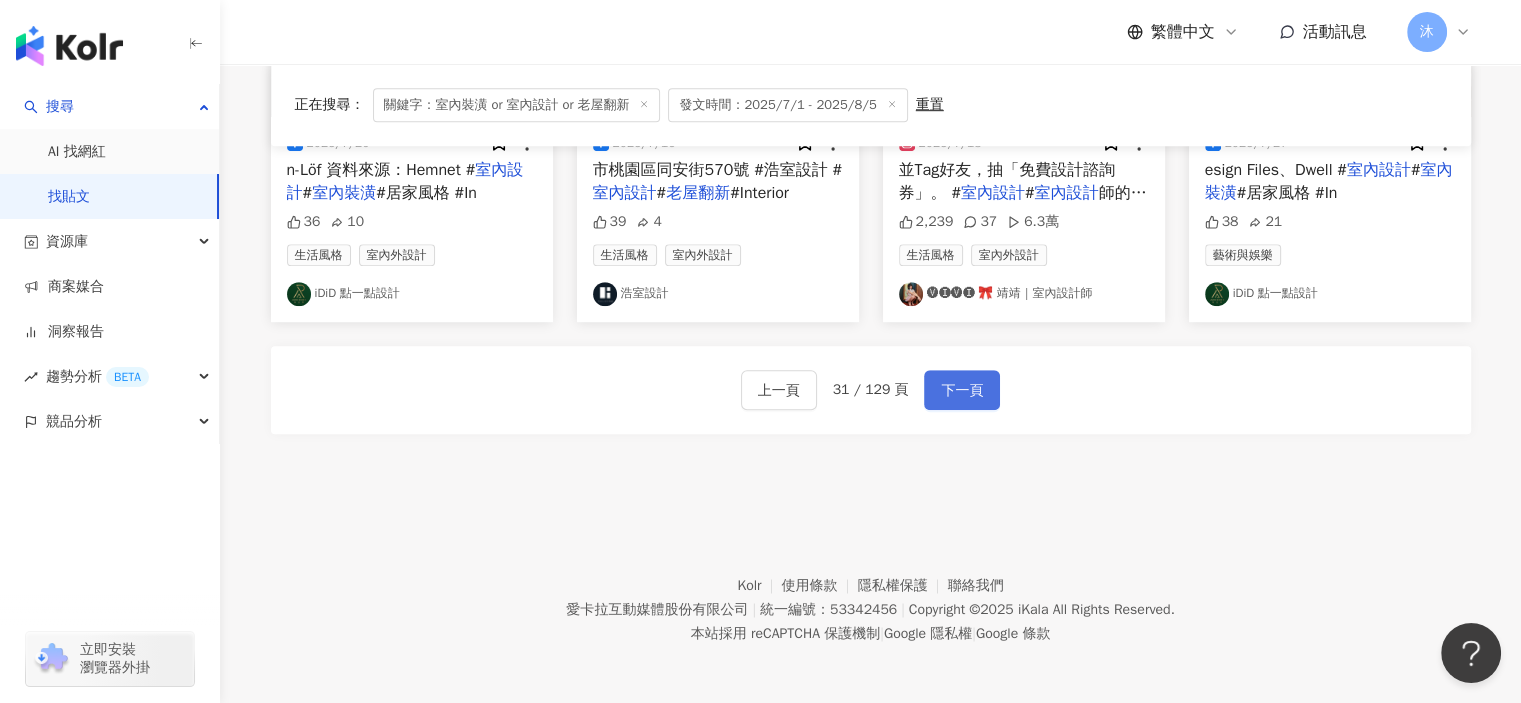 click on "下一頁" at bounding box center (962, 391) 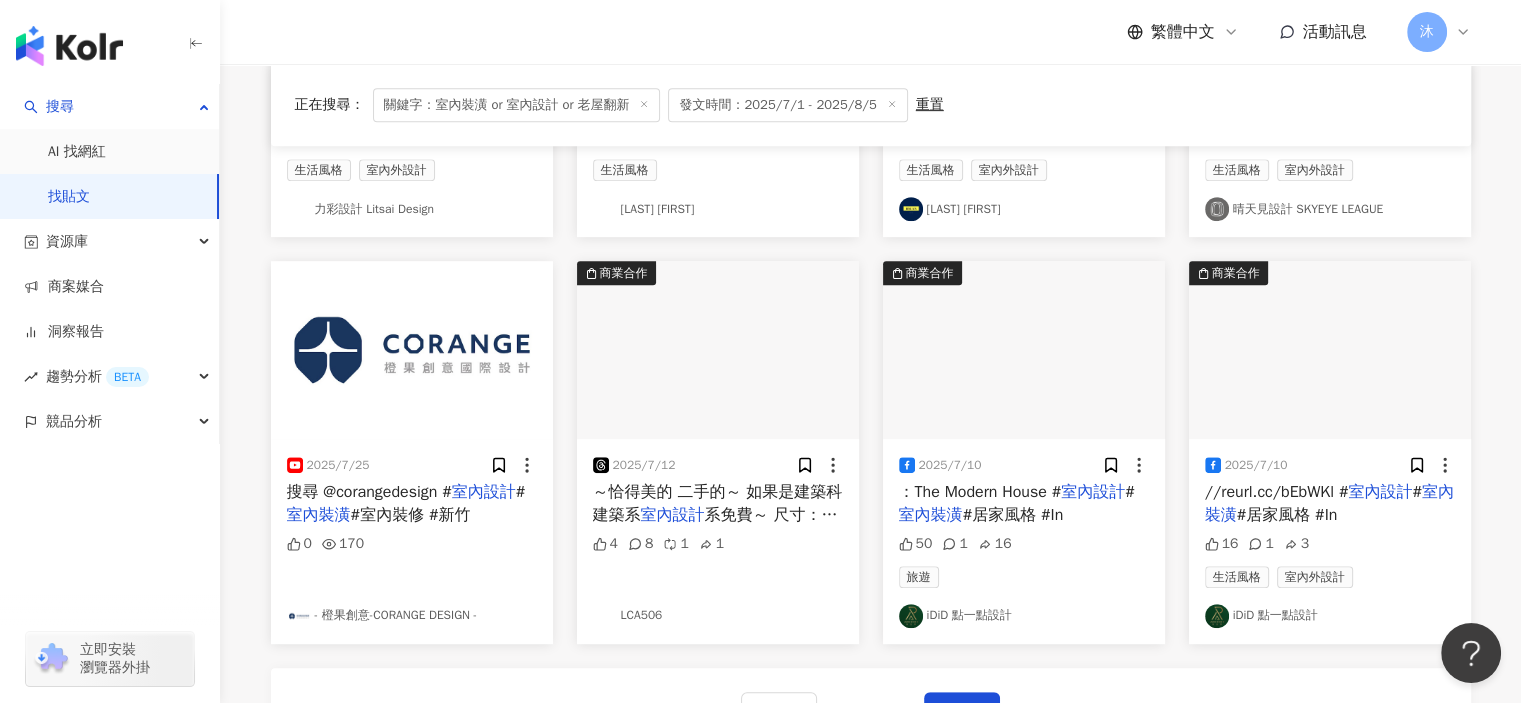 scroll, scrollTop: 1217, scrollLeft: 0, axis: vertical 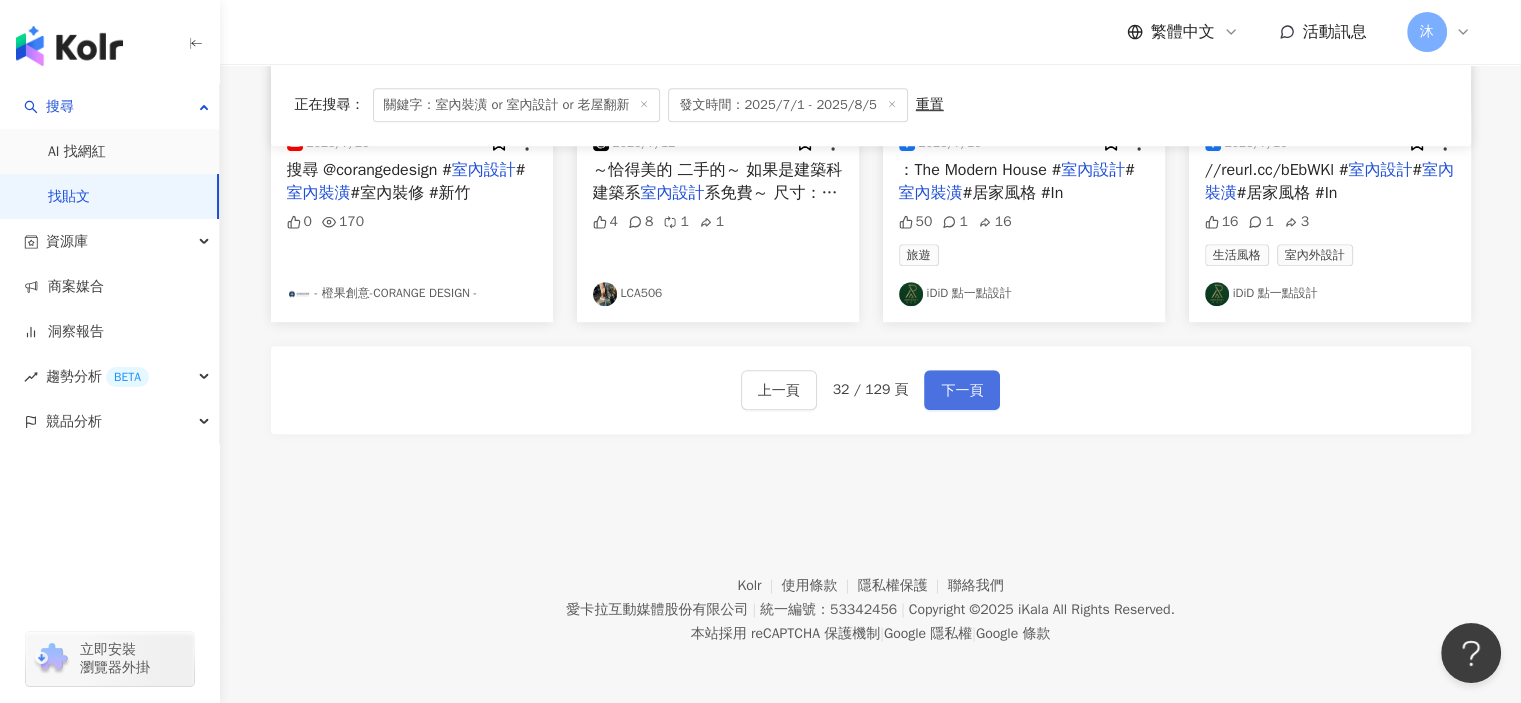 click on "下一頁" at bounding box center [962, 391] 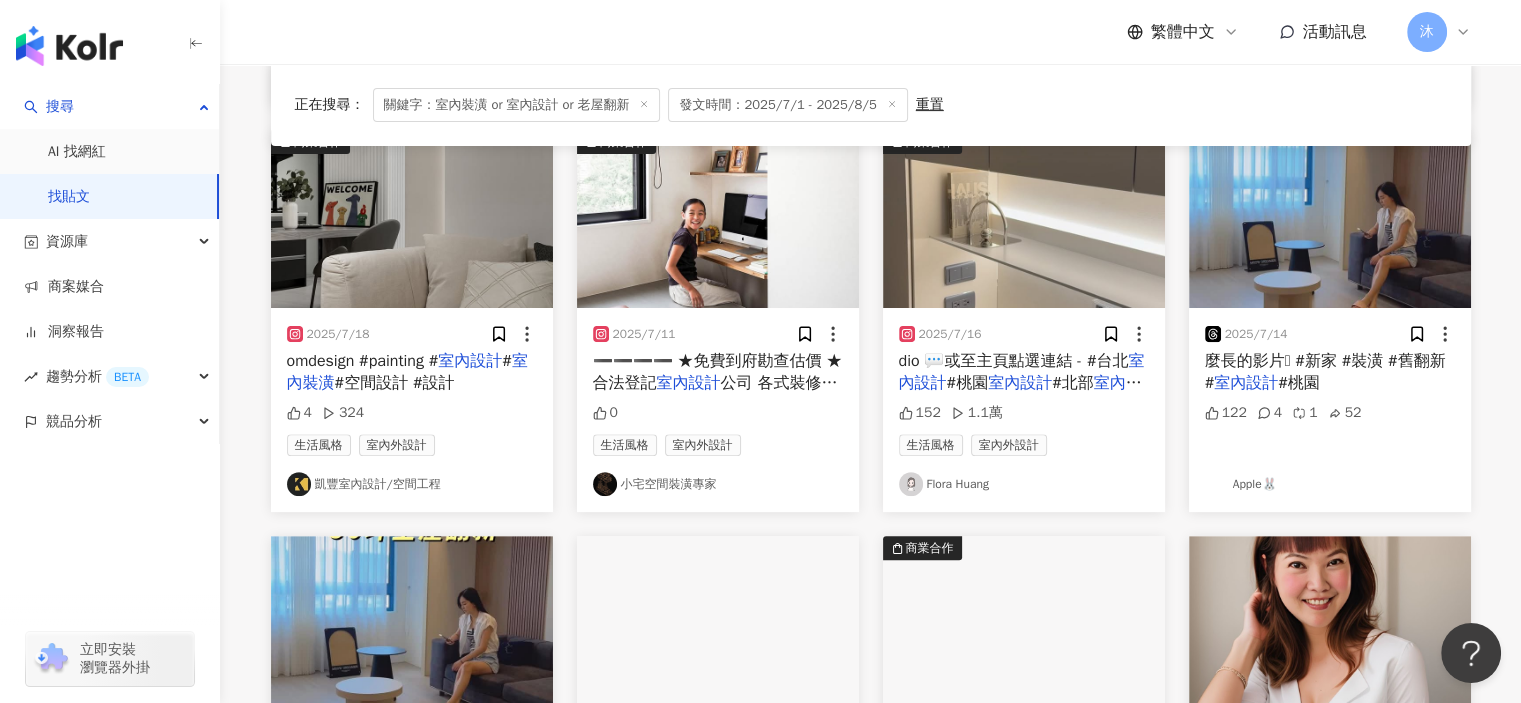 scroll, scrollTop: 717, scrollLeft: 0, axis: vertical 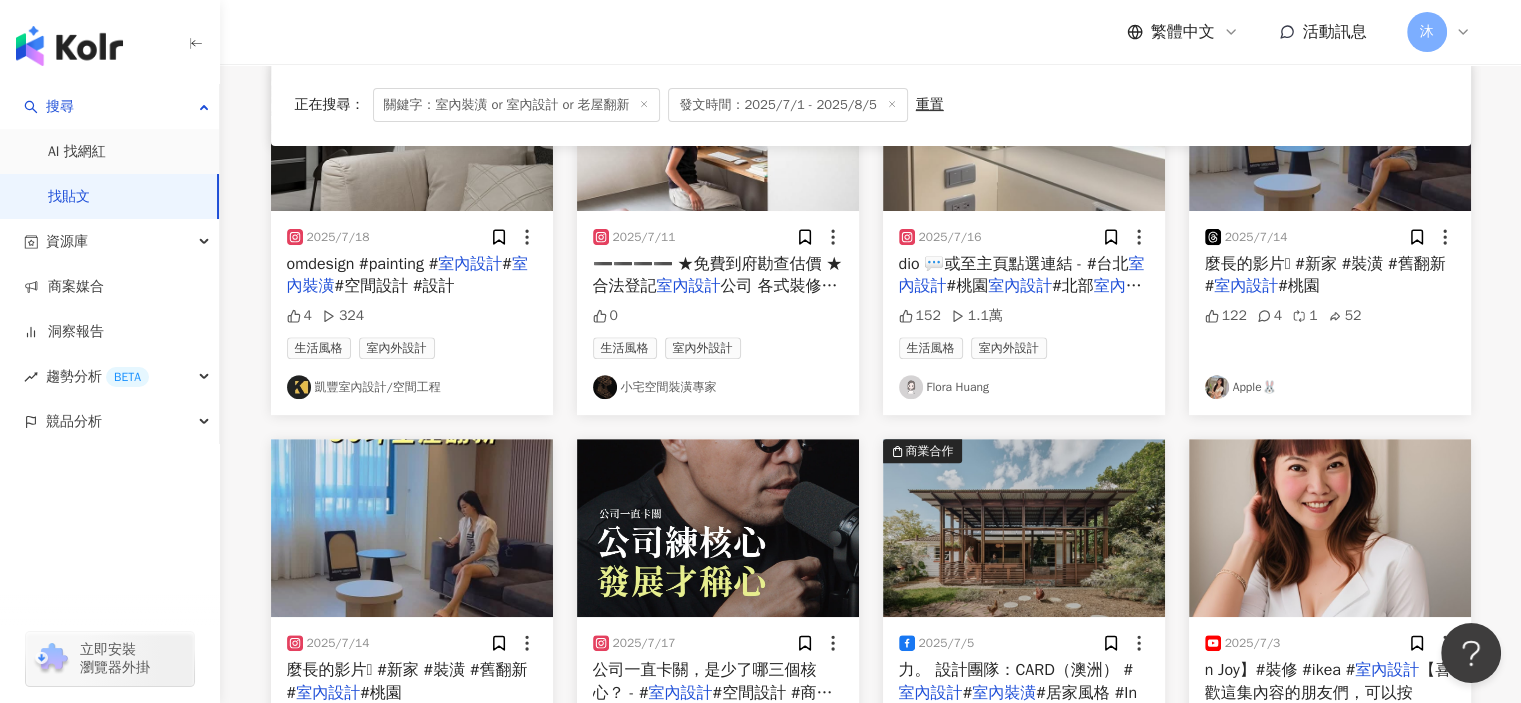 click on "小宅空間裝潢專家" at bounding box center (718, 387) 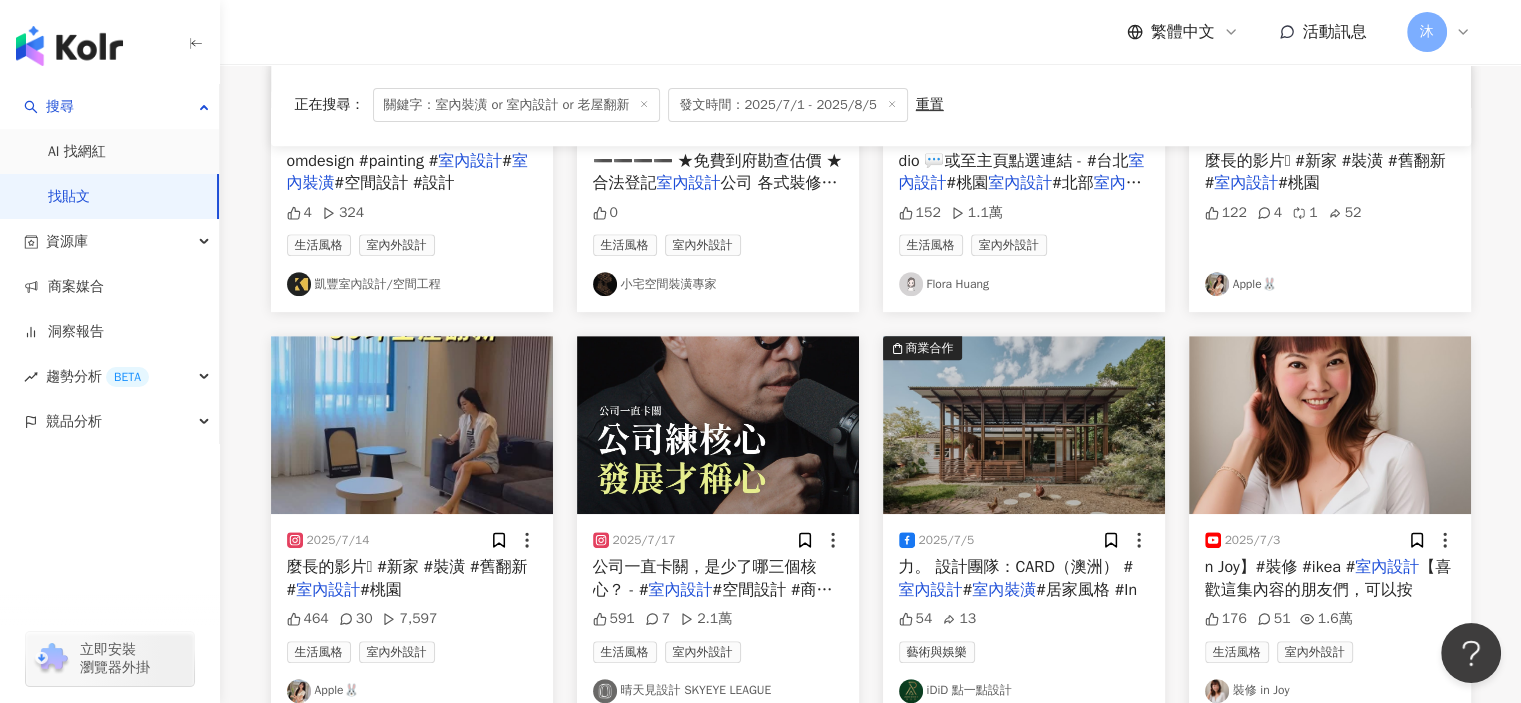 scroll, scrollTop: 817, scrollLeft: 0, axis: vertical 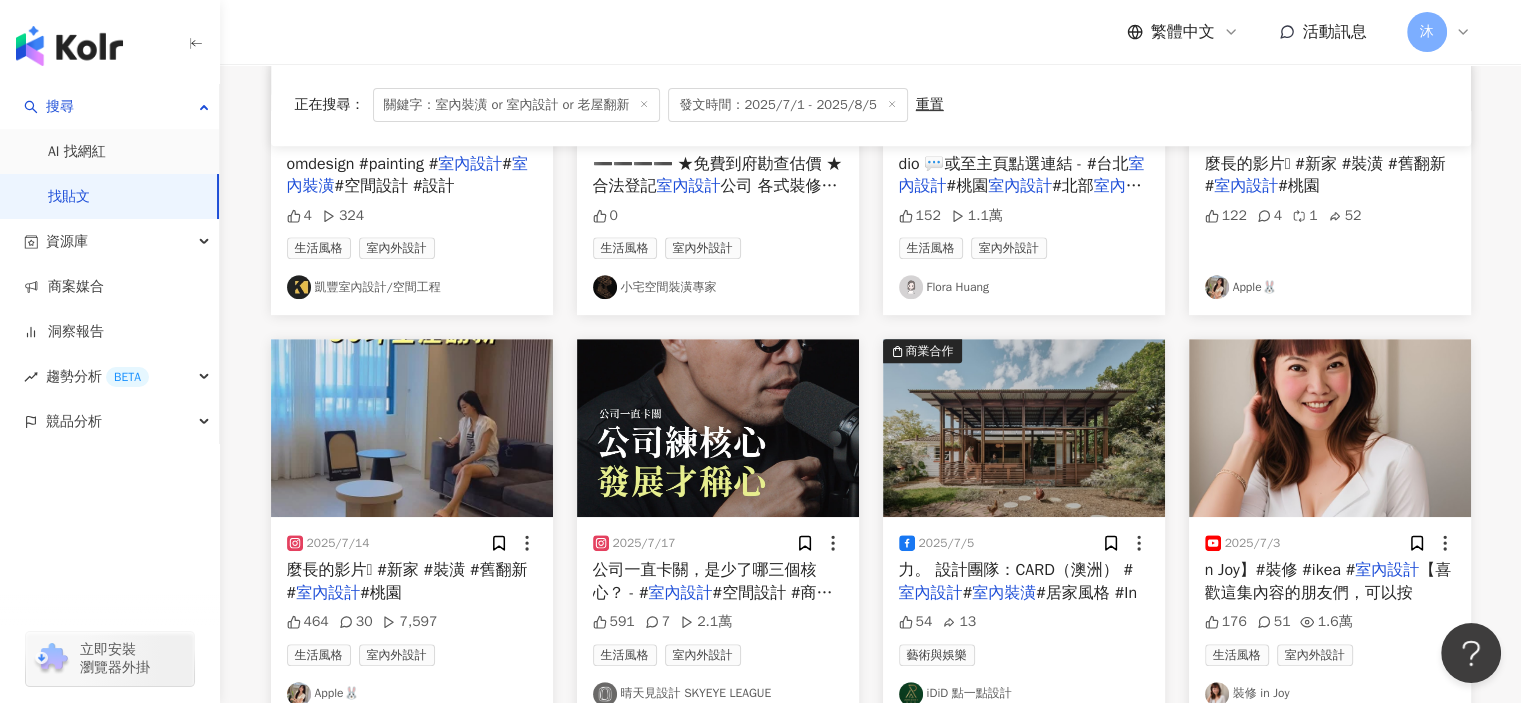click on "麼長的影片🥹
#新家 #裝潢 #舊翻新 #" at bounding box center [407, 581] 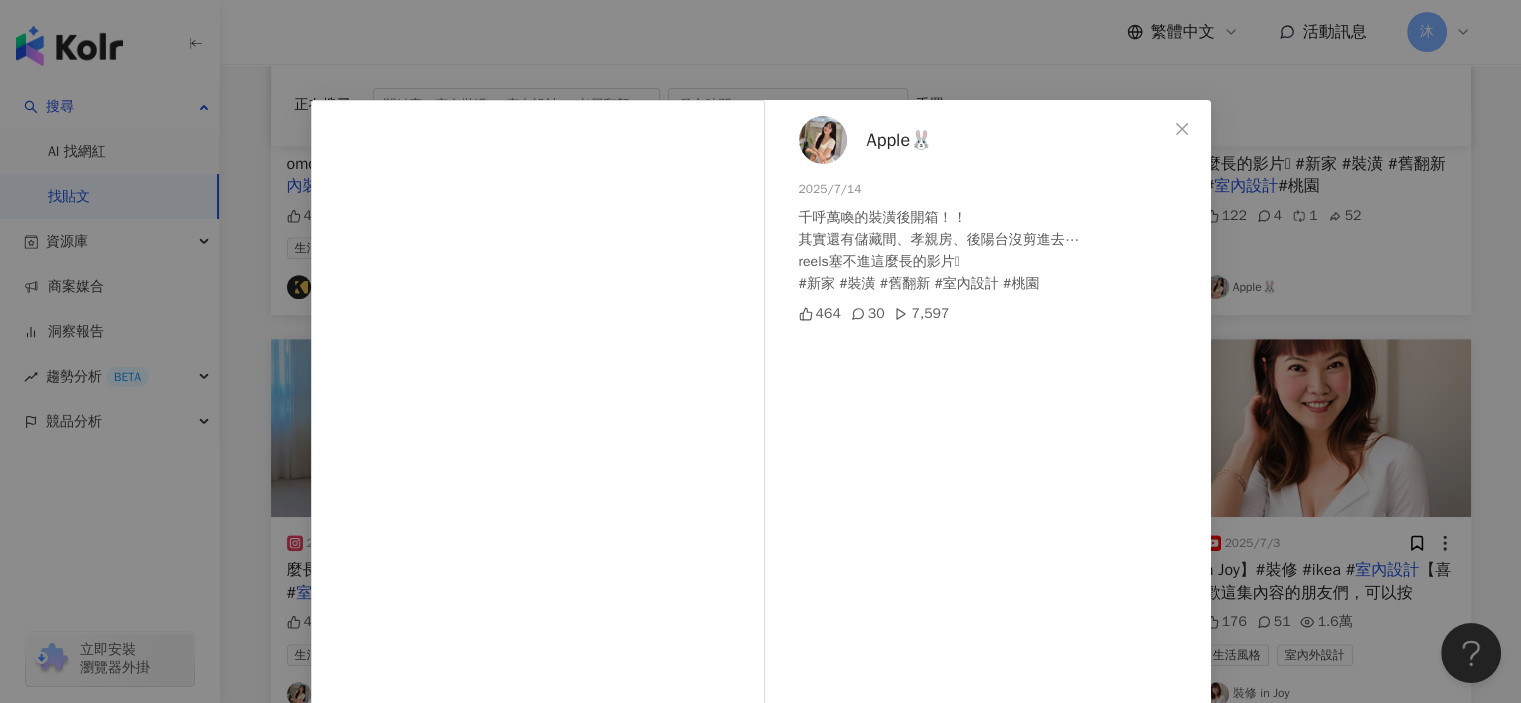 click 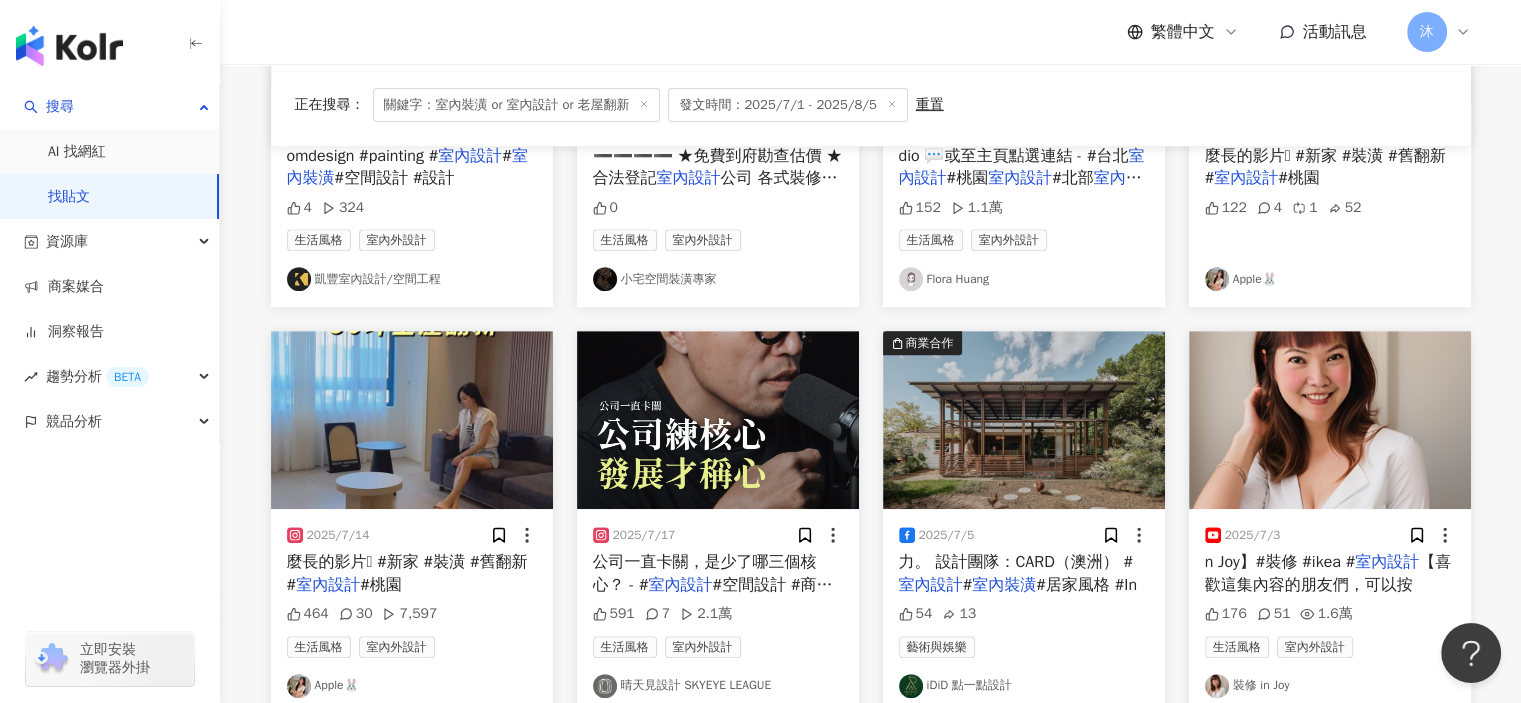 scroll, scrollTop: 1217, scrollLeft: 0, axis: vertical 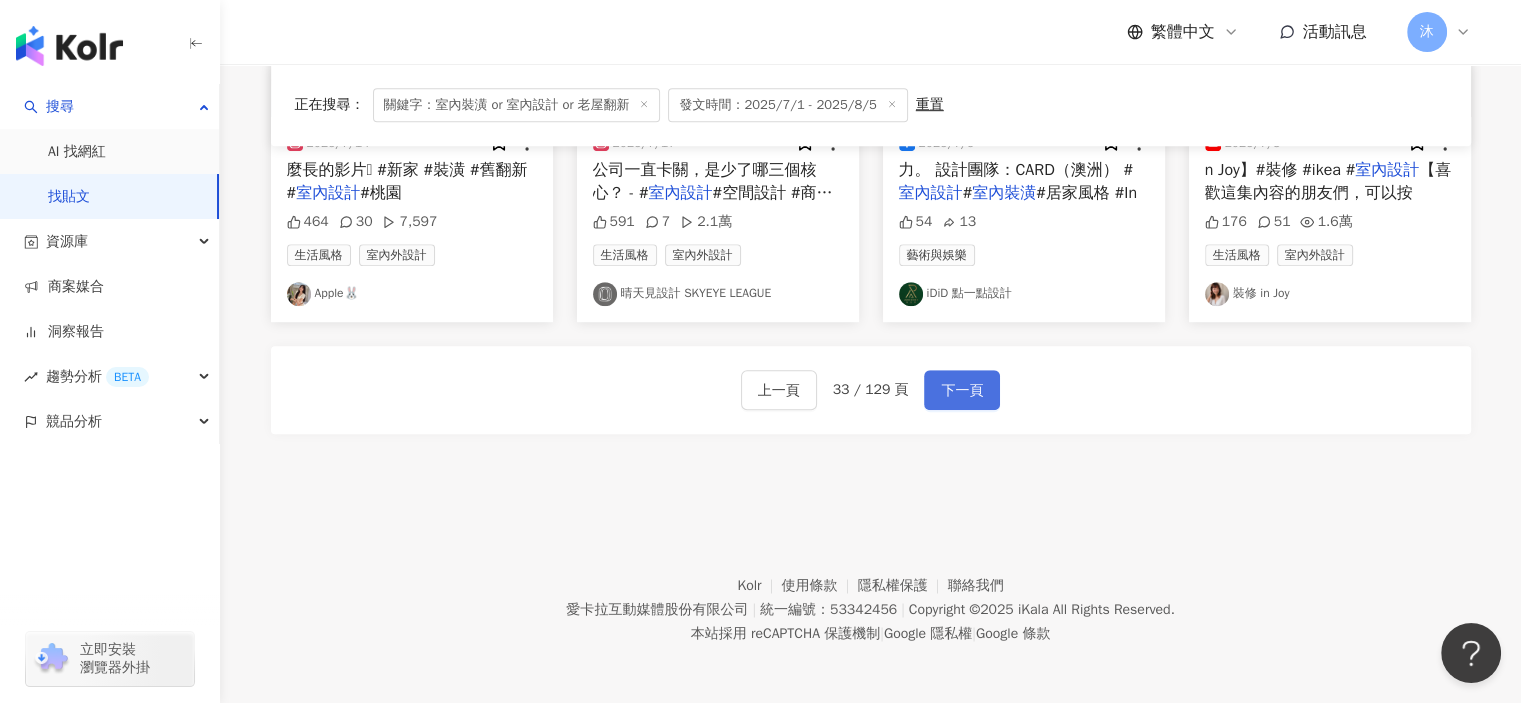 click on "下一頁" at bounding box center (962, 391) 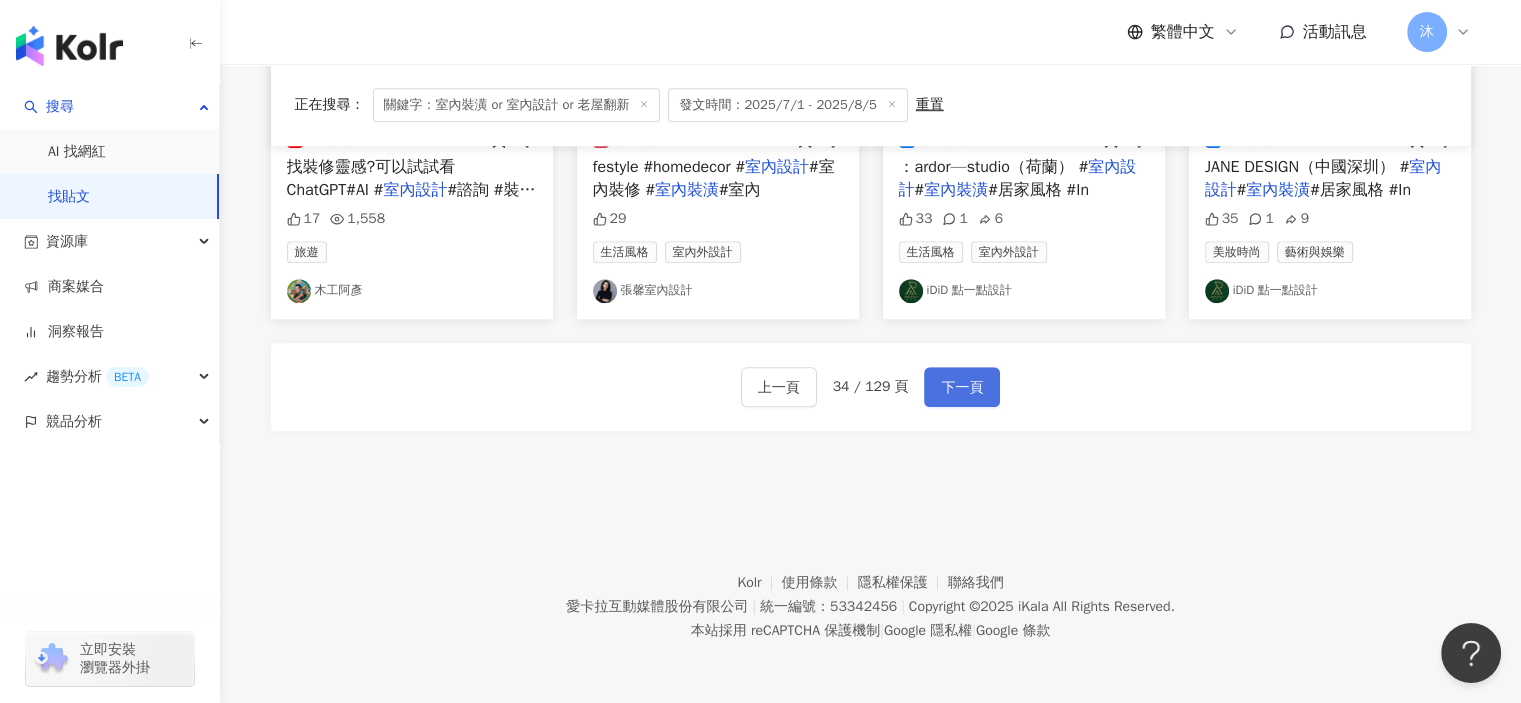 scroll, scrollTop: 1217, scrollLeft: 0, axis: vertical 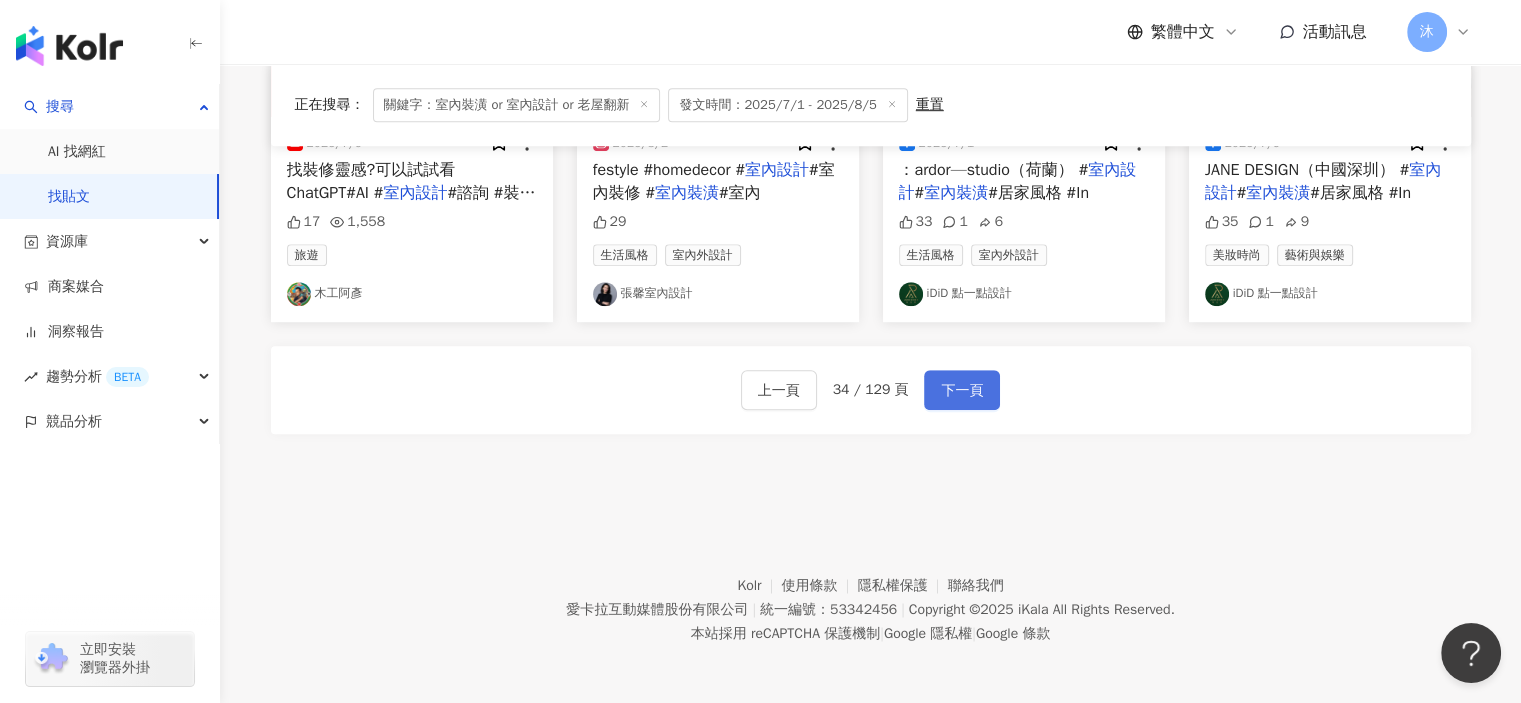 click on "下一頁" at bounding box center [962, 391] 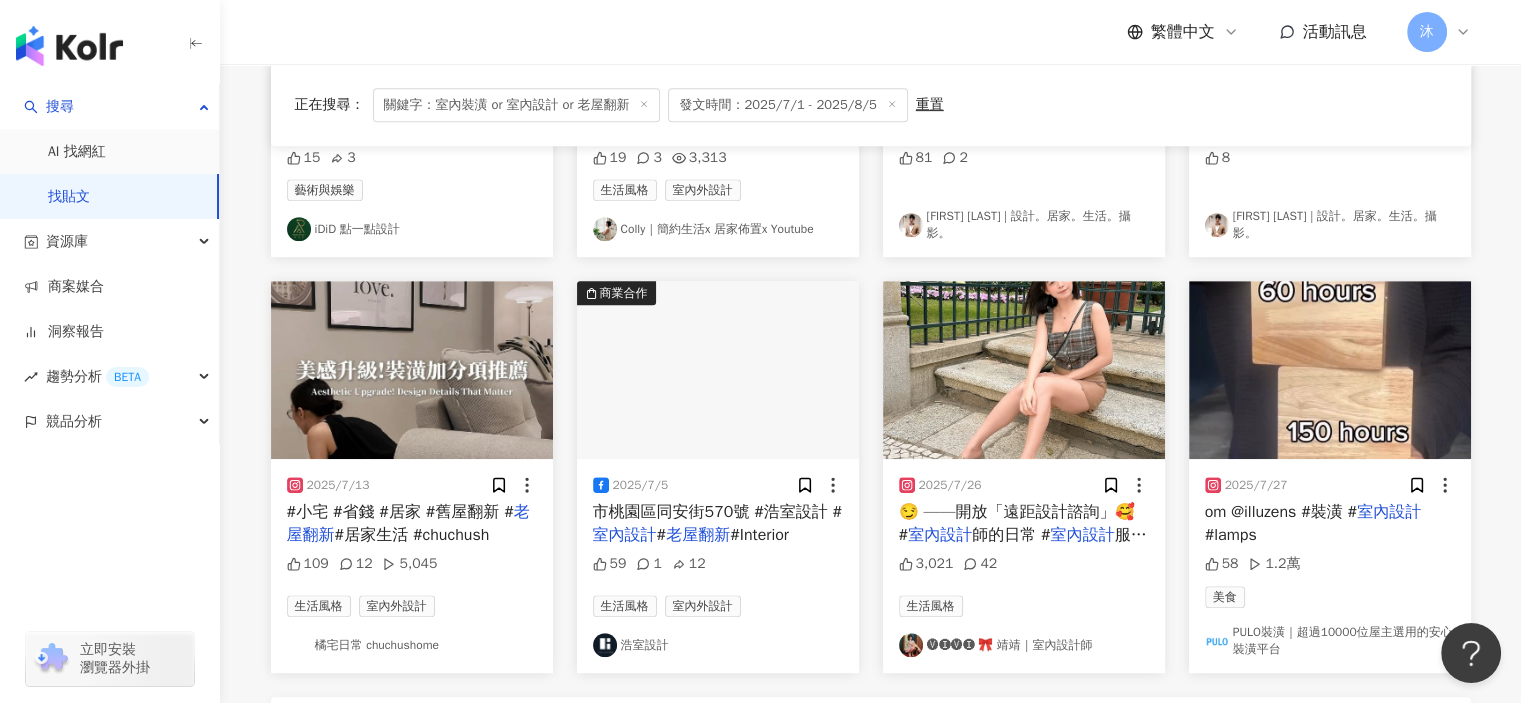 scroll, scrollTop: 1227, scrollLeft: 0, axis: vertical 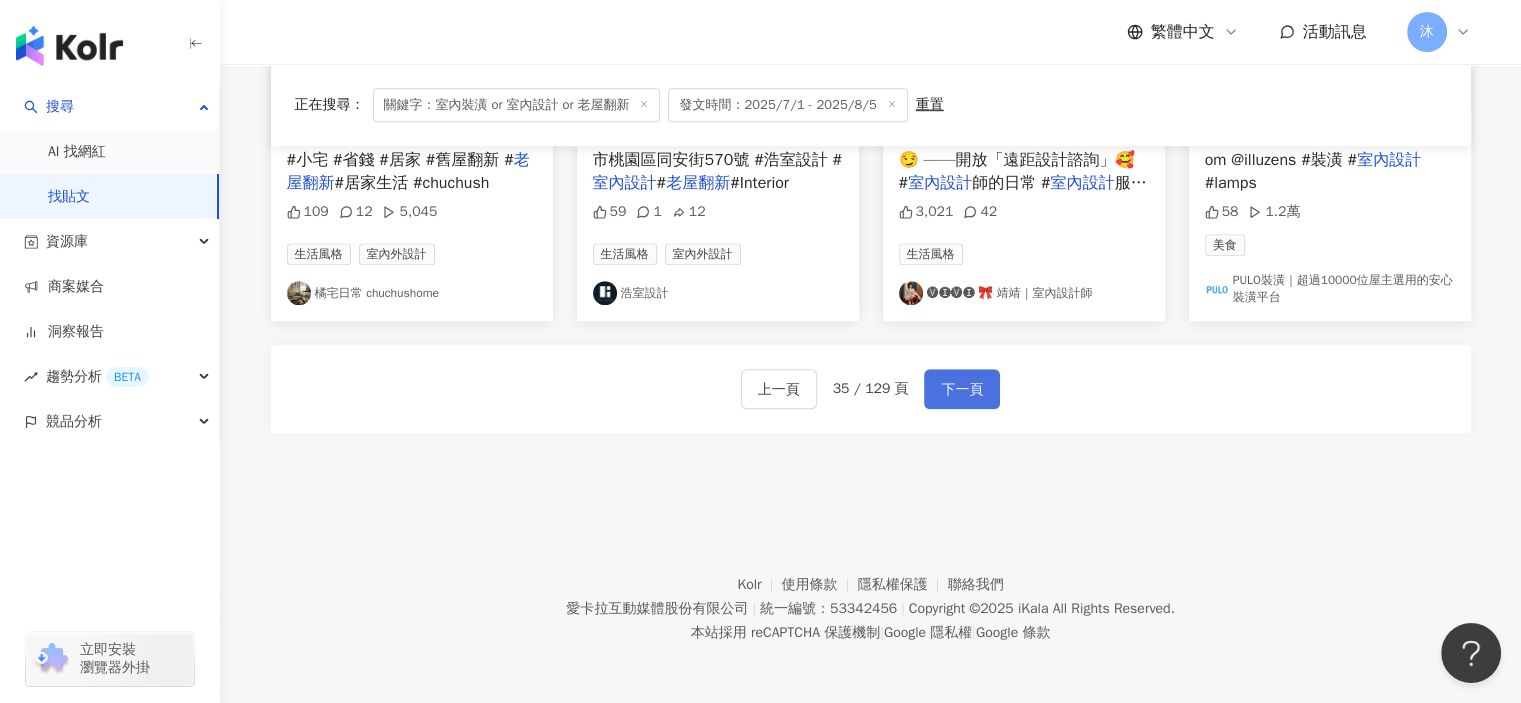 click on "下一頁" at bounding box center (962, 390) 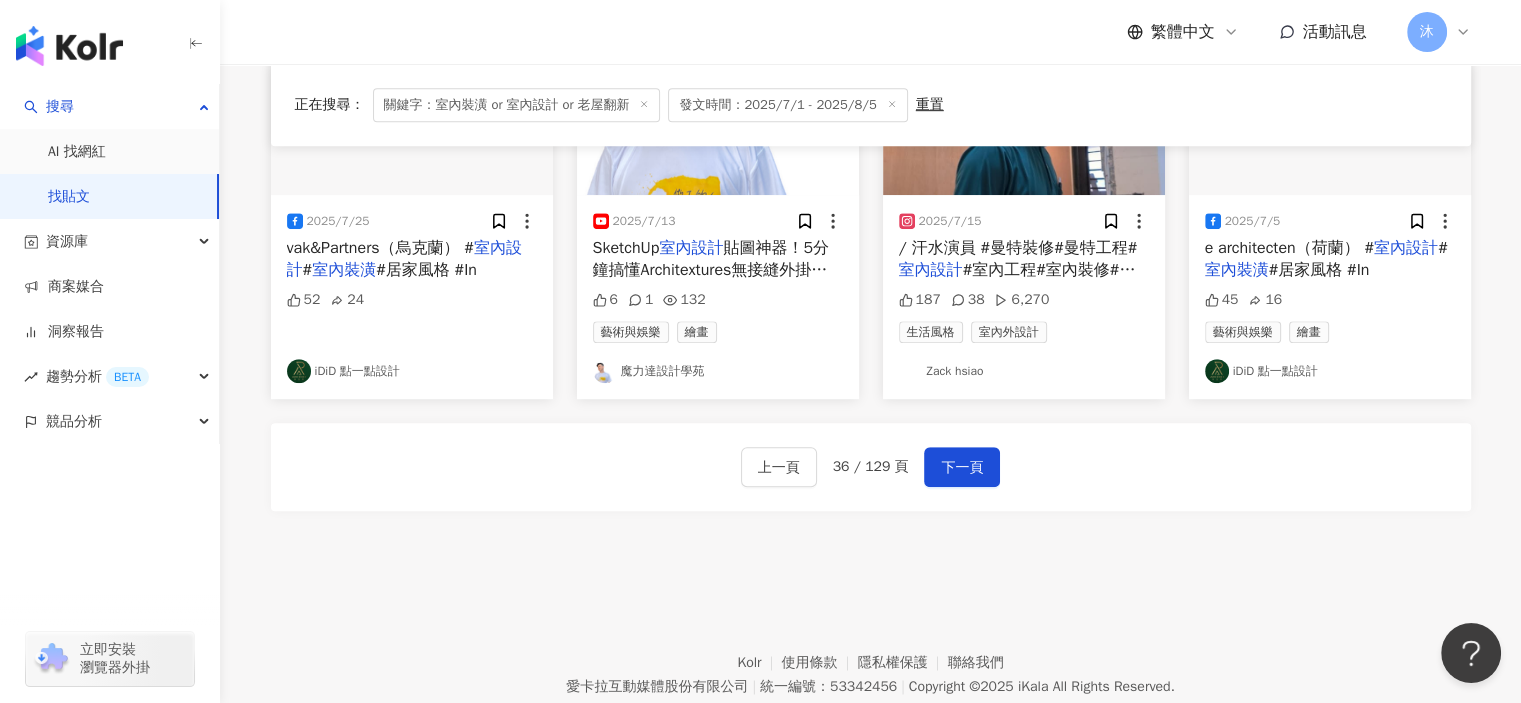 scroll, scrollTop: 1217, scrollLeft: 0, axis: vertical 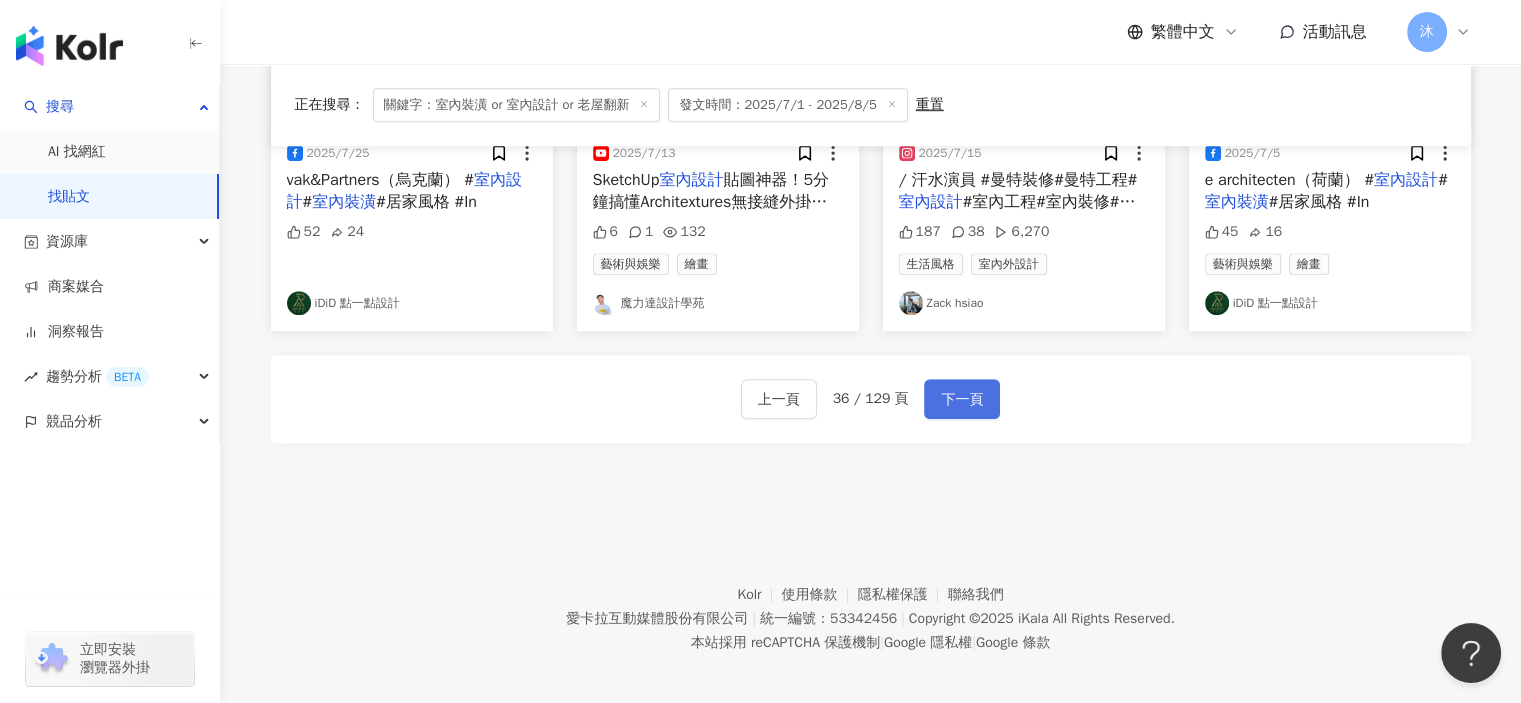click on "下一頁" at bounding box center (962, 399) 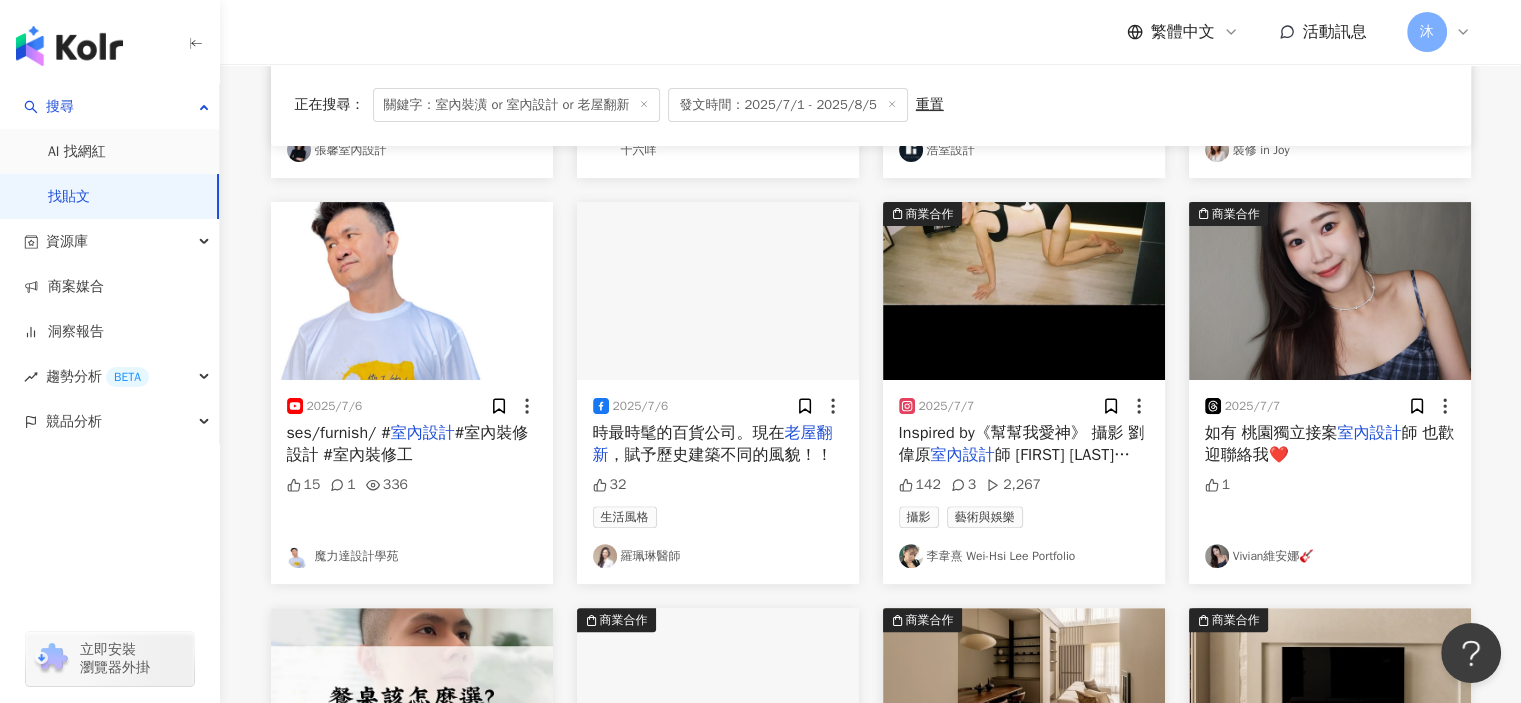 scroll, scrollTop: 1017, scrollLeft: 0, axis: vertical 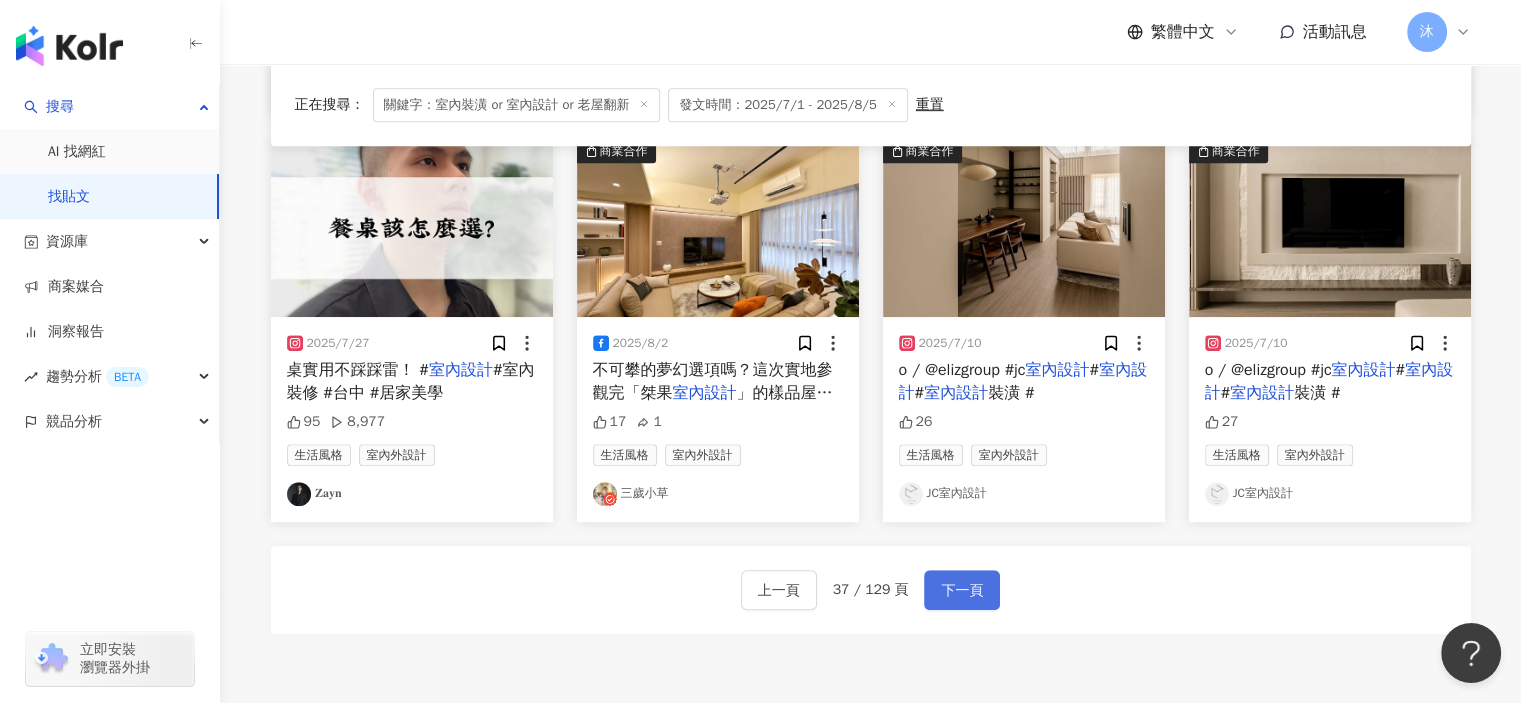 click on "下一頁" at bounding box center (962, 591) 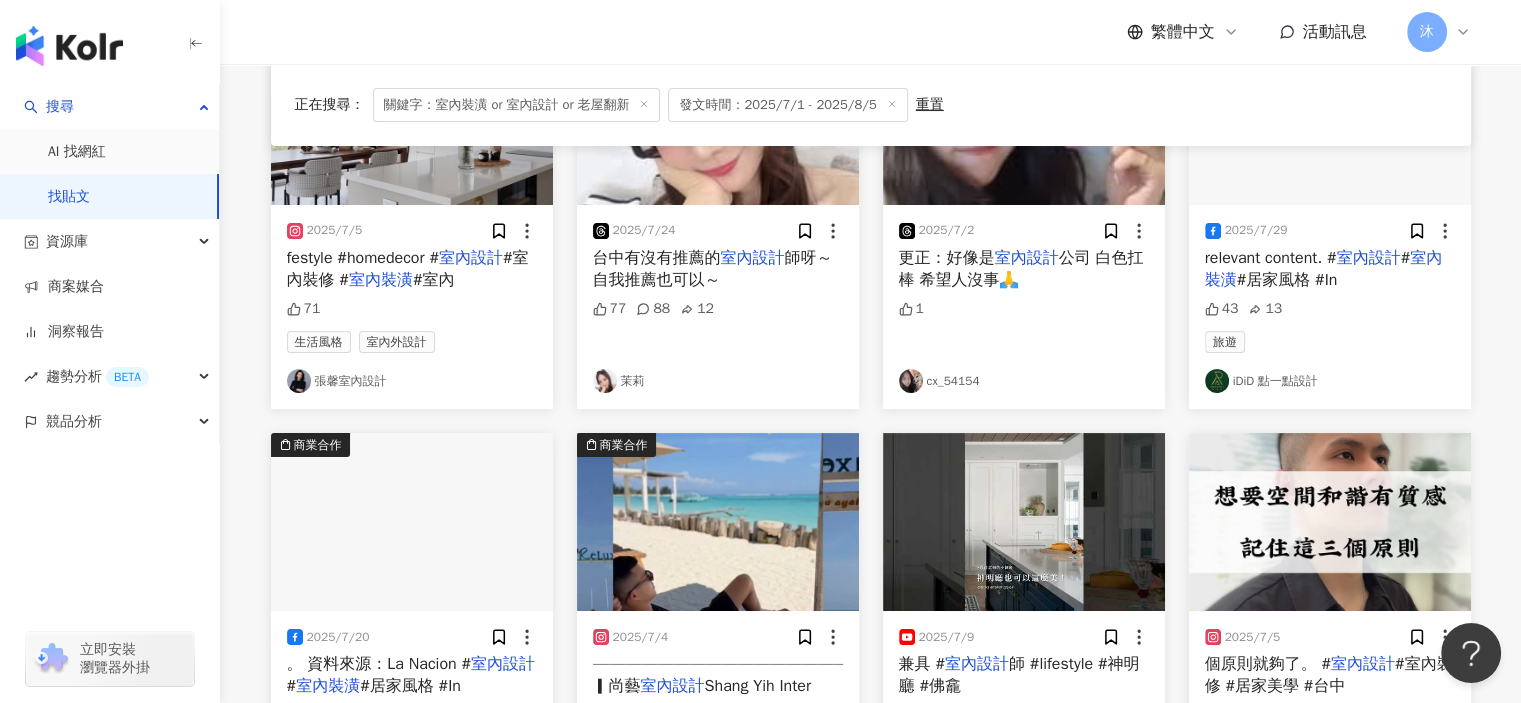 scroll, scrollTop: 217, scrollLeft: 0, axis: vertical 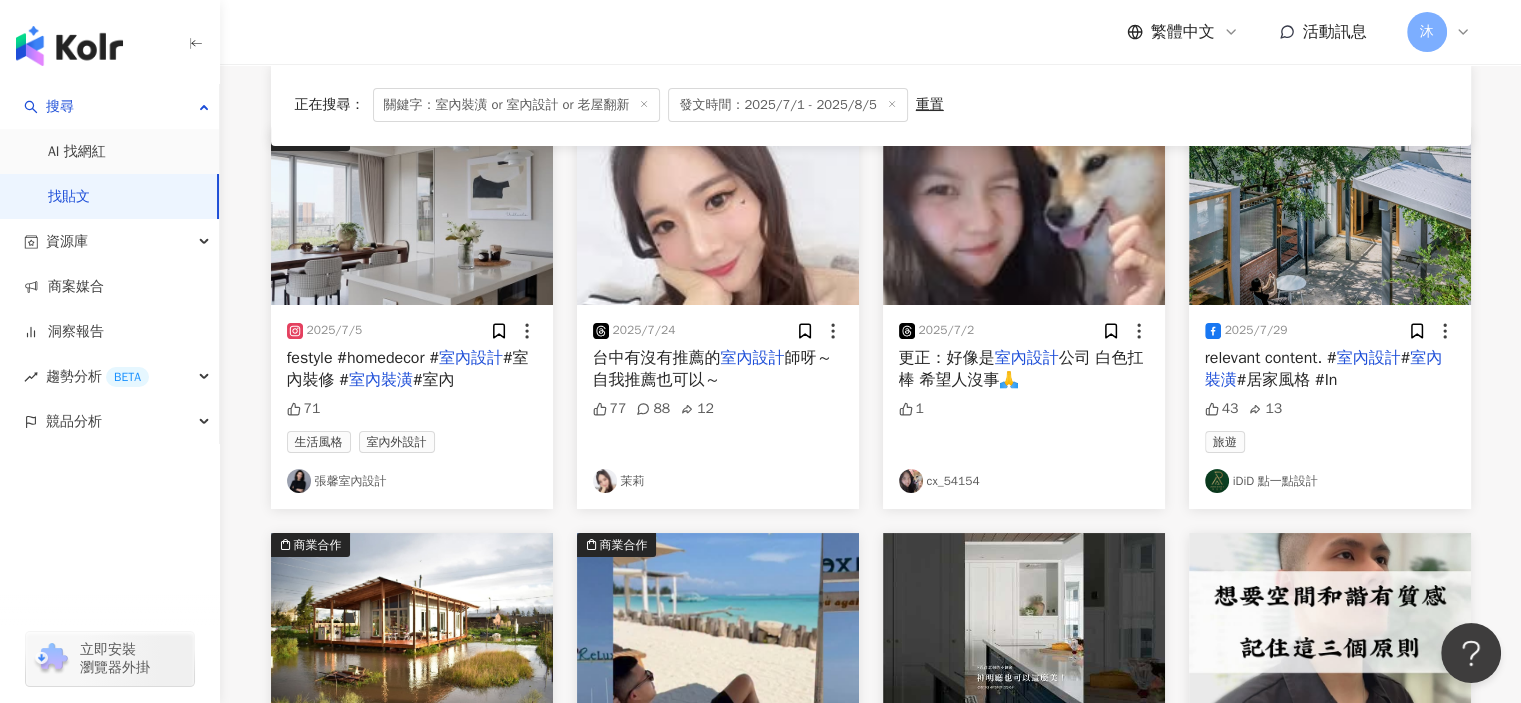 click on "茉莉" at bounding box center [718, 481] 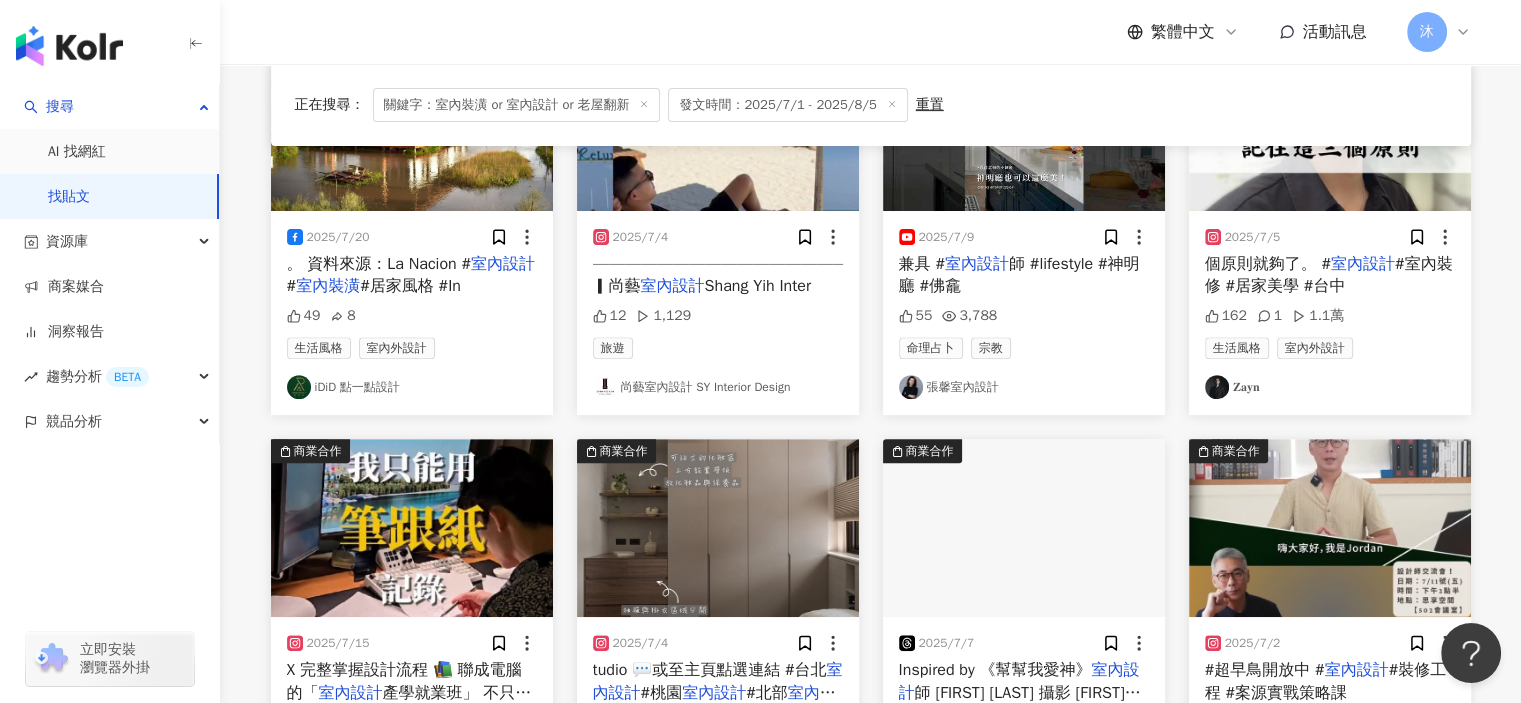 scroll, scrollTop: 917, scrollLeft: 0, axis: vertical 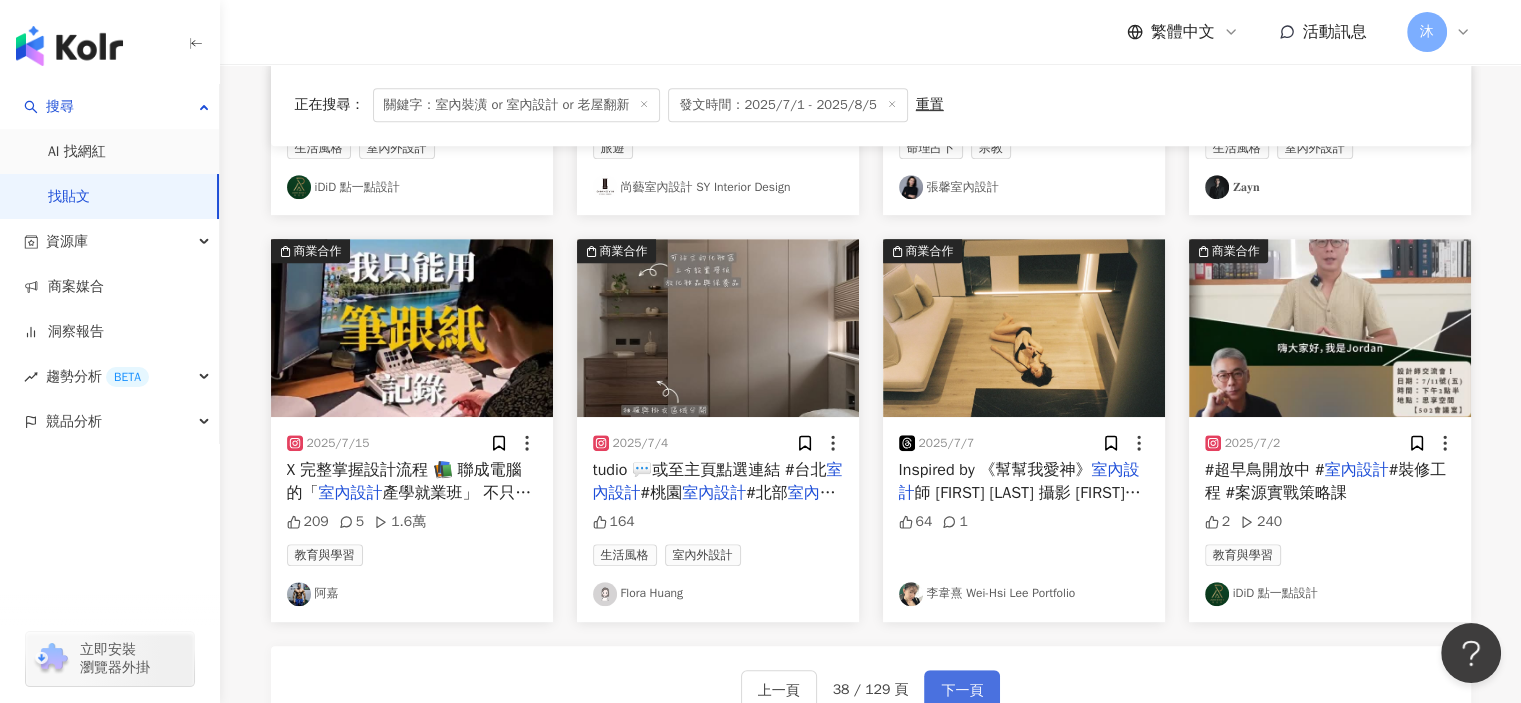 click on "下一頁" at bounding box center [962, 691] 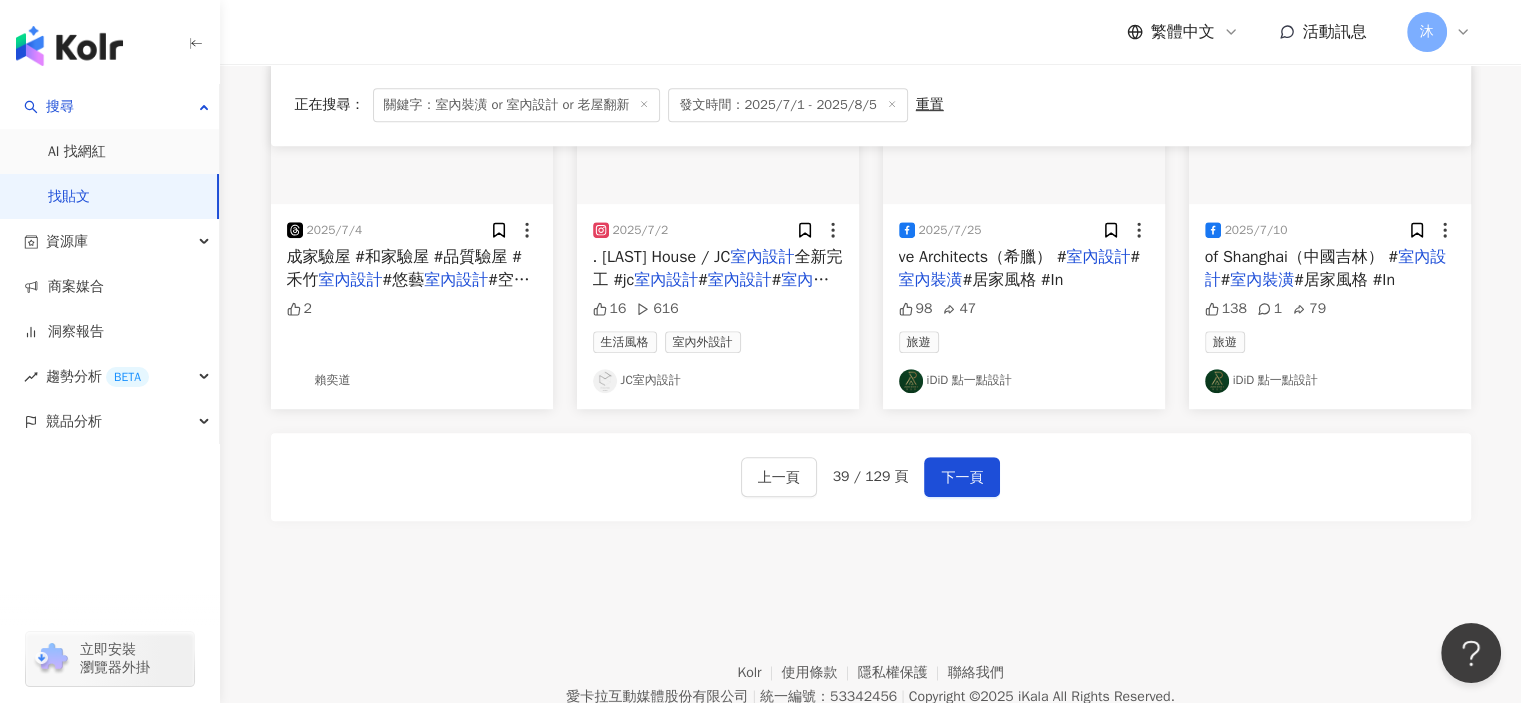 scroll, scrollTop: 1217, scrollLeft: 0, axis: vertical 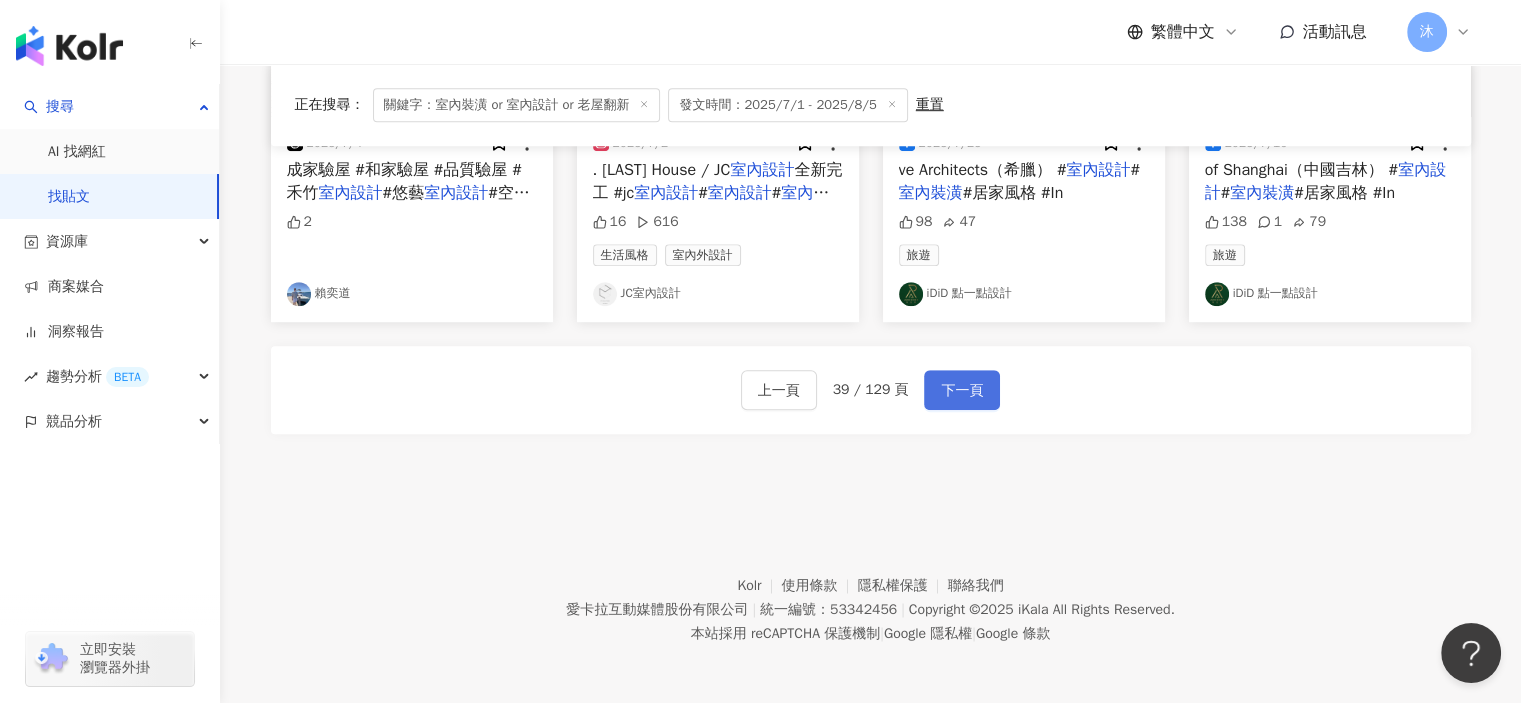 click on "下一頁" at bounding box center (962, 391) 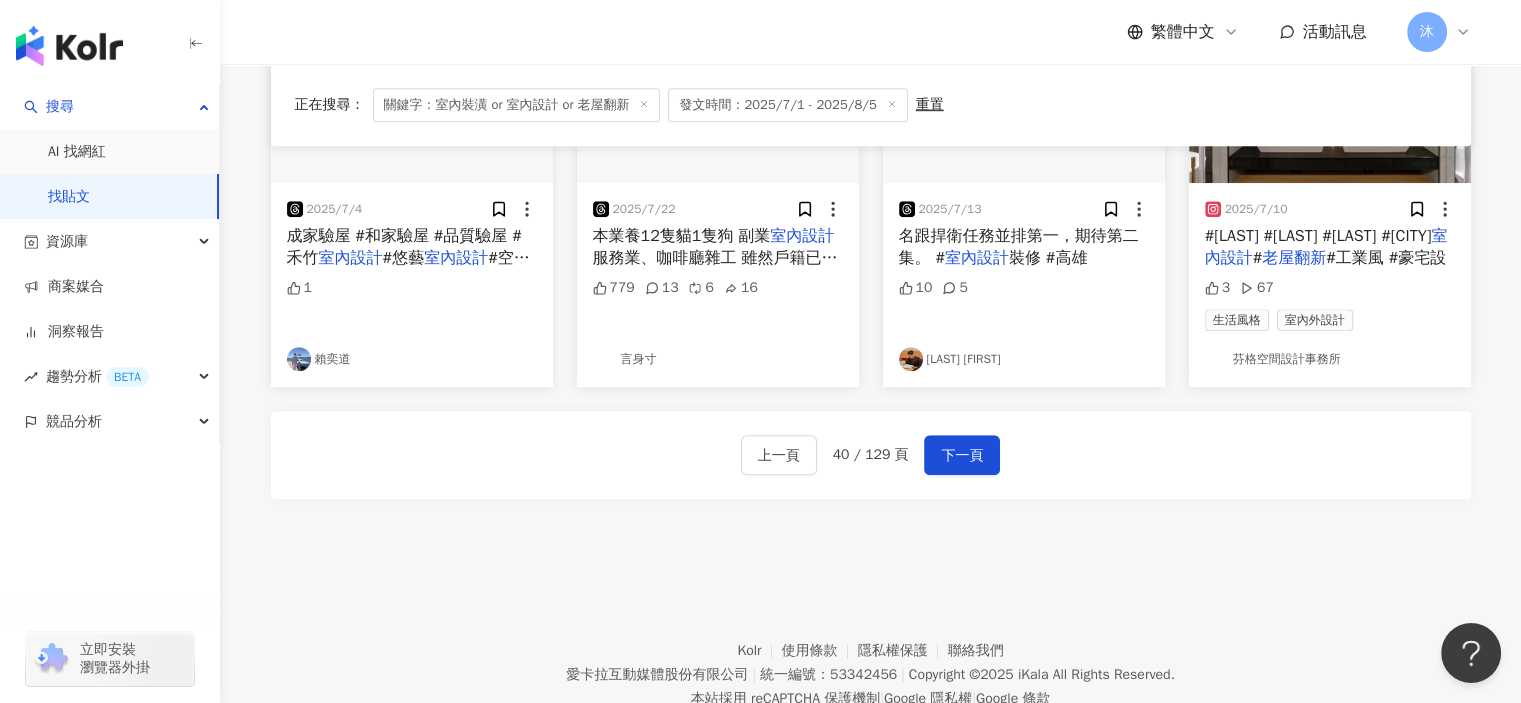 scroll, scrollTop: 1127, scrollLeft: 0, axis: vertical 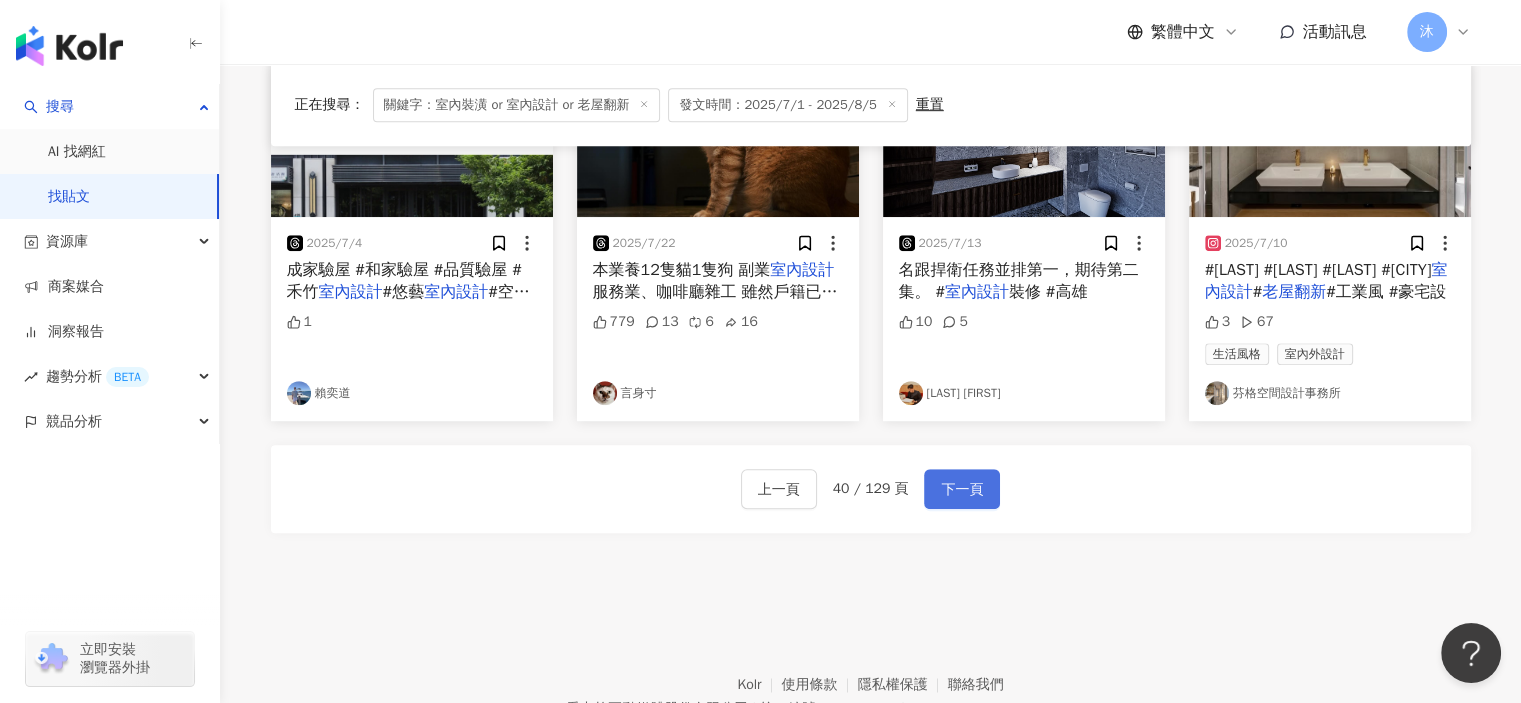 click on "下一頁" at bounding box center (962, 490) 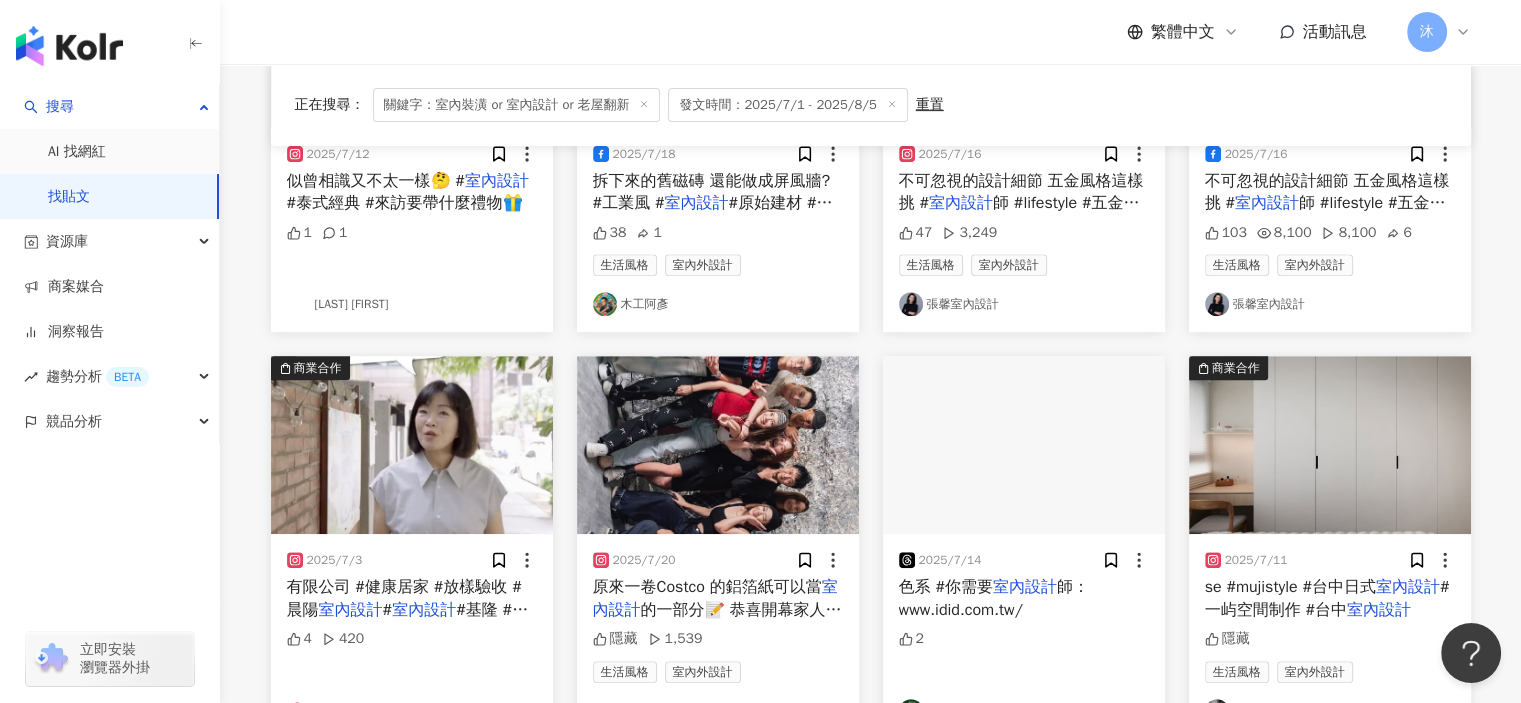 scroll, scrollTop: 1217, scrollLeft: 0, axis: vertical 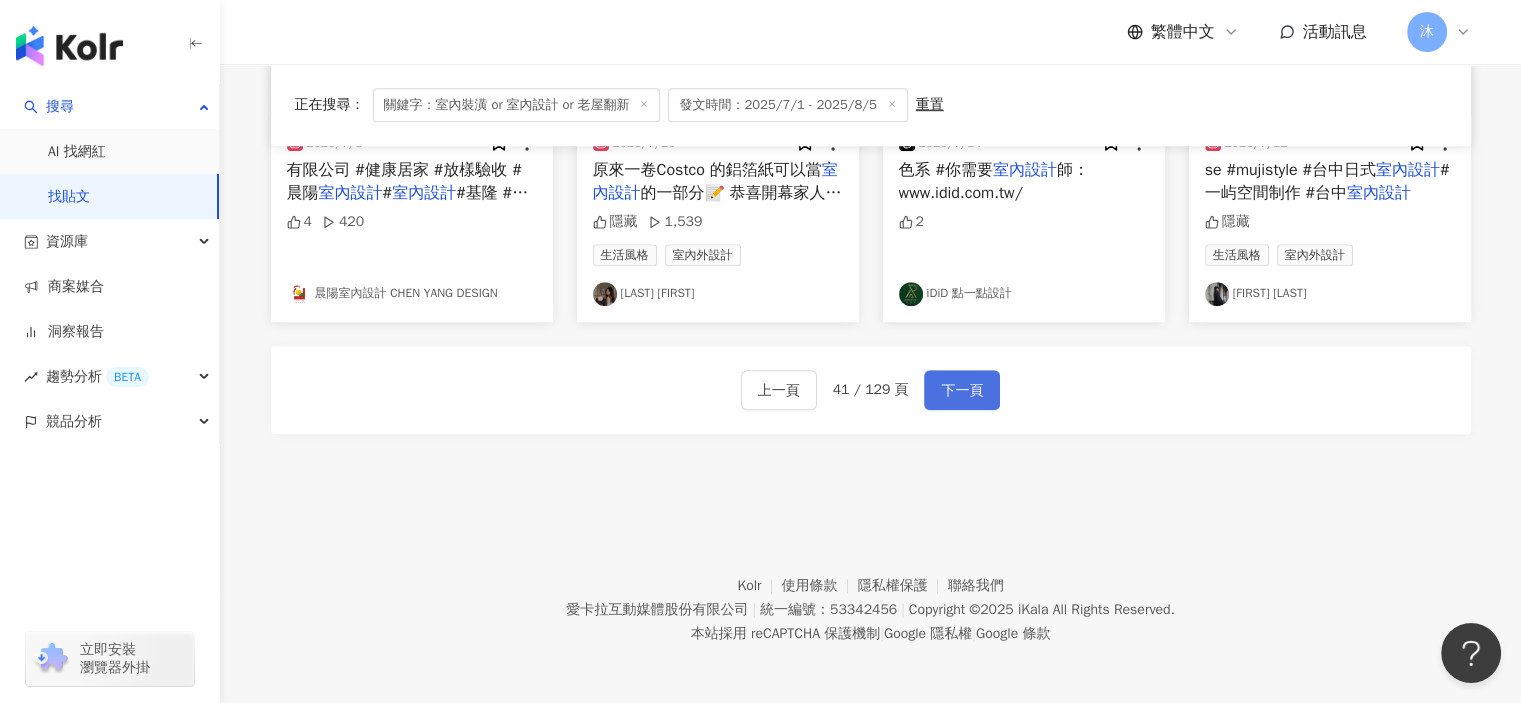 click on "下一頁" at bounding box center (962, 391) 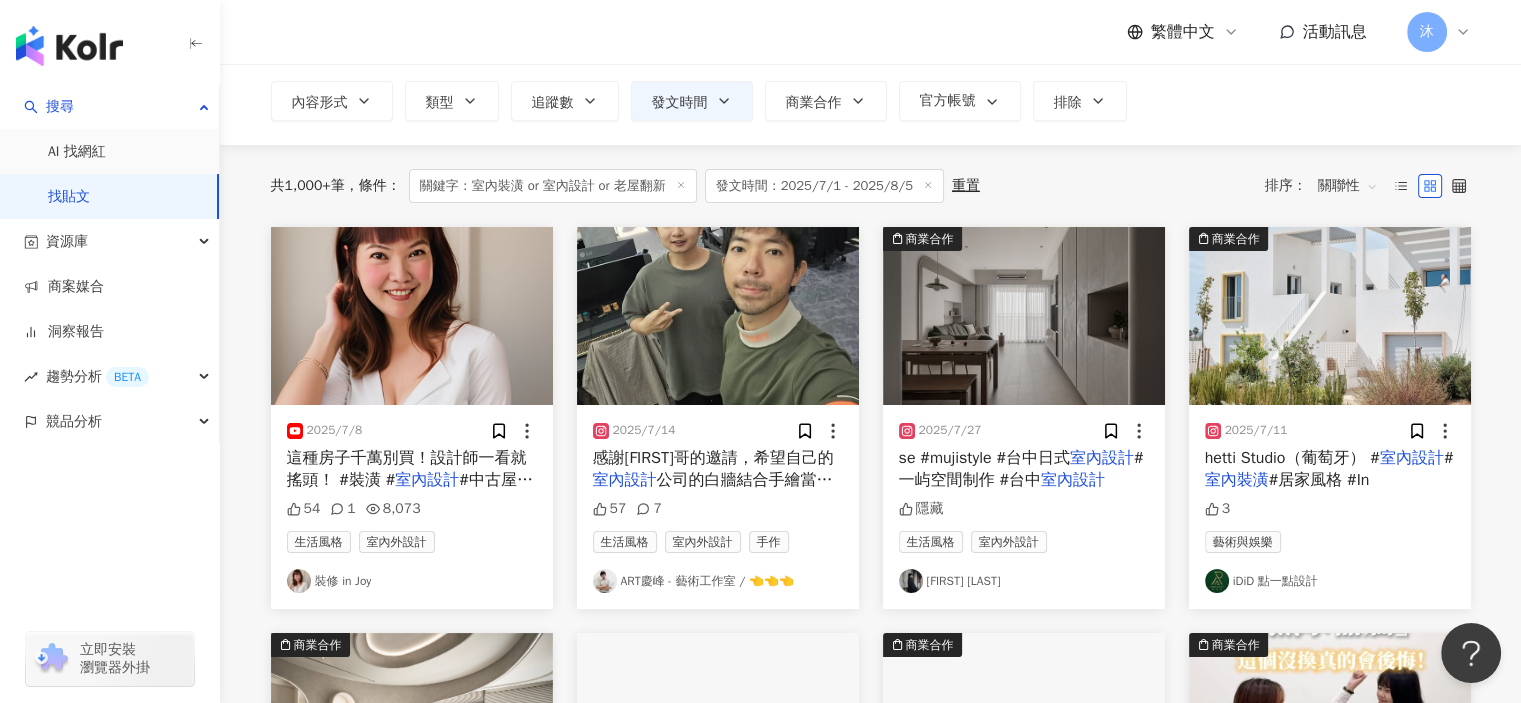 scroll, scrollTop: 1017, scrollLeft: 0, axis: vertical 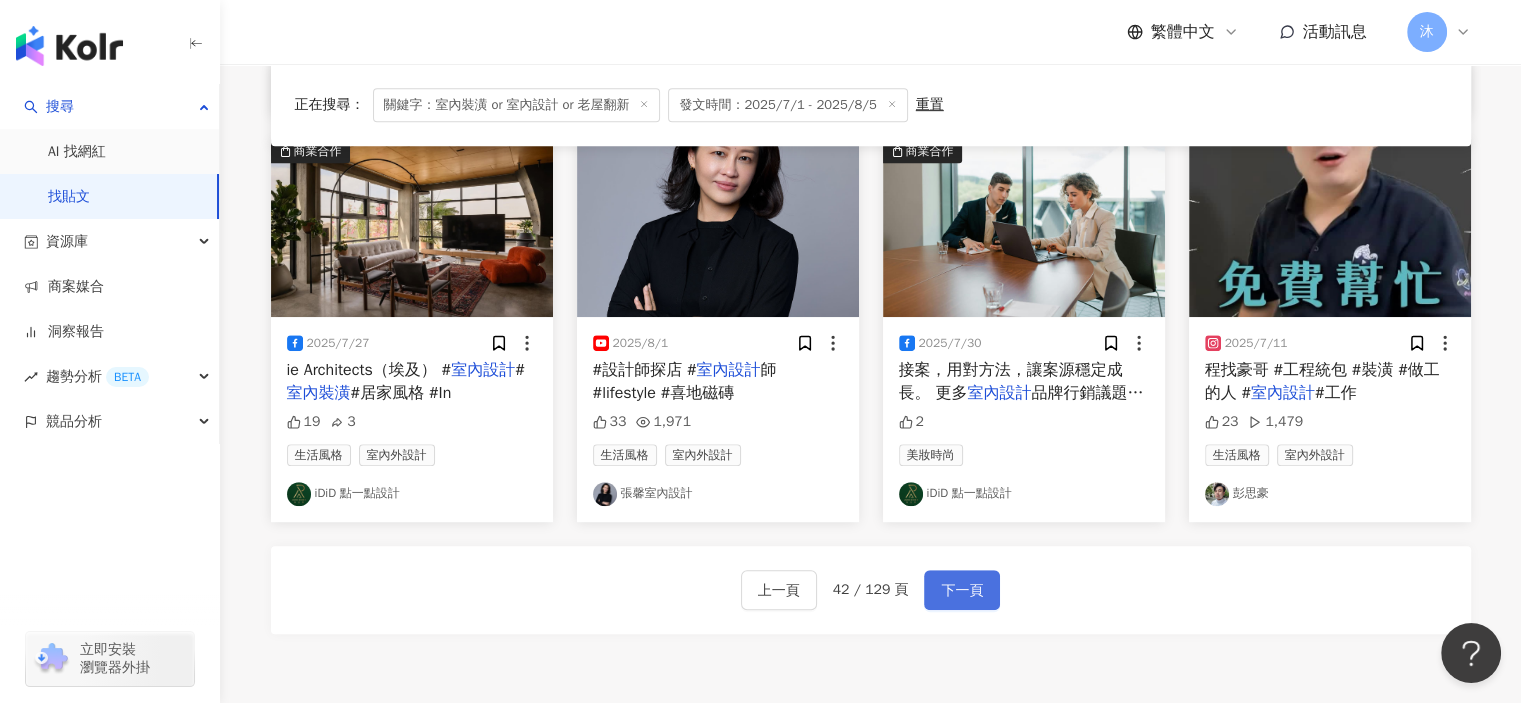 click on "下一頁" at bounding box center (962, 591) 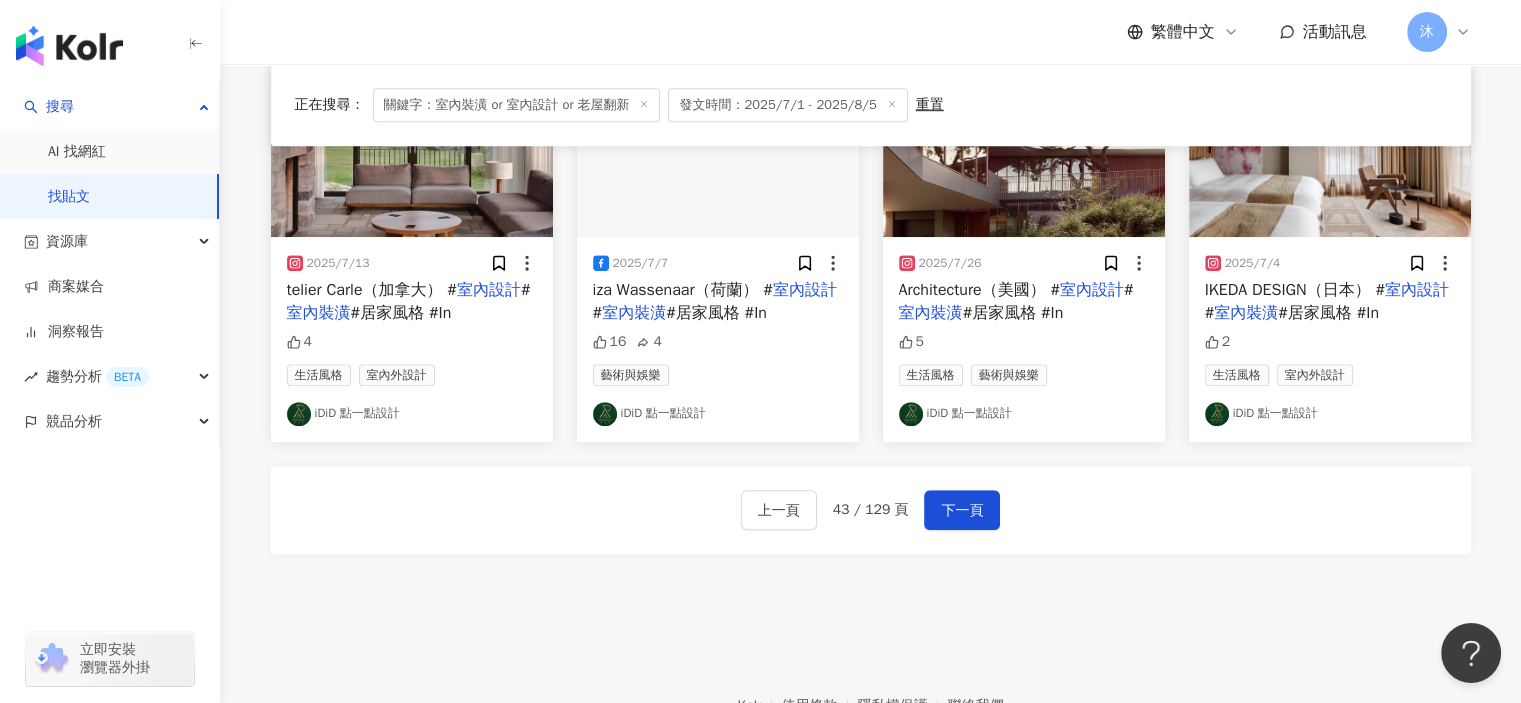 scroll, scrollTop: 1217, scrollLeft: 0, axis: vertical 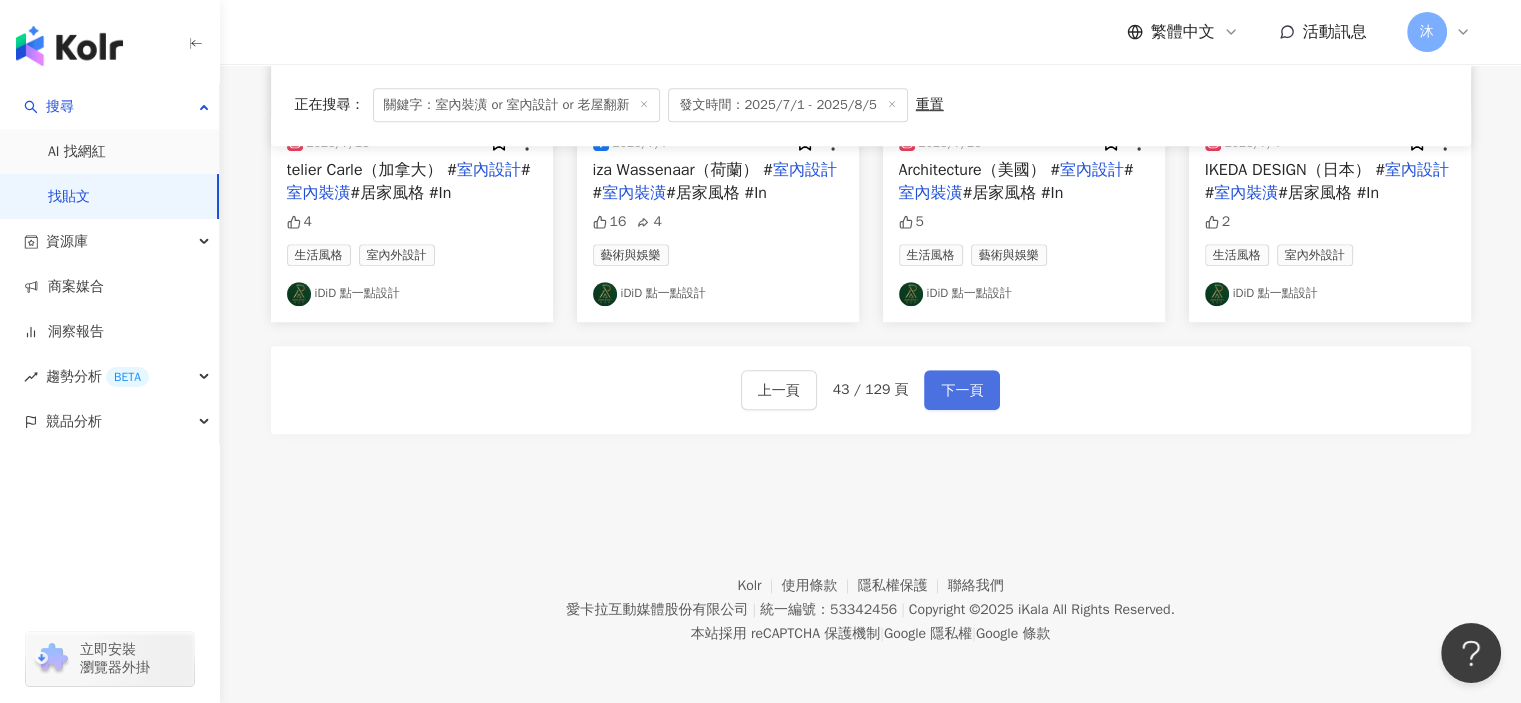 click on "下一頁" at bounding box center [962, 390] 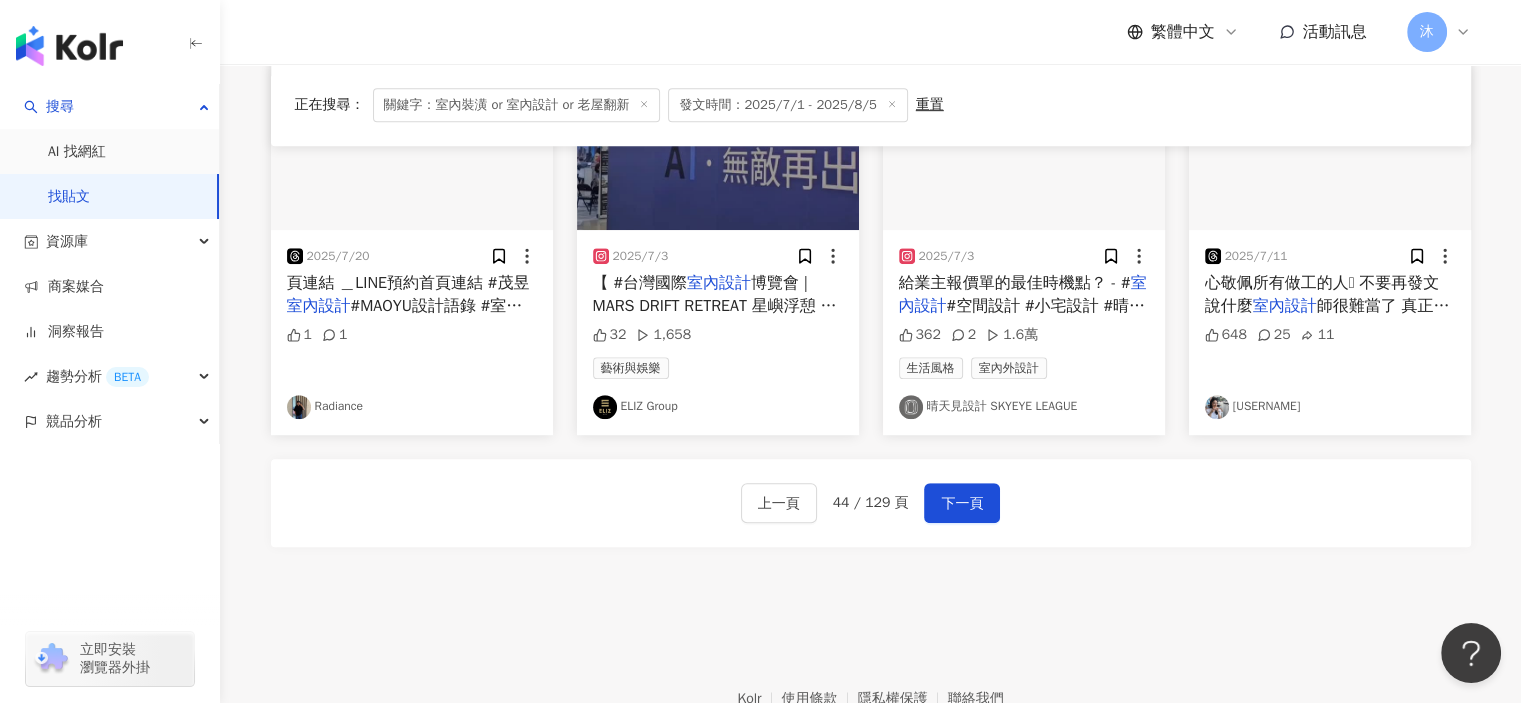 scroll, scrollTop: 1017, scrollLeft: 0, axis: vertical 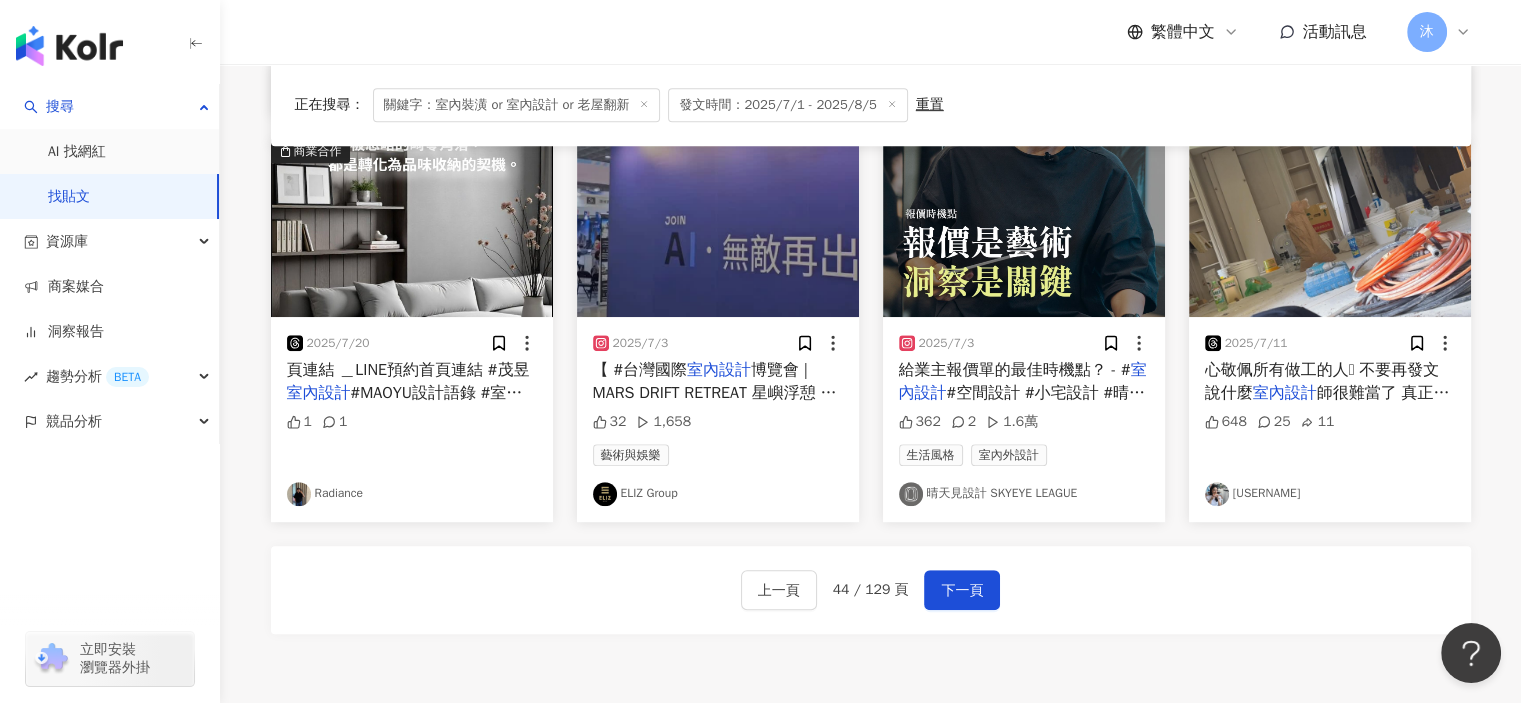 click on "頁連結
＿LINE預約首頁連結
#茂昱" at bounding box center (408, 370) 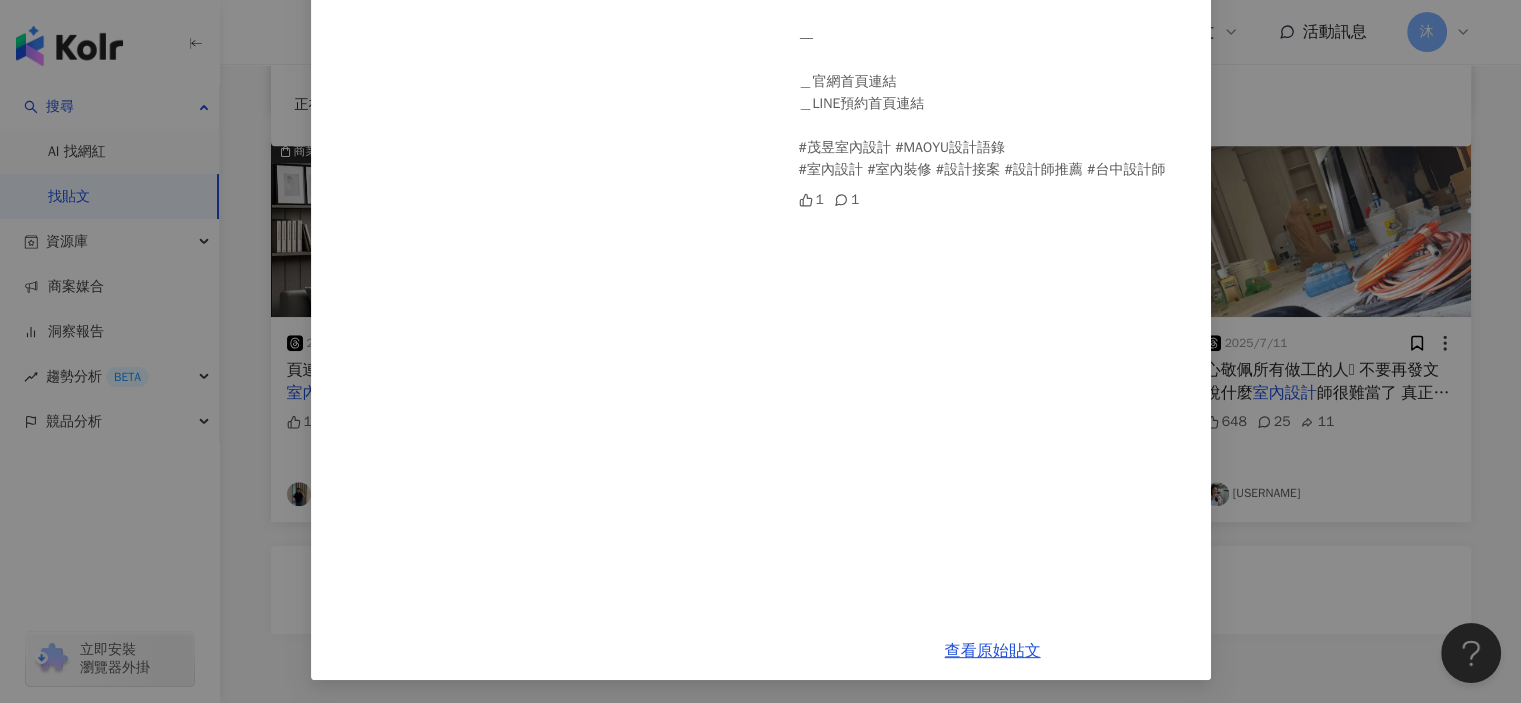 scroll, scrollTop: 0, scrollLeft: 0, axis: both 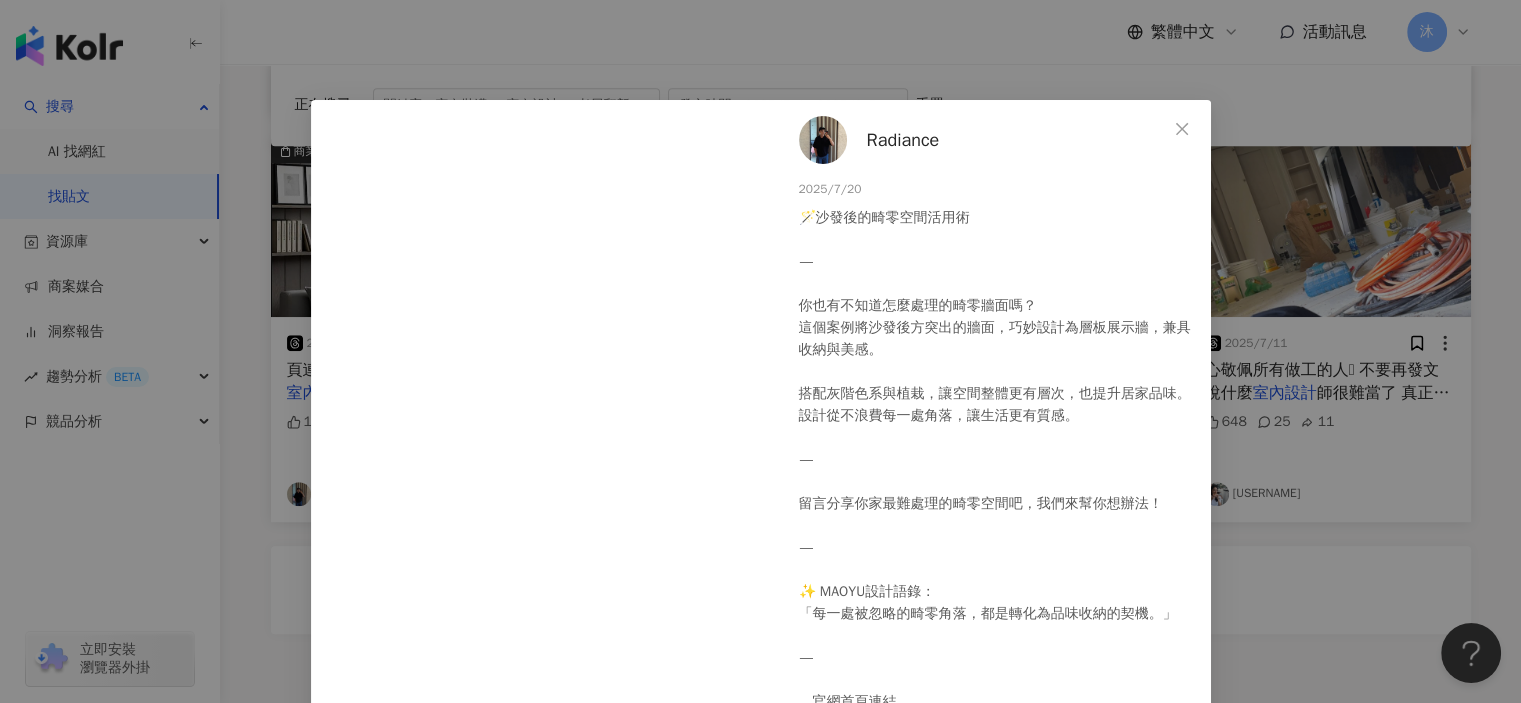 click on "Radiance" at bounding box center (903, 140) 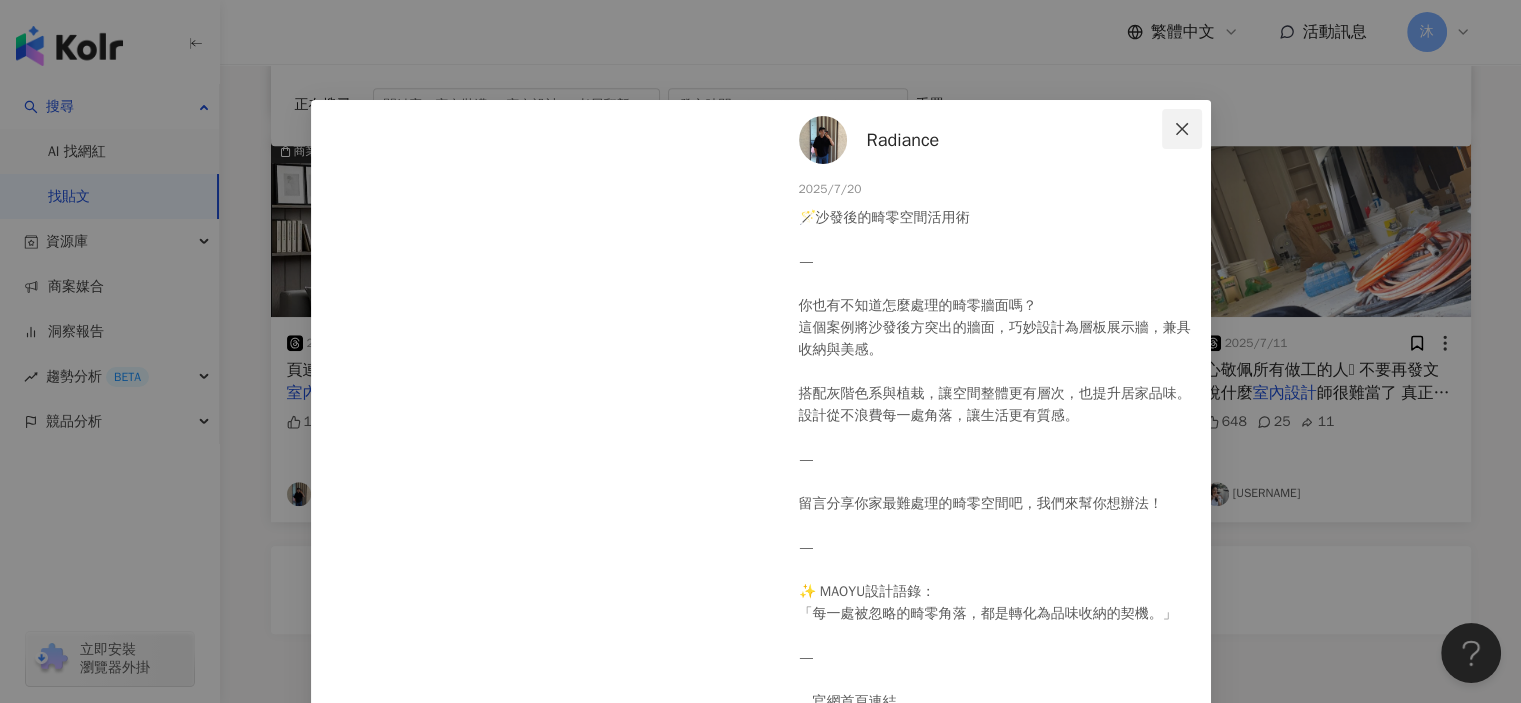 click at bounding box center (1182, 129) 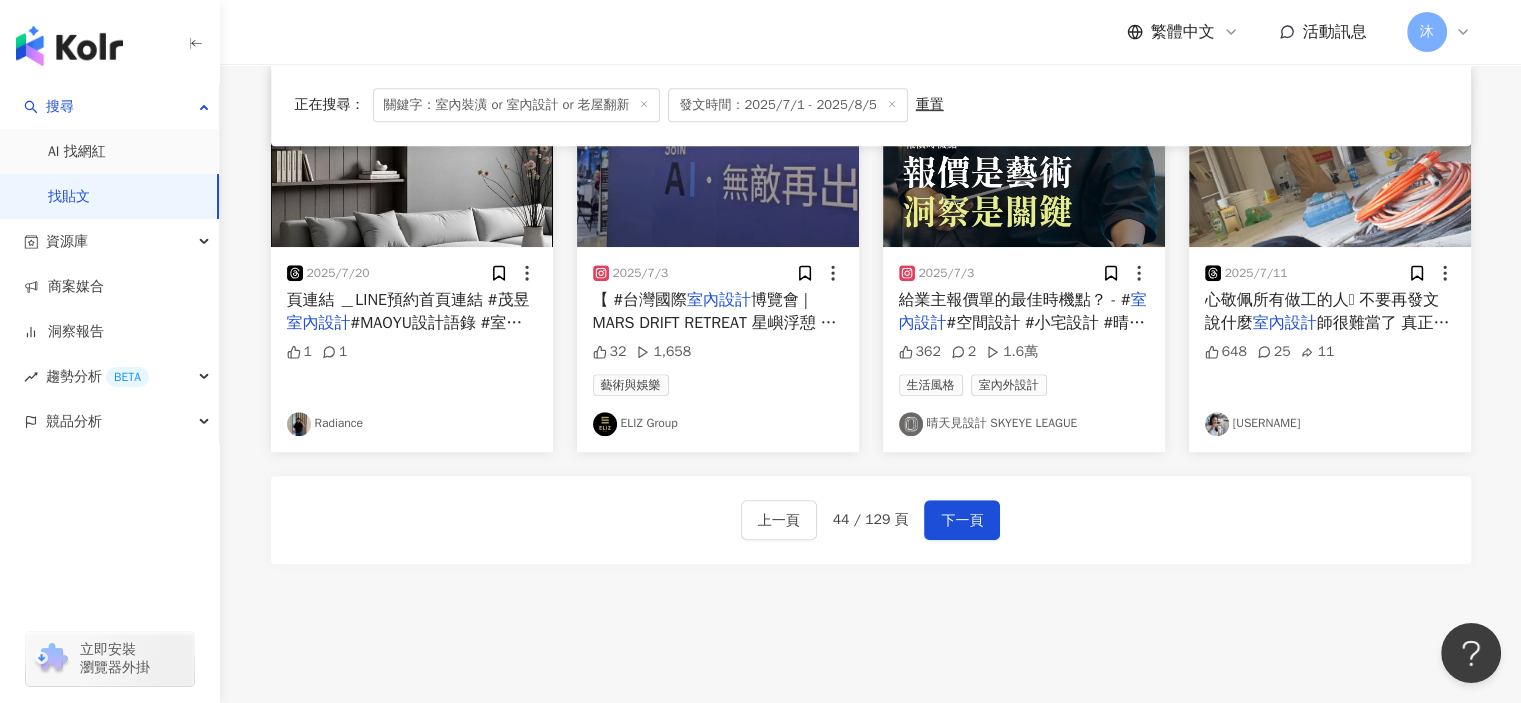 scroll, scrollTop: 1217, scrollLeft: 0, axis: vertical 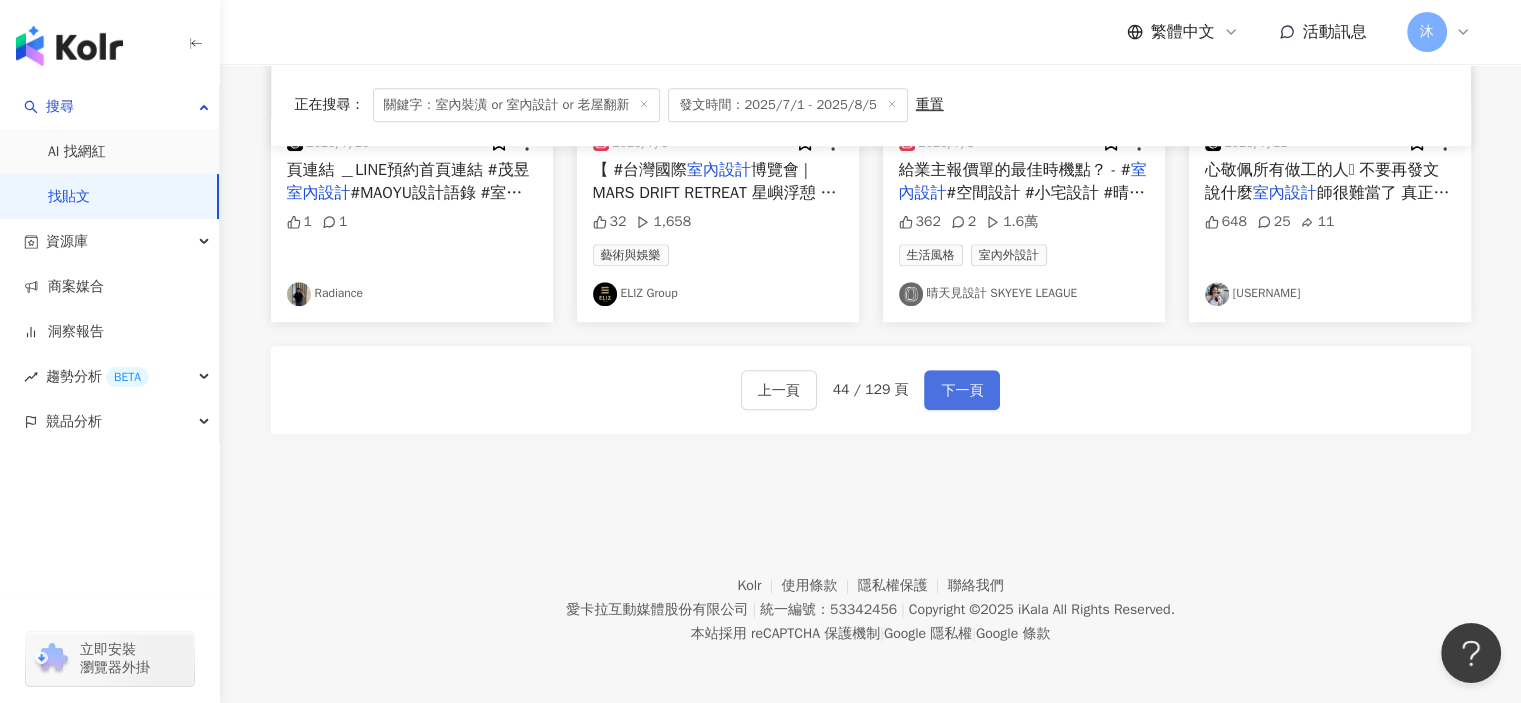 click on "下一頁" at bounding box center [962, 391] 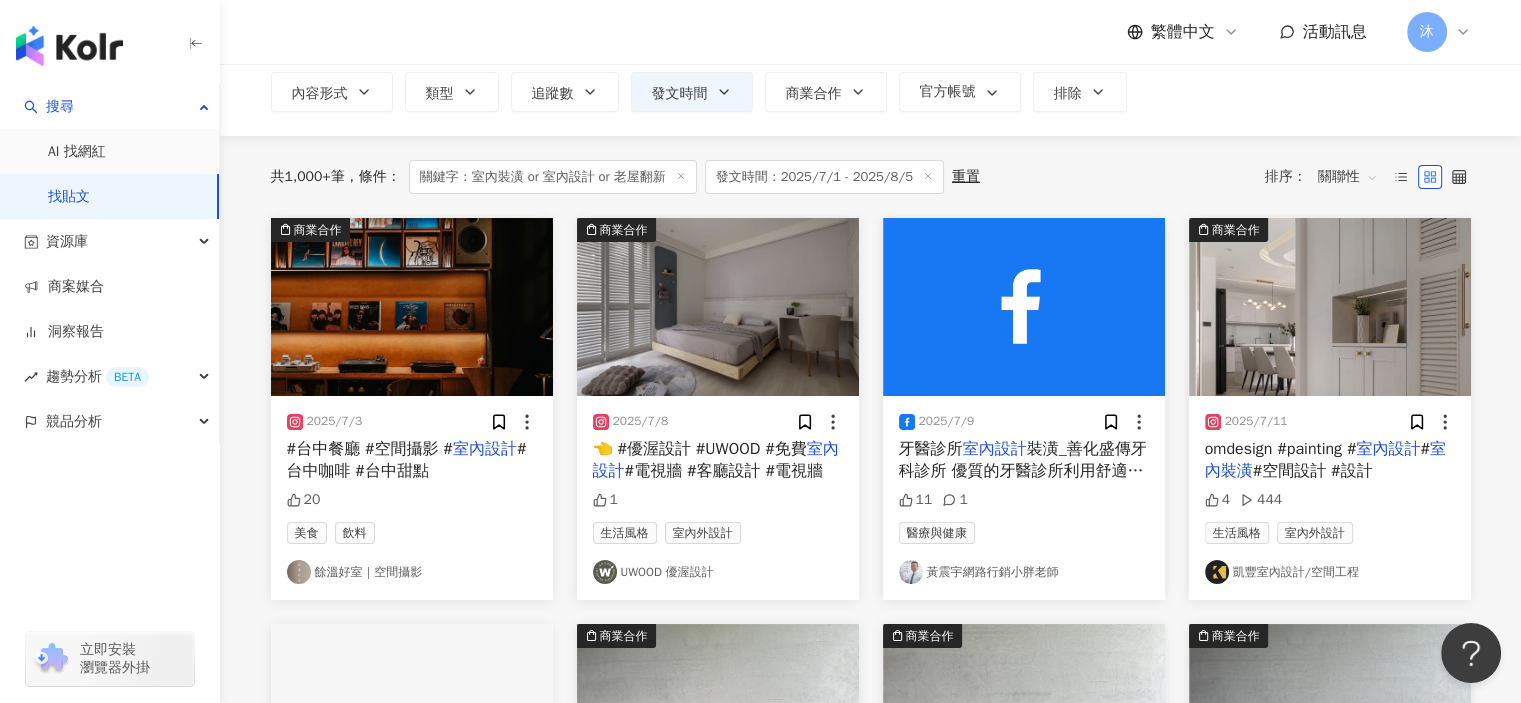 scroll, scrollTop: 117, scrollLeft: 0, axis: vertical 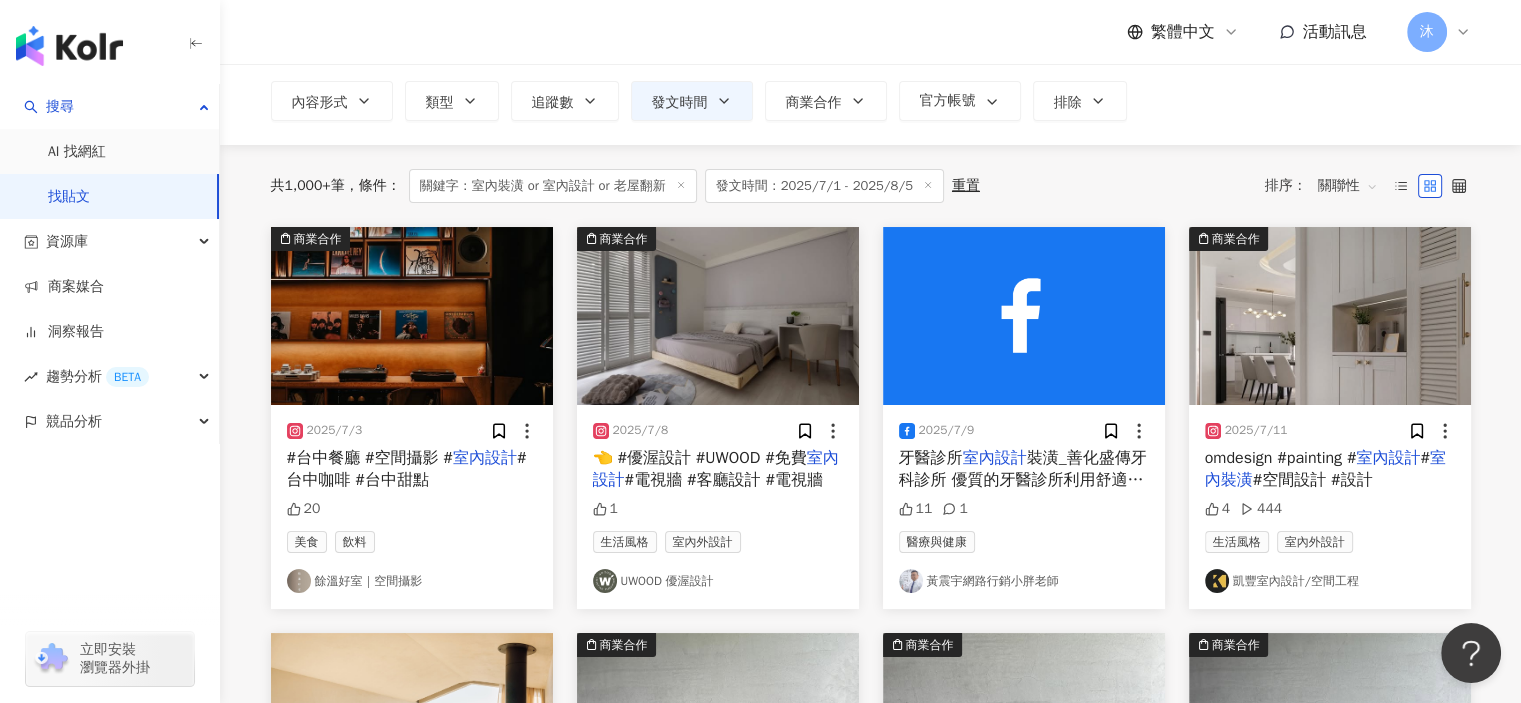 click on "#空間設計 #設計" at bounding box center [1313, 480] 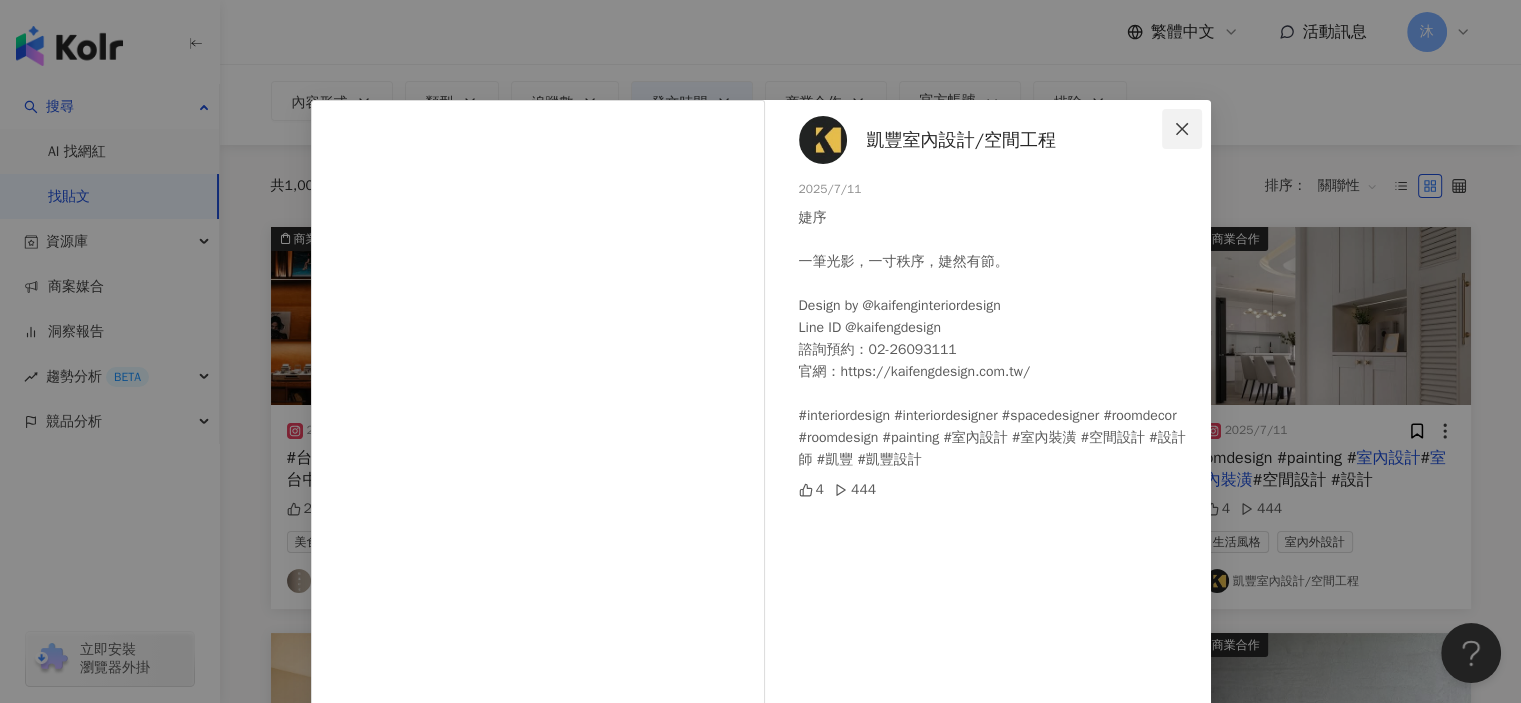 click at bounding box center (1182, 129) 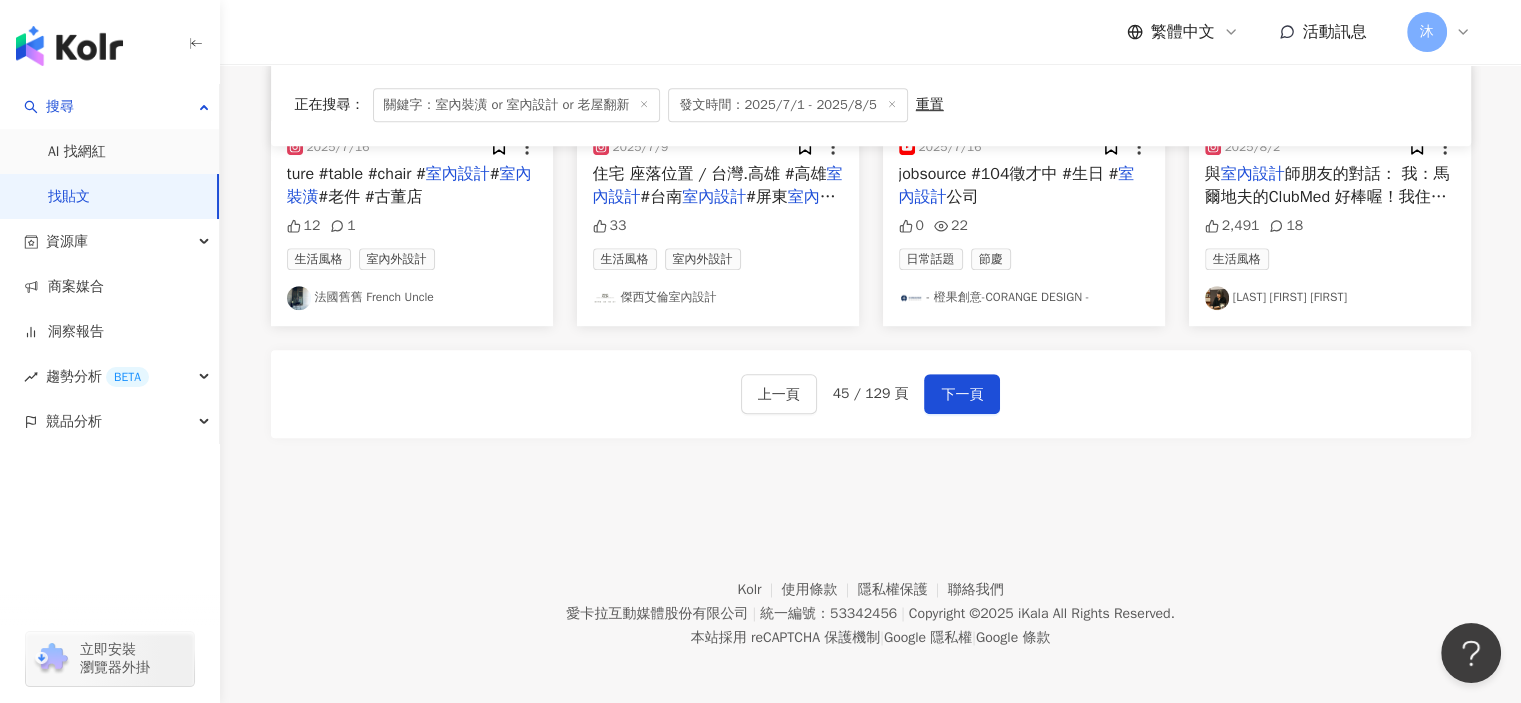 scroll, scrollTop: 1217, scrollLeft: 0, axis: vertical 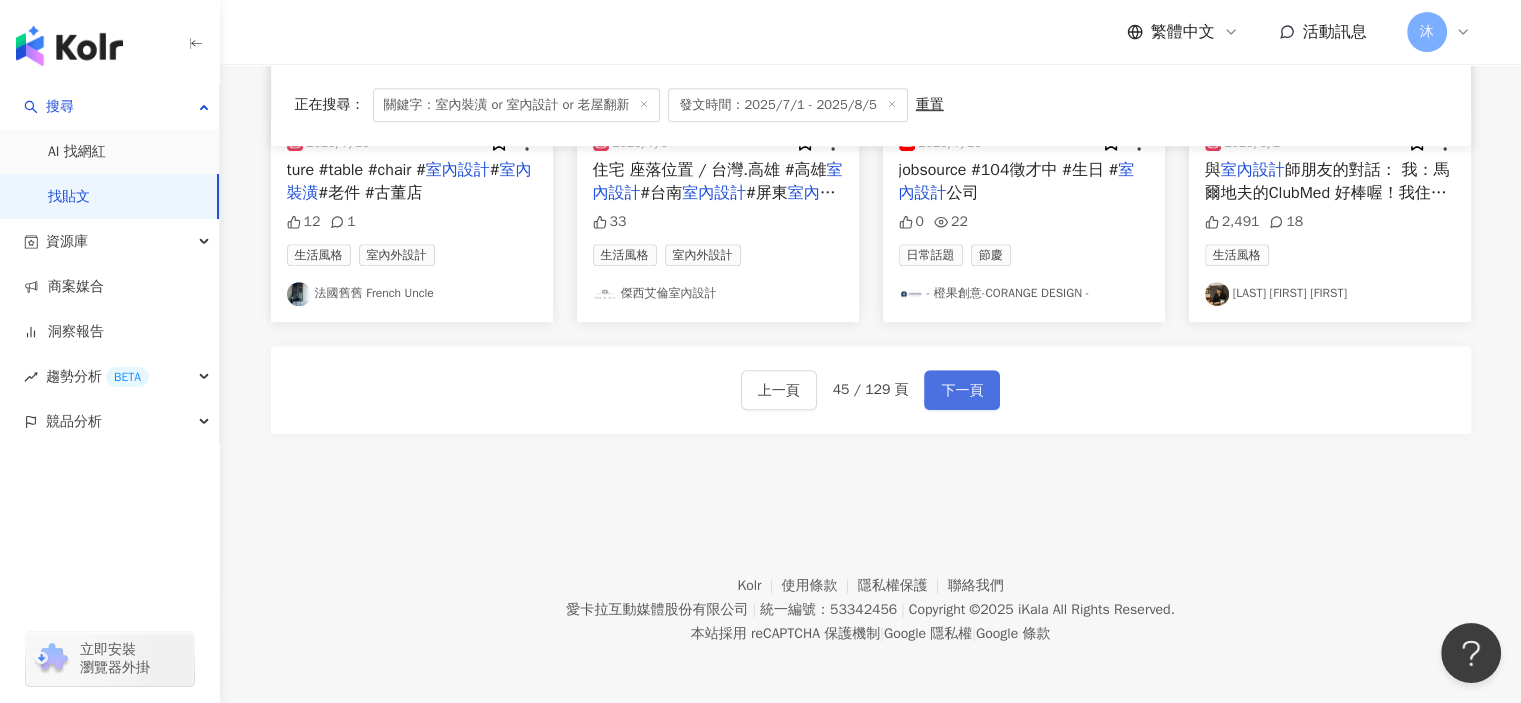 click on "下一頁" at bounding box center (962, 391) 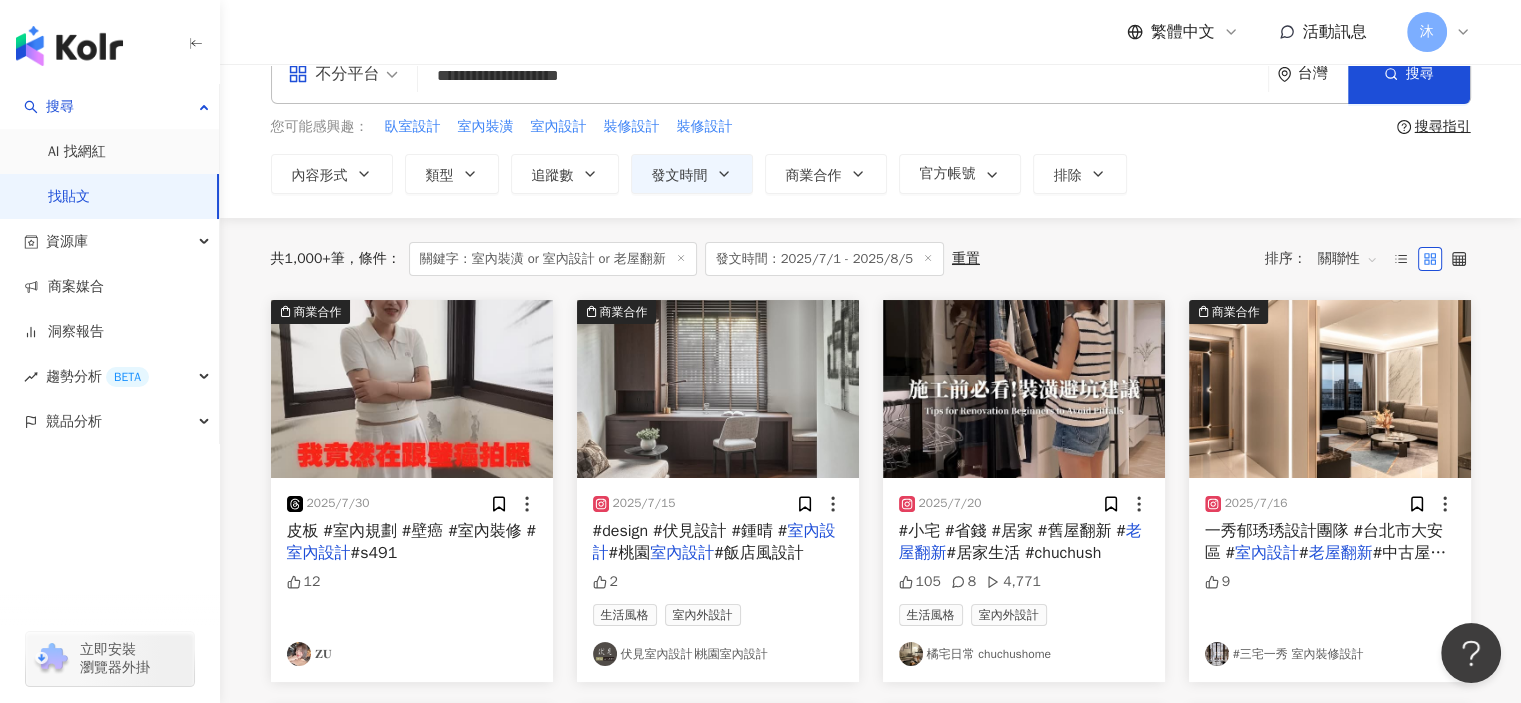 scroll, scrollTop: 27, scrollLeft: 0, axis: vertical 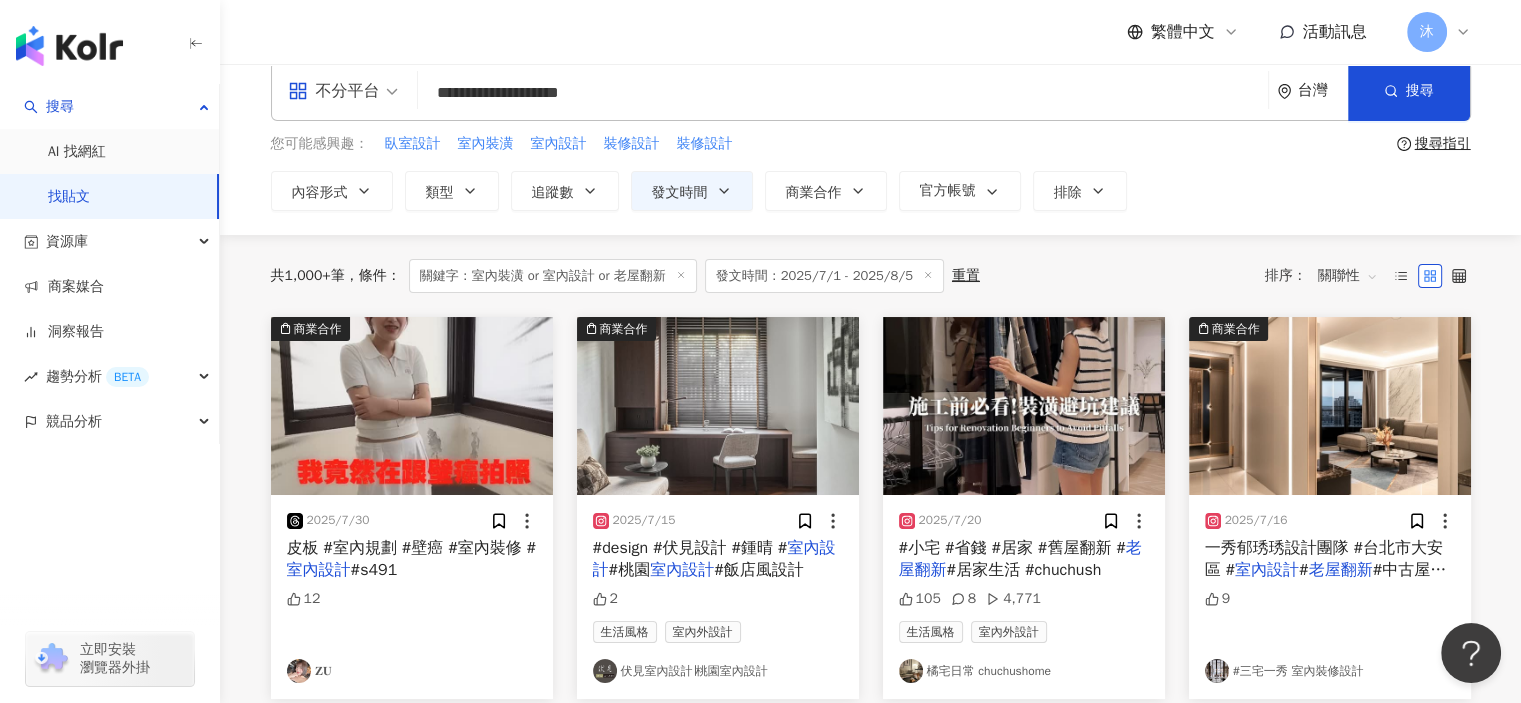 click at bounding box center (412, 406) 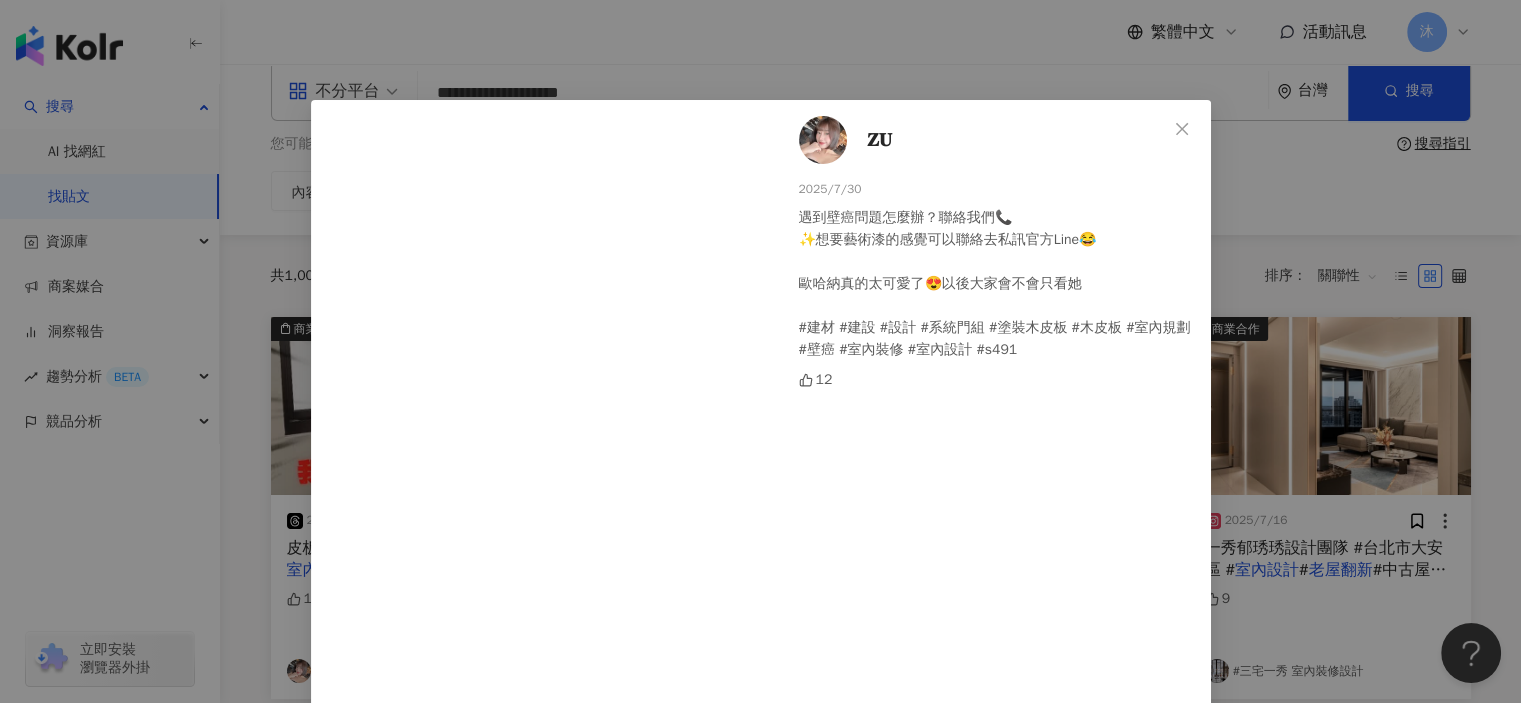 click at bounding box center [823, 140] 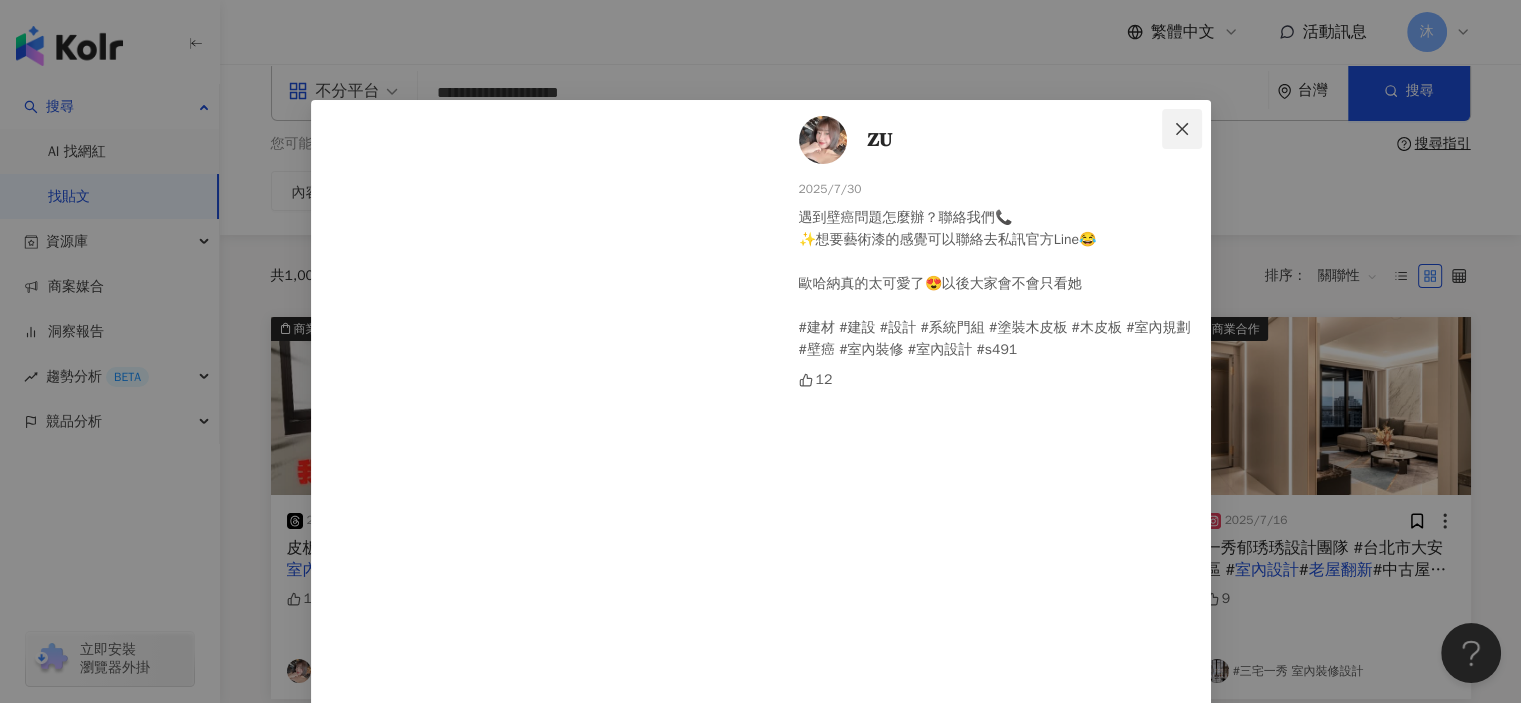 click 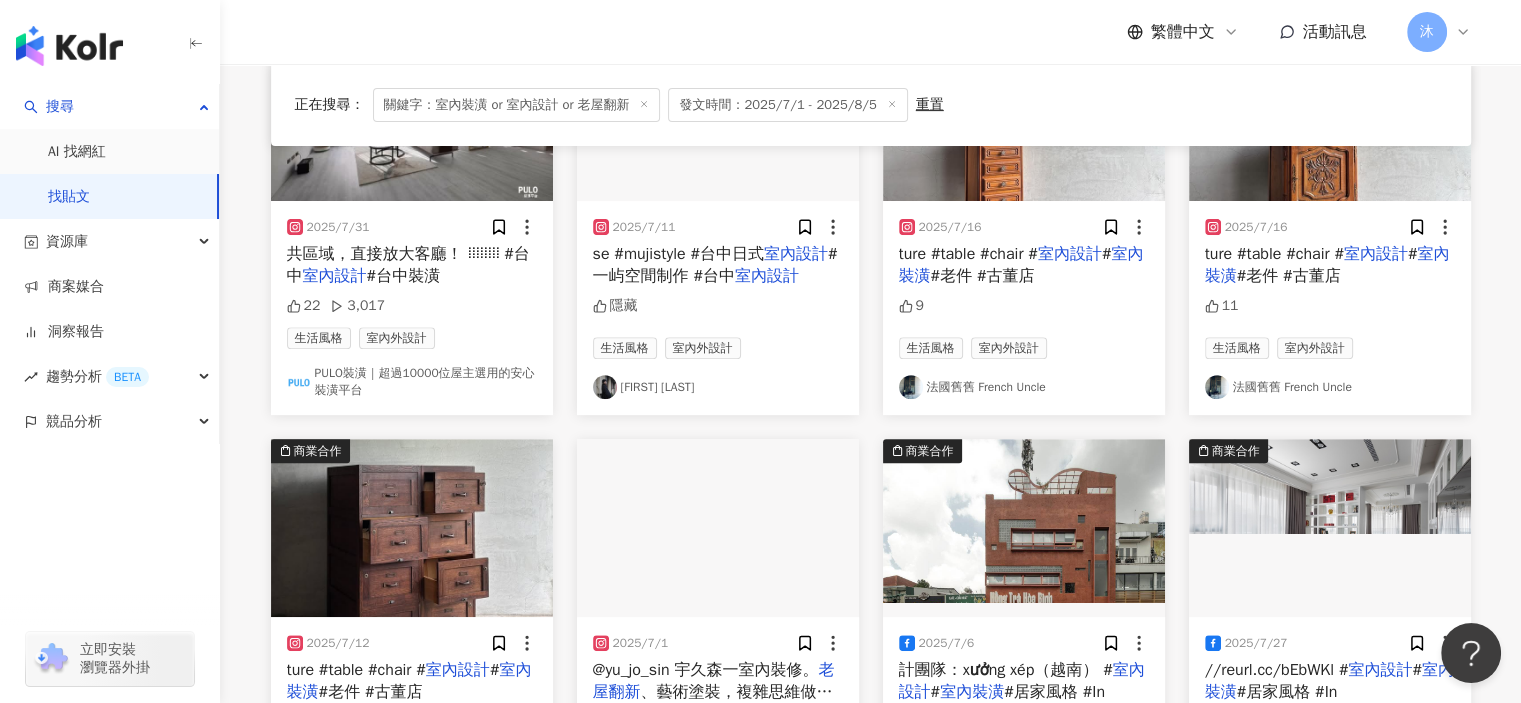 scroll, scrollTop: 1227, scrollLeft: 0, axis: vertical 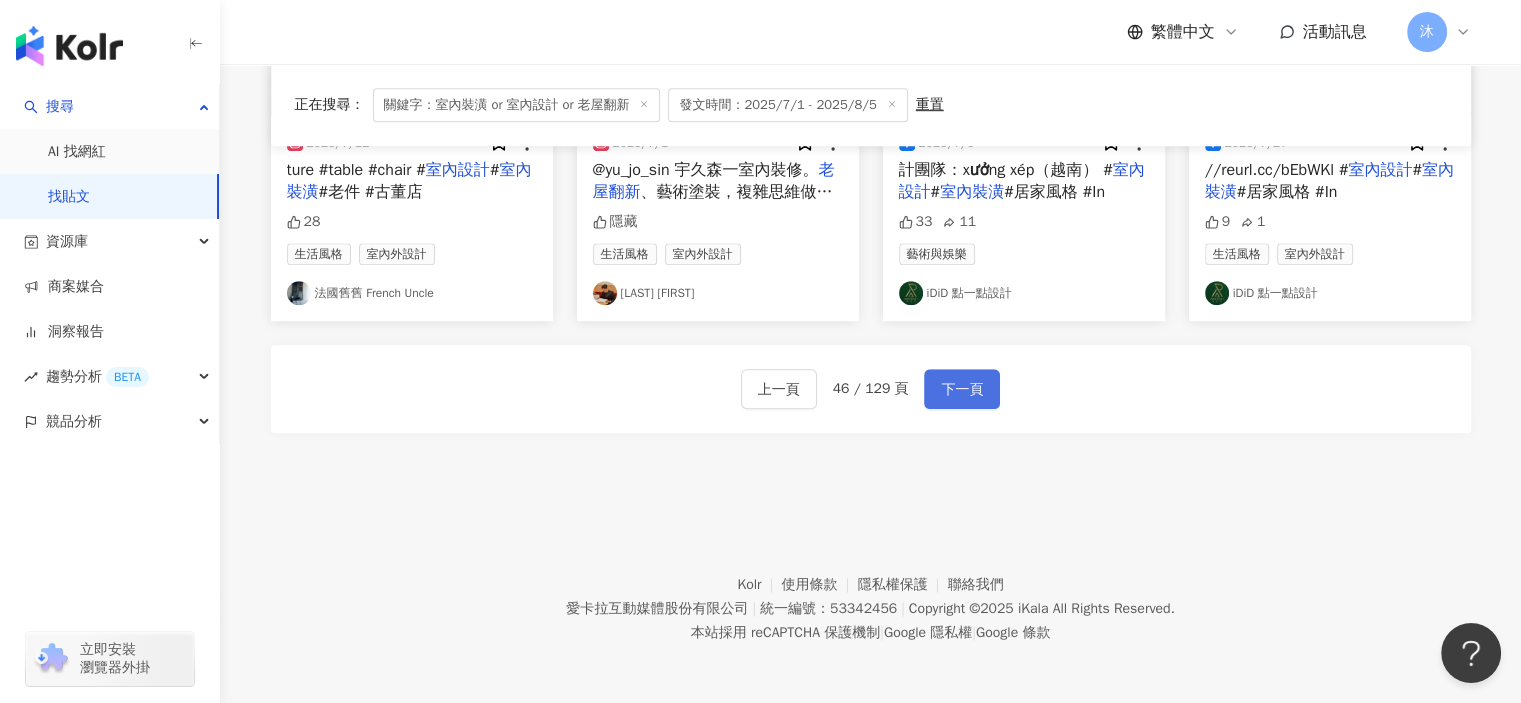 click on "下一頁" at bounding box center (962, 390) 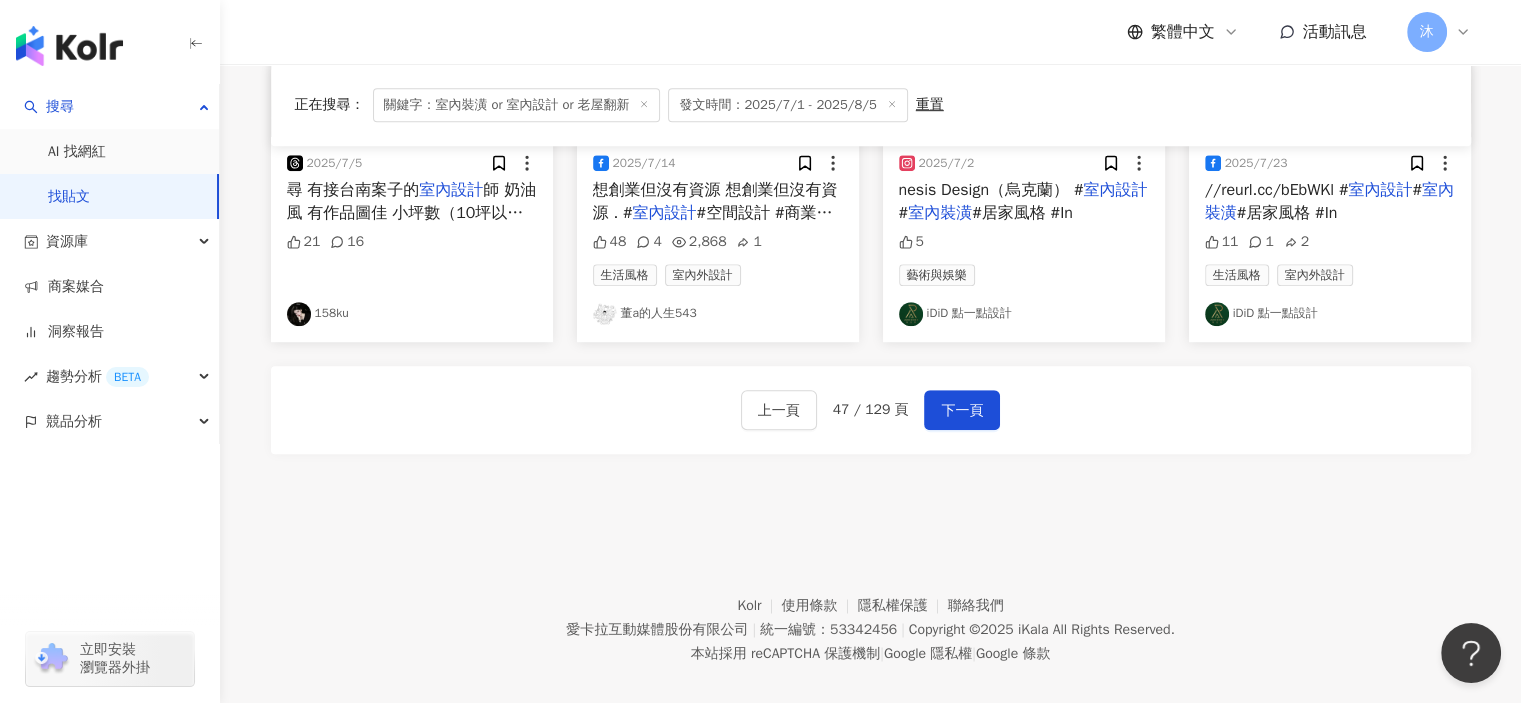 scroll, scrollTop: 1200, scrollLeft: 0, axis: vertical 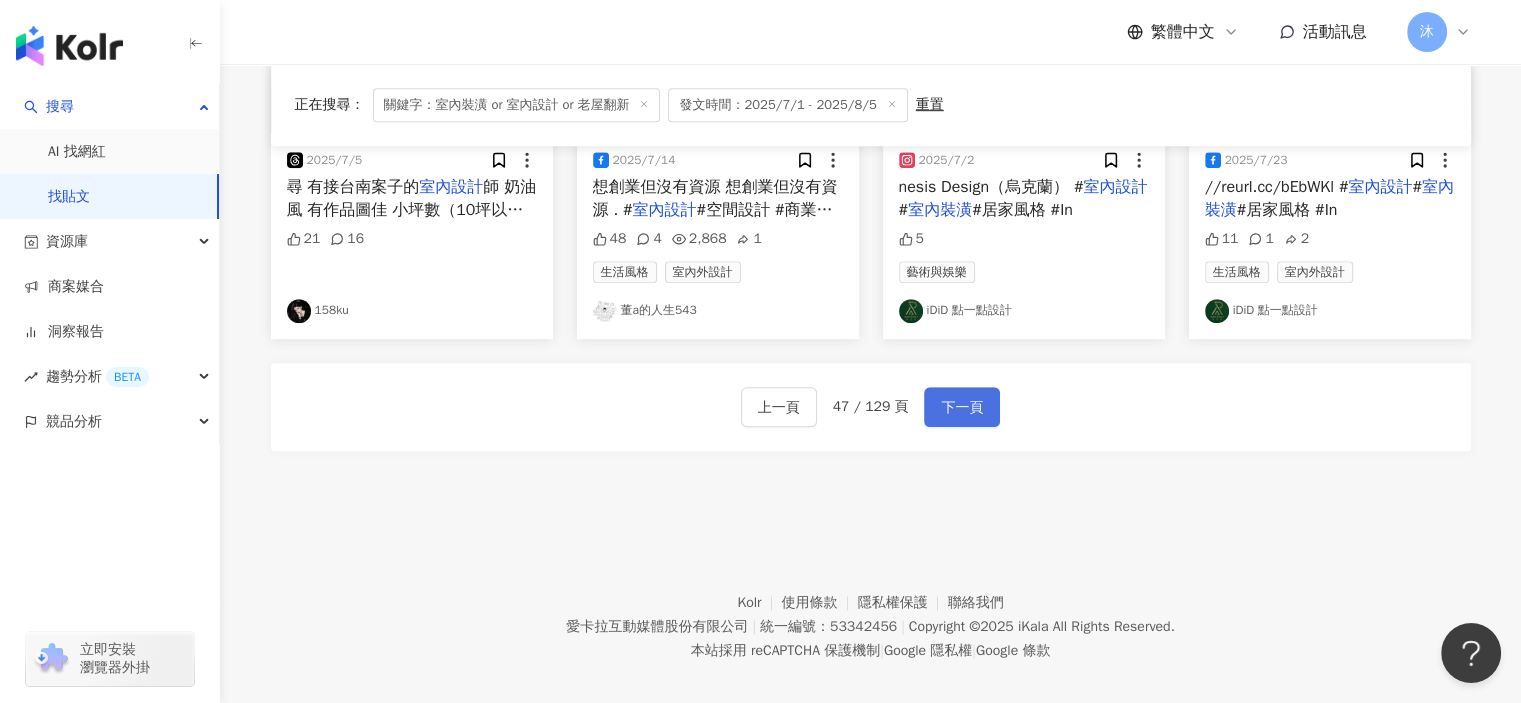 click on "下一頁" at bounding box center (962, 408) 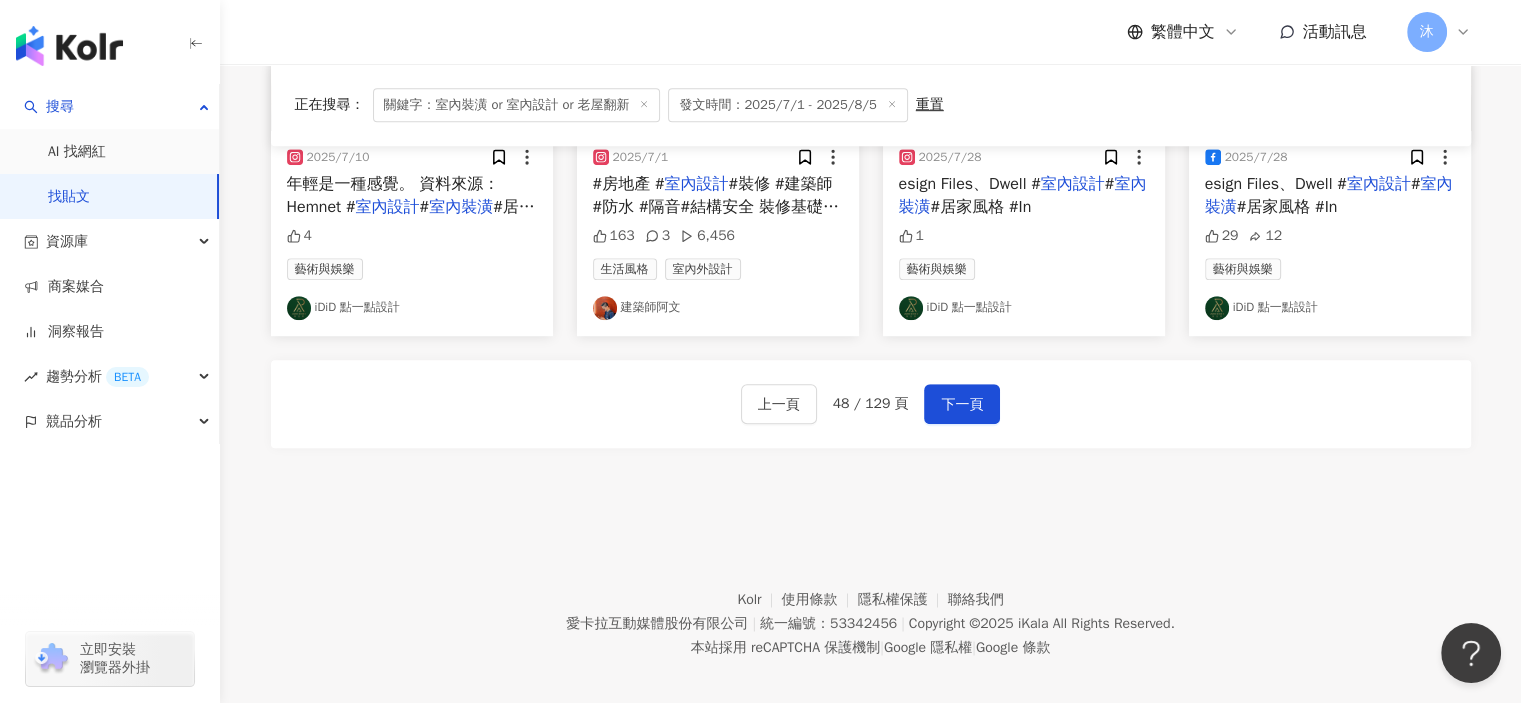 scroll, scrollTop: 1217, scrollLeft: 0, axis: vertical 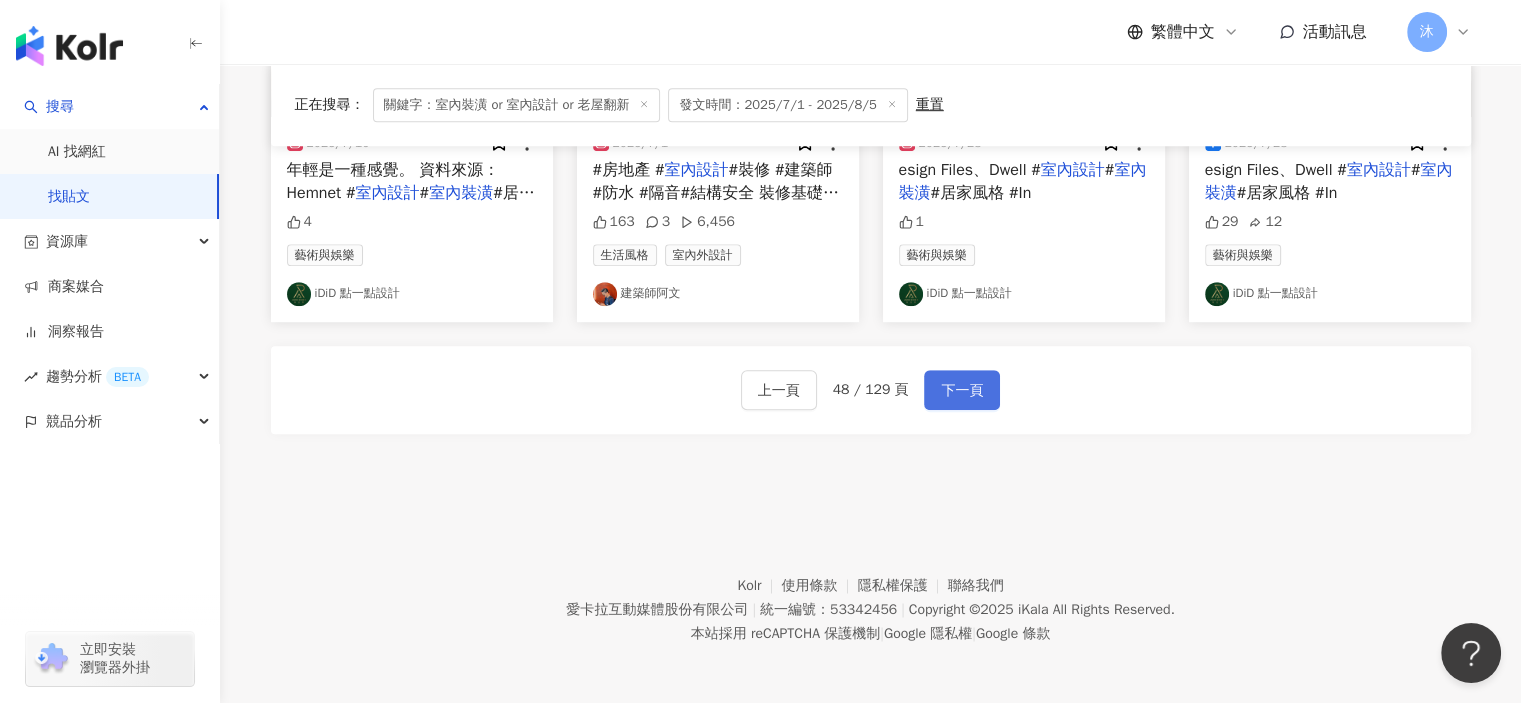 click on "下一頁" at bounding box center [962, 391] 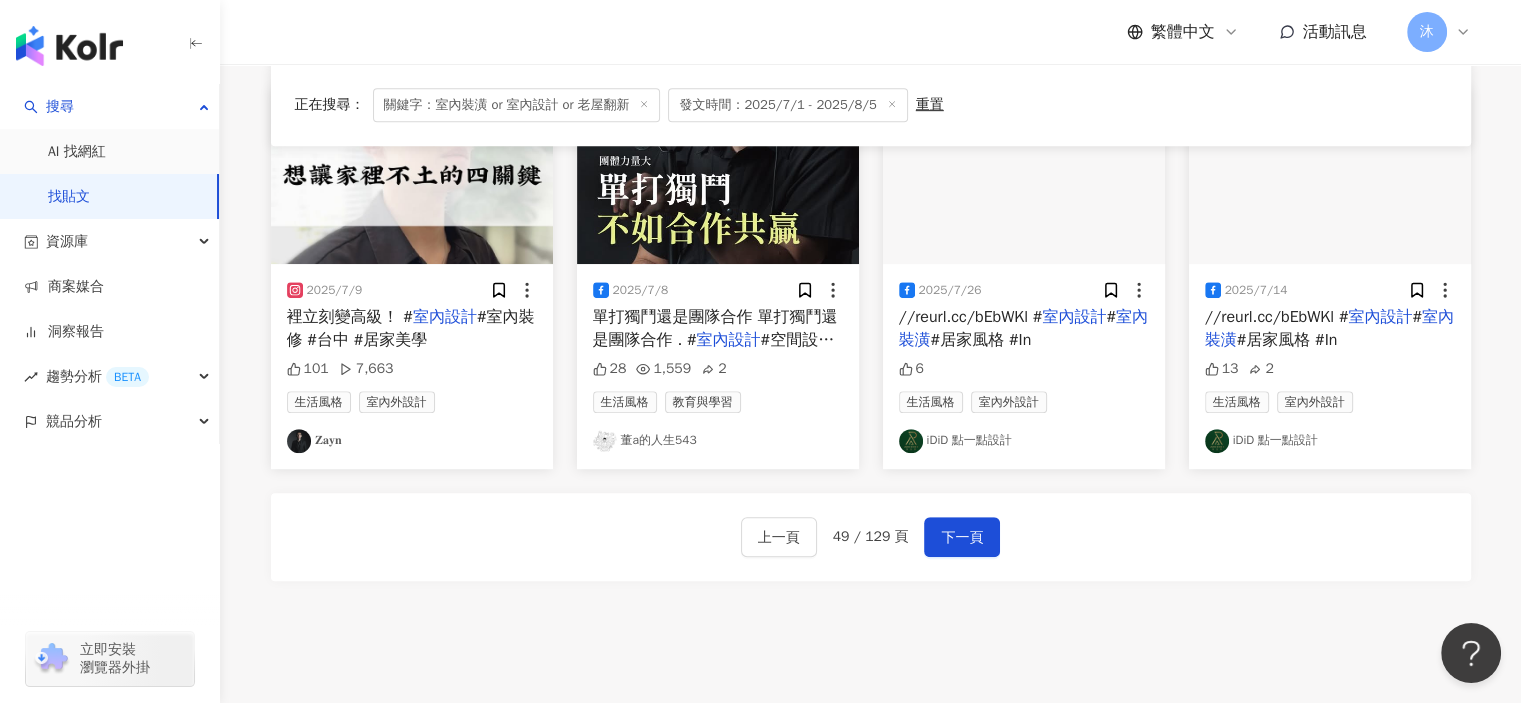 scroll, scrollTop: 1217, scrollLeft: 0, axis: vertical 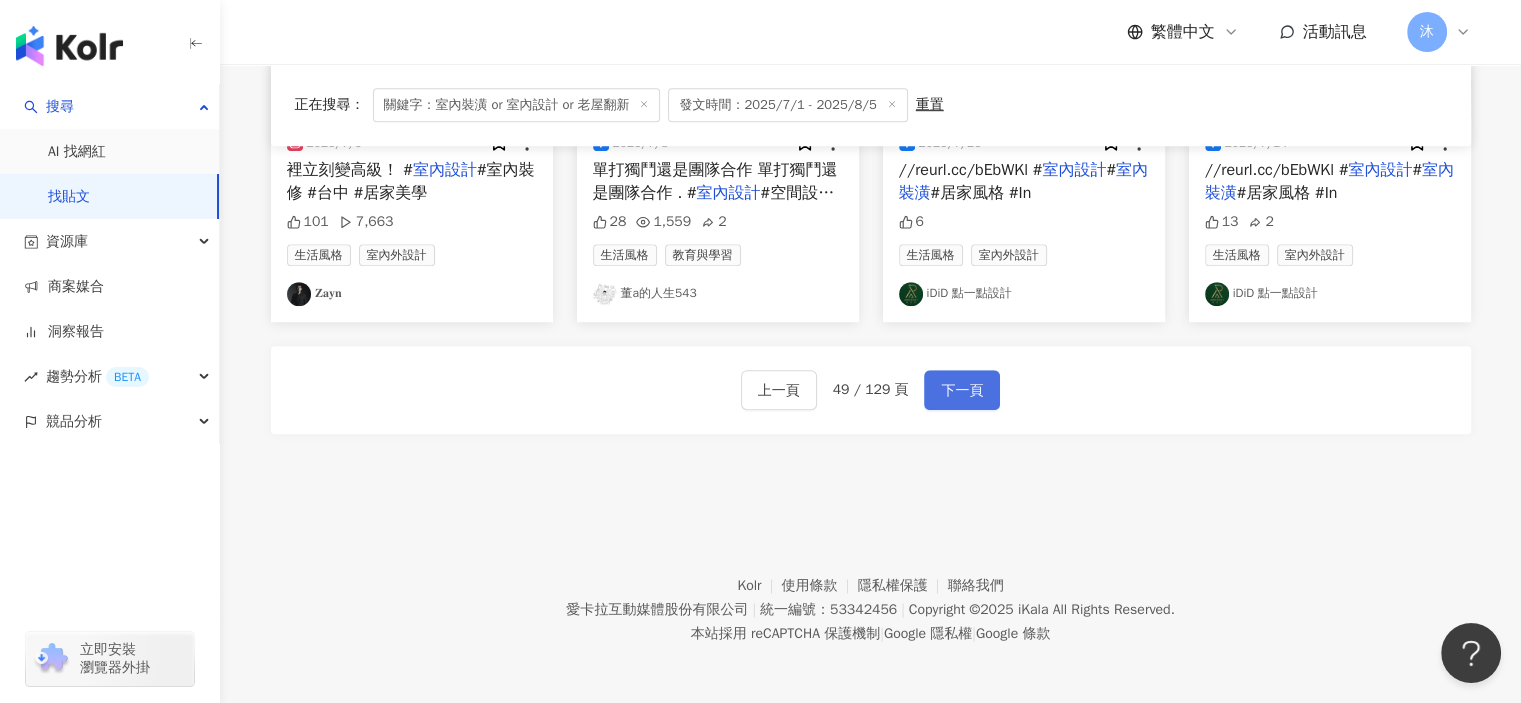 click on "下一頁" at bounding box center (962, 391) 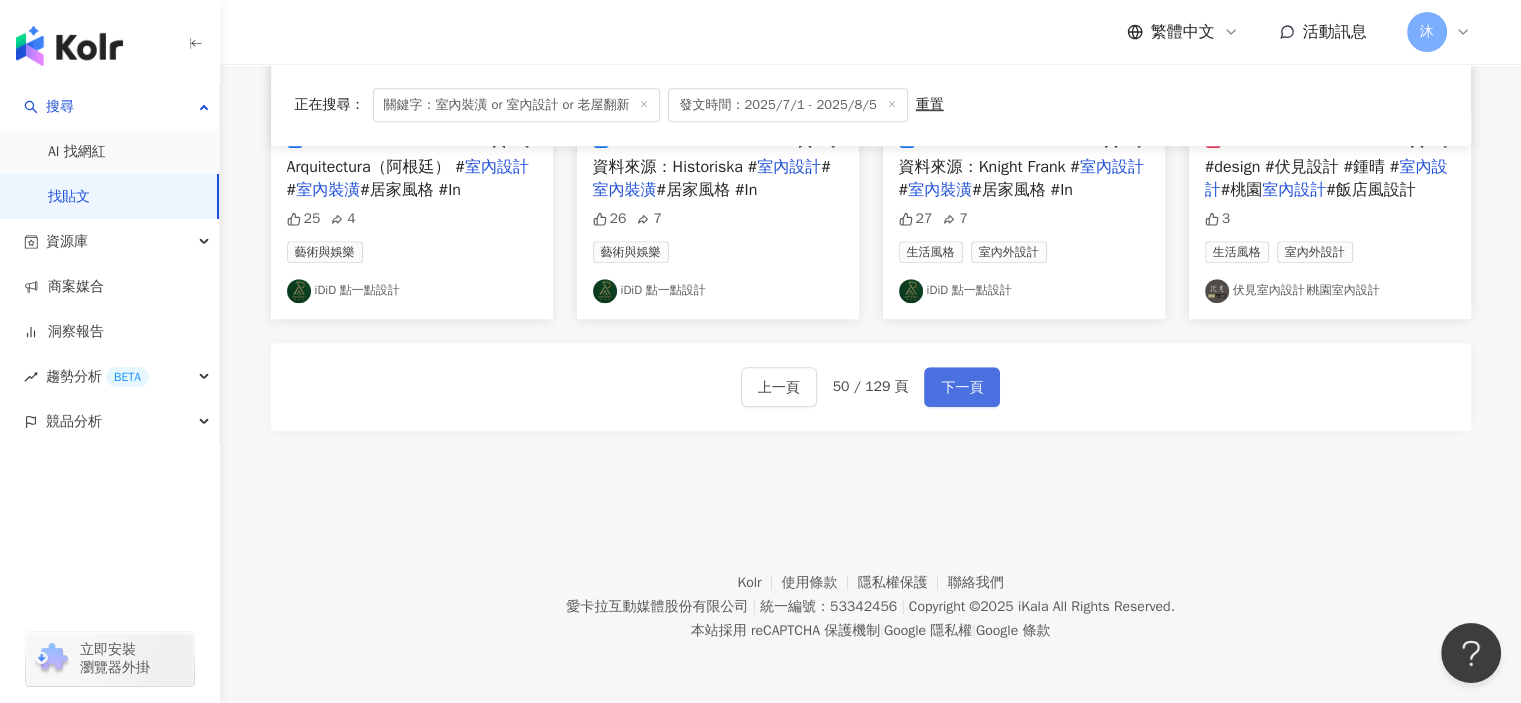 scroll, scrollTop: 1217, scrollLeft: 0, axis: vertical 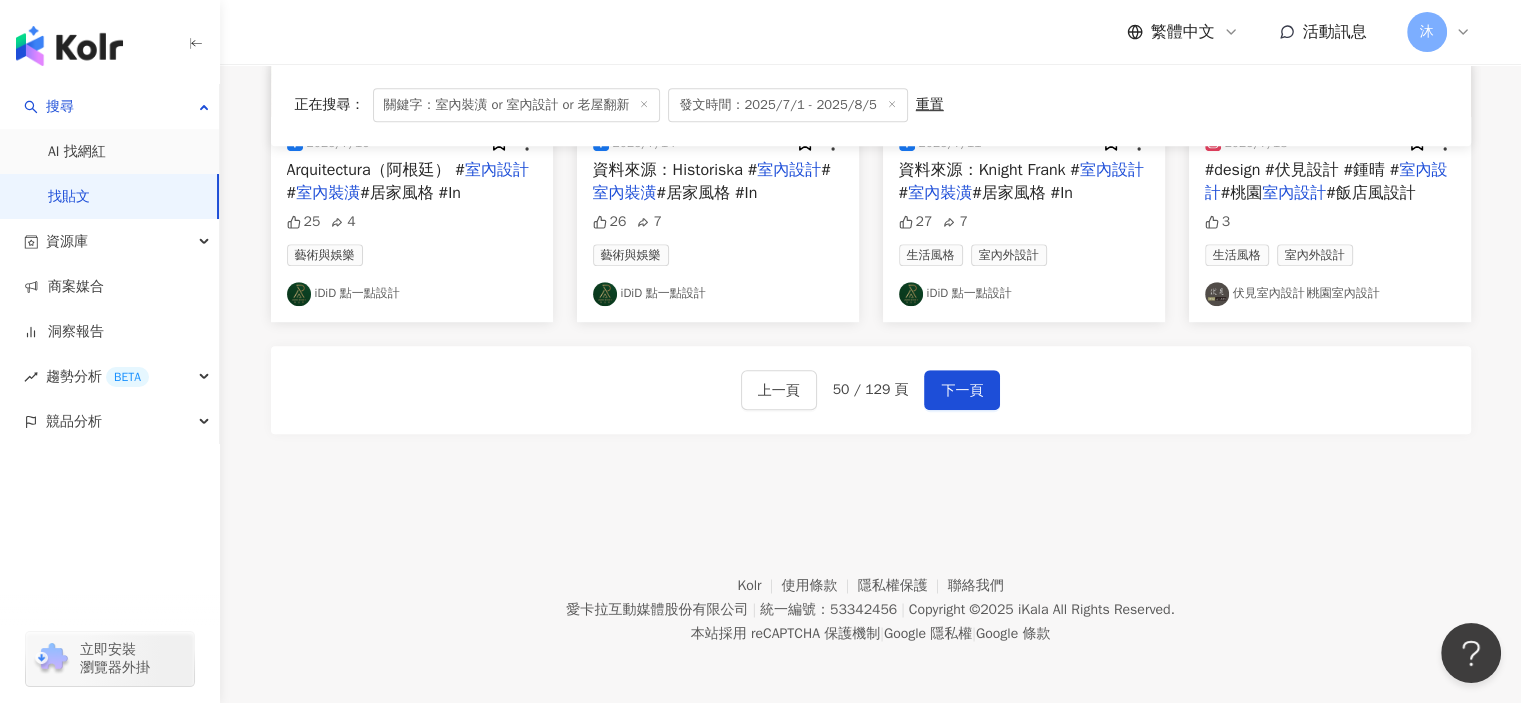 click on "伏見室內設計∣桃園室內設計" at bounding box center [1330, 294] 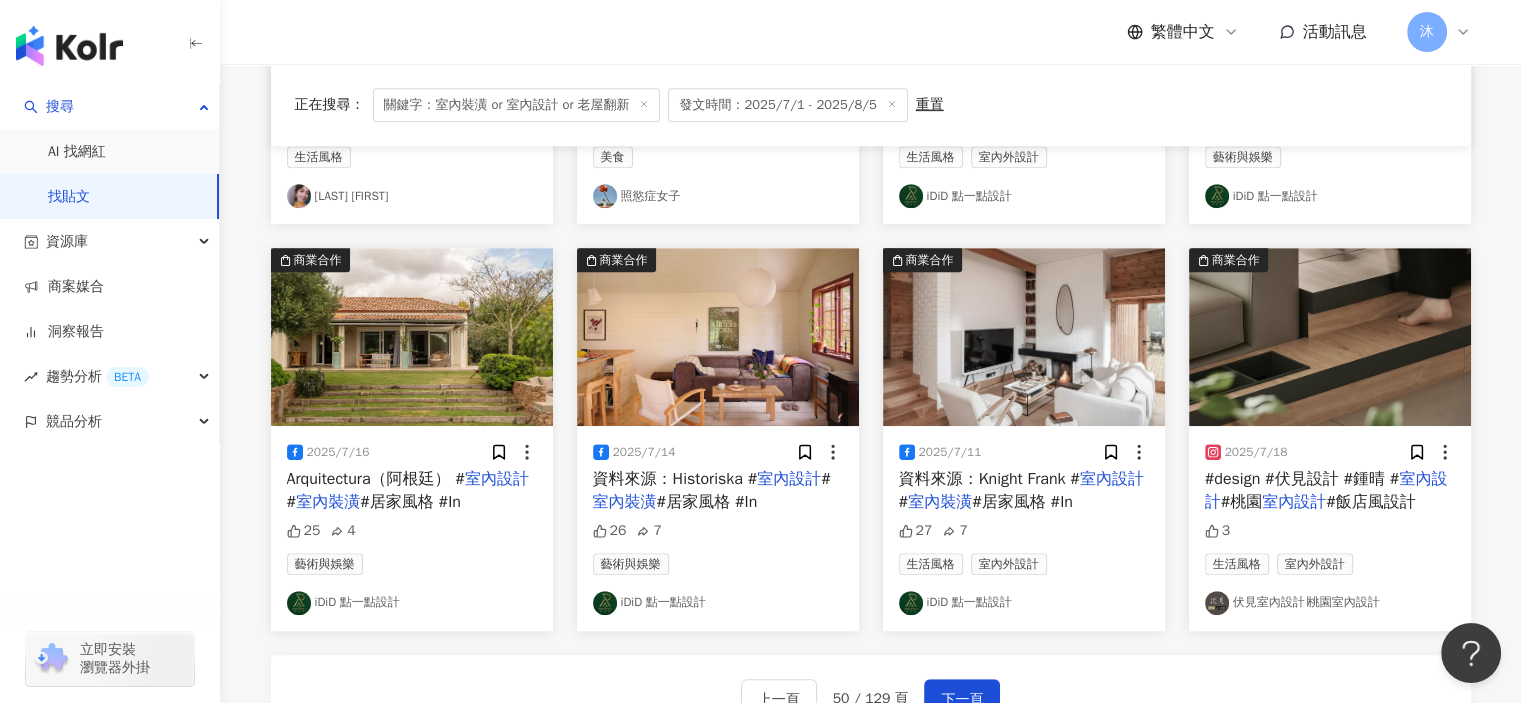 scroll, scrollTop: 917, scrollLeft: 0, axis: vertical 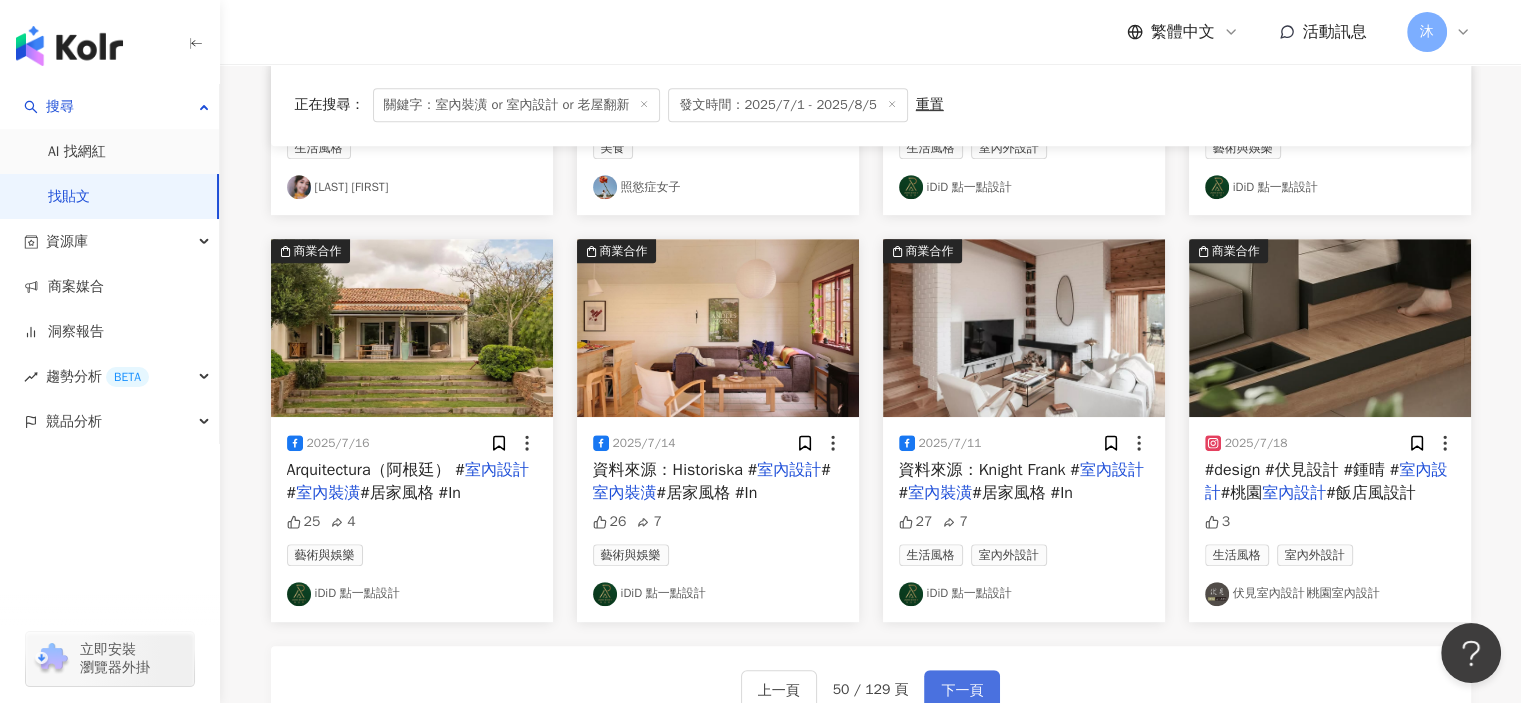 click on "下一頁" at bounding box center (962, 691) 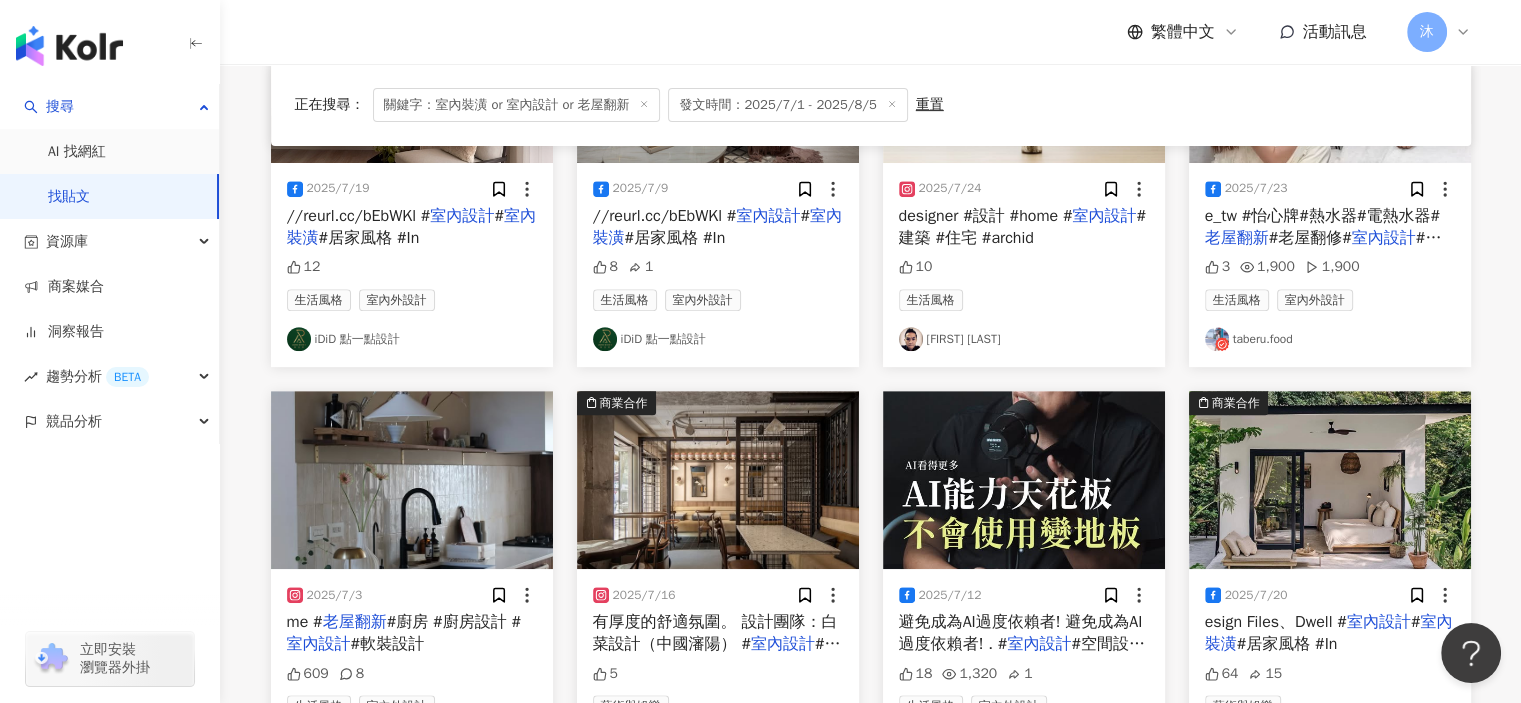 scroll, scrollTop: 1227, scrollLeft: 0, axis: vertical 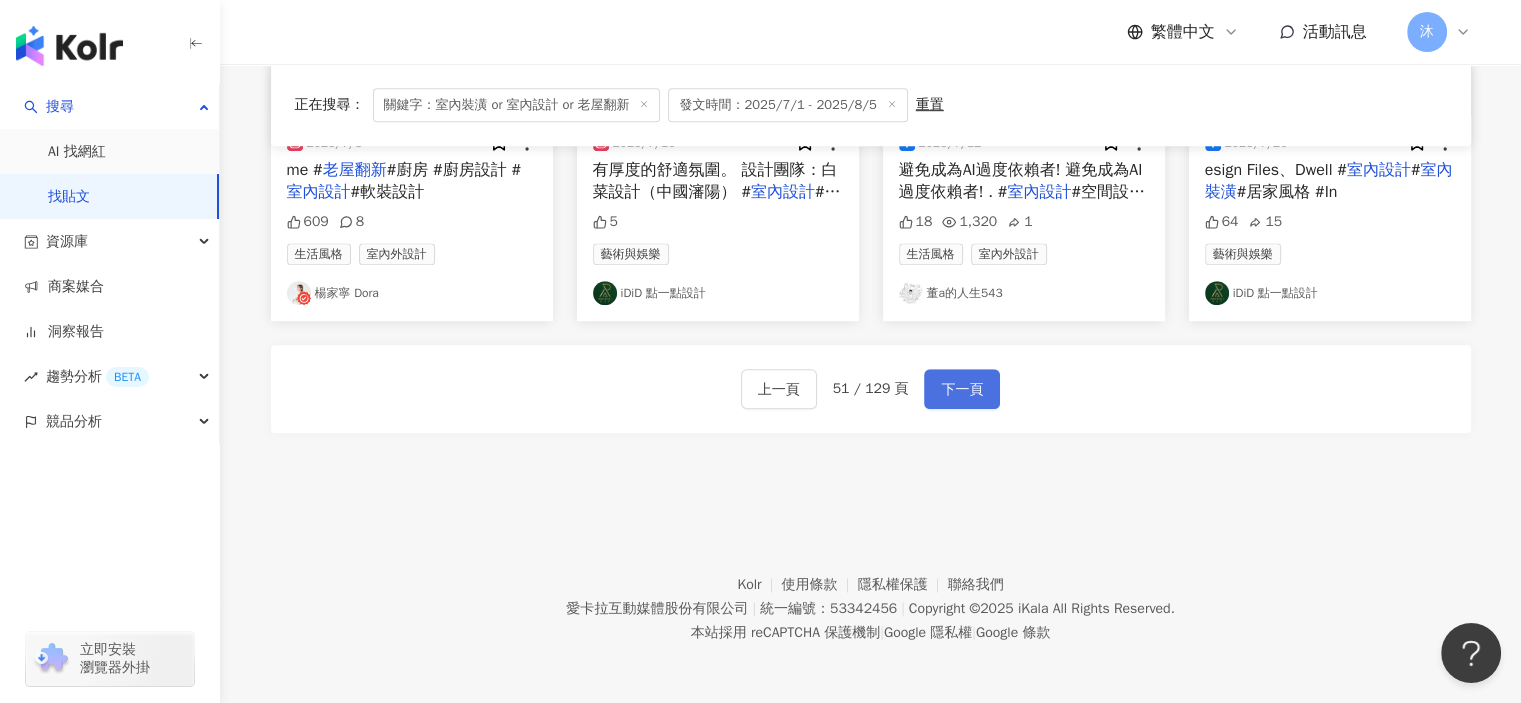click on "下一頁" at bounding box center [962, 390] 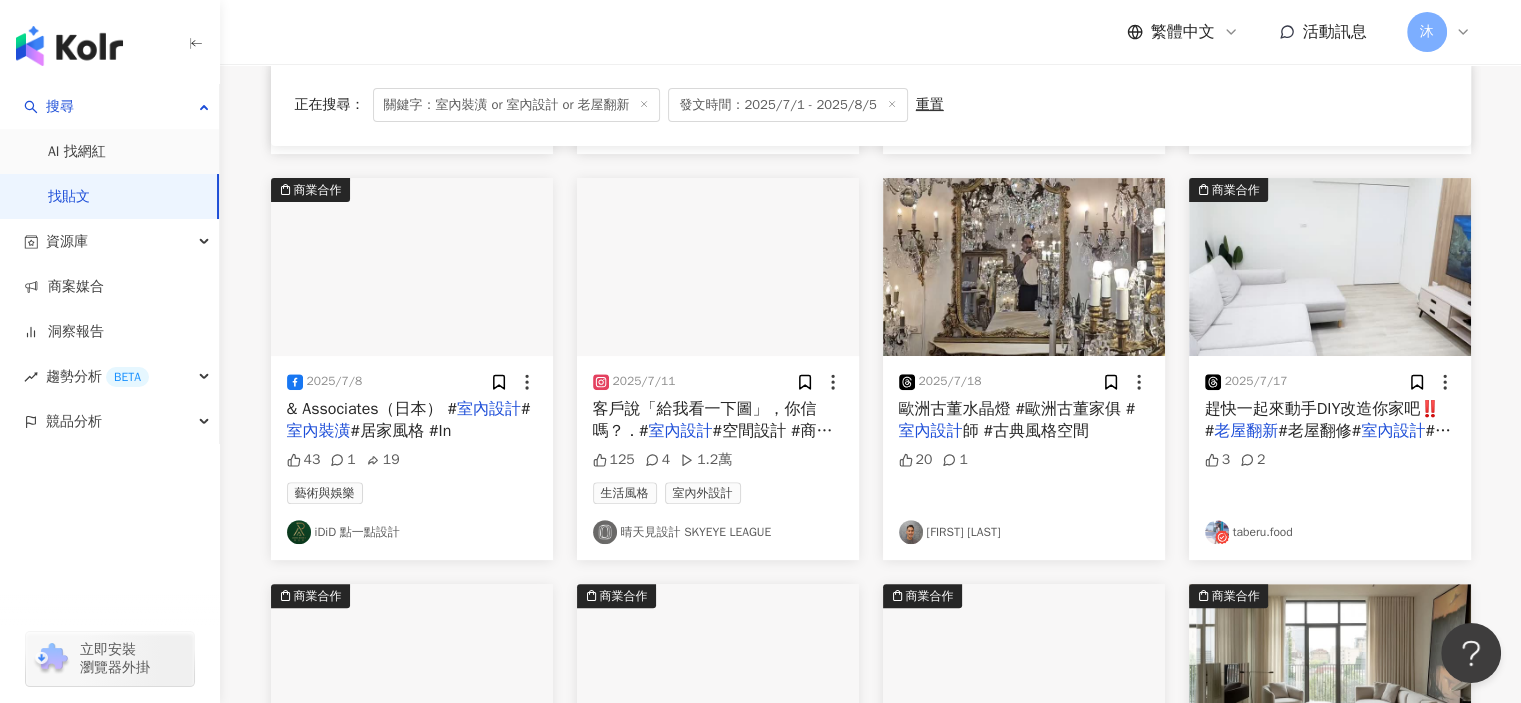 scroll, scrollTop: 927, scrollLeft: 0, axis: vertical 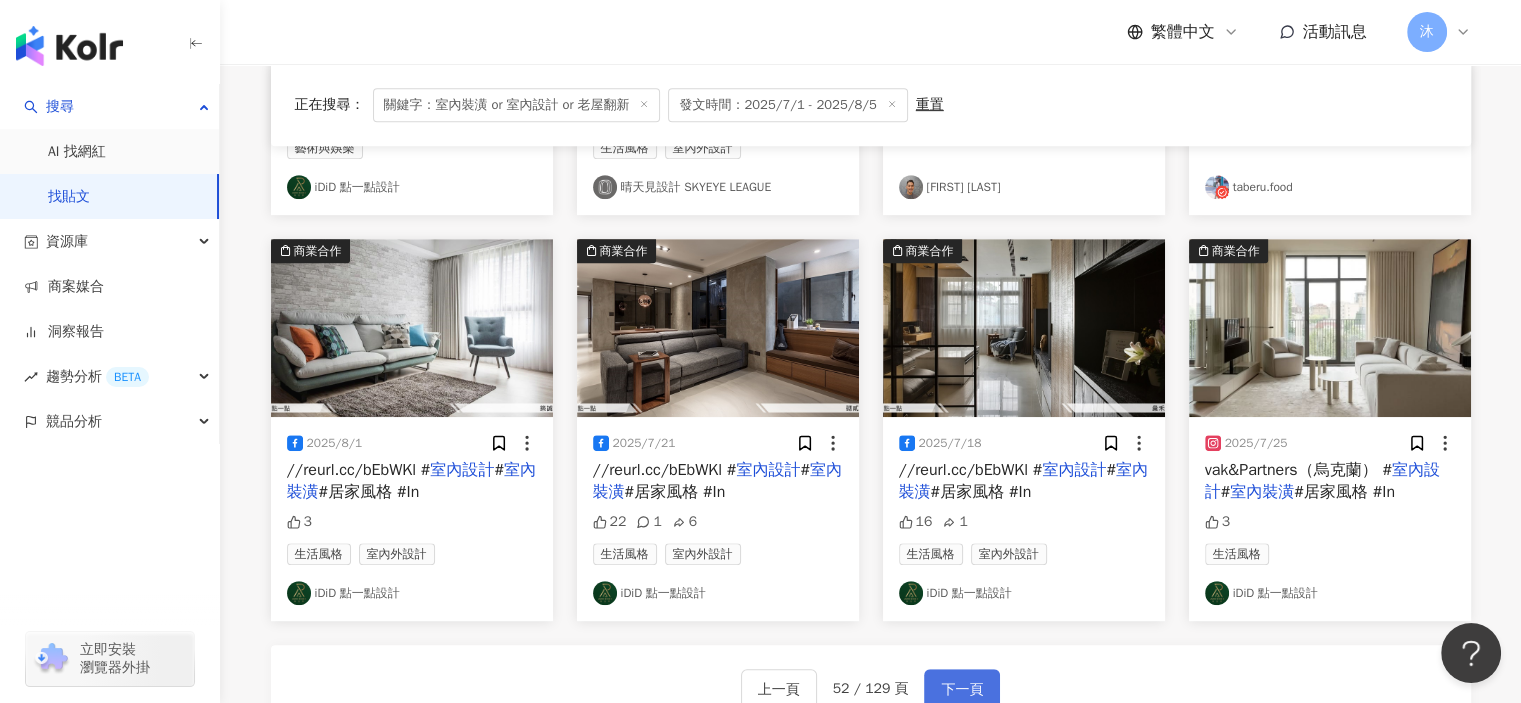 click on "下一頁" at bounding box center [962, 689] 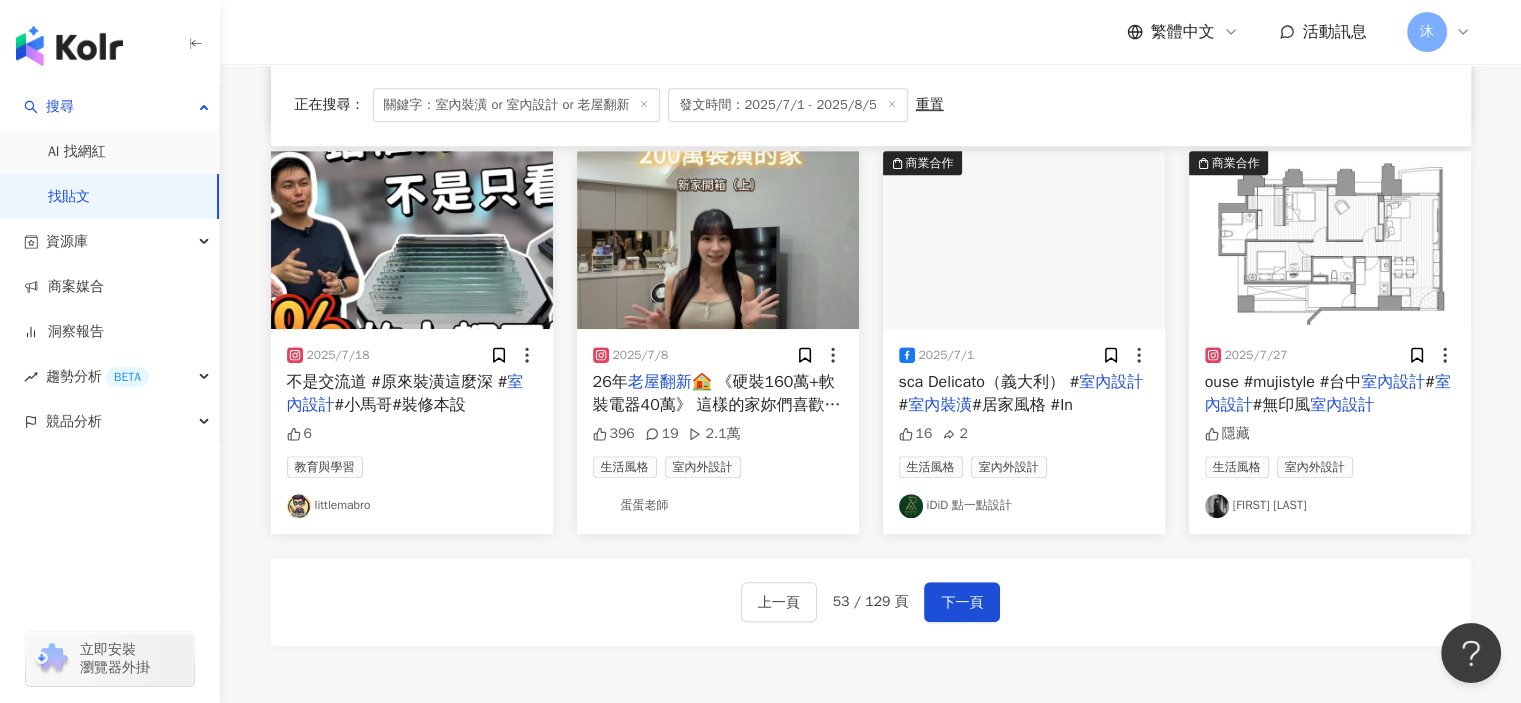 scroll, scrollTop: 1117, scrollLeft: 0, axis: vertical 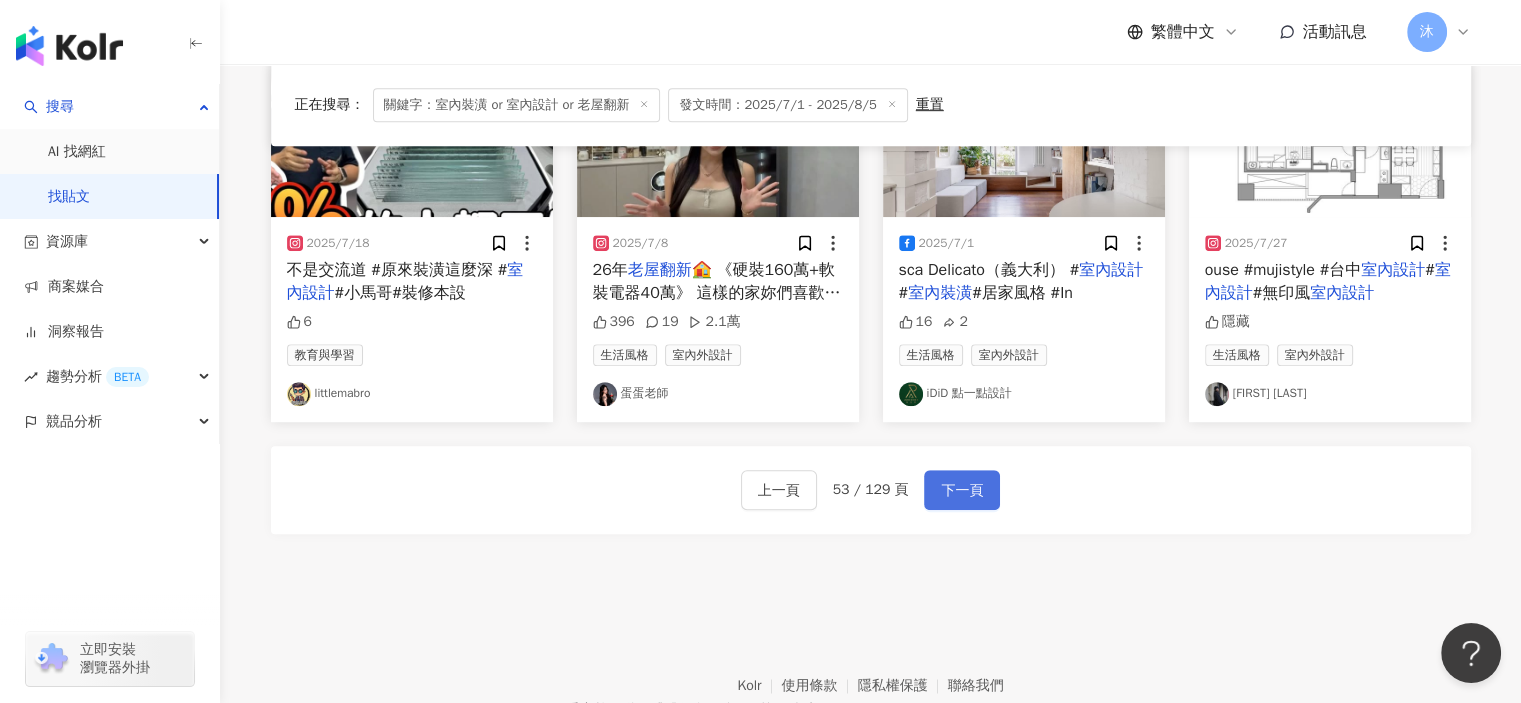 click on "下一頁" at bounding box center (962, 491) 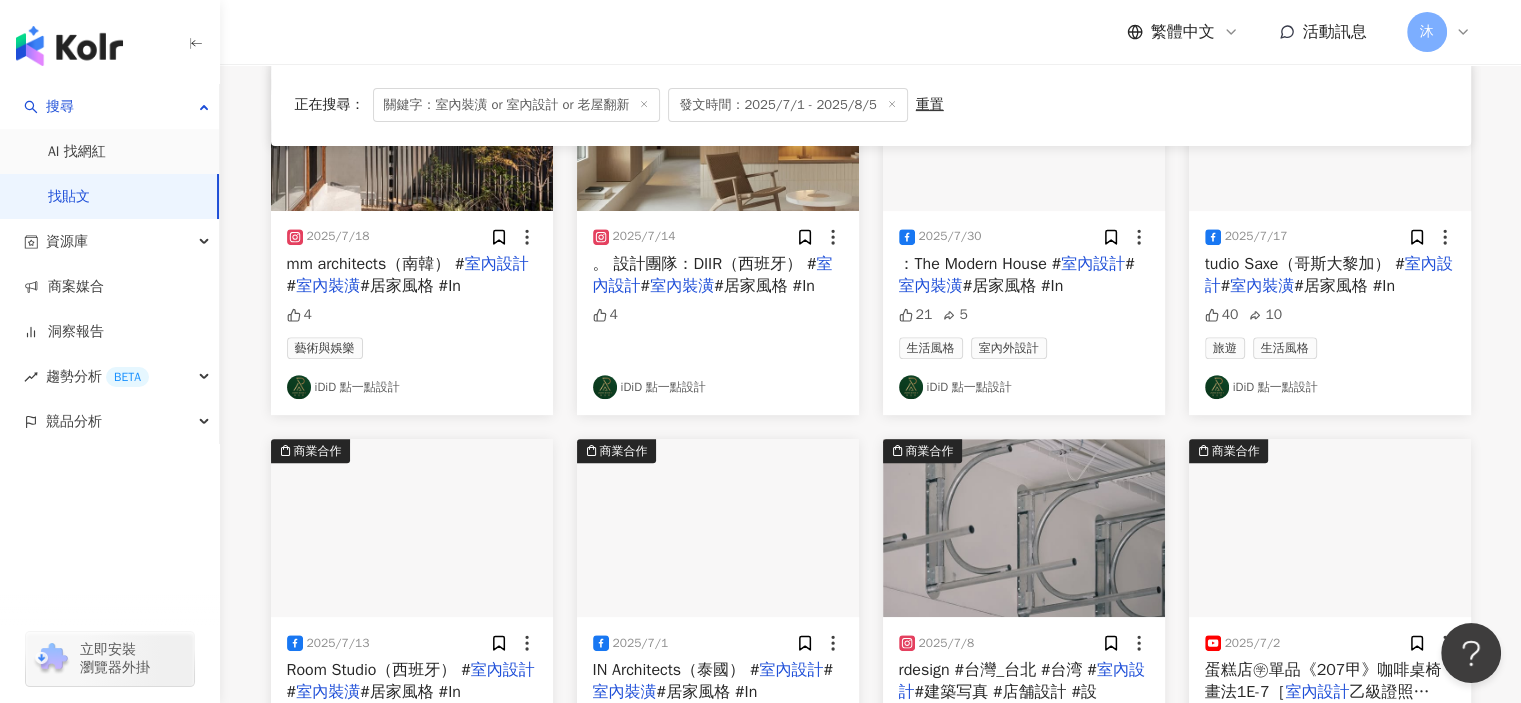 scroll, scrollTop: 1127, scrollLeft: 0, axis: vertical 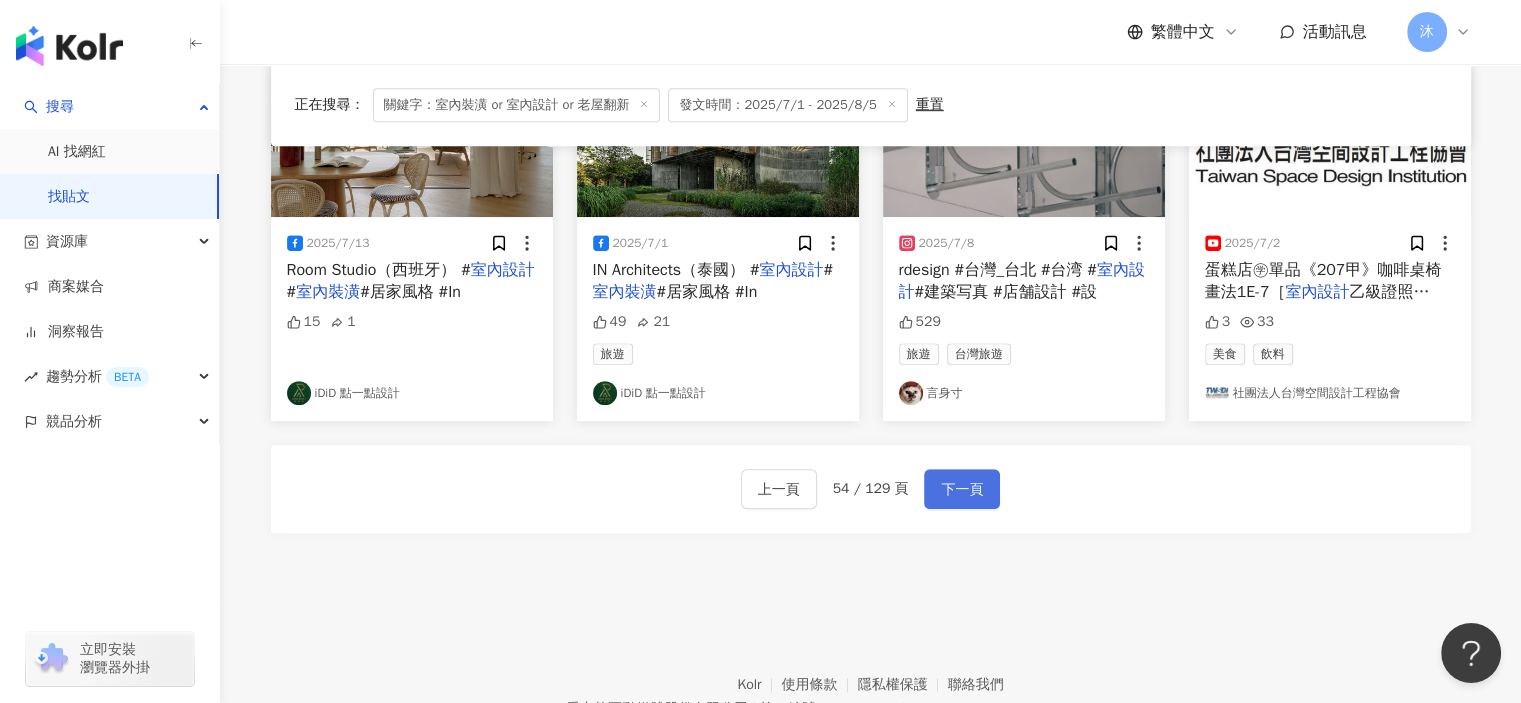click on "下一頁" at bounding box center [962, 490] 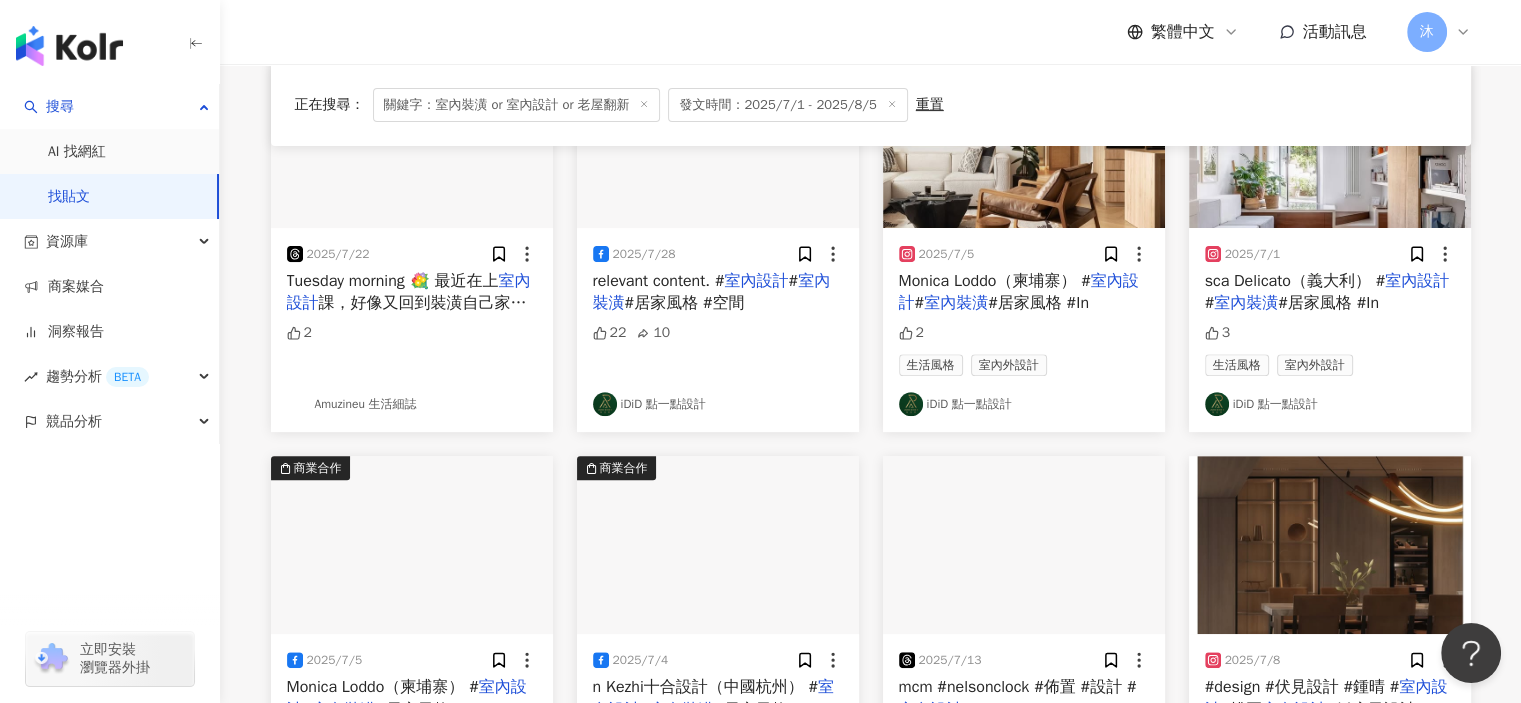 scroll, scrollTop: 1200, scrollLeft: 0, axis: vertical 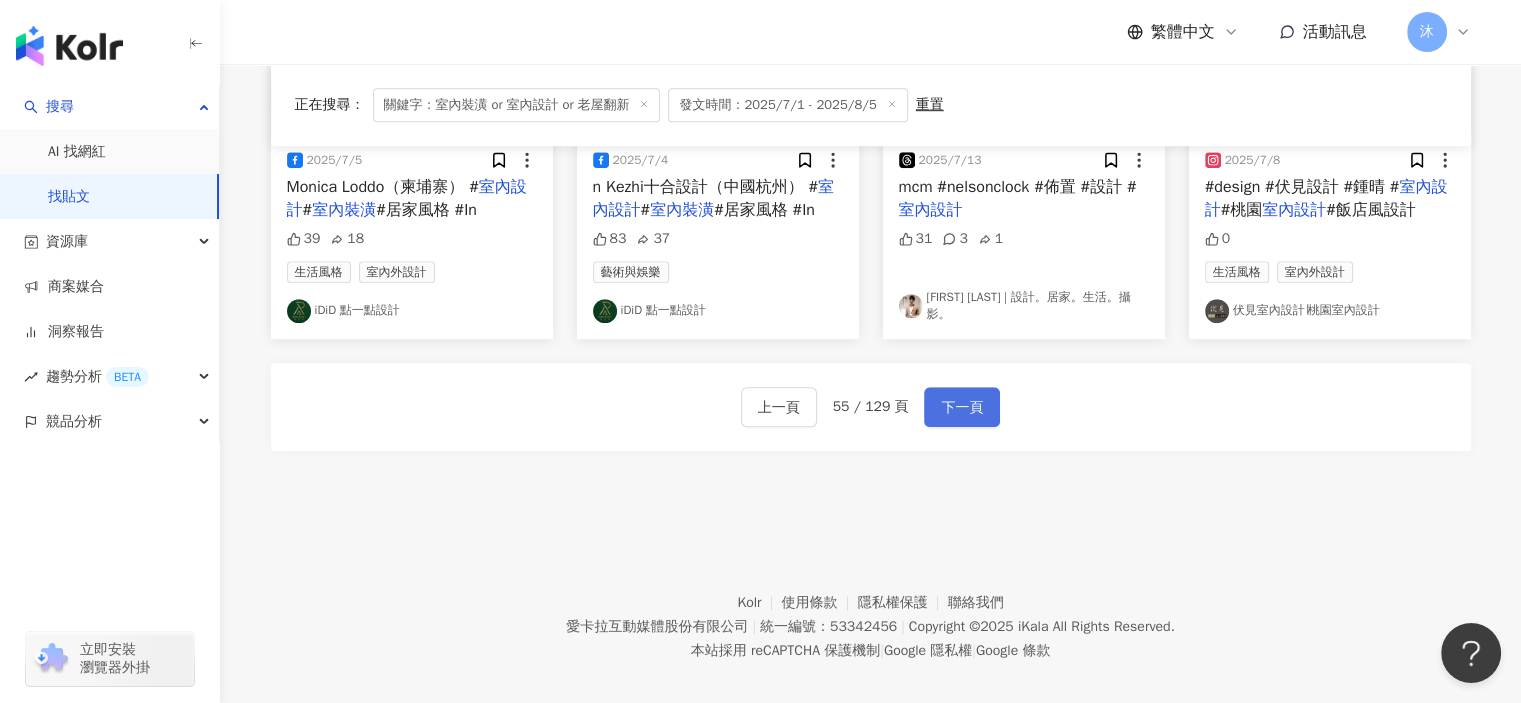 click on "下一頁" at bounding box center (962, 408) 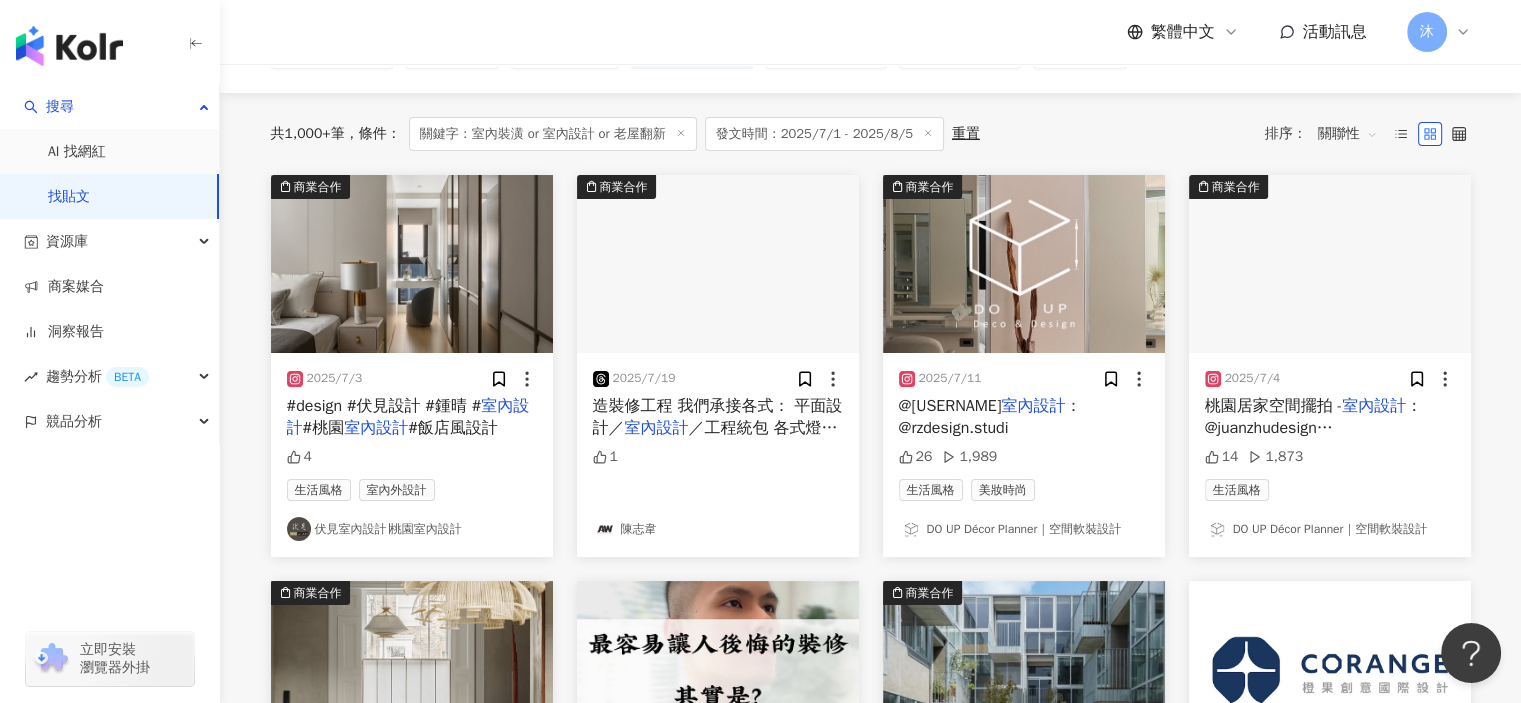 scroll, scrollTop: 0, scrollLeft: 0, axis: both 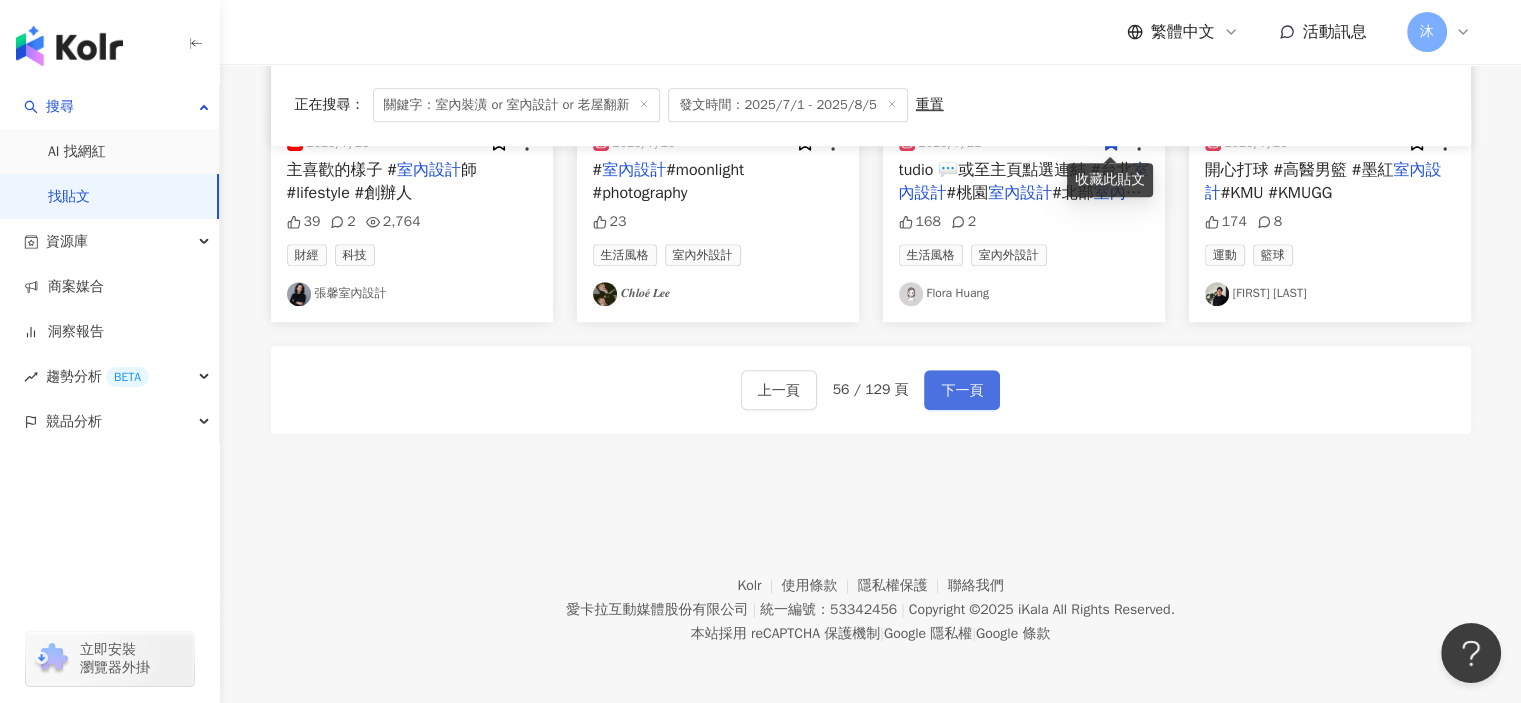 click on "下一頁" at bounding box center [962, 391] 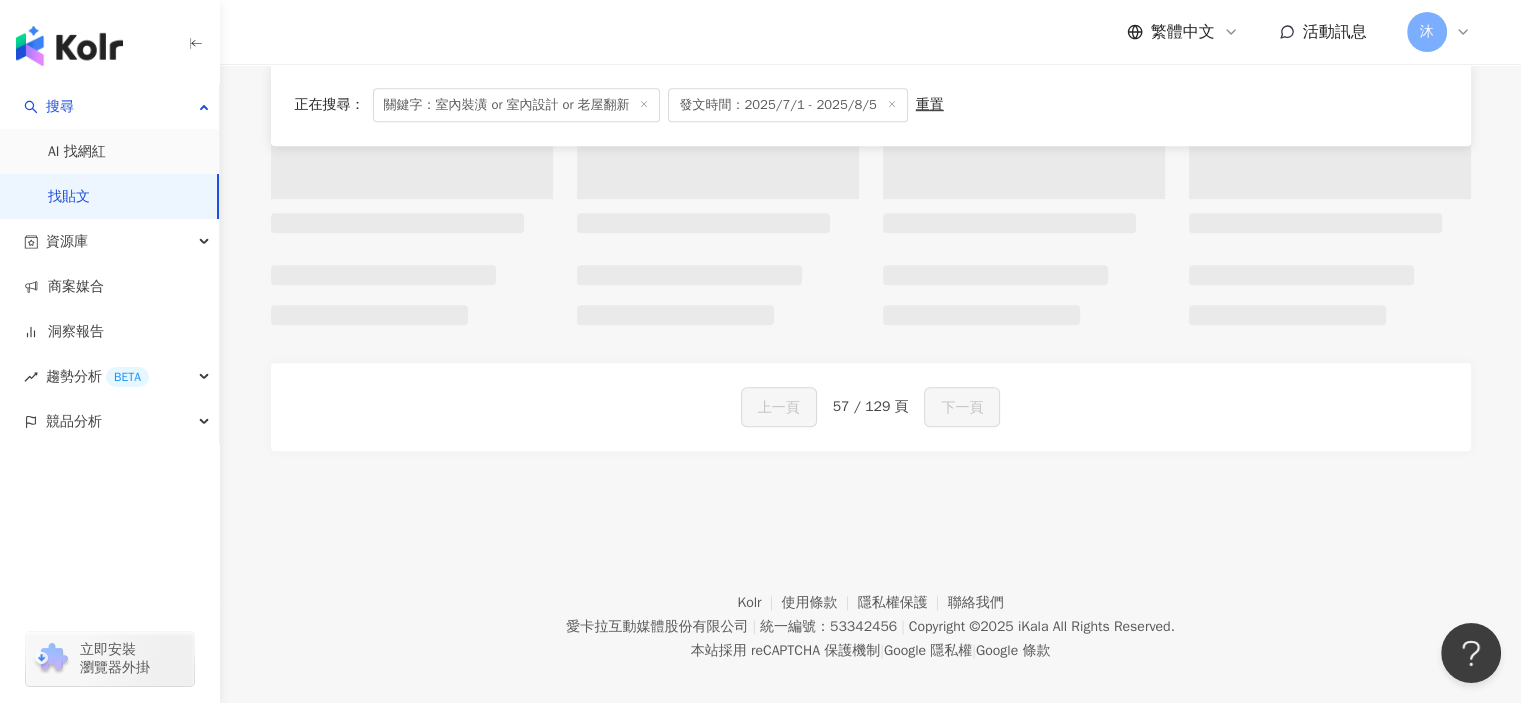 scroll, scrollTop: 1236, scrollLeft: 0, axis: vertical 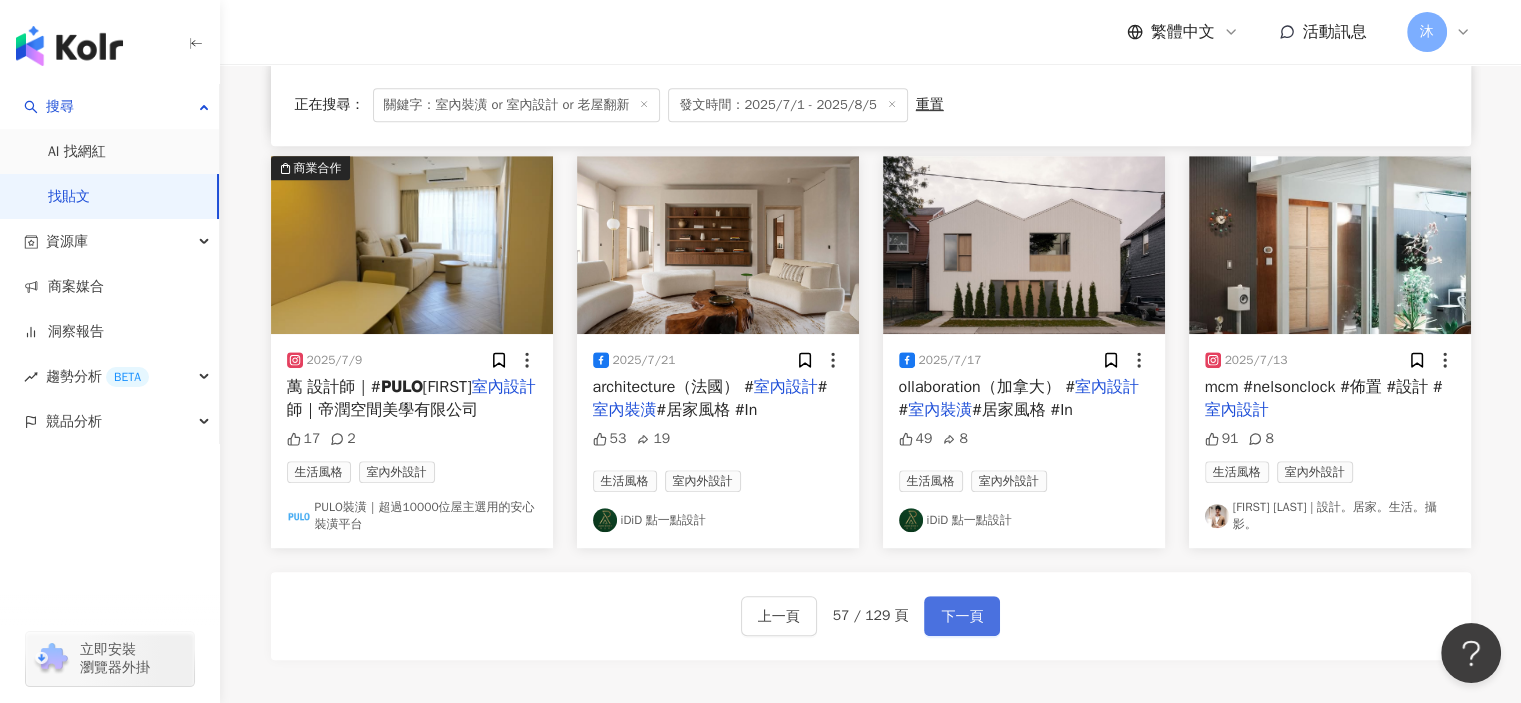 click on "下一頁" at bounding box center (962, 617) 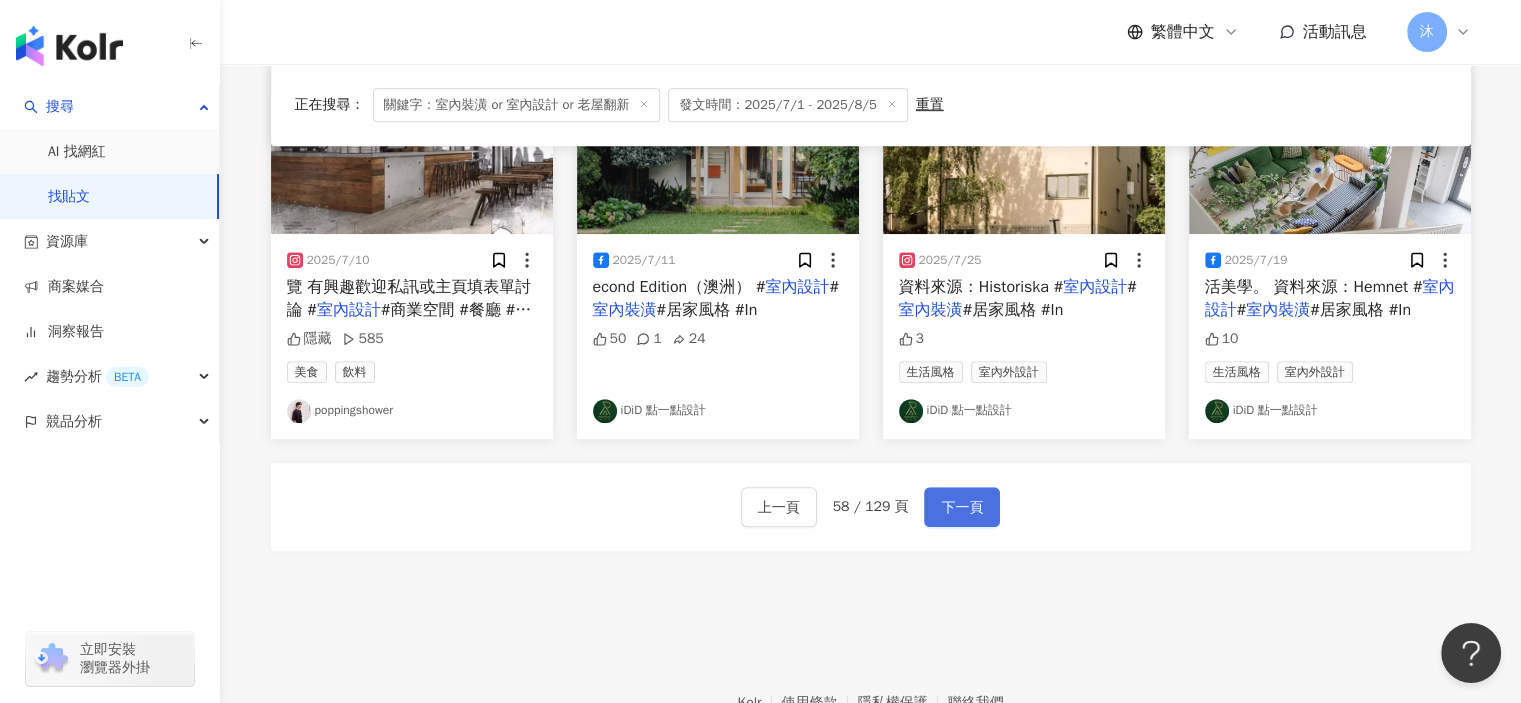 click on "下一頁" at bounding box center (962, 508) 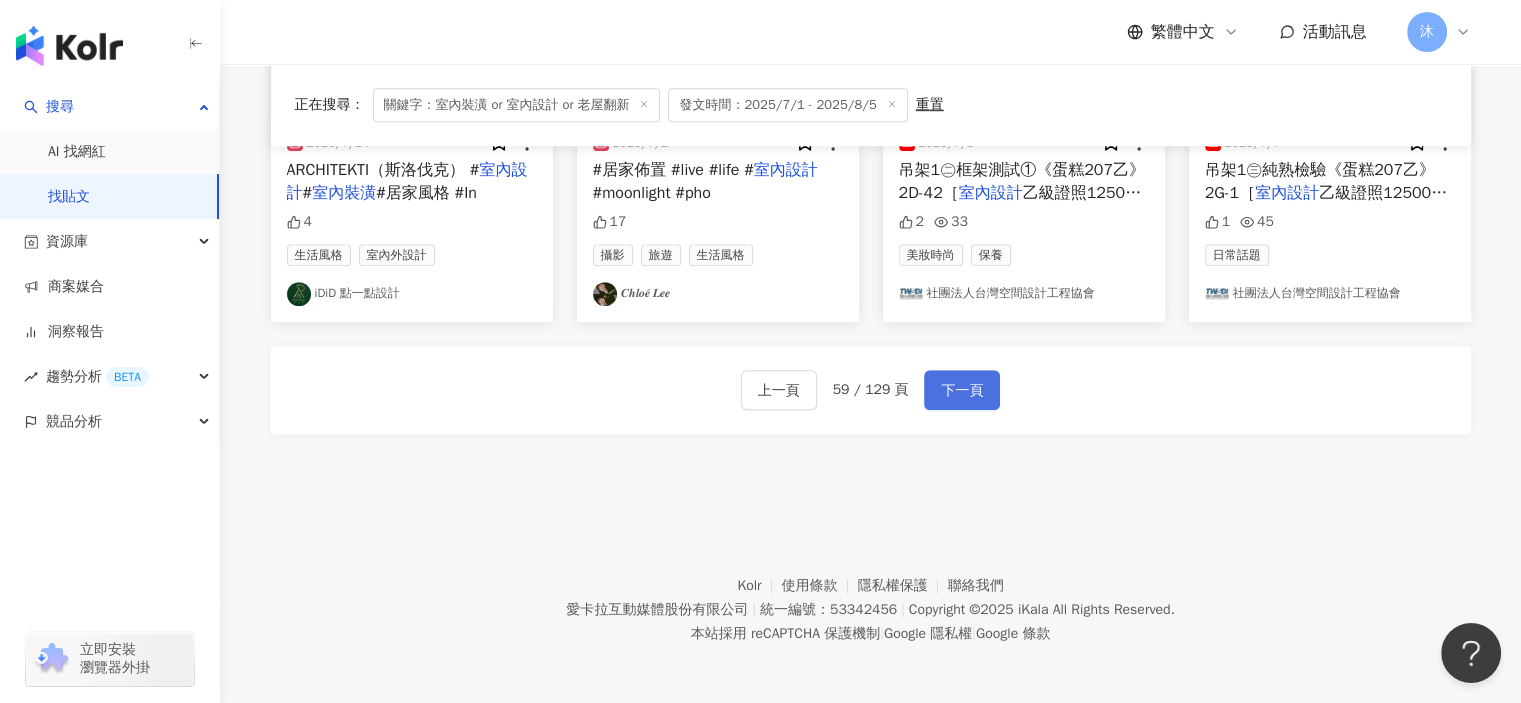 click on "下一頁" at bounding box center [962, 391] 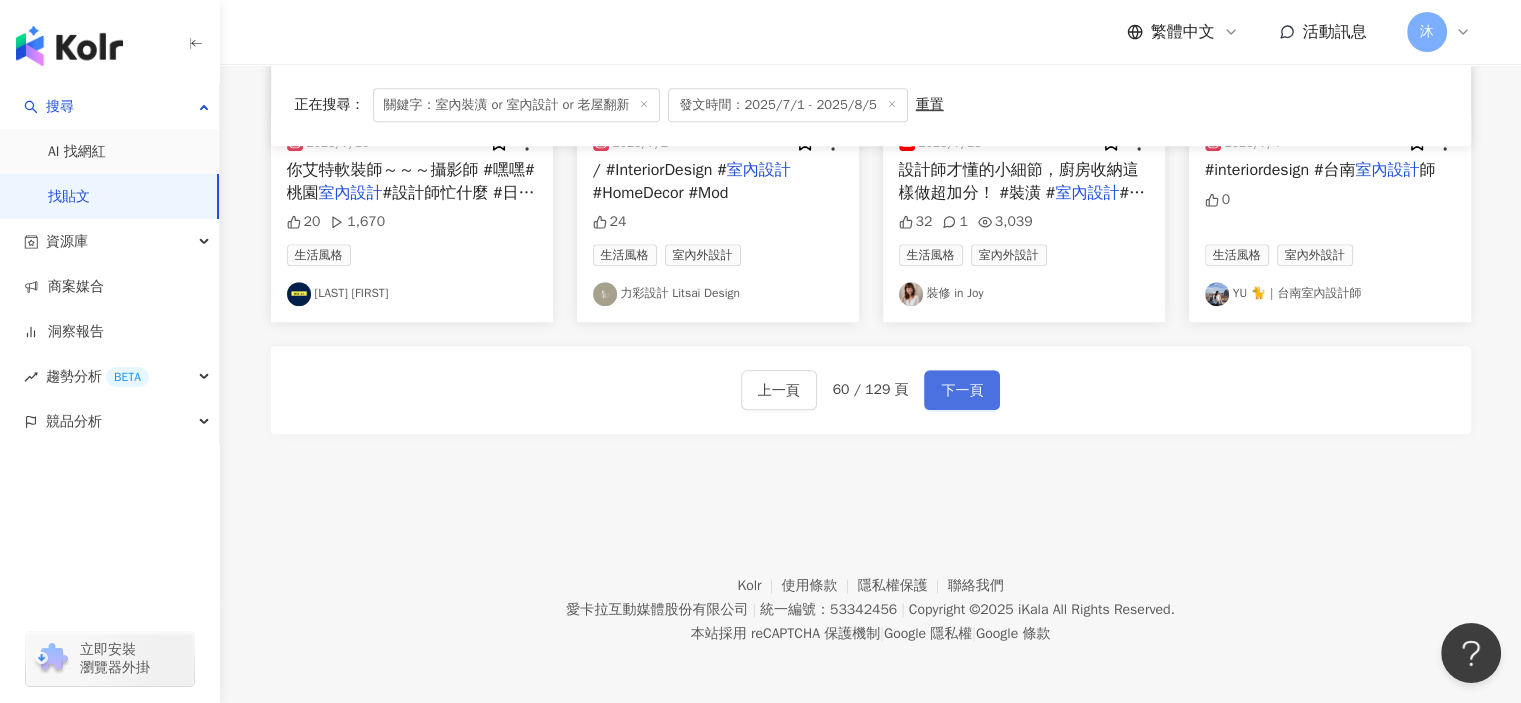 click on "下一頁" at bounding box center (962, 391) 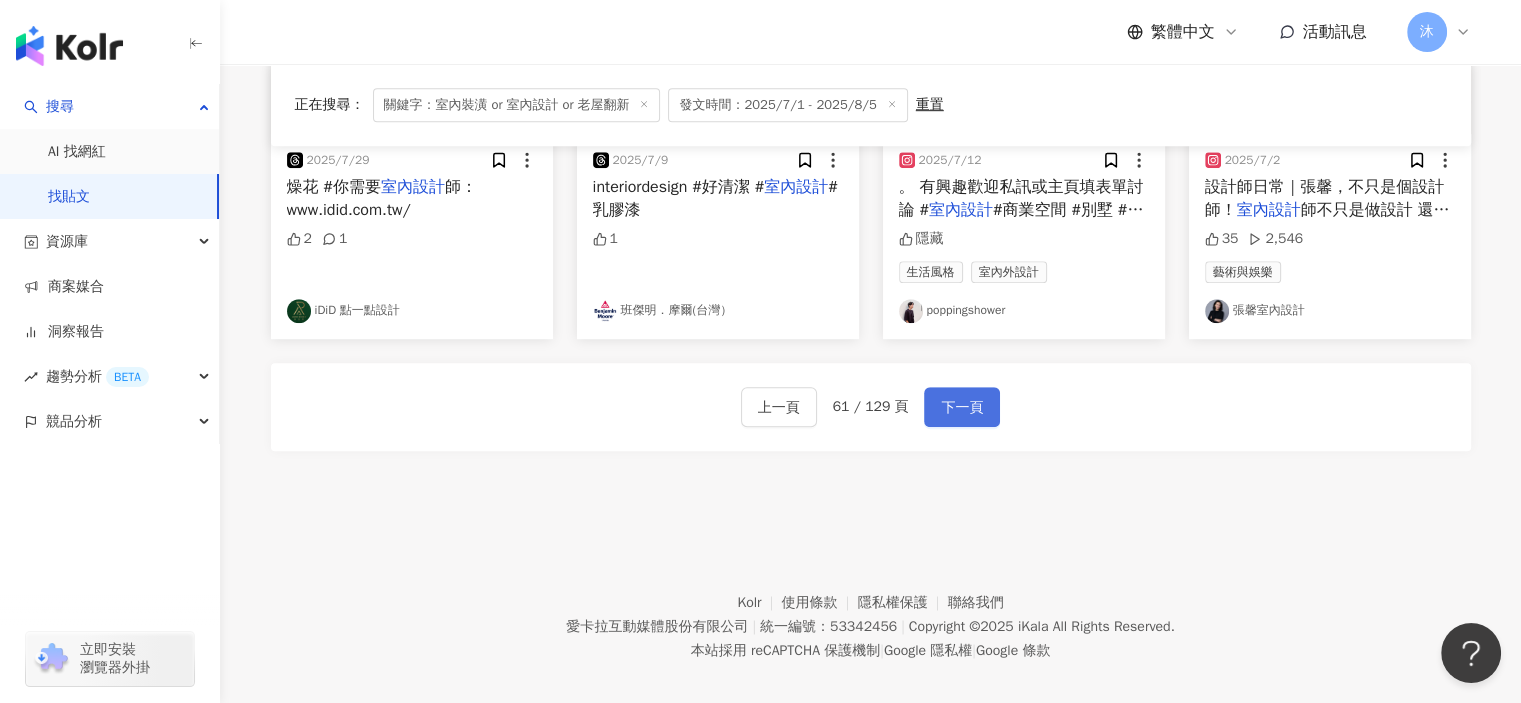click on "下一頁" at bounding box center [962, 408] 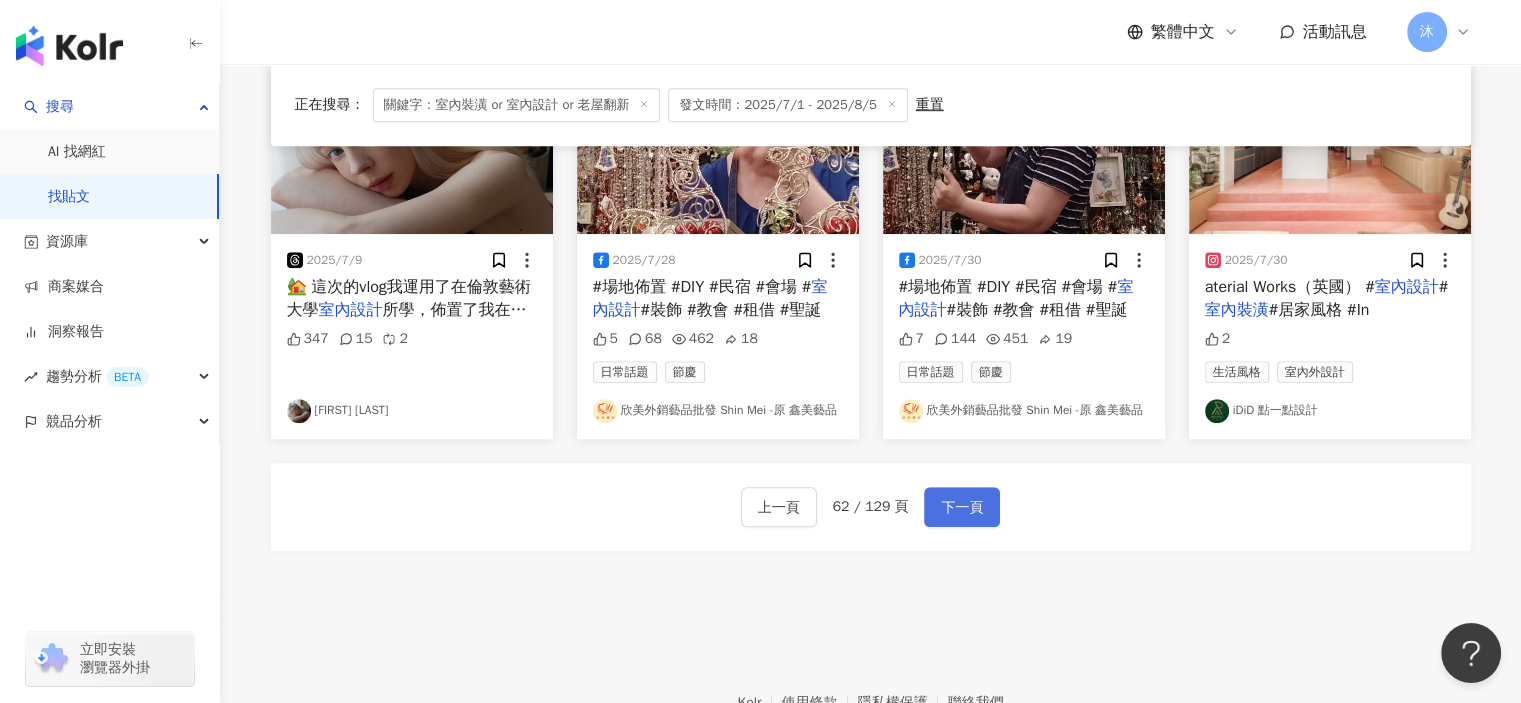 click on "下一頁" at bounding box center [962, 507] 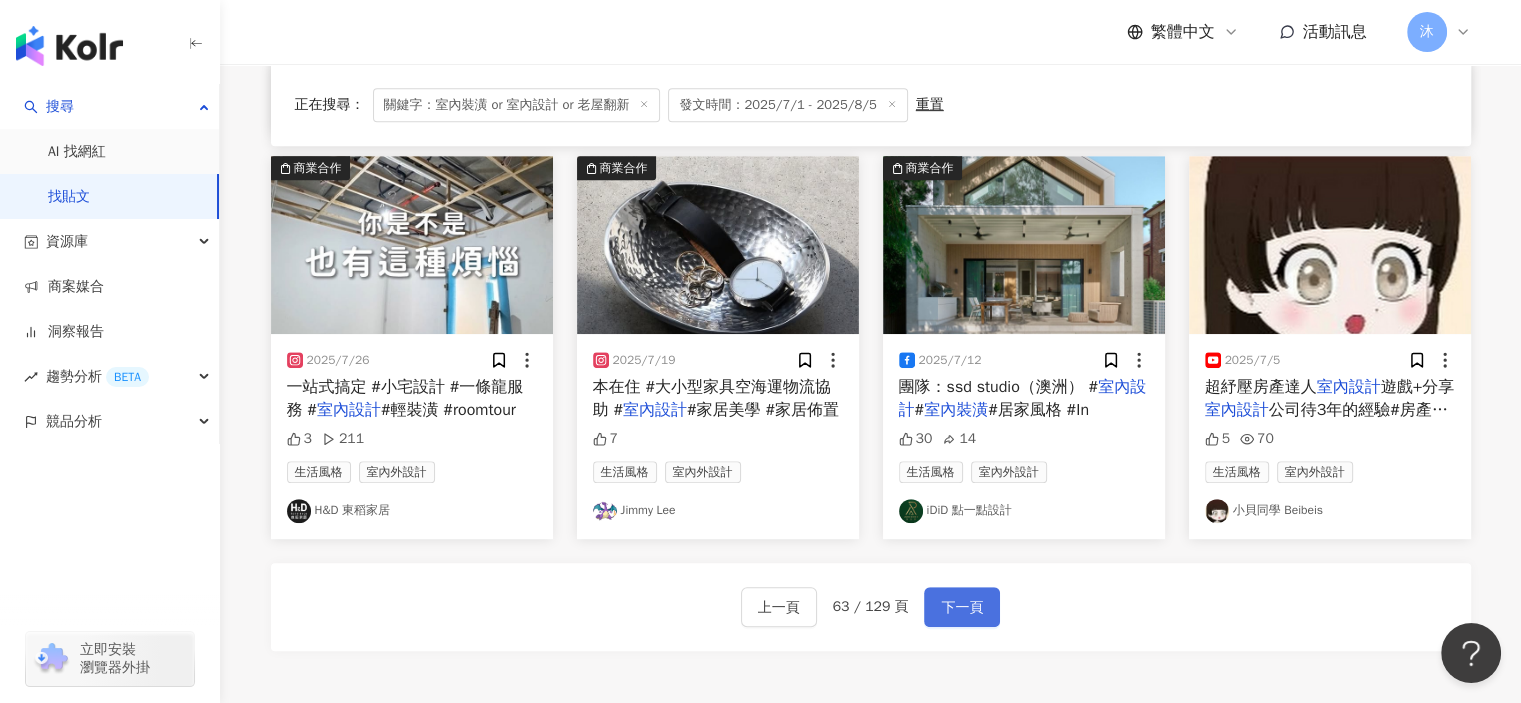 click on "下一頁" at bounding box center [962, 607] 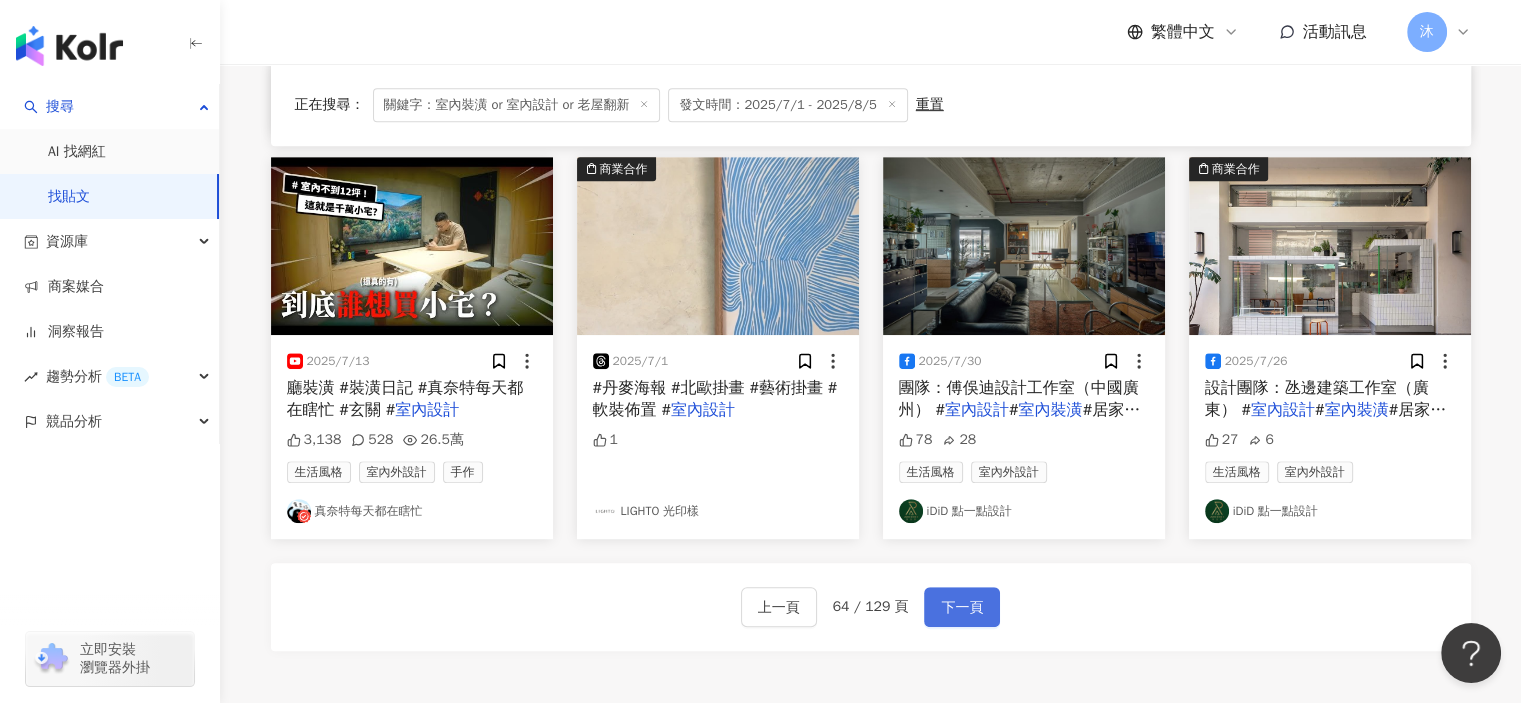 click on "下一頁" at bounding box center (962, 608) 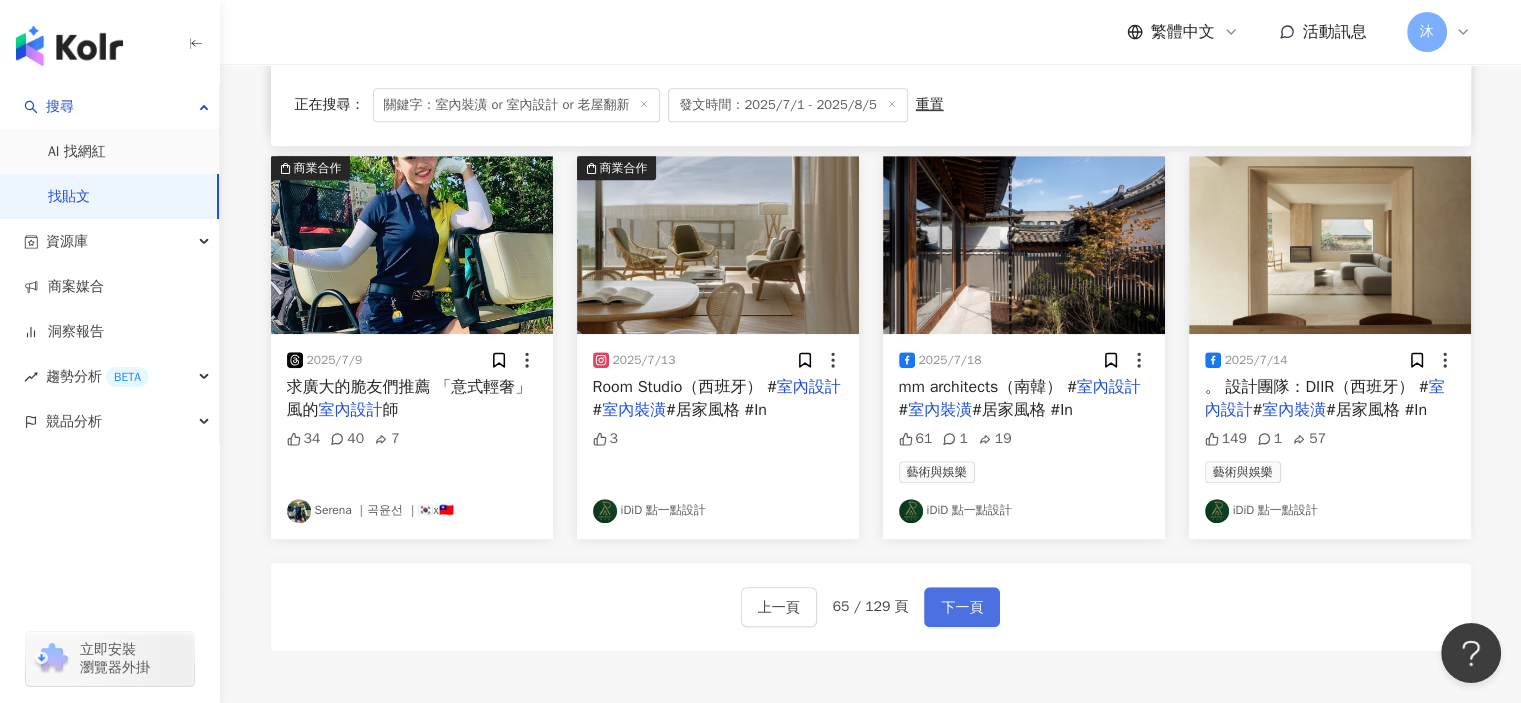 click on "下一頁" at bounding box center [962, 608] 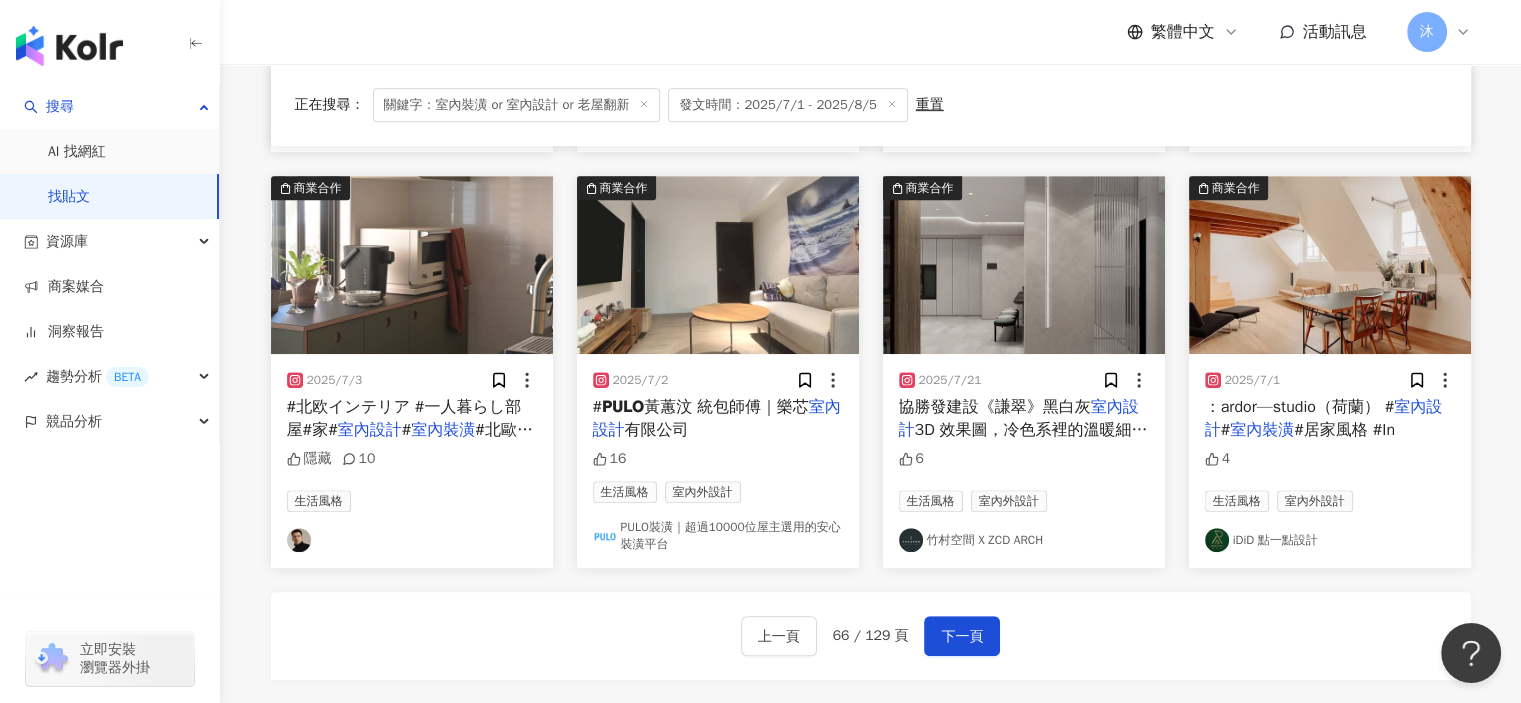 scroll, scrollTop: 1200, scrollLeft: 0, axis: vertical 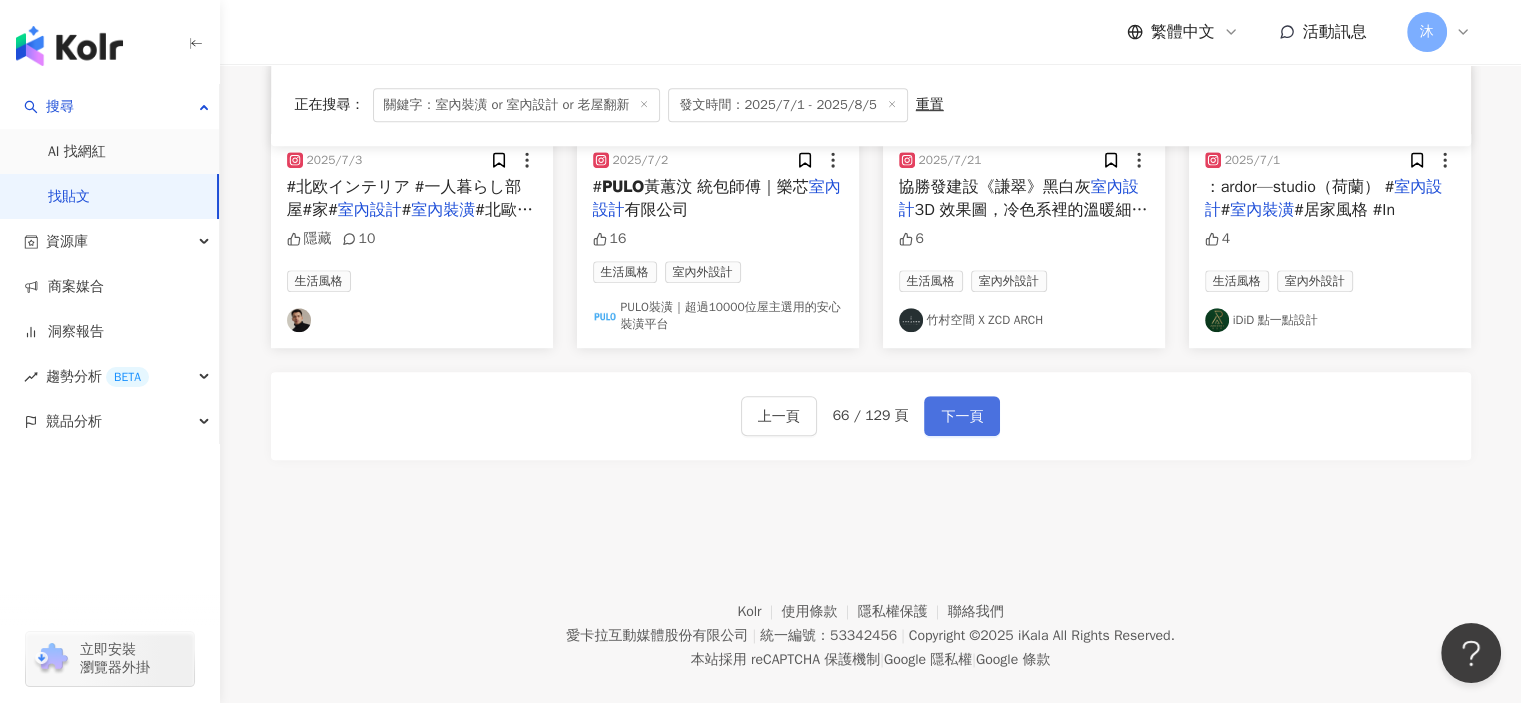 click on "下一頁" at bounding box center [962, 417] 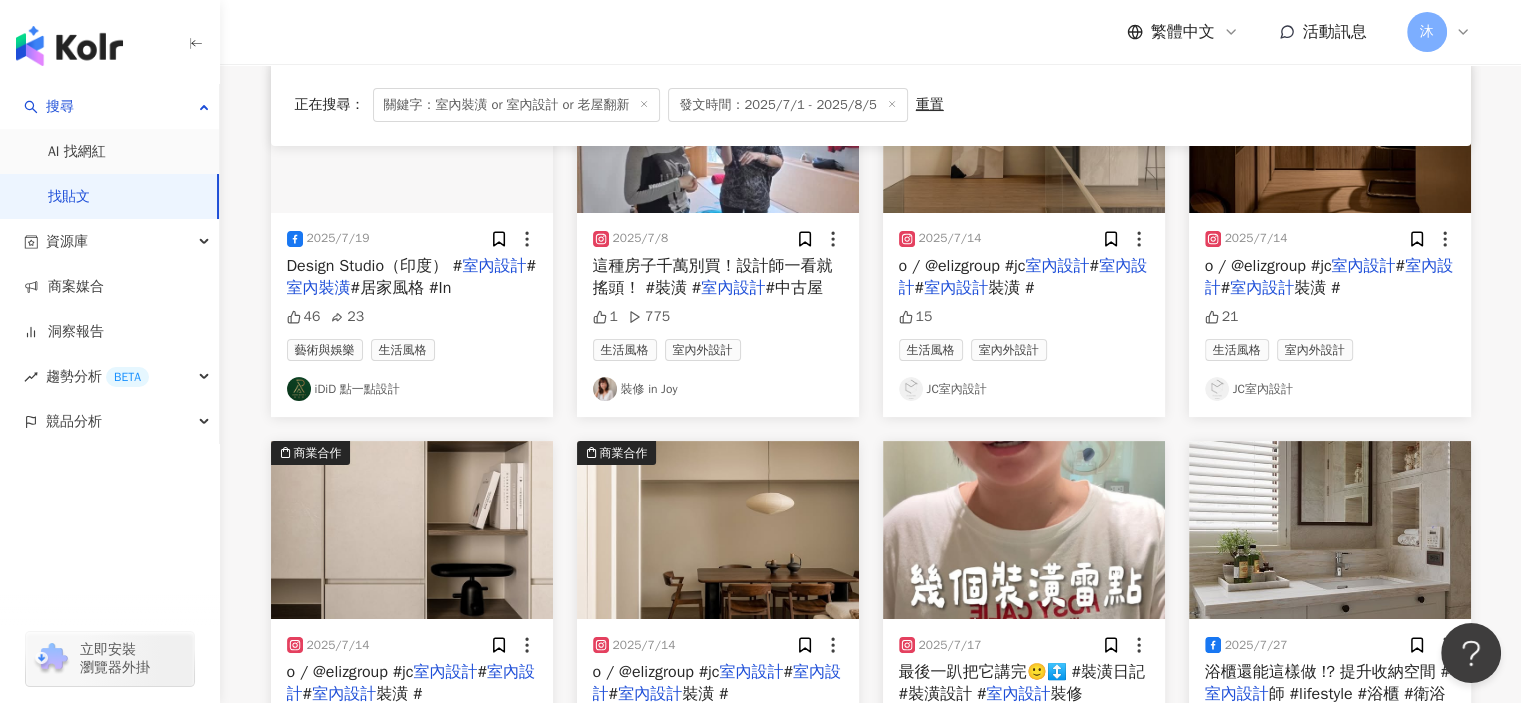 scroll, scrollTop: 119, scrollLeft: 0, axis: vertical 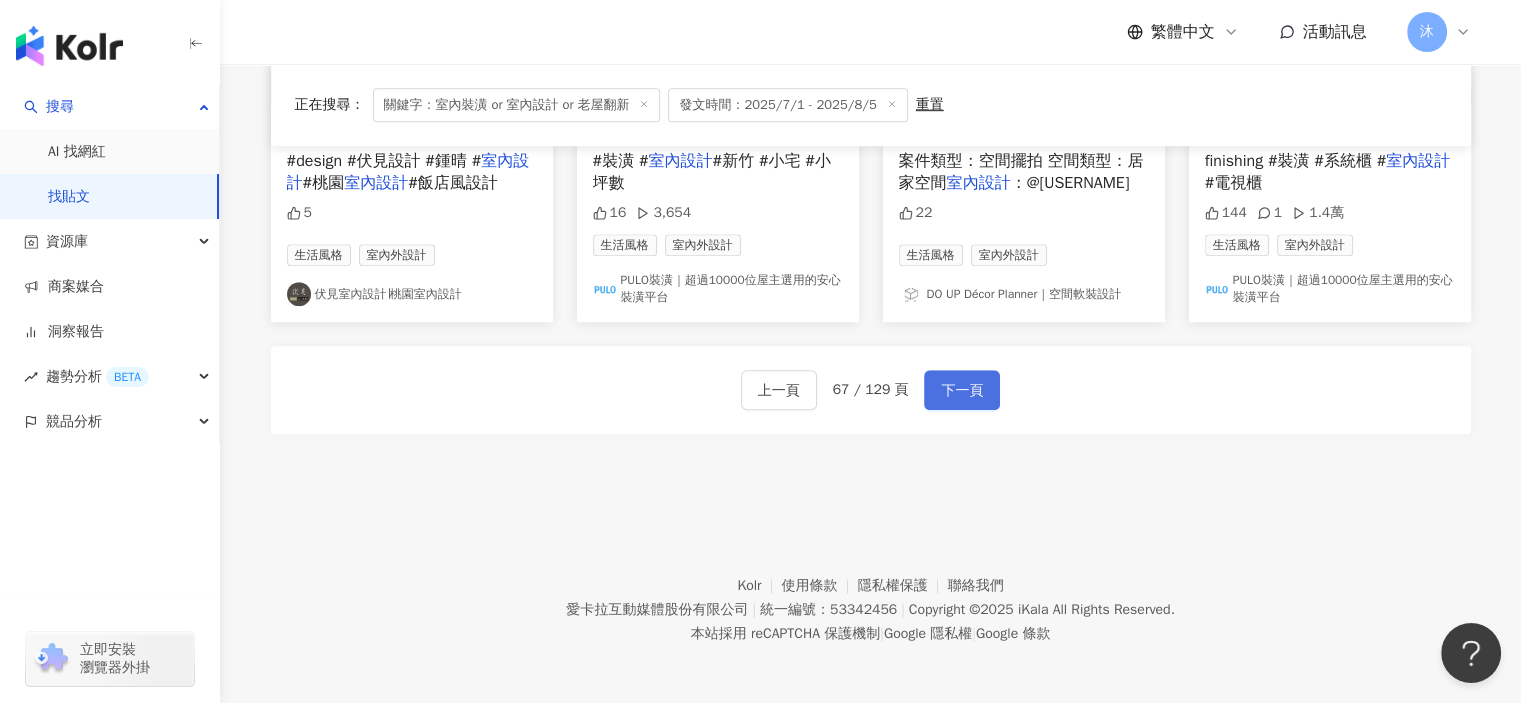 click on "下一頁" at bounding box center [962, 390] 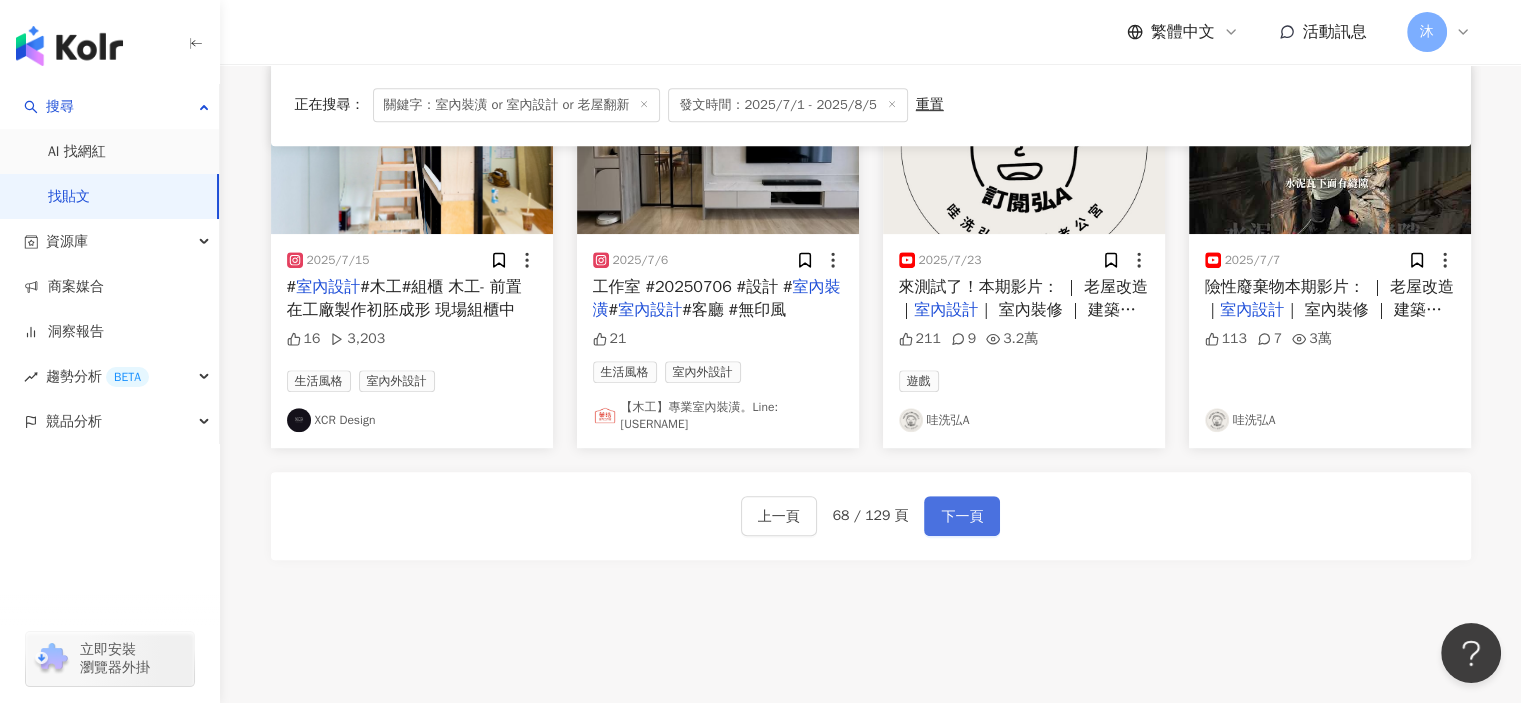 click on "下一頁" at bounding box center [962, 516] 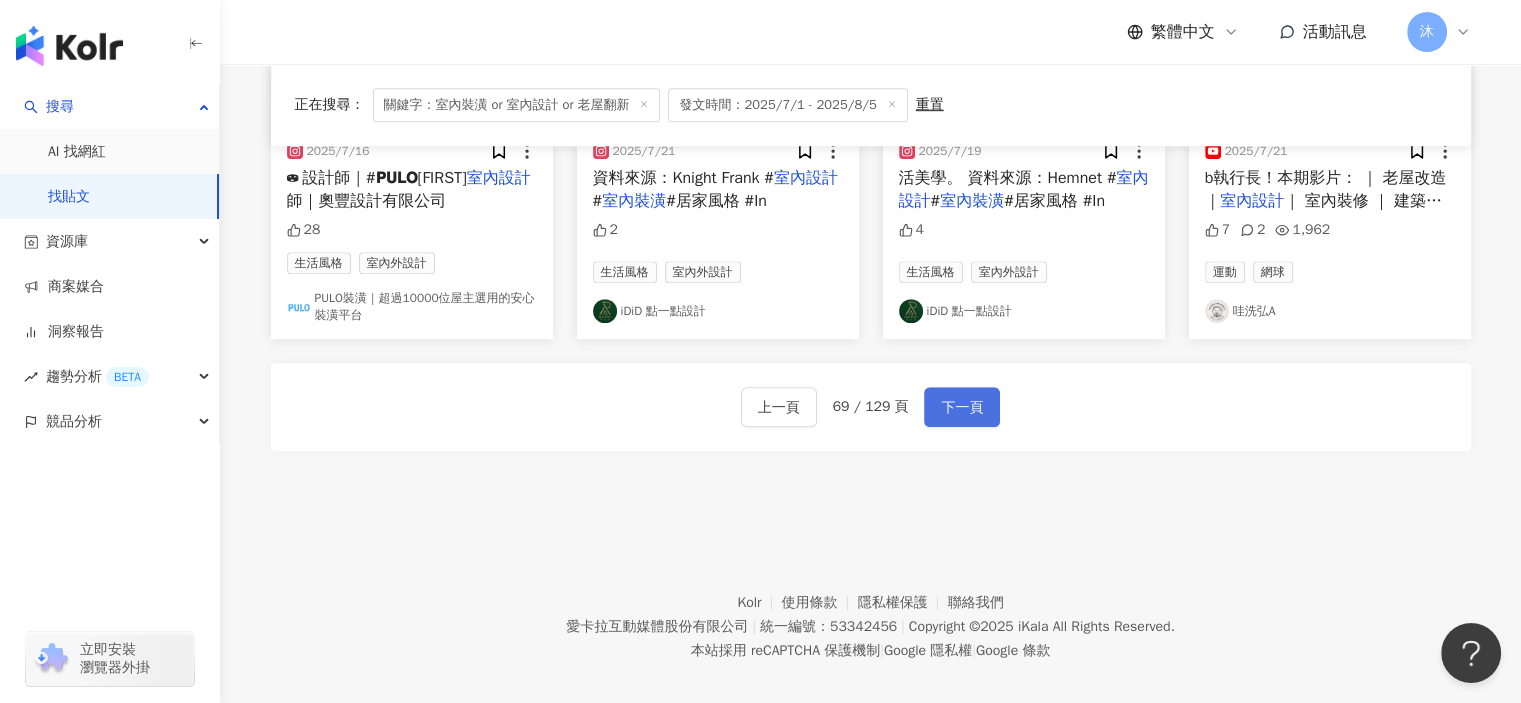 click on "下一頁" at bounding box center (962, 408) 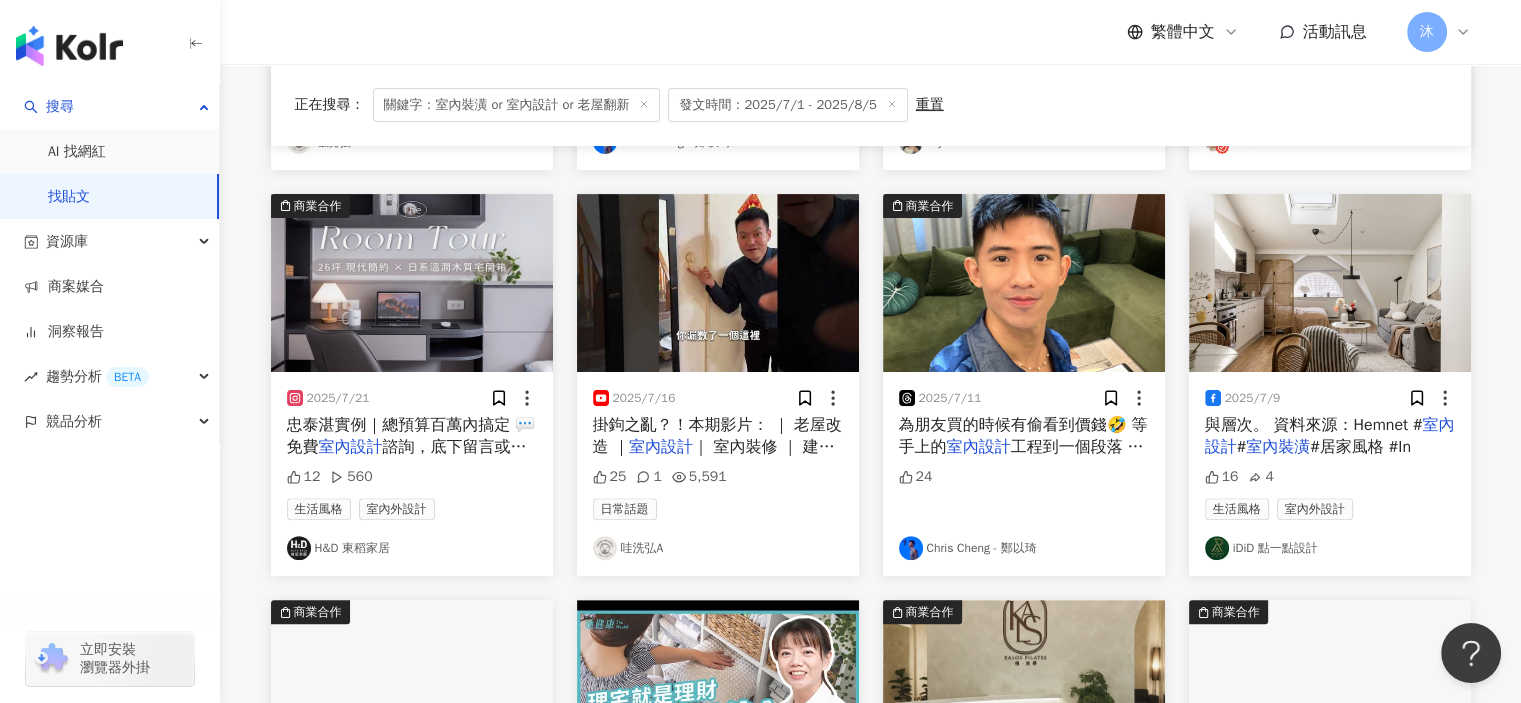 scroll, scrollTop: 1000, scrollLeft: 0, axis: vertical 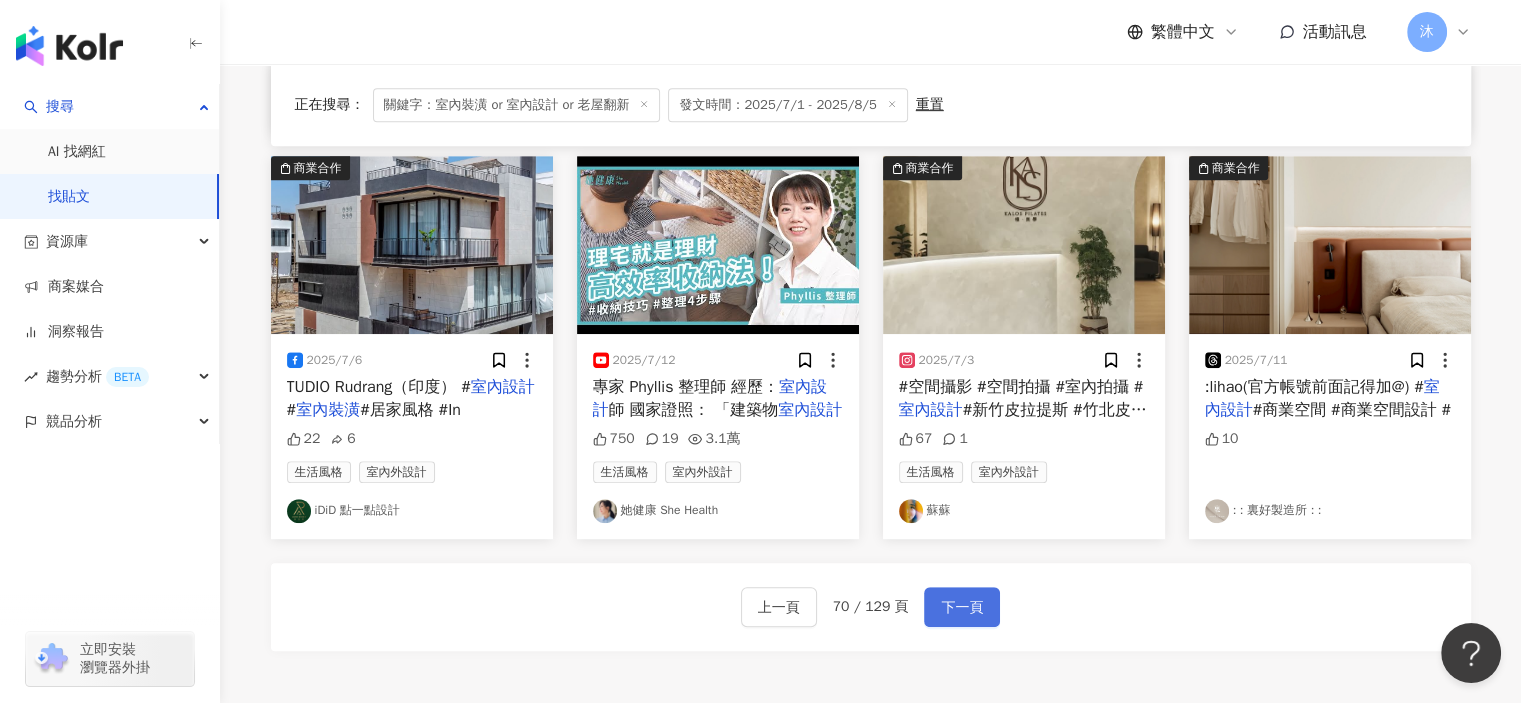 click on "下一頁" at bounding box center [962, 608] 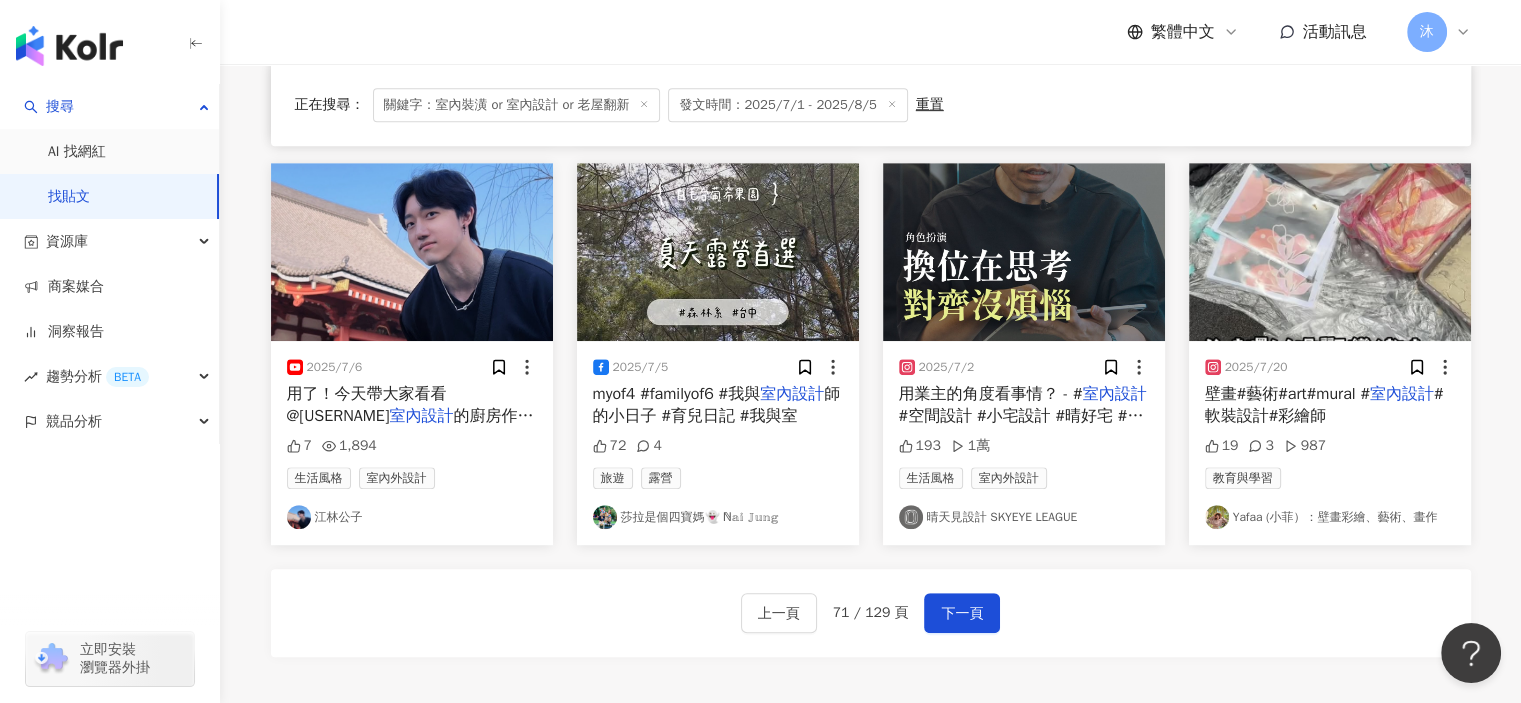 scroll, scrollTop: 1009, scrollLeft: 0, axis: vertical 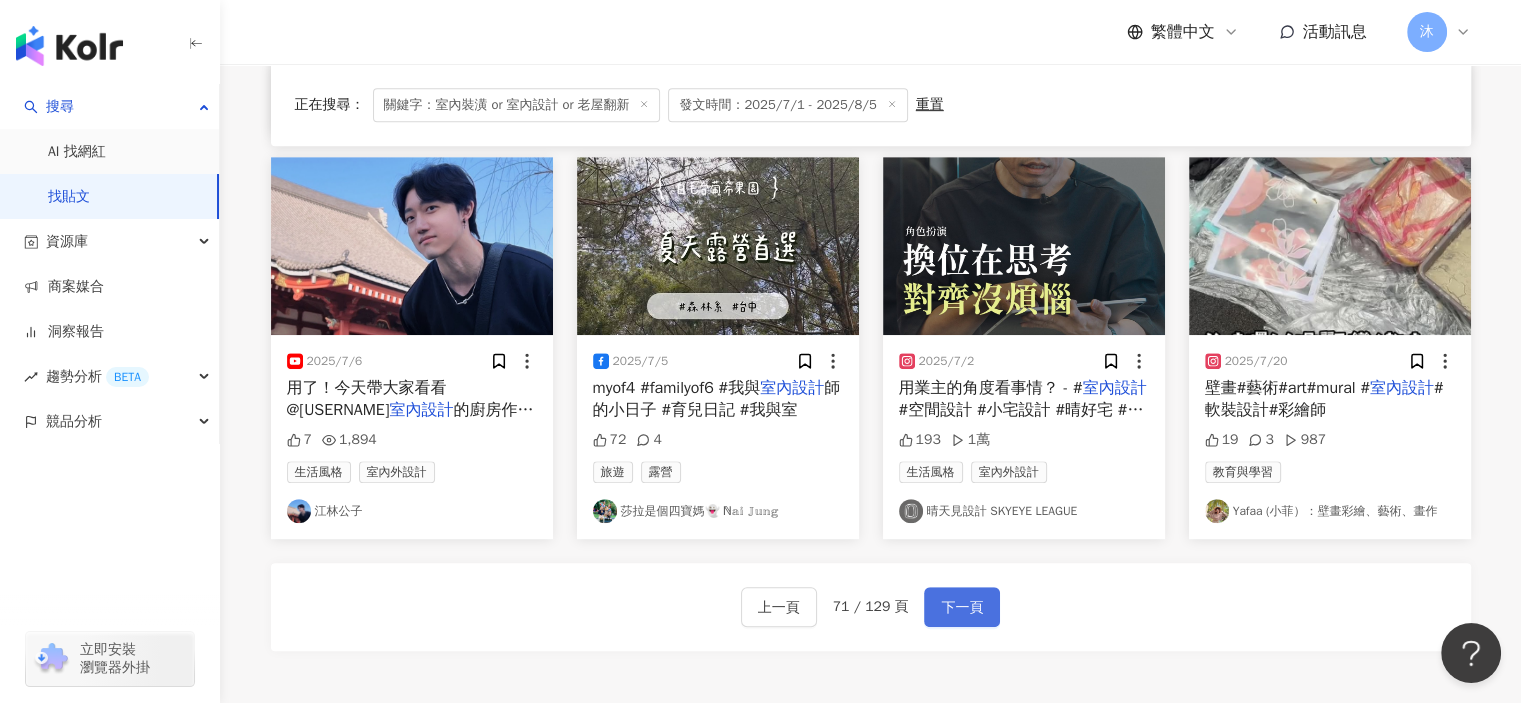 click on "下一頁" at bounding box center [962, 608] 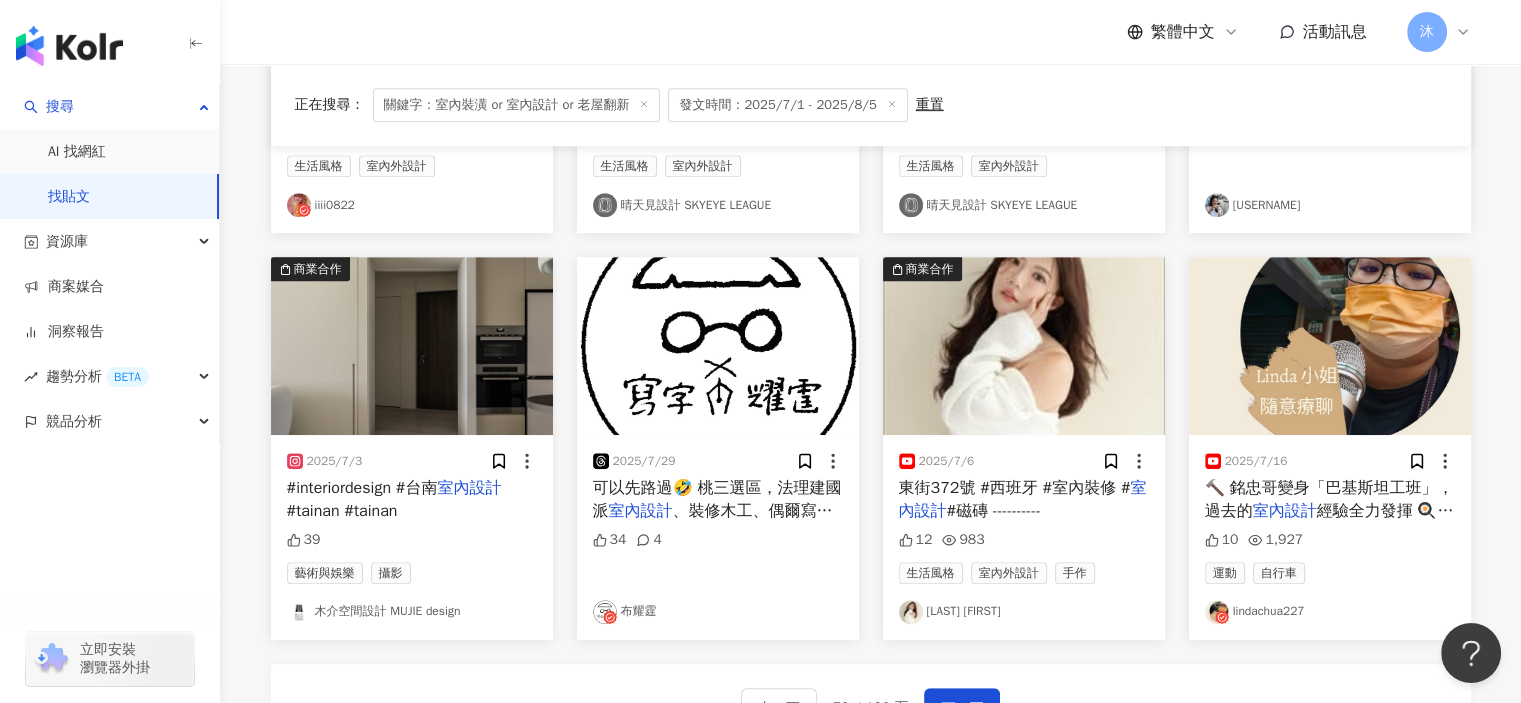 scroll, scrollTop: 900, scrollLeft: 0, axis: vertical 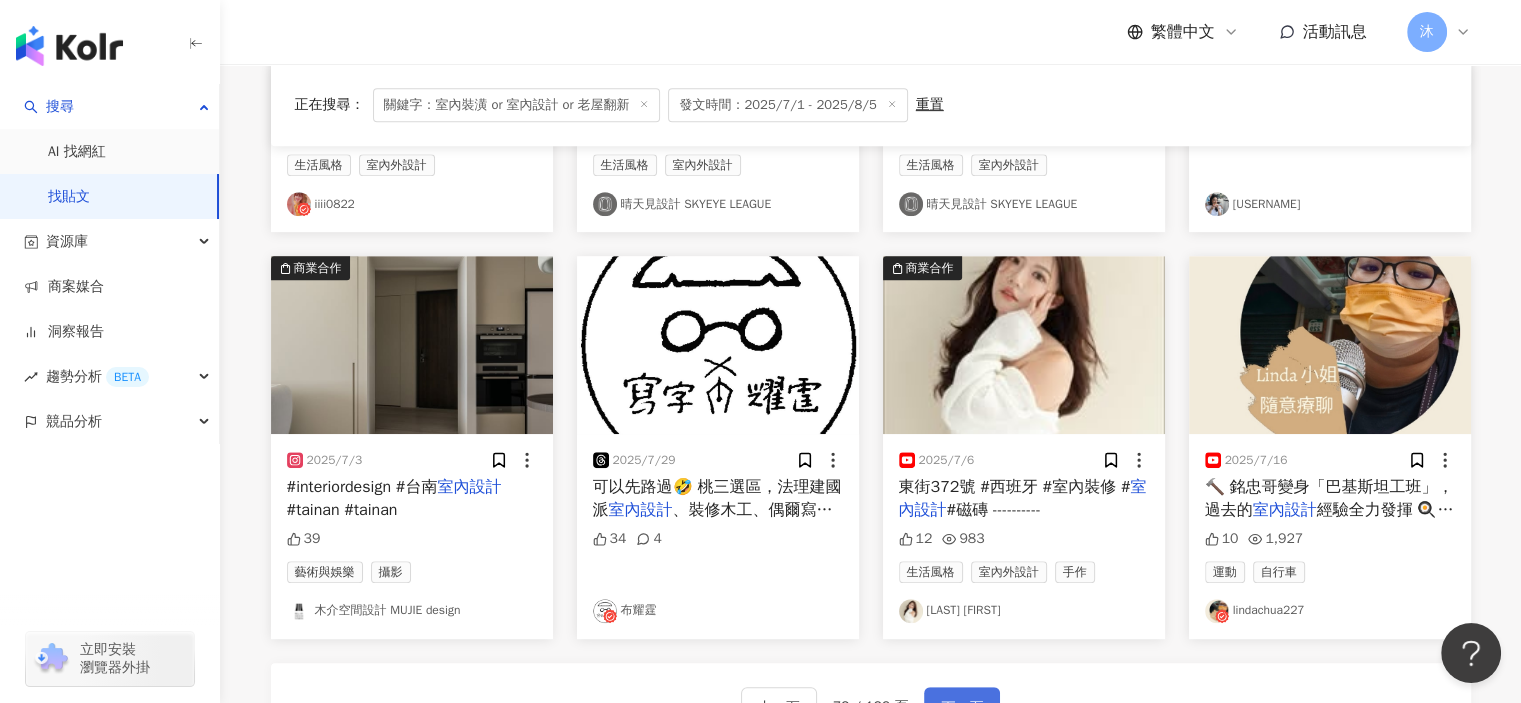click on "下一頁" at bounding box center [962, 707] 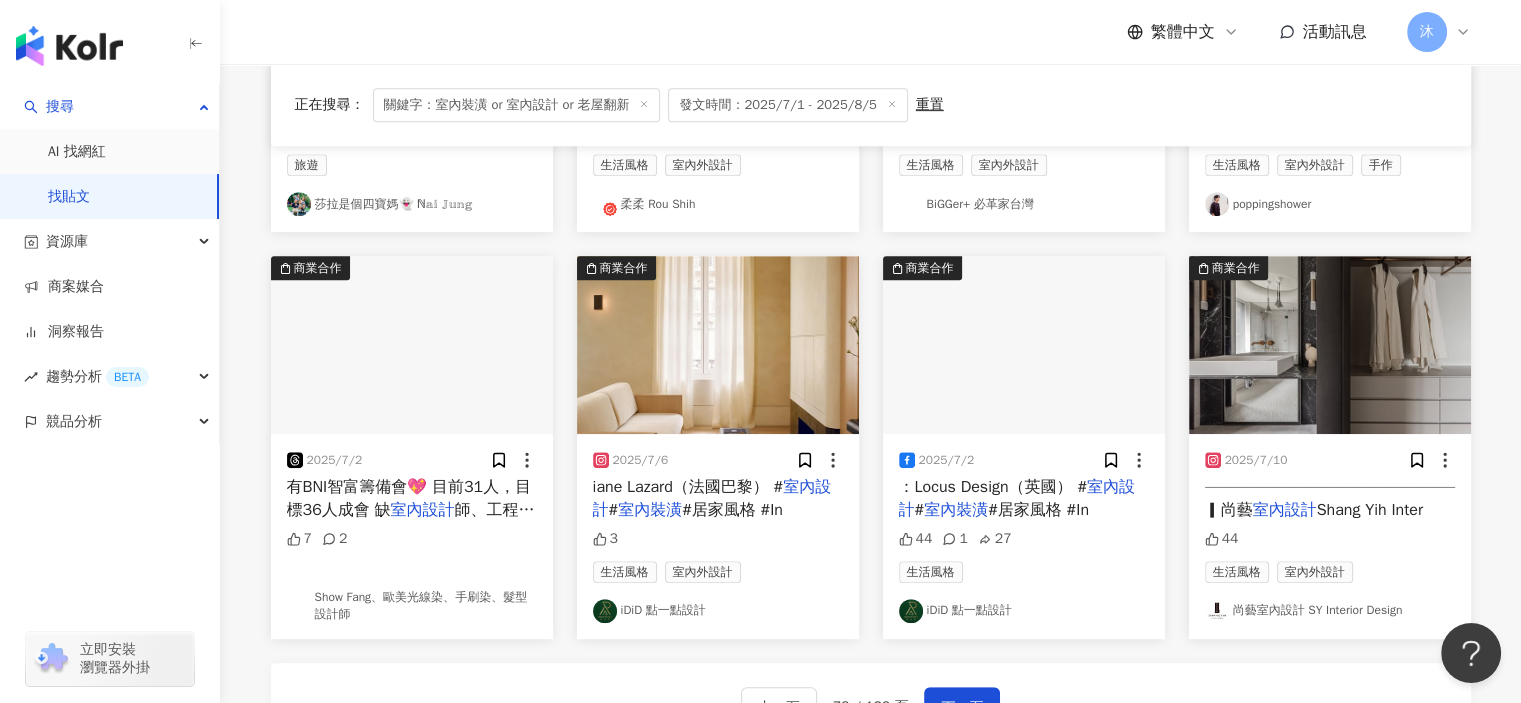 scroll, scrollTop: 1100, scrollLeft: 0, axis: vertical 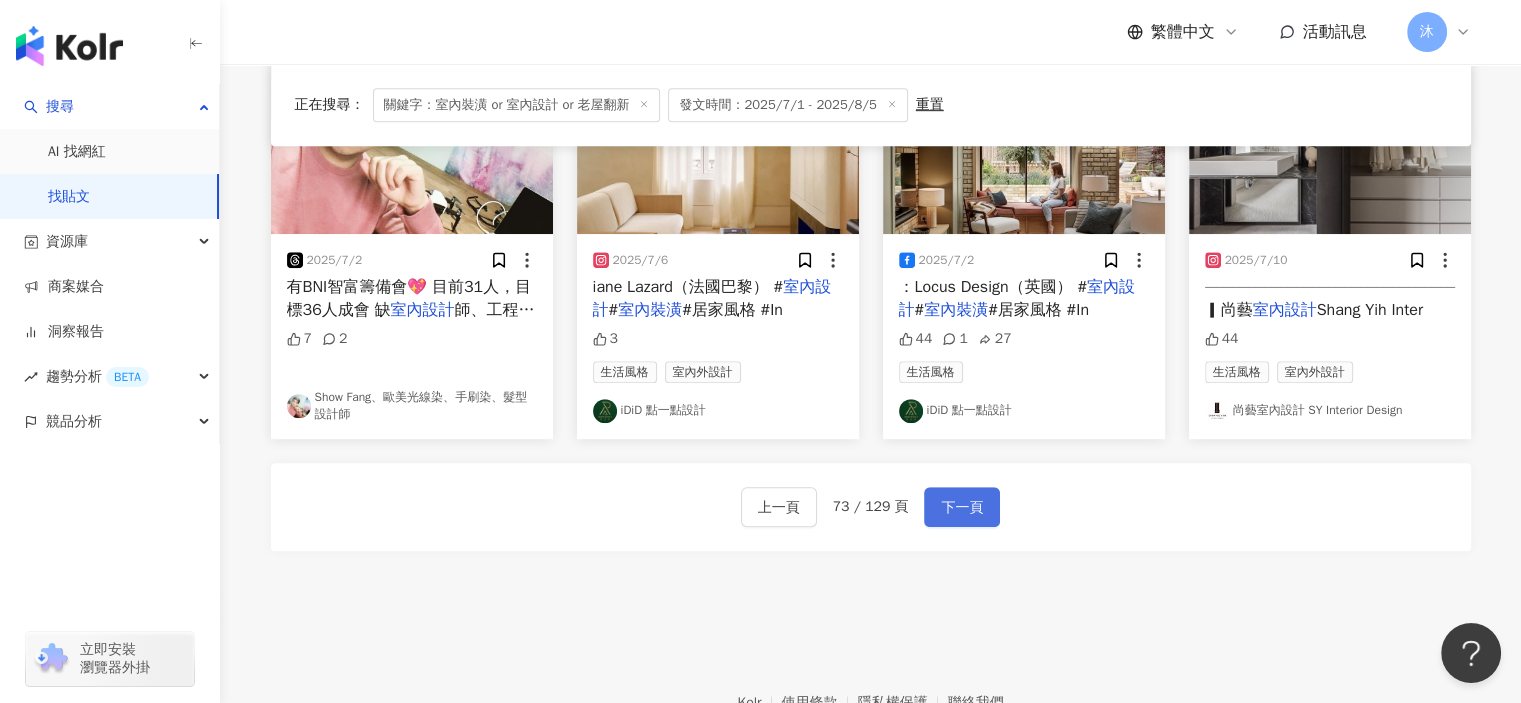 click on "下一頁" at bounding box center (962, 508) 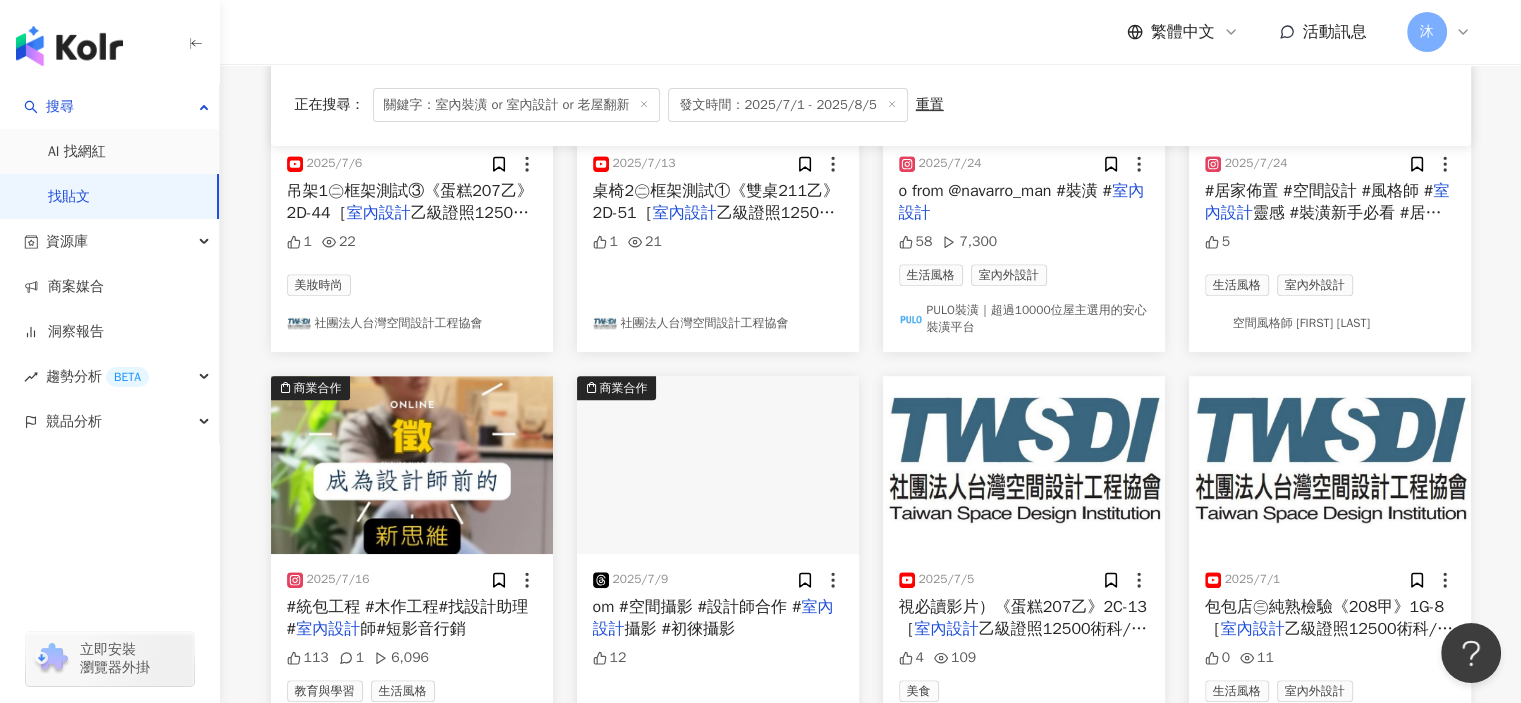 scroll, scrollTop: 1200, scrollLeft: 0, axis: vertical 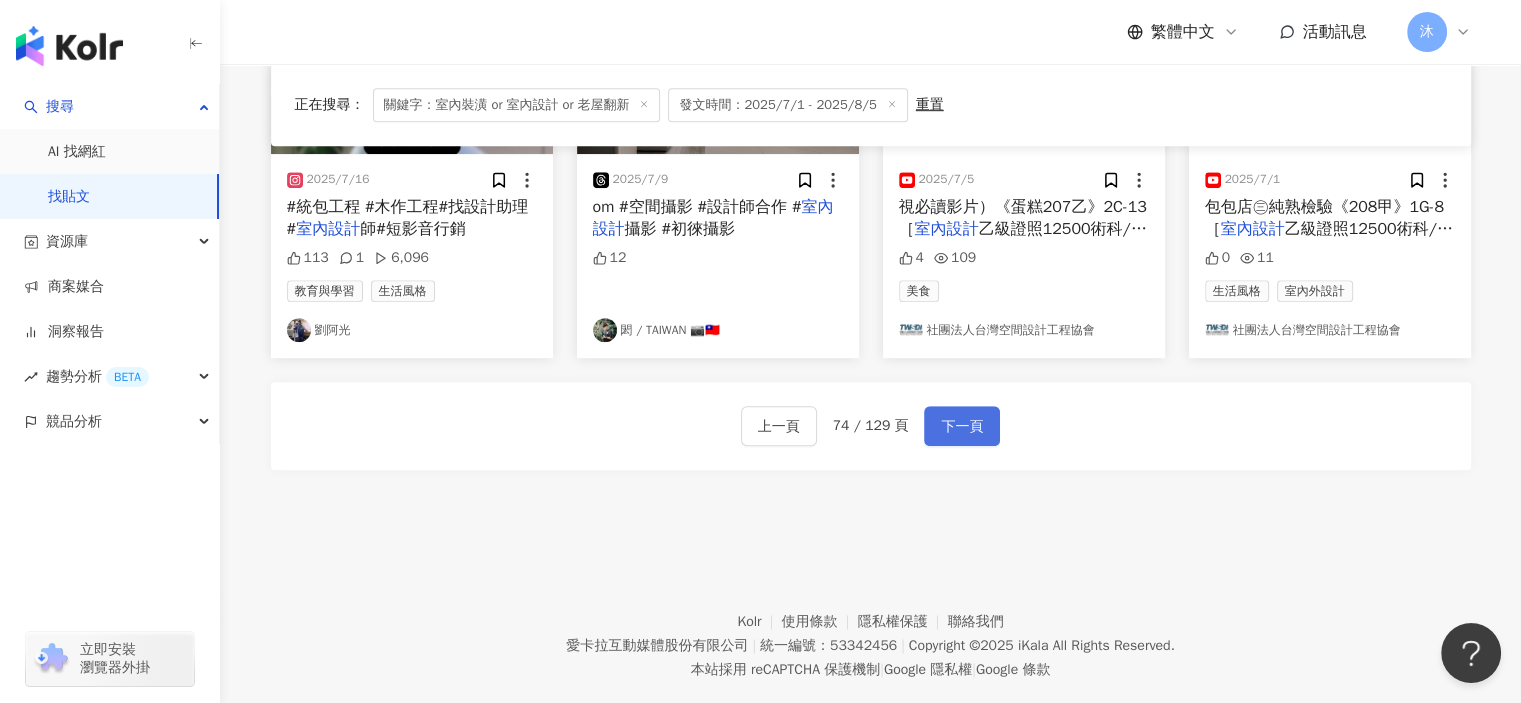 click on "下一頁" at bounding box center [962, 427] 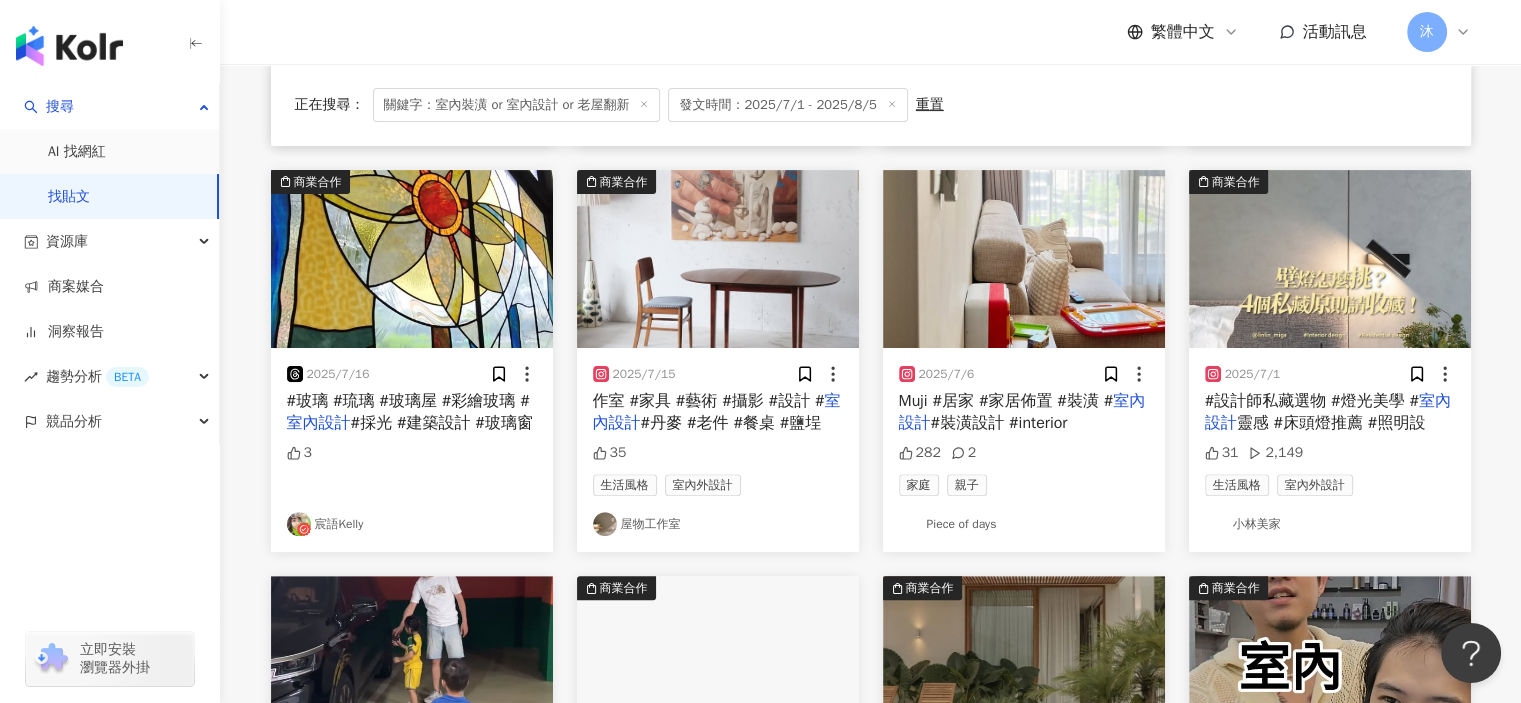 scroll, scrollTop: 515, scrollLeft: 0, axis: vertical 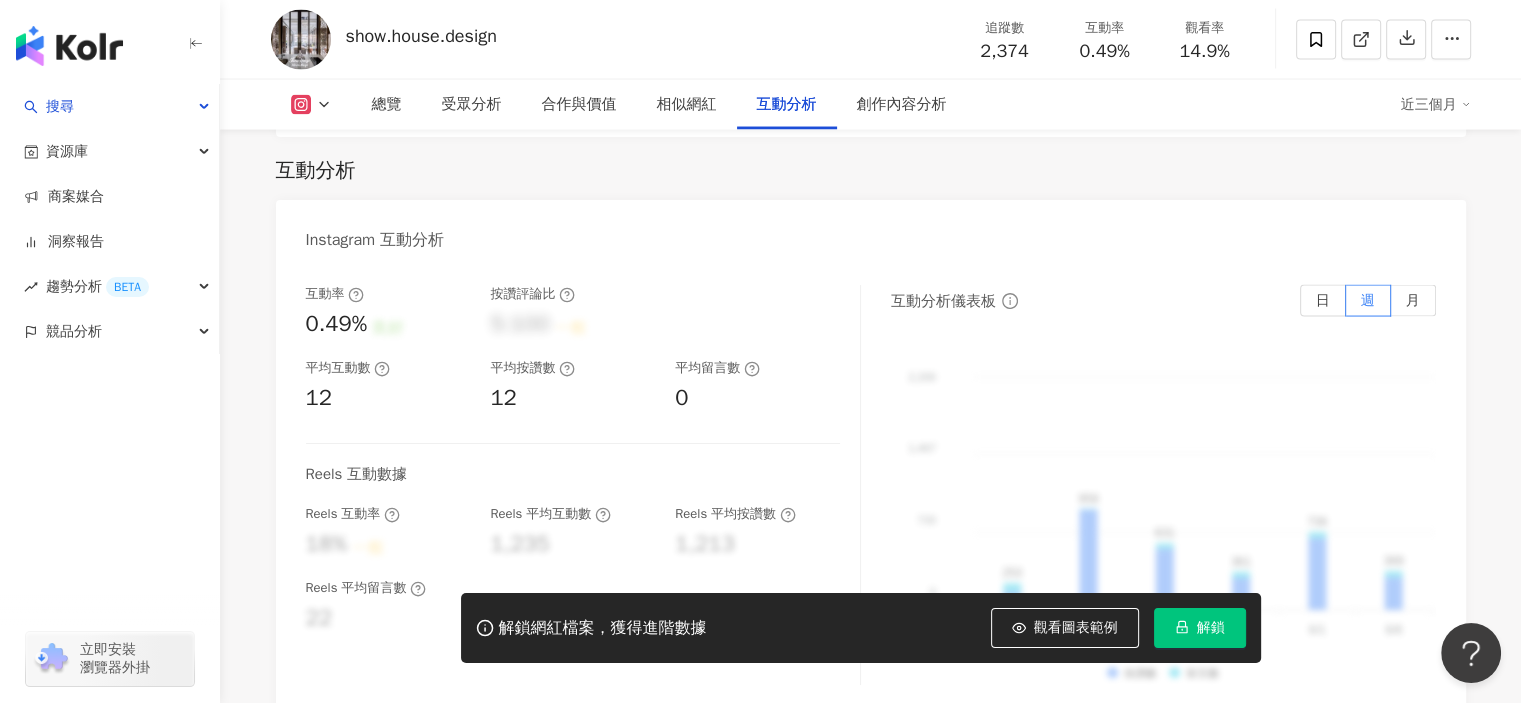 click on "解鎖" at bounding box center [1200, 628] 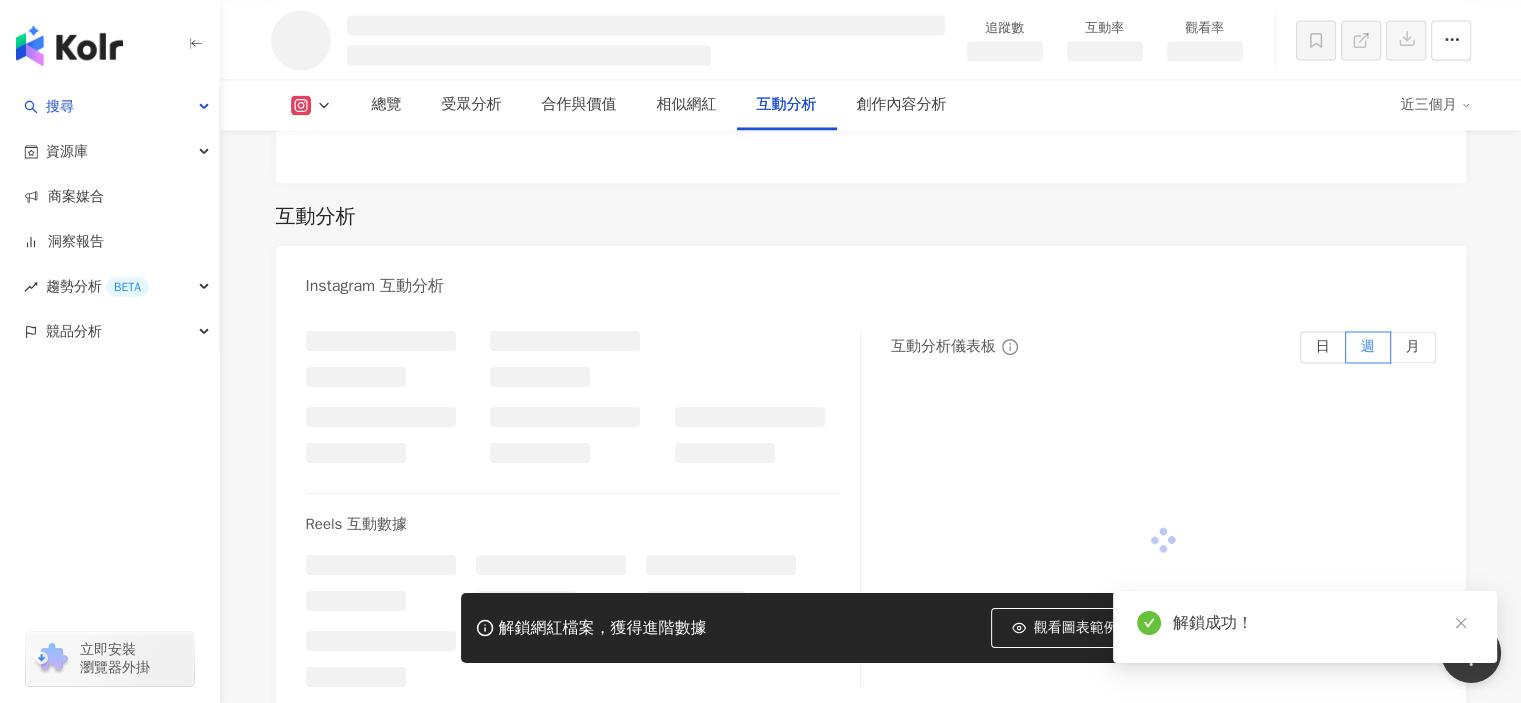 scroll, scrollTop: 3451, scrollLeft: 0, axis: vertical 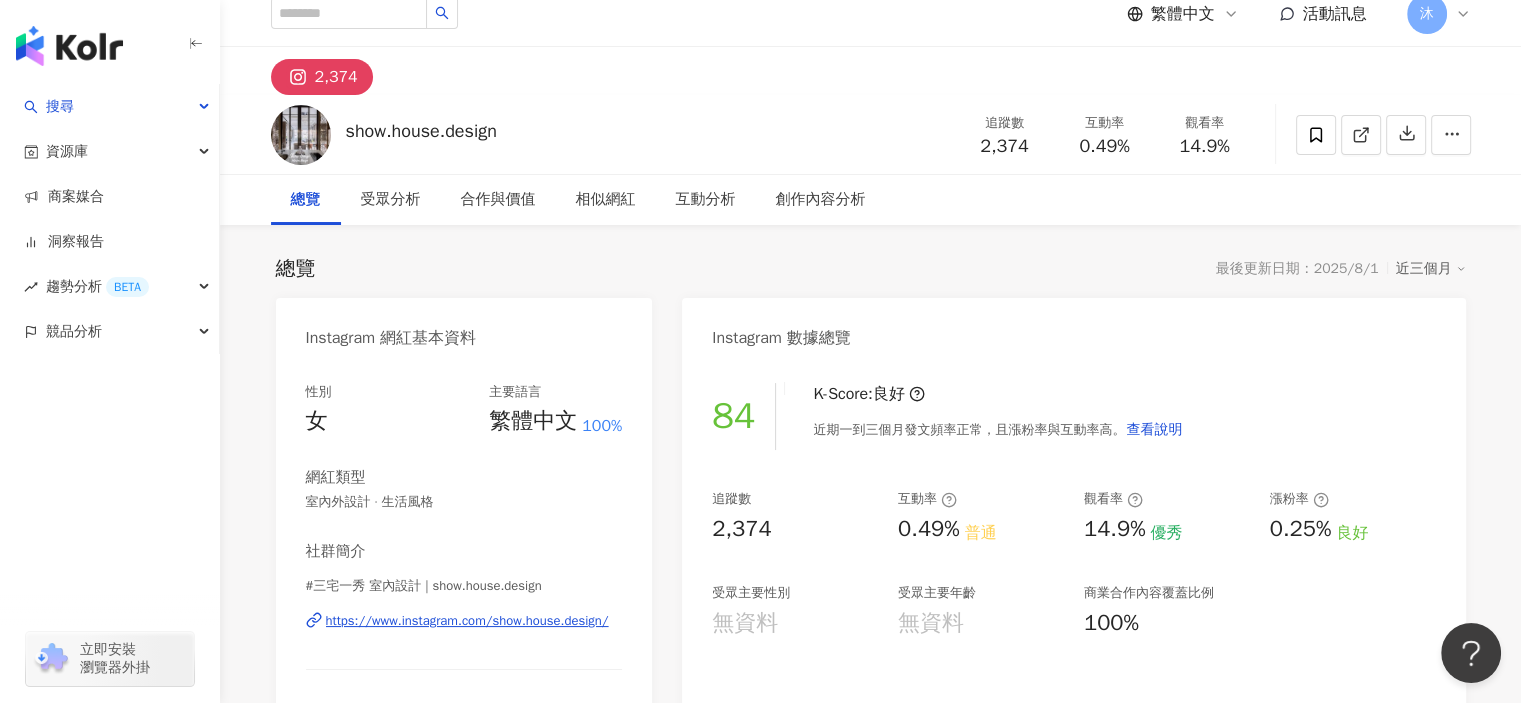 click on "https://www.instagram.com/show.house.design/" at bounding box center (467, 621) 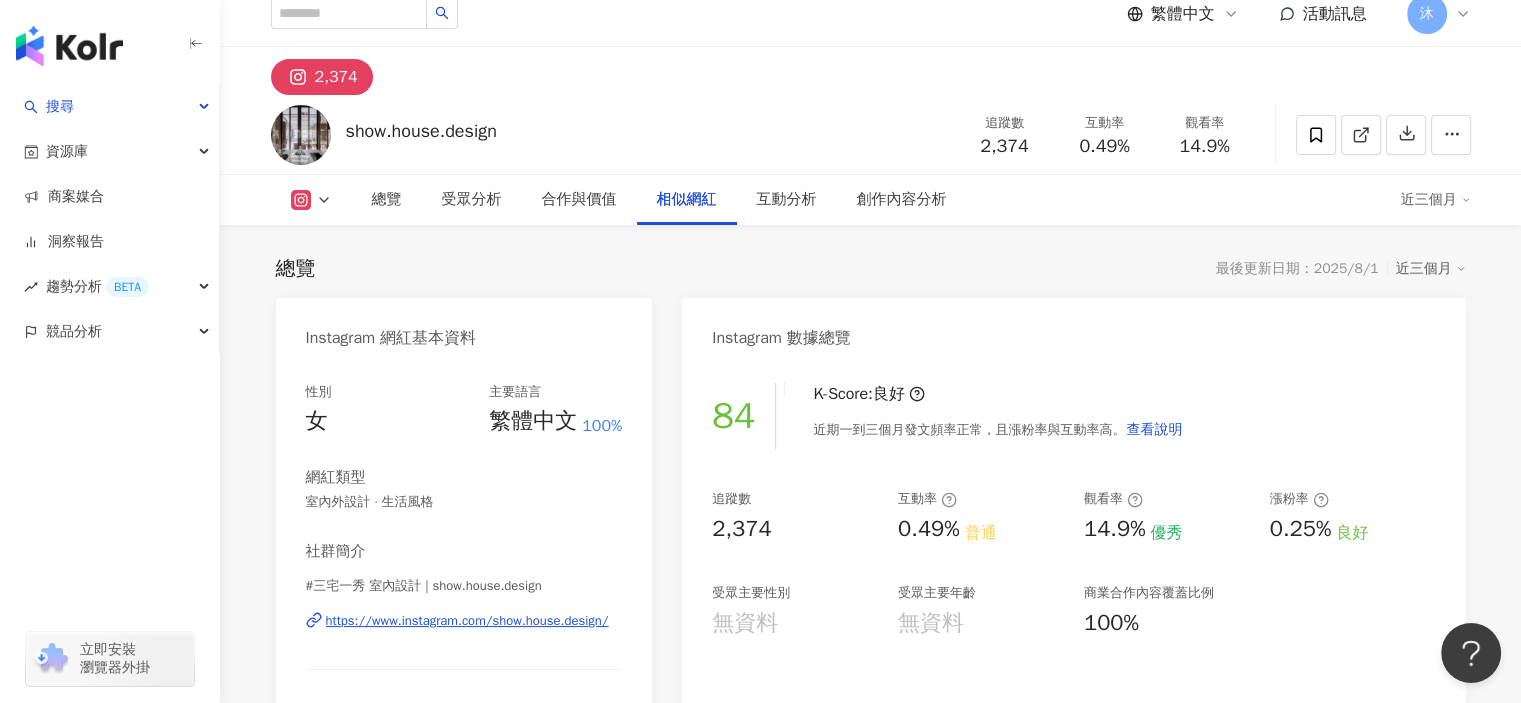 scroll, scrollTop: 3552, scrollLeft: 0, axis: vertical 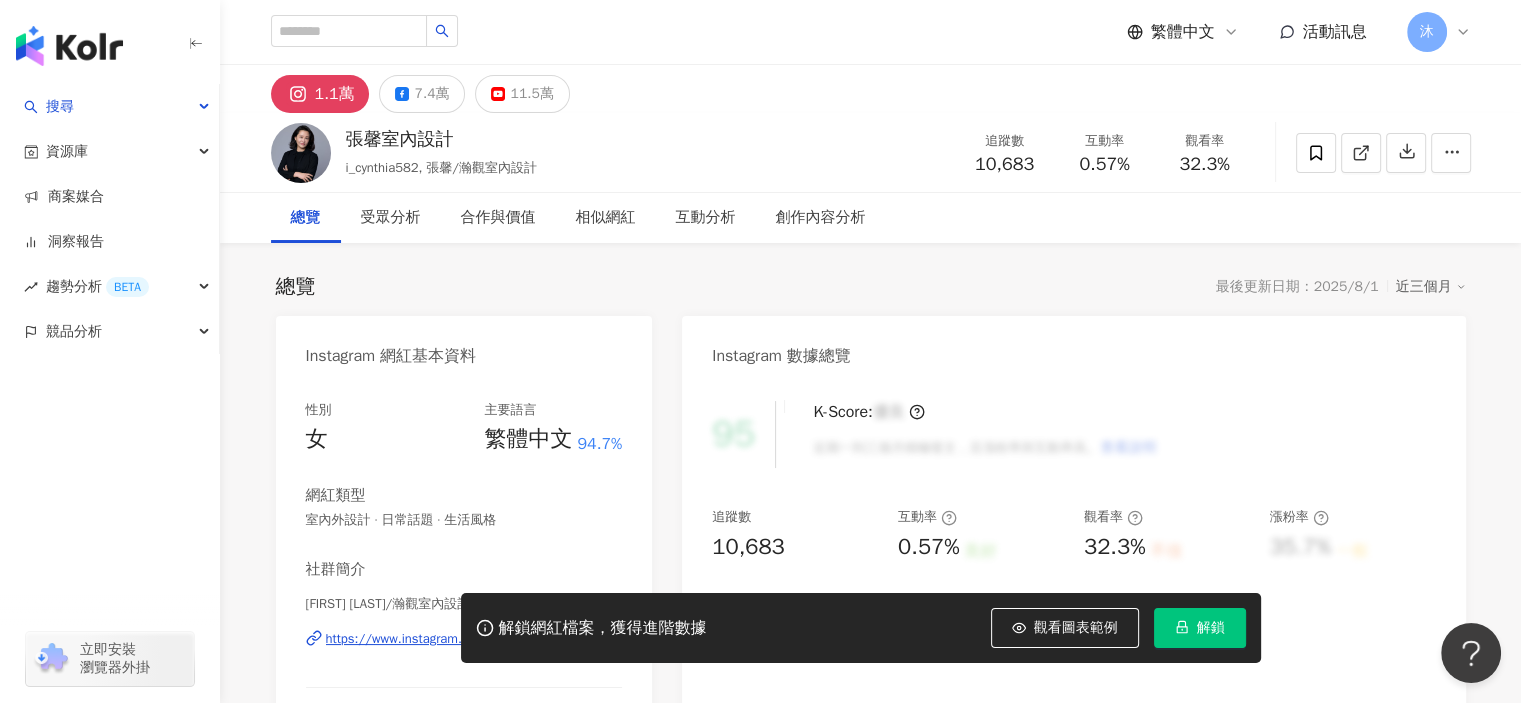 click on "解鎖網紅檔案，獲得進階數據 觀看圖表範例 解鎖" at bounding box center (760, 628) 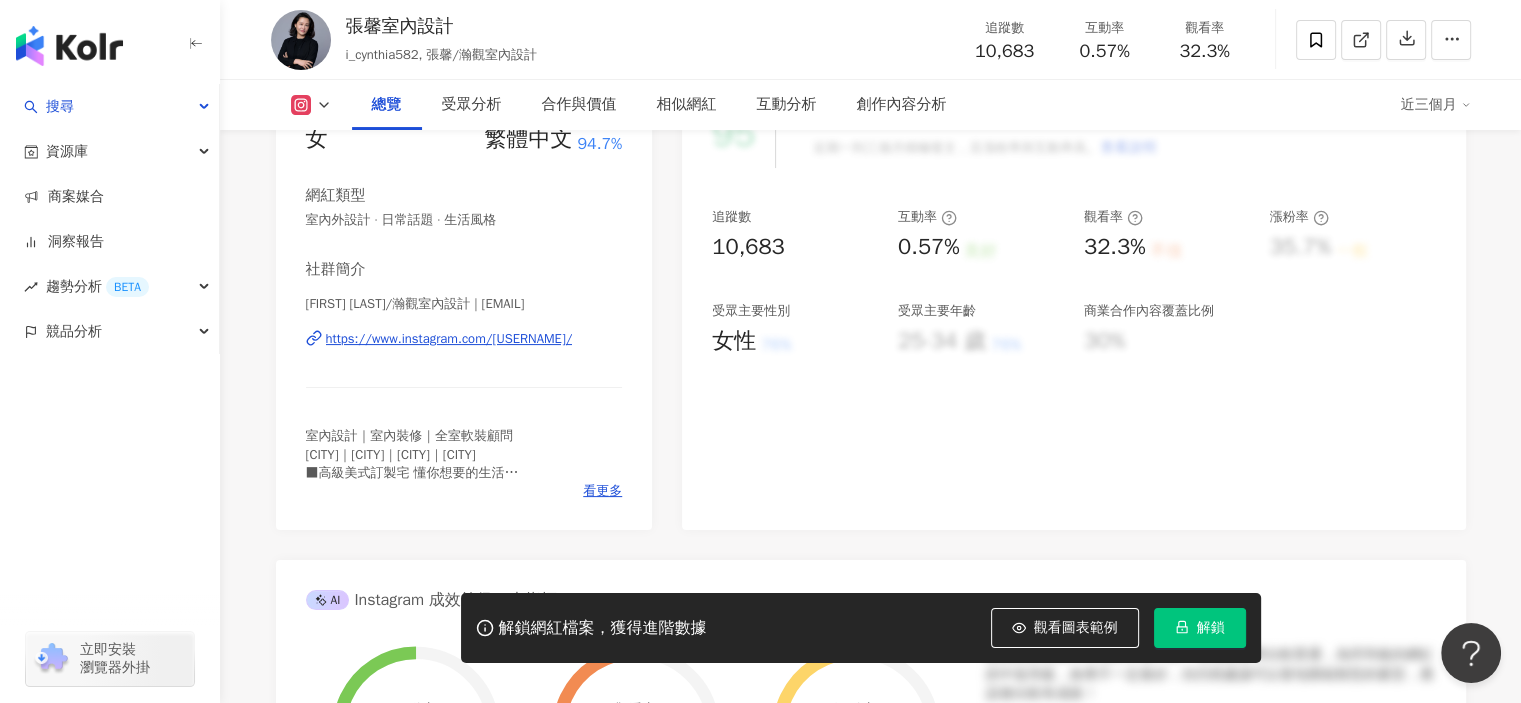click on "https://www.instagram.com/i_cynthia582/" at bounding box center [449, 339] 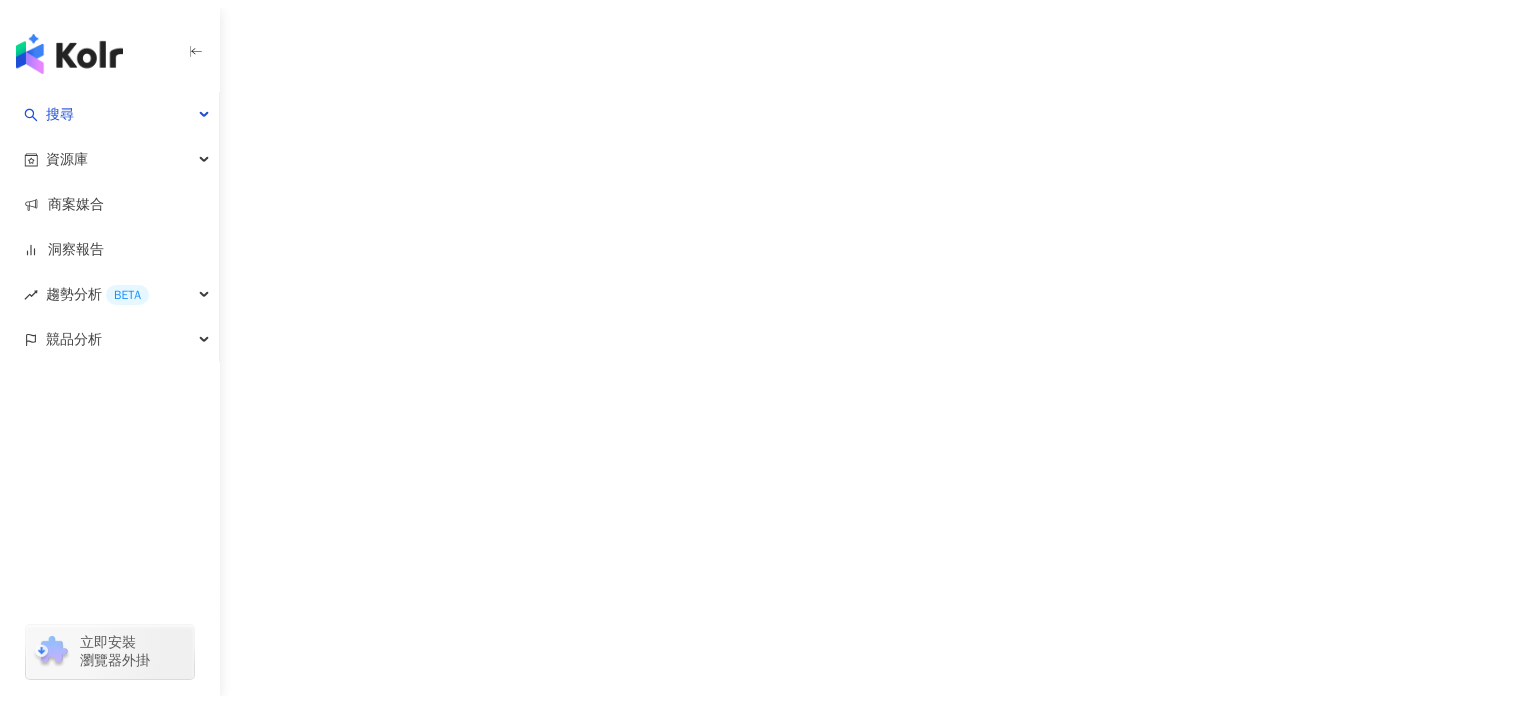 scroll, scrollTop: 0, scrollLeft: 0, axis: both 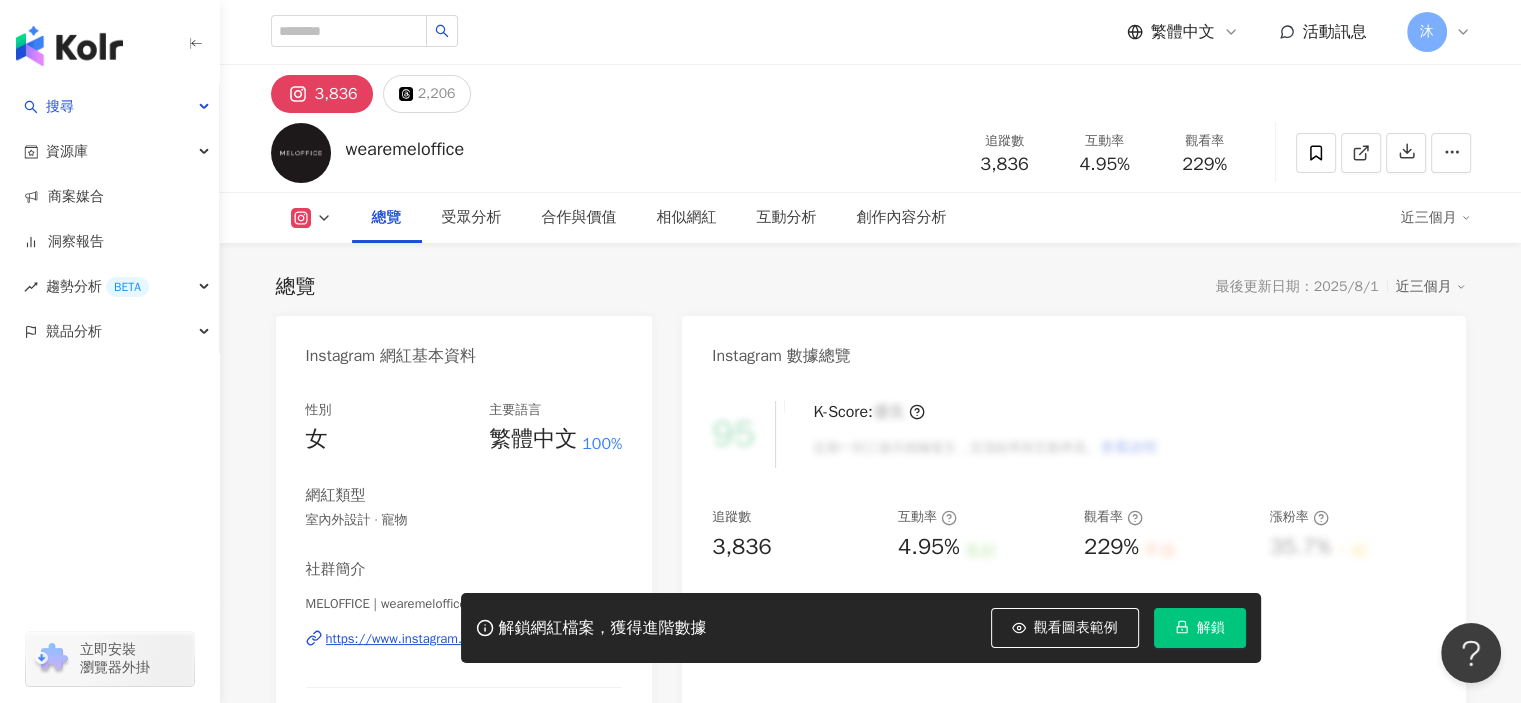 click on "https://www.instagram.com/wearemeloffice/" at bounding box center [455, 639] 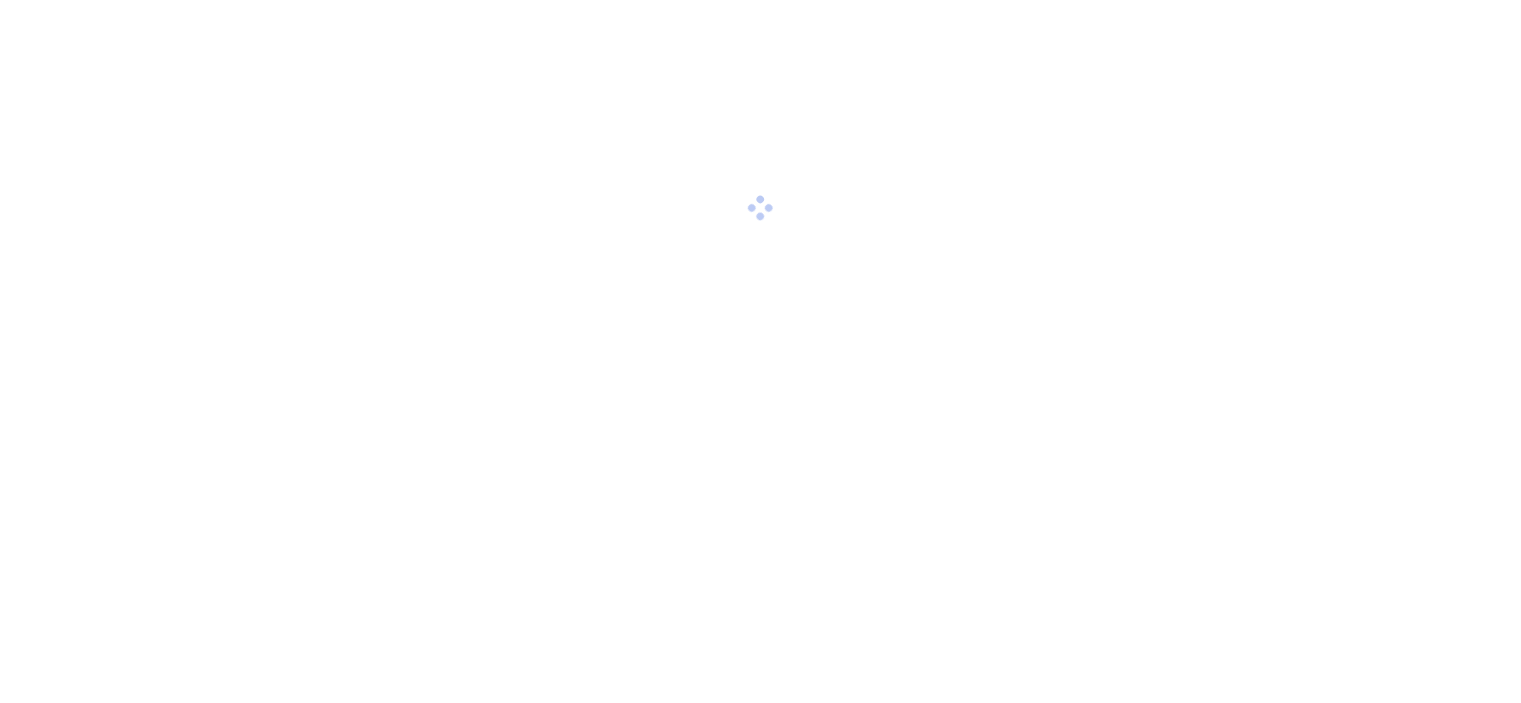 scroll, scrollTop: 0, scrollLeft: 0, axis: both 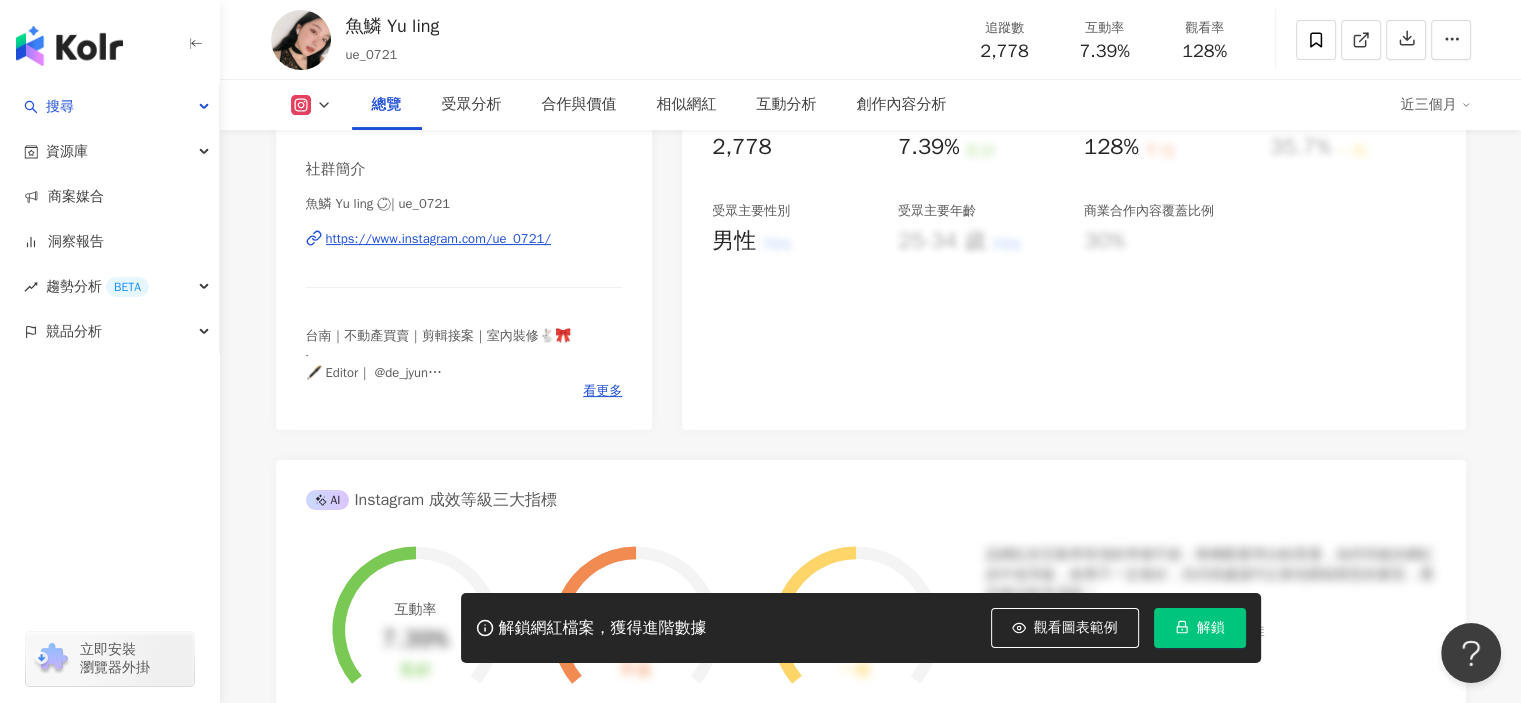click on "https://www.instagram.com/ue_0721/" at bounding box center [438, 239] 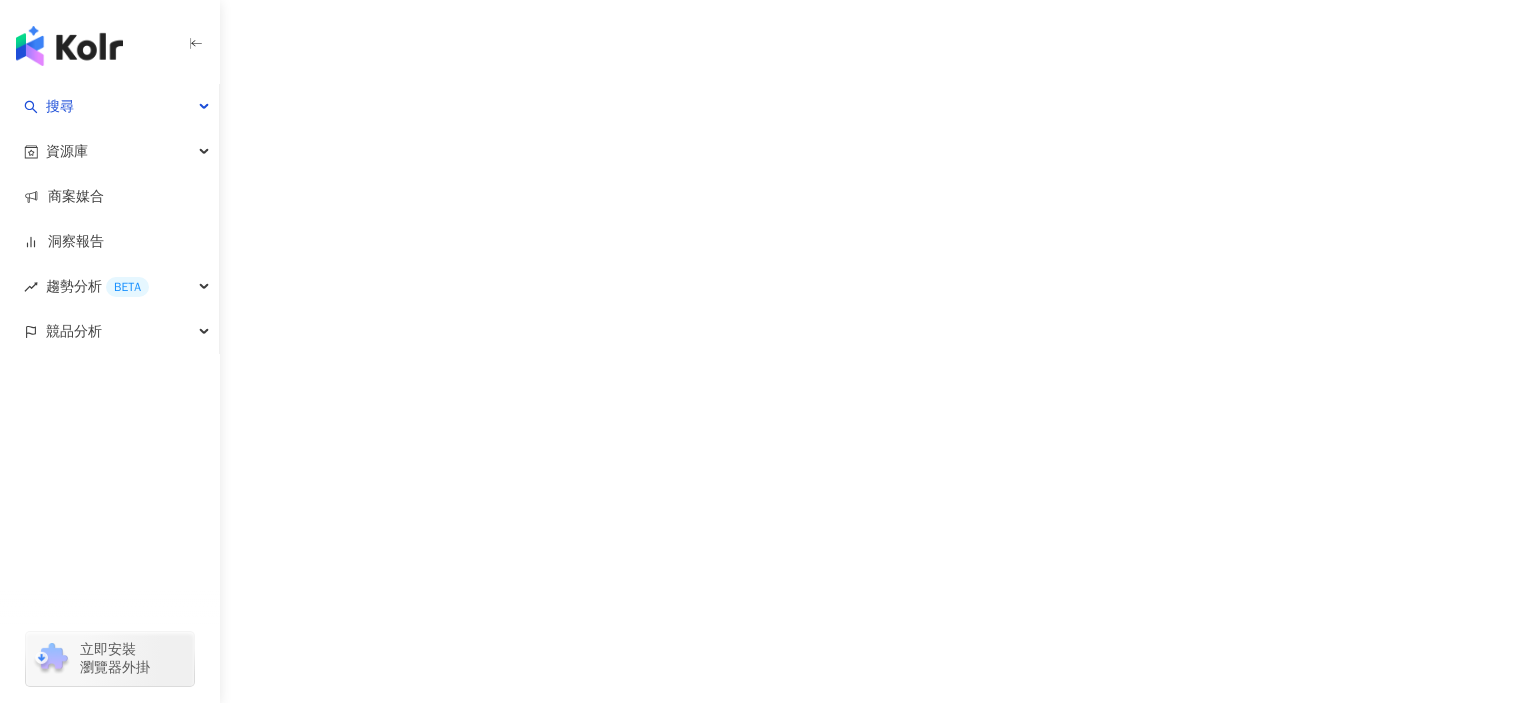 scroll, scrollTop: 0, scrollLeft: 0, axis: both 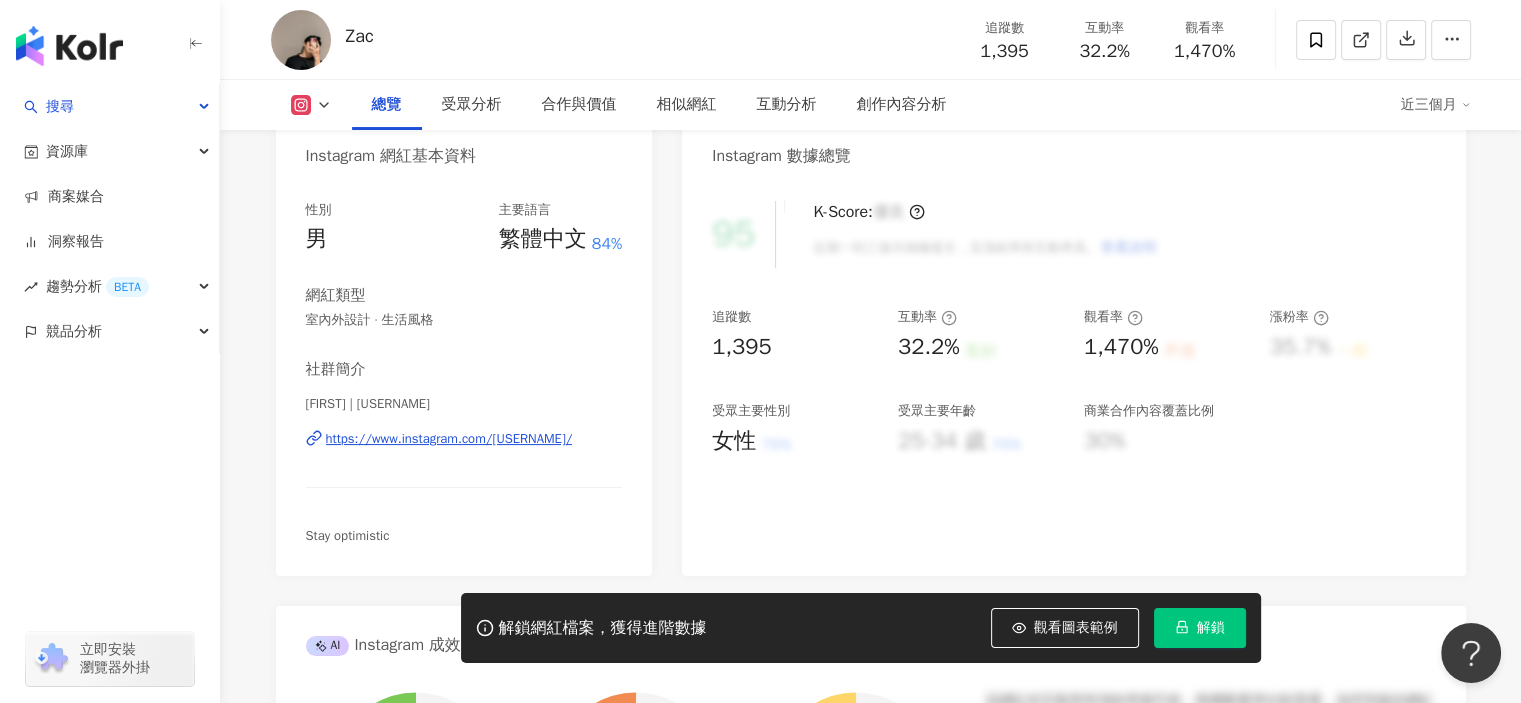 click on "https://www.instagram.com/shan_zhi052/" at bounding box center (449, 439) 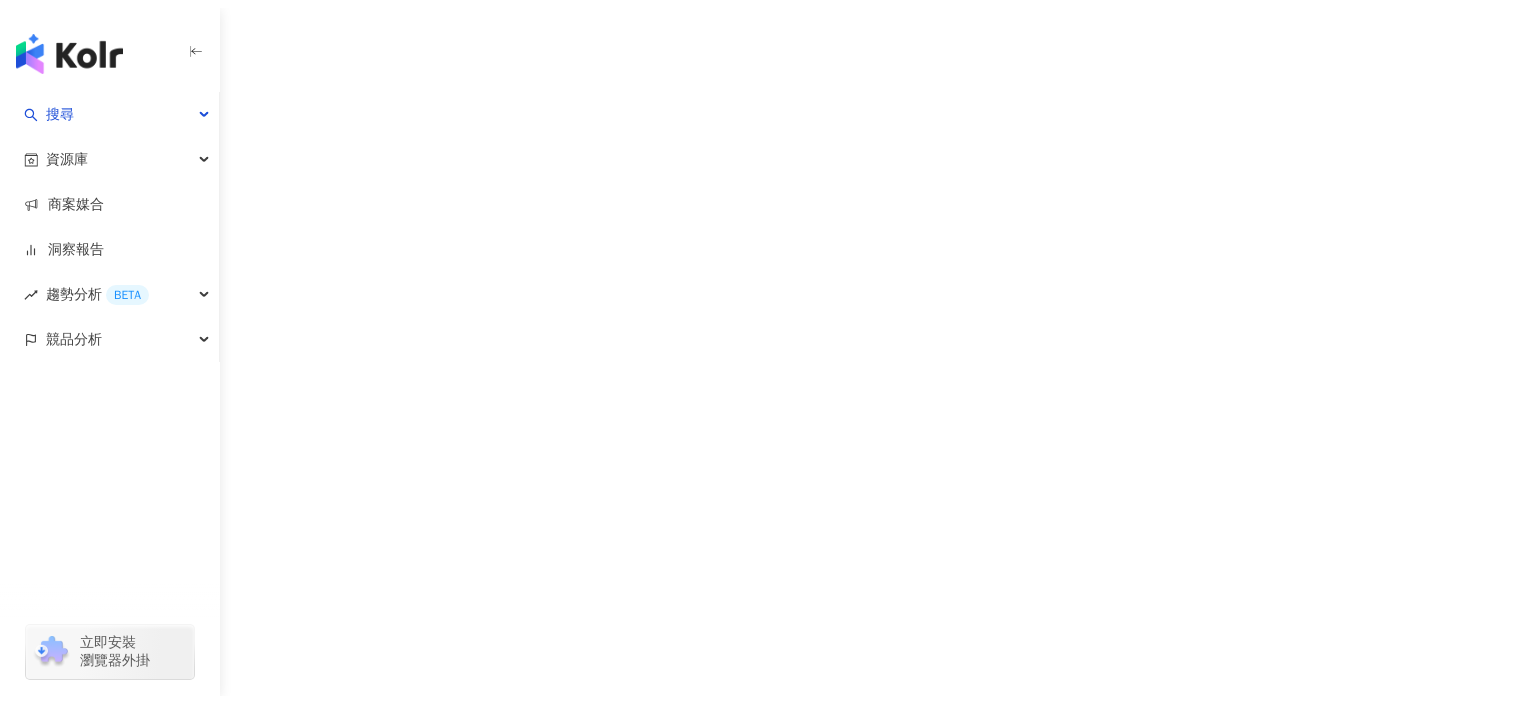 scroll, scrollTop: 0, scrollLeft: 0, axis: both 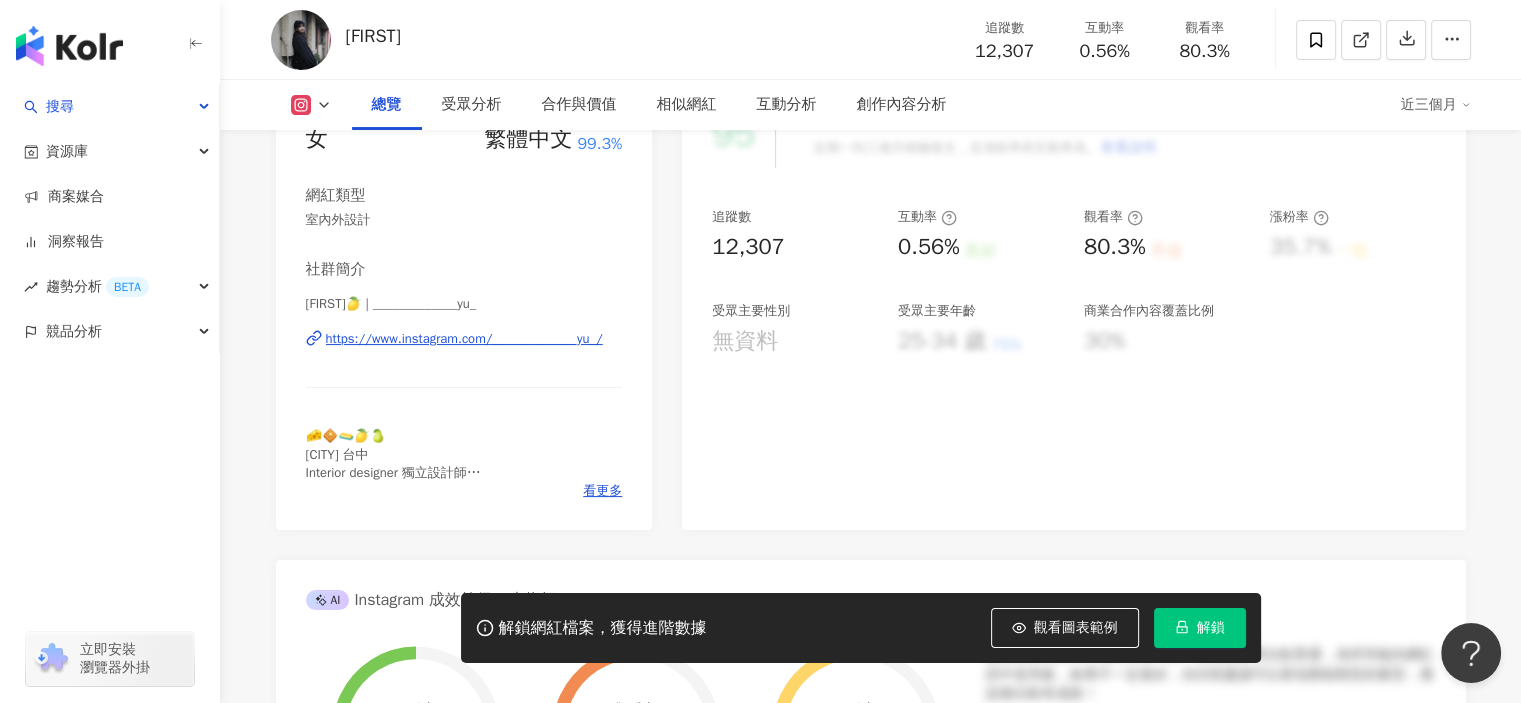 click on "https://www.instagram.com/_____________yu_/" at bounding box center [464, 339] 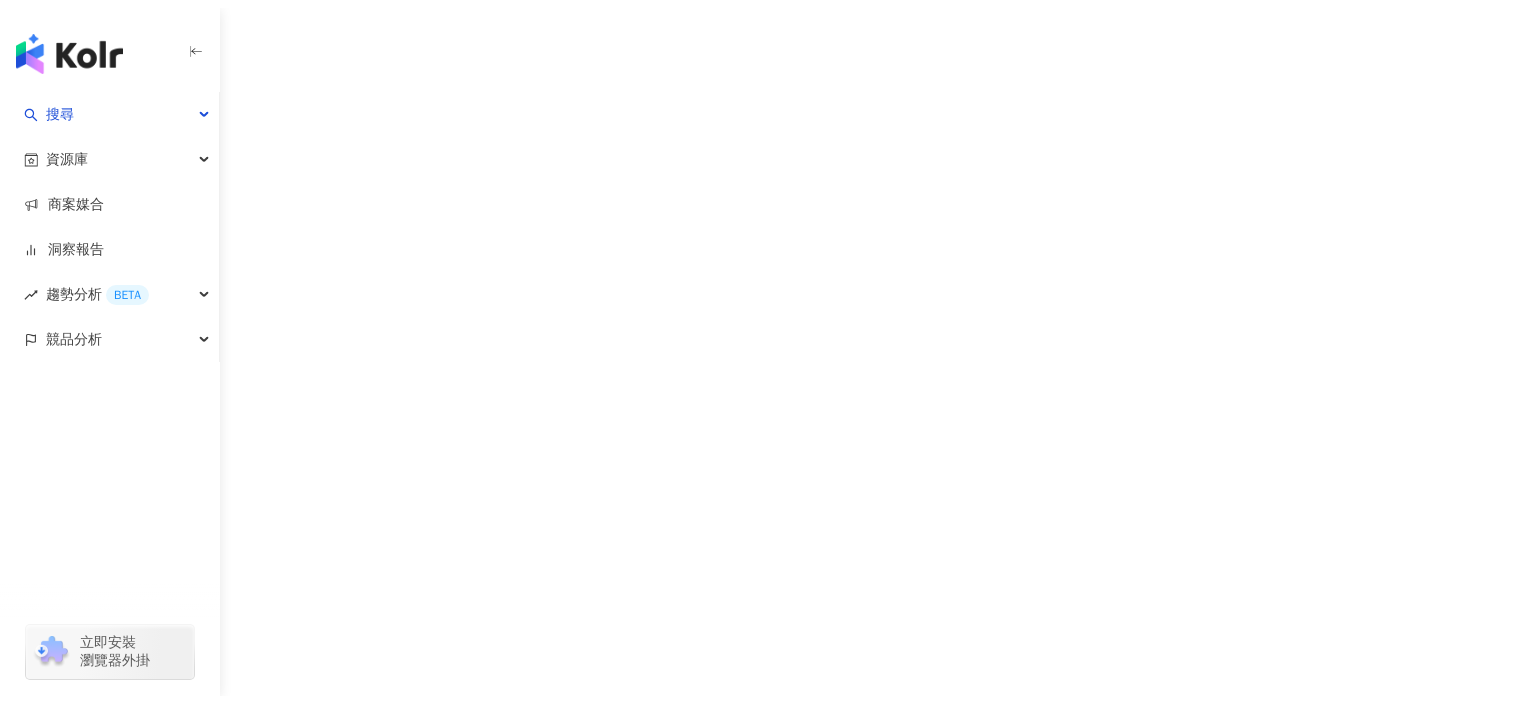 scroll, scrollTop: 0, scrollLeft: 0, axis: both 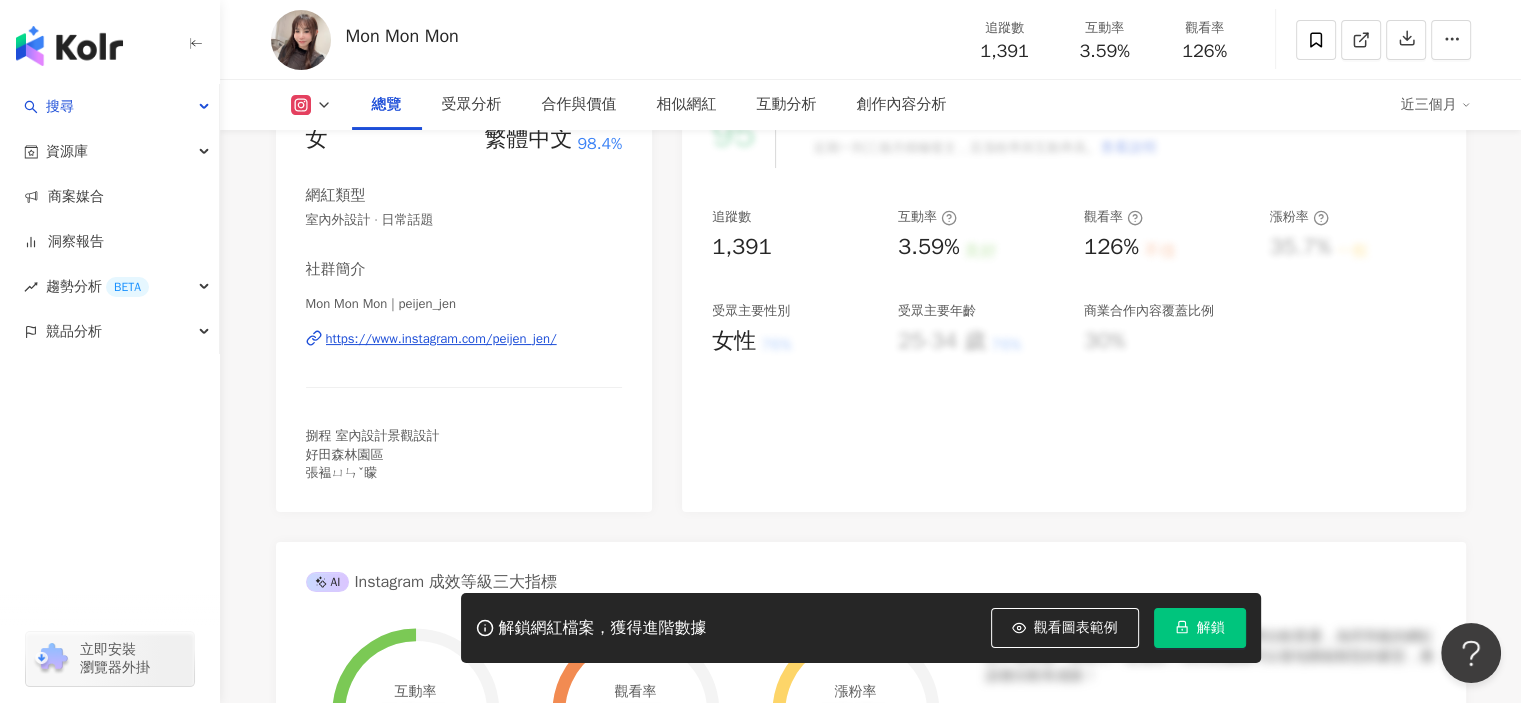 click on "https://www.instagram.com/peijen_jen/" at bounding box center [441, 339] 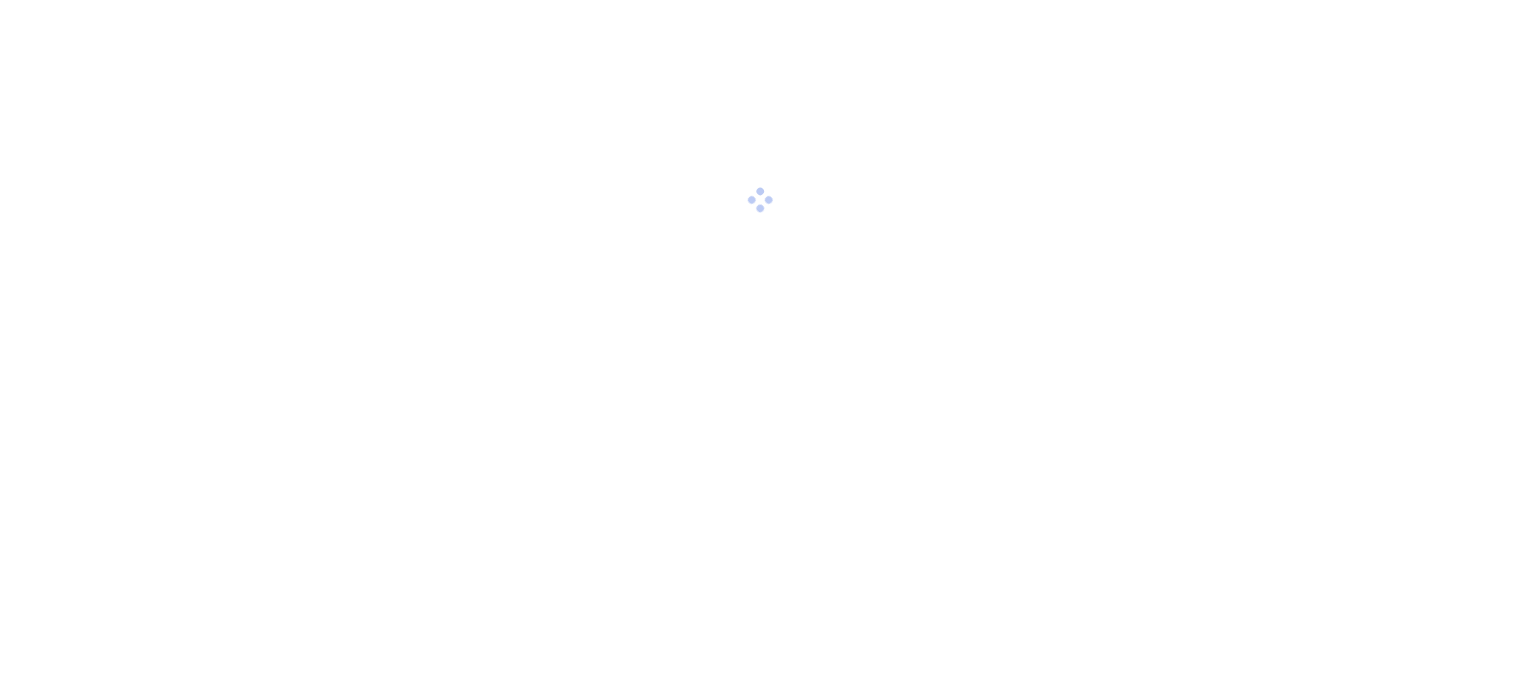 scroll, scrollTop: 0, scrollLeft: 0, axis: both 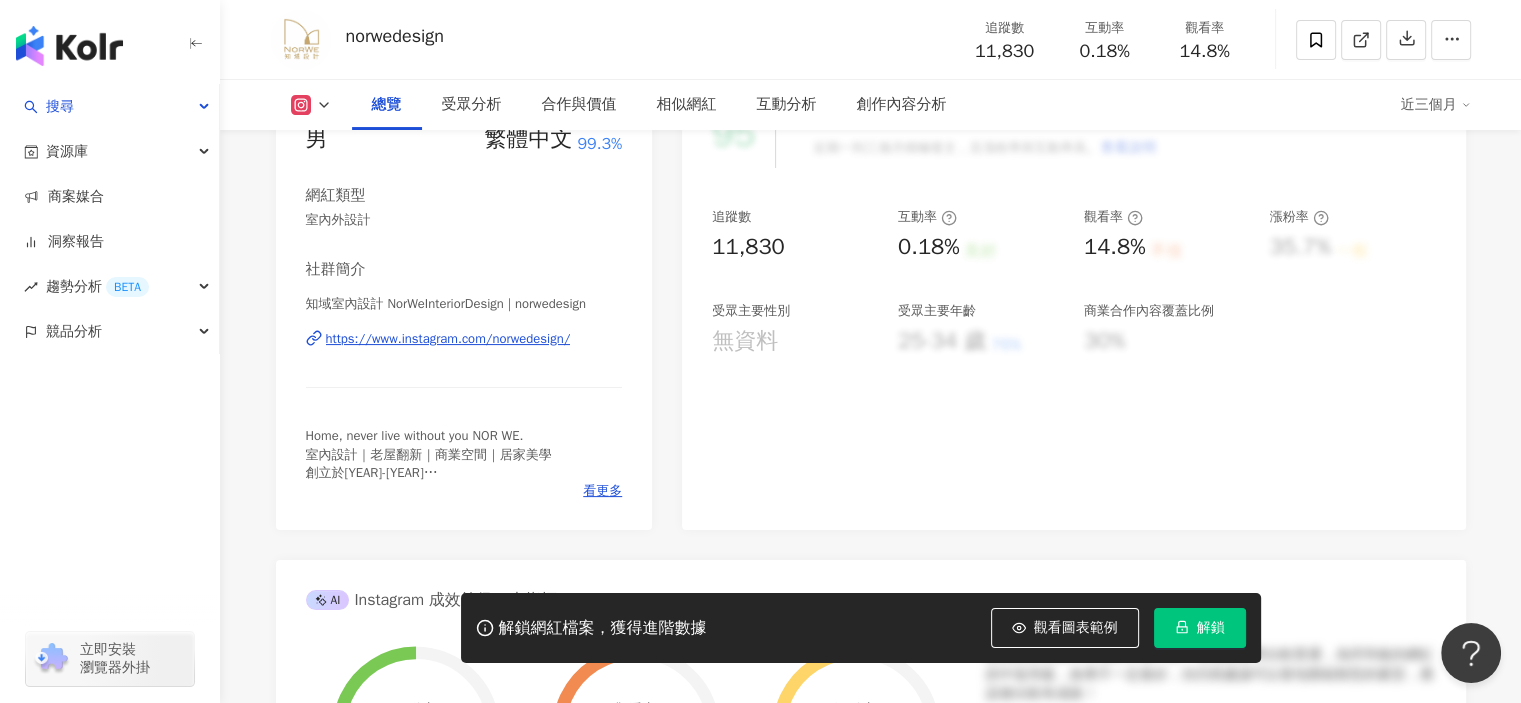click on "https://www.instagram.com/norwedesign/" at bounding box center (448, 339) 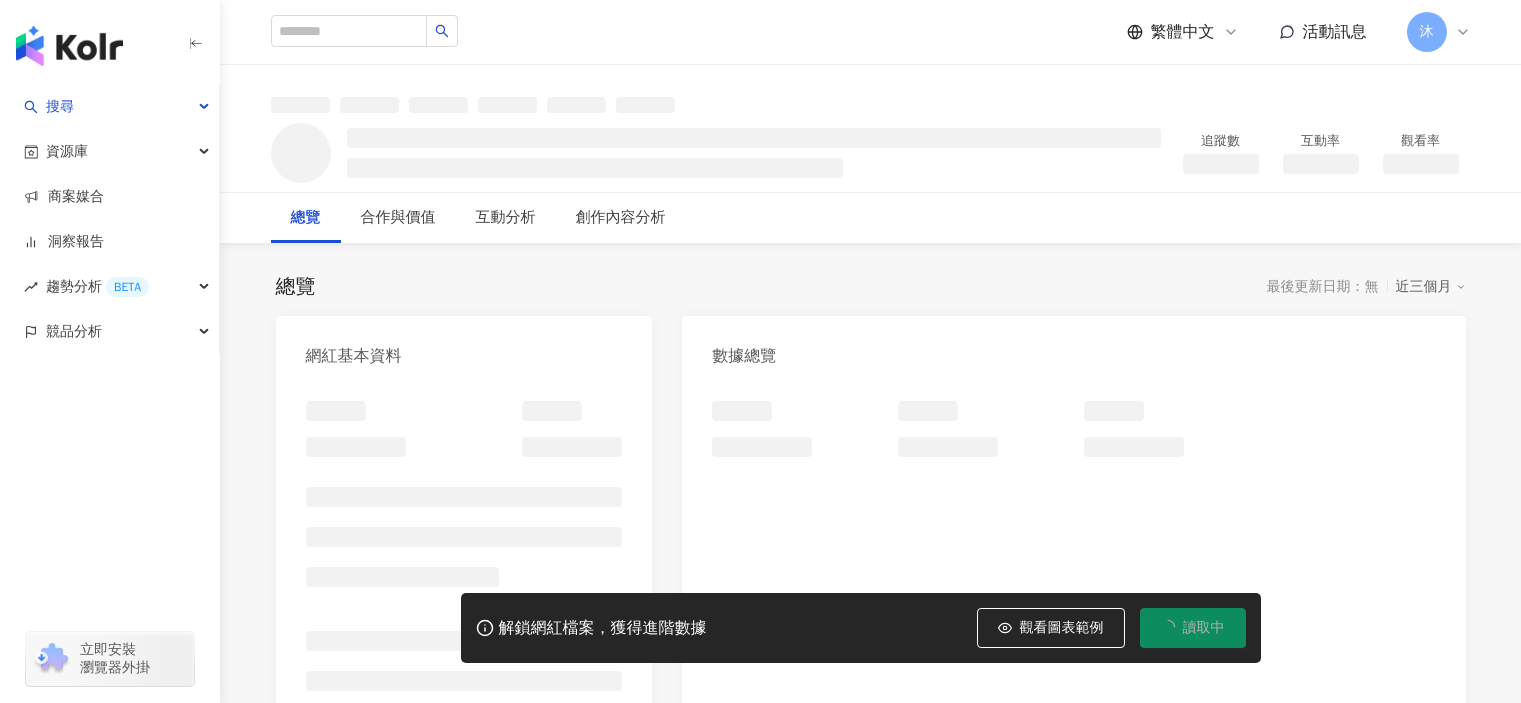 scroll, scrollTop: 0, scrollLeft: 0, axis: both 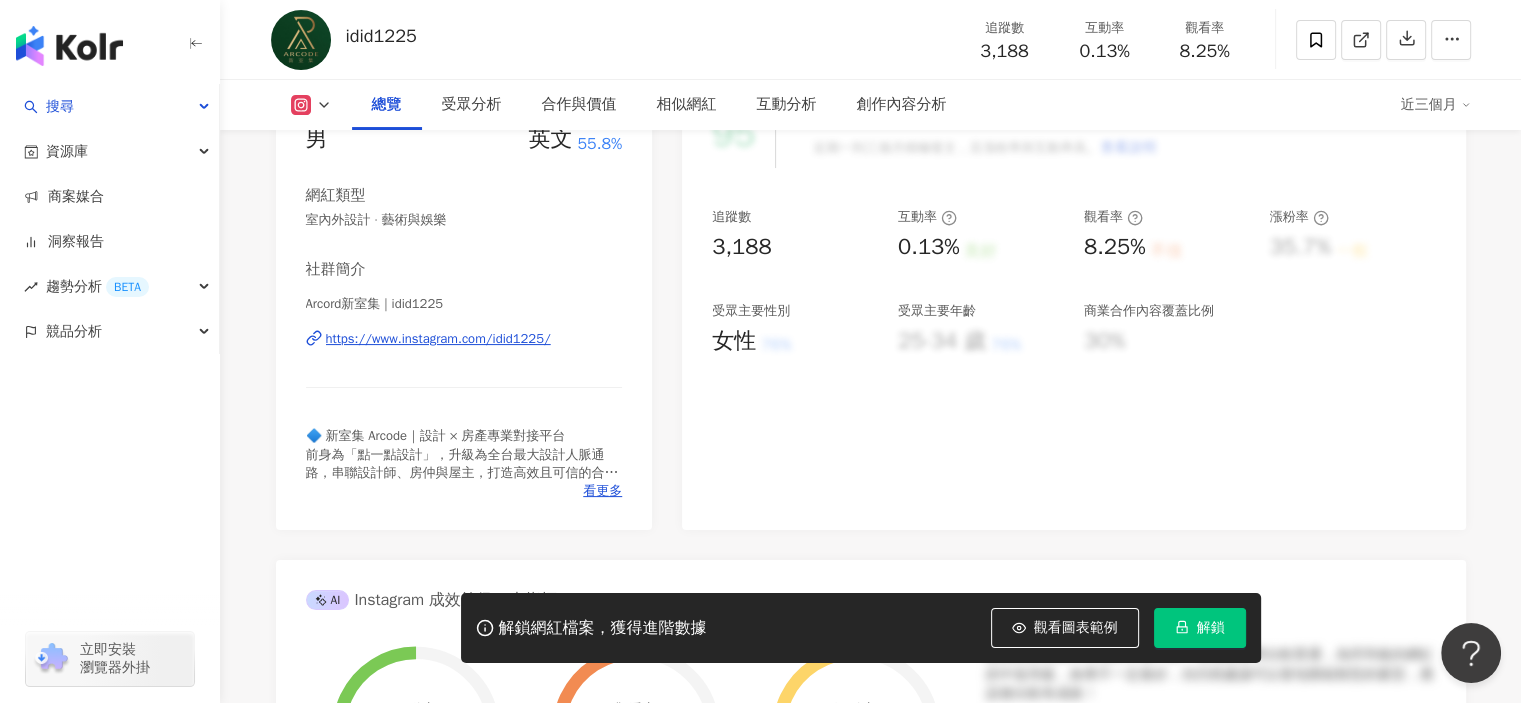 click on "https://www.instagram.com/idid1225/" at bounding box center [438, 339] 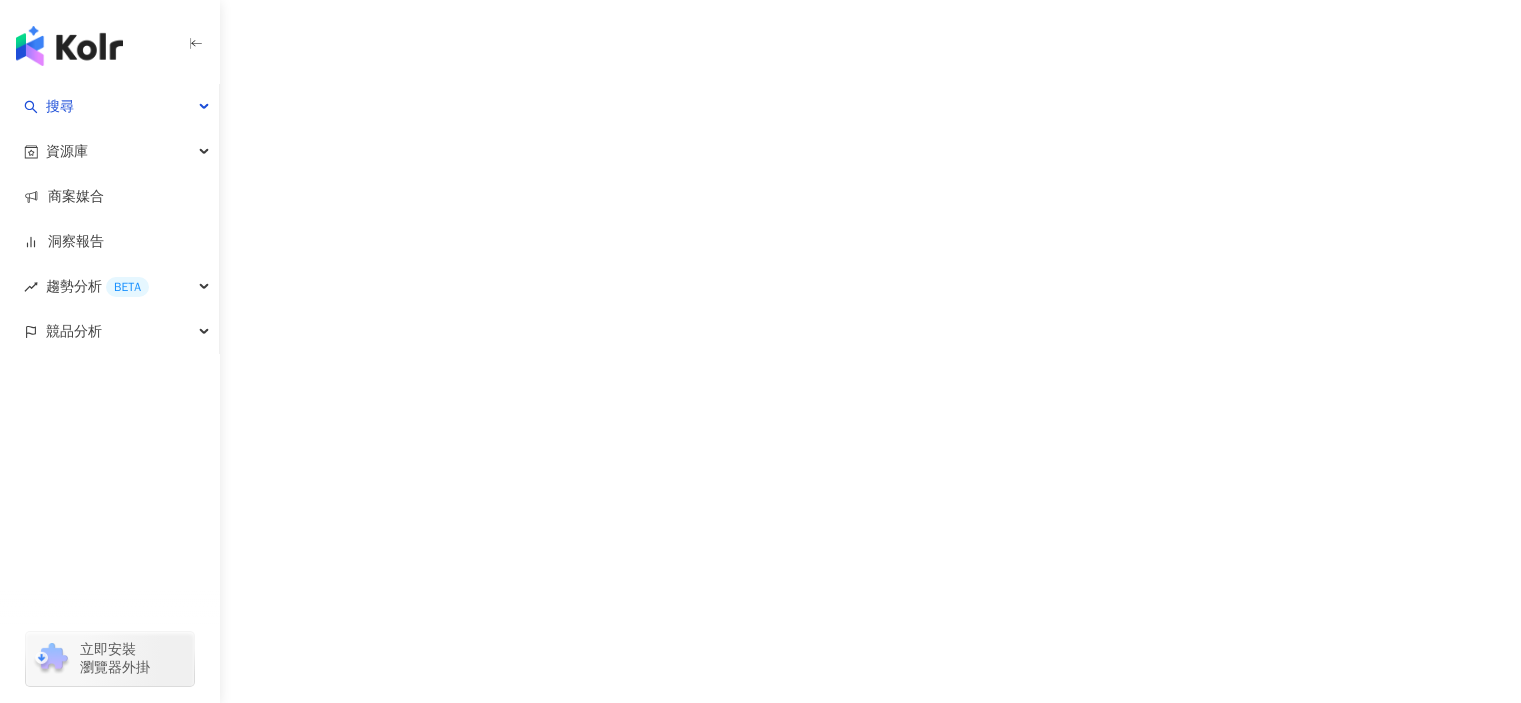 scroll, scrollTop: 0, scrollLeft: 0, axis: both 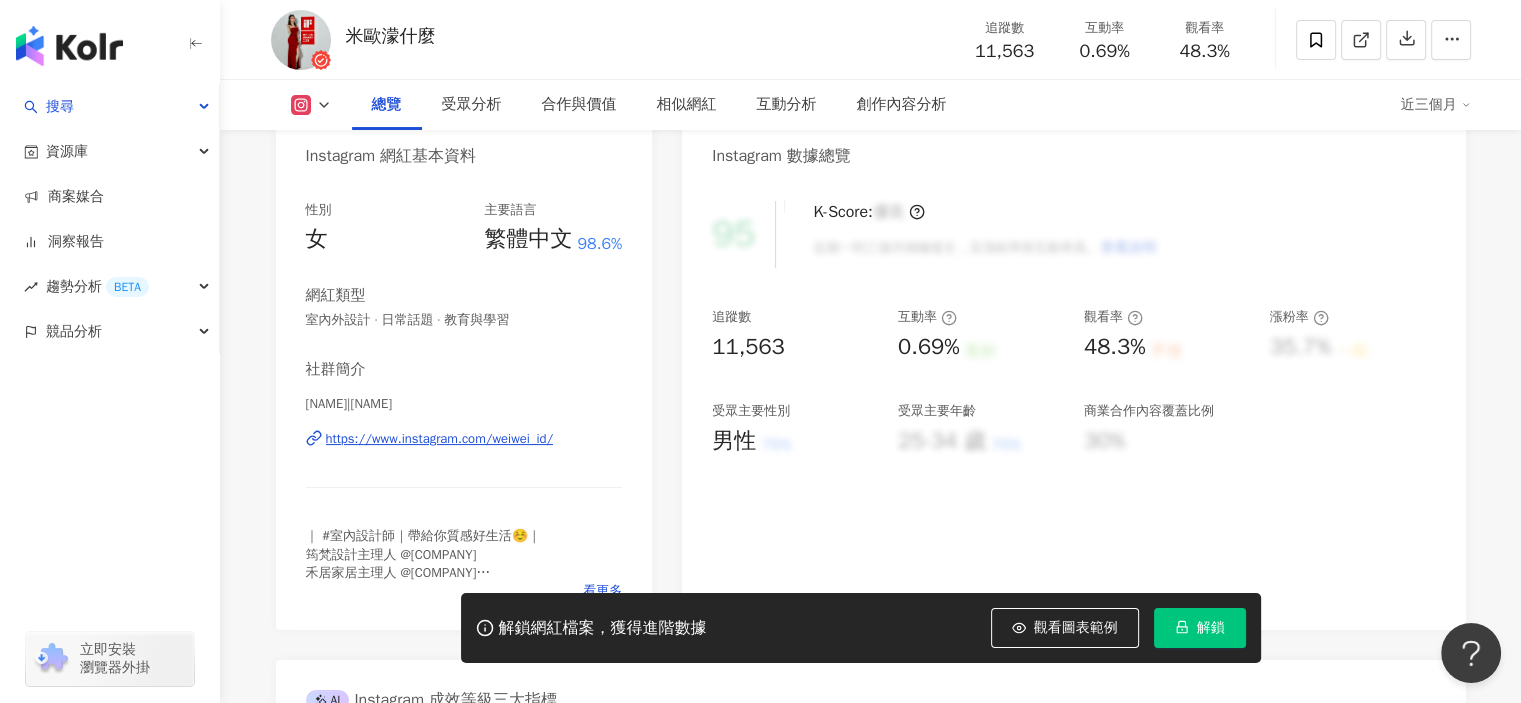 click on "https://www.instagram.com/weiwei_id/" at bounding box center (440, 439) 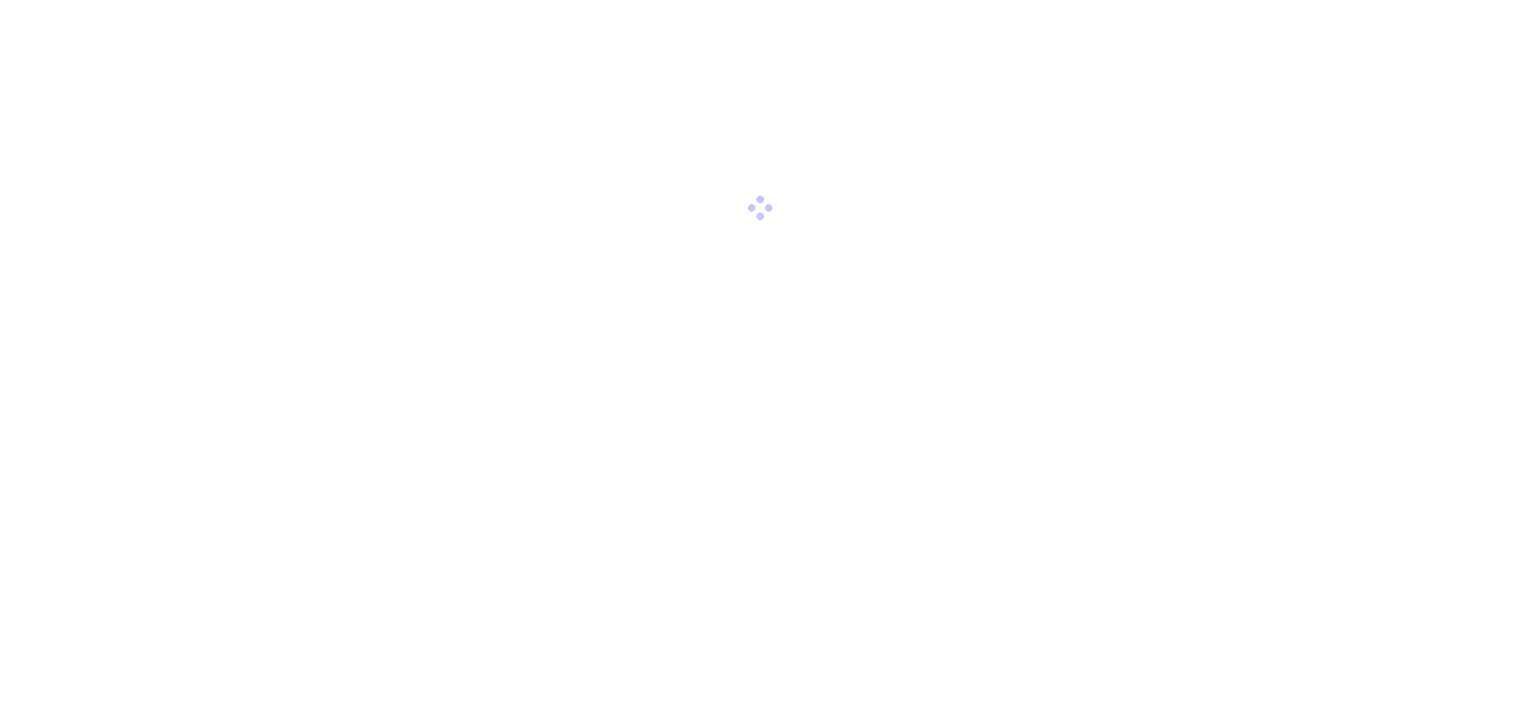 scroll, scrollTop: 0, scrollLeft: 0, axis: both 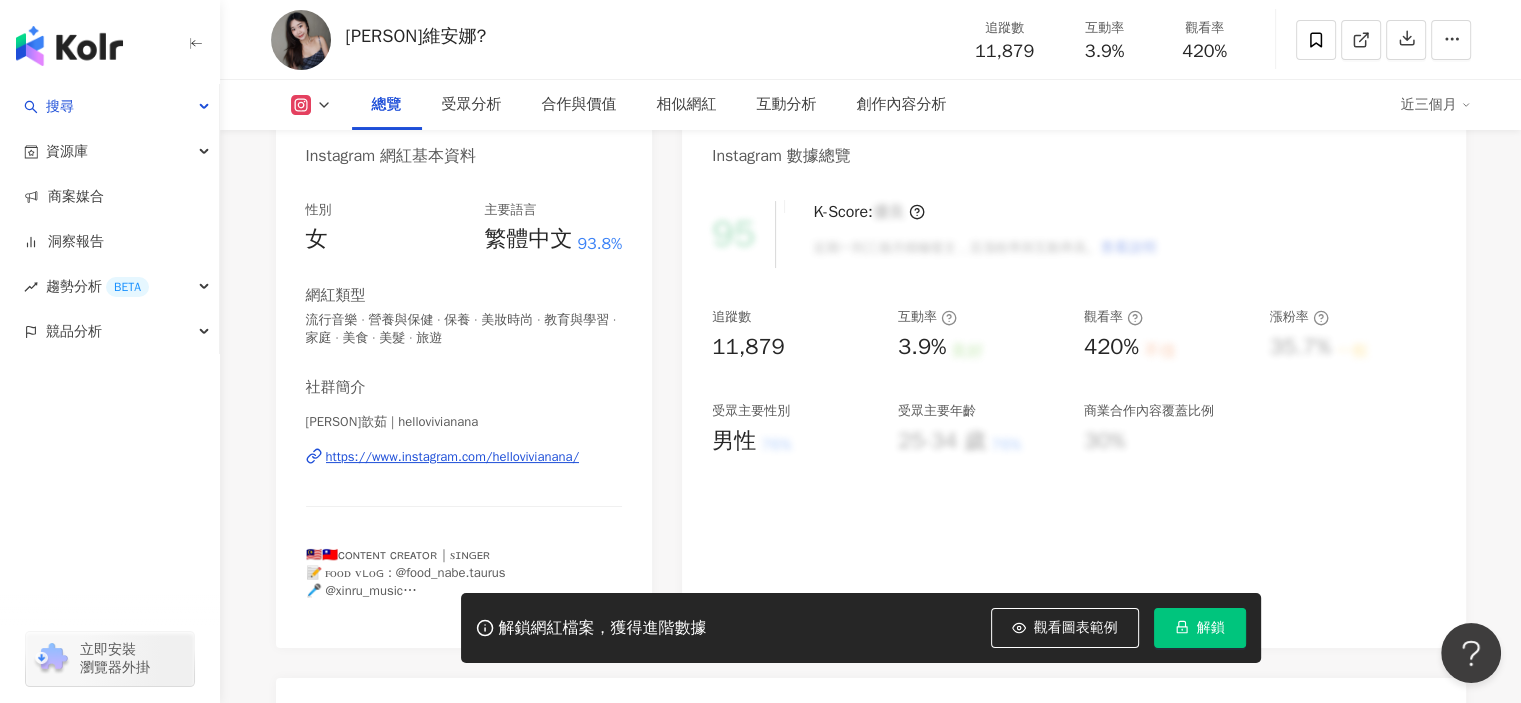 click on "https://www.instagram.com/hellovivianana/" at bounding box center [453, 457] 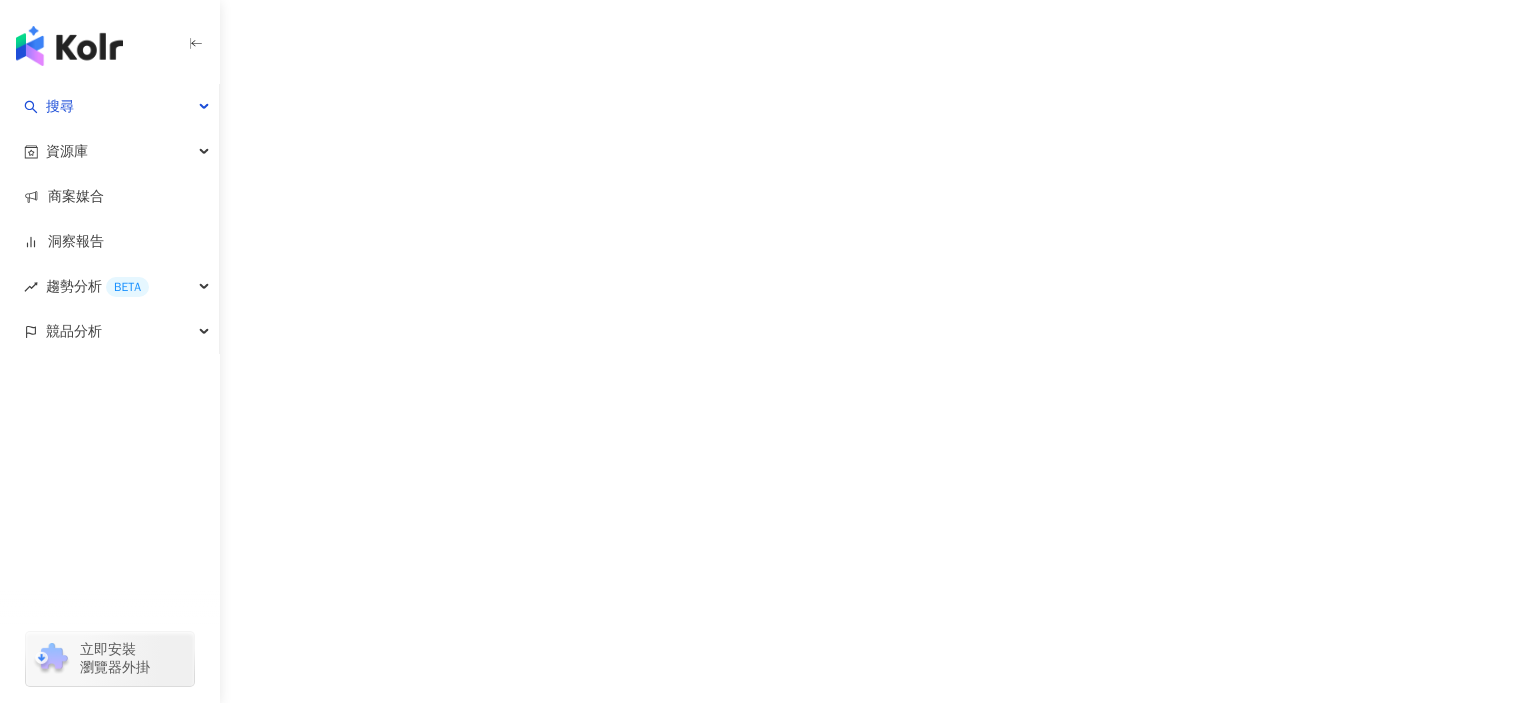scroll, scrollTop: 0, scrollLeft: 0, axis: both 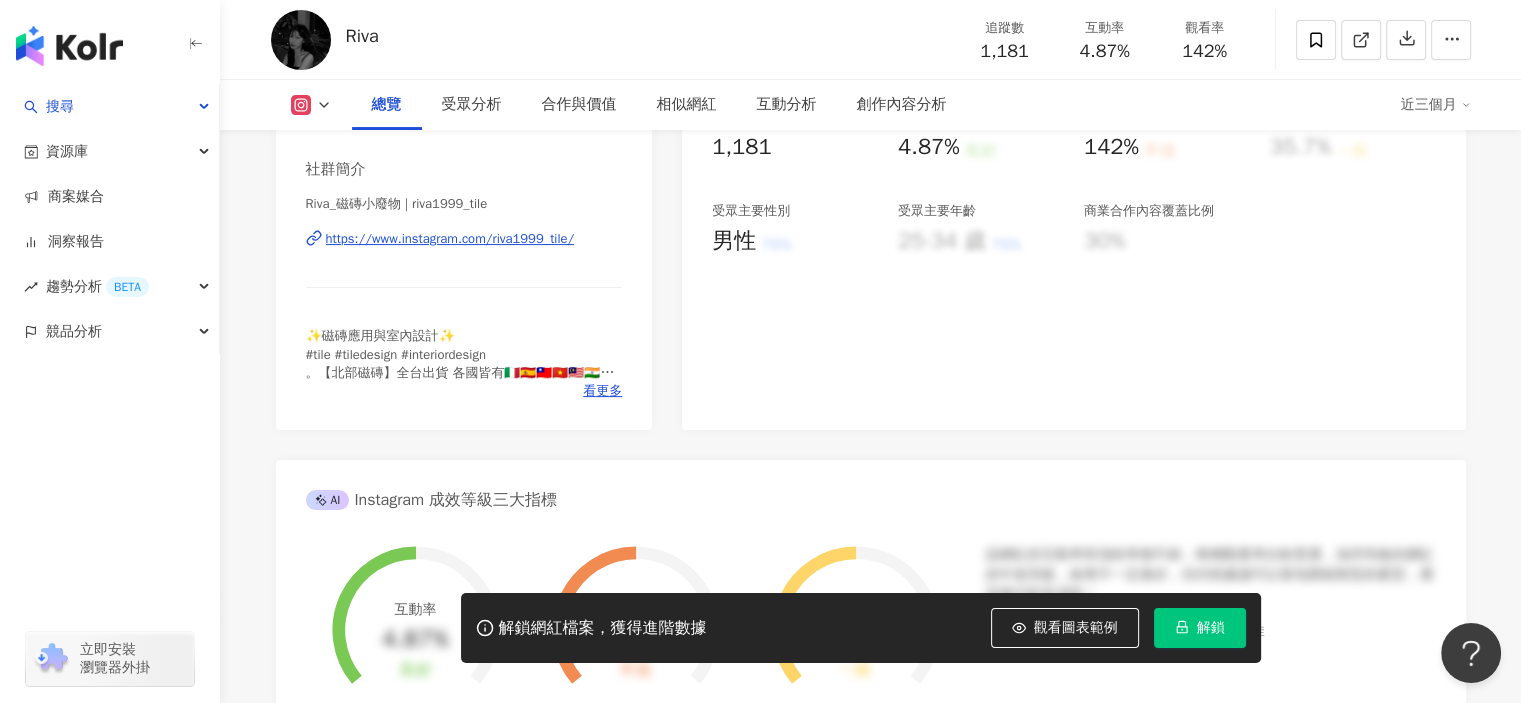 click on "https://www.instagram.com/riva1999_tile/" at bounding box center [450, 239] 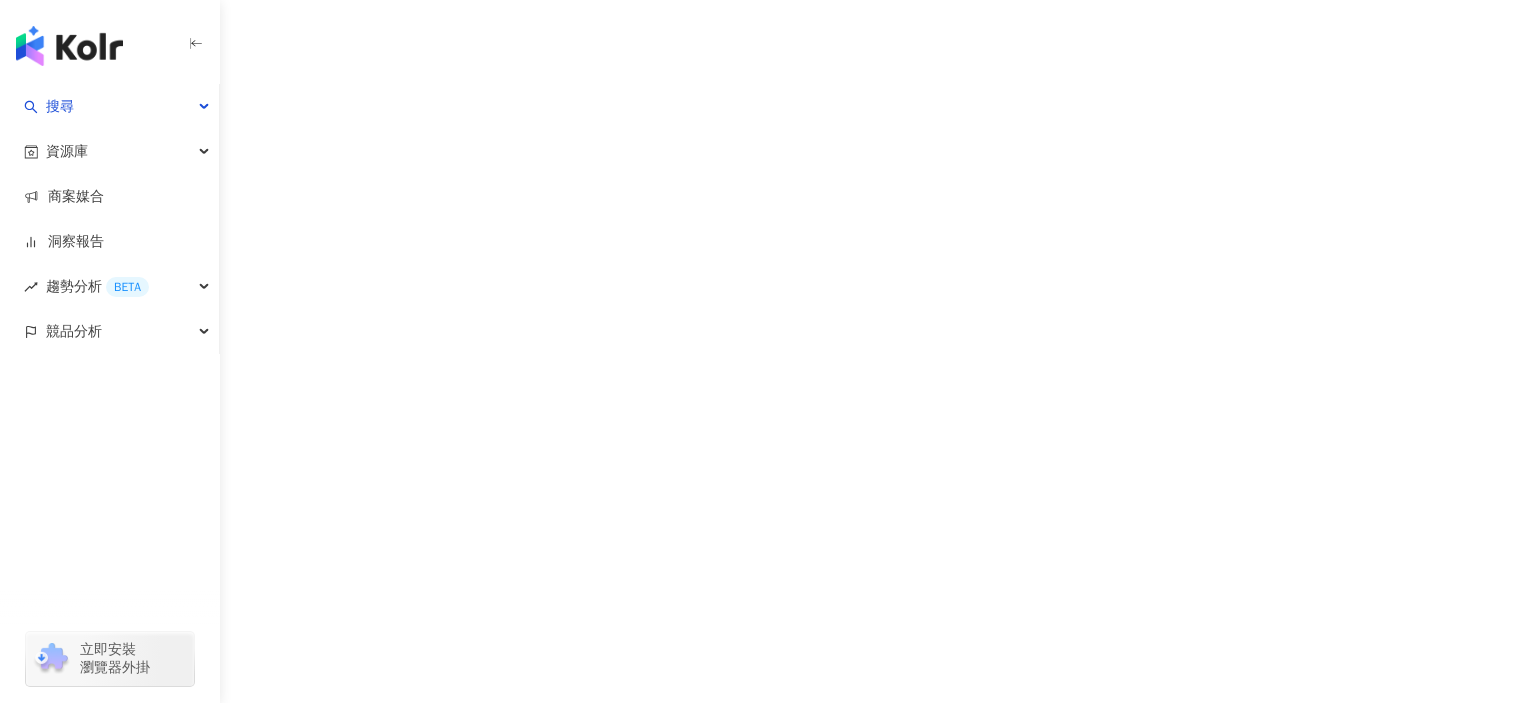 scroll, scrollTop: 0, scrollLeft: 0, axis: both 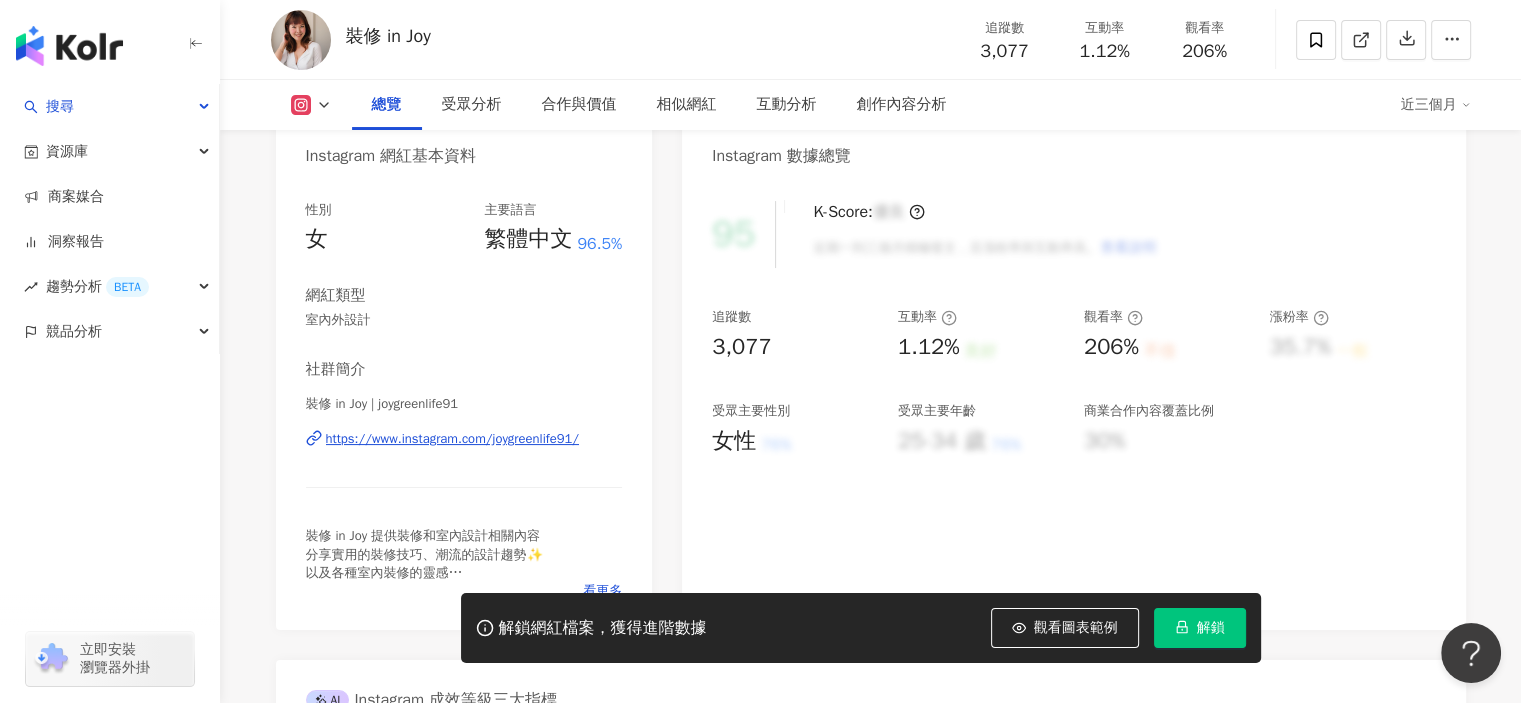 click on "https://www.instagram.com/joygreenlife91/" at bounding box center [452, 439] 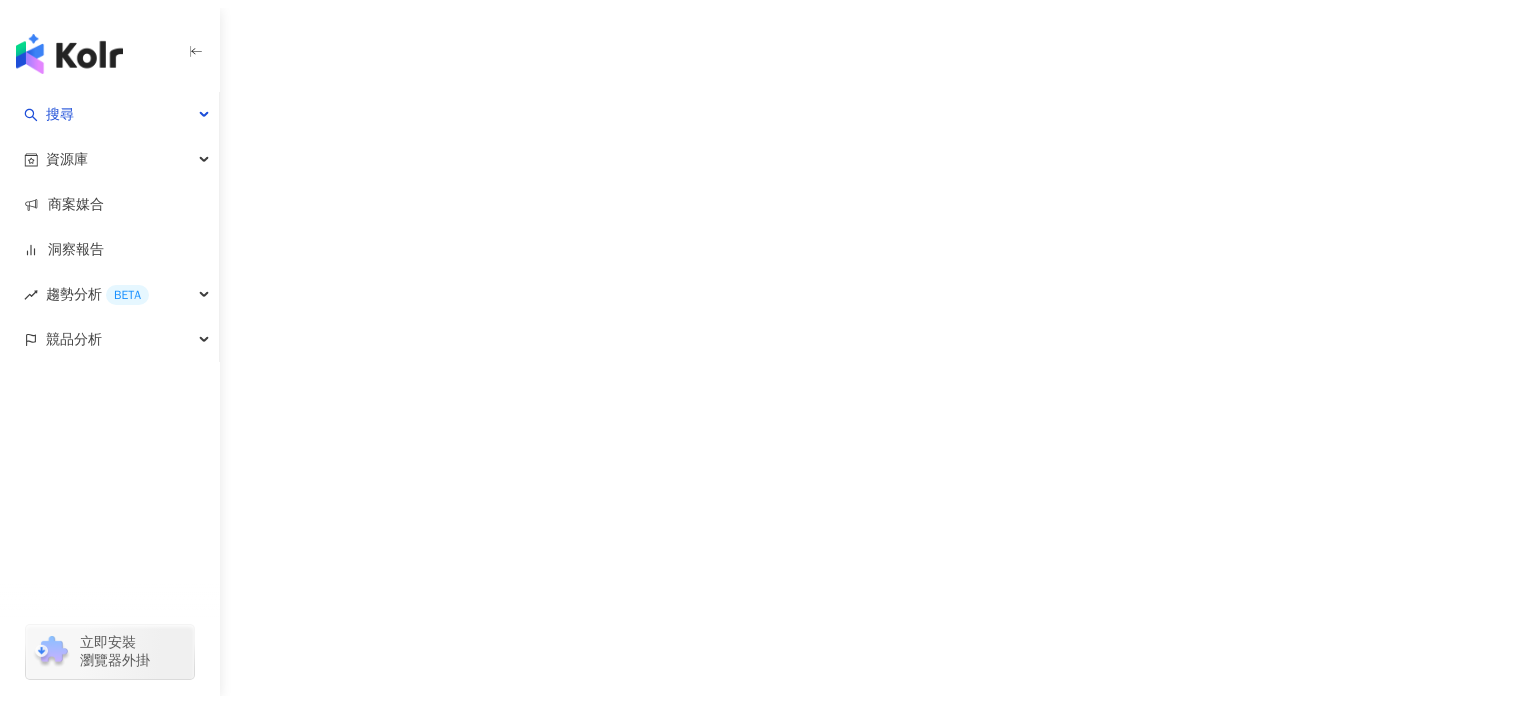 scroll, scrollTop: 0, scrollLeft: 0, axis: both 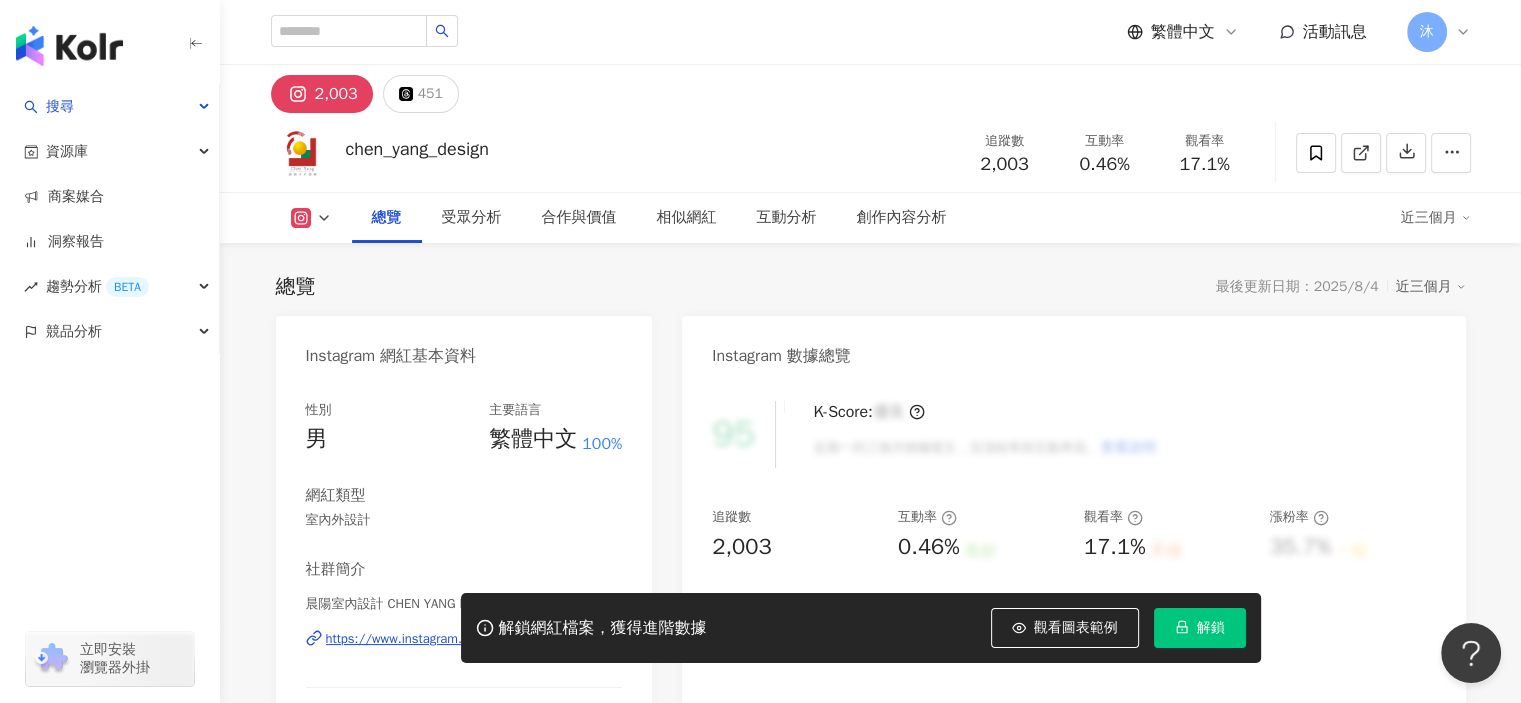 click on "https://www.instagram.com/chen_yang_design/" at bounding box center (464, 639) 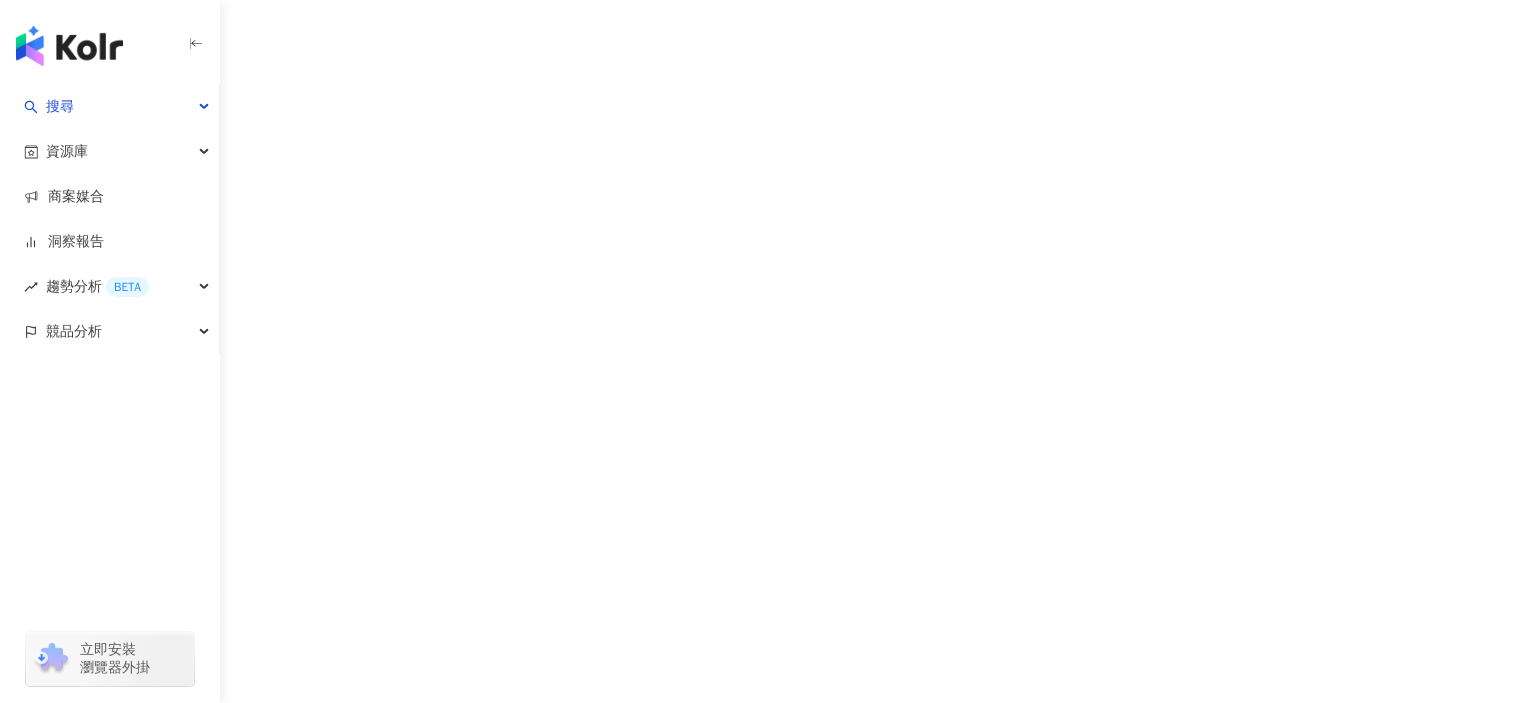 scroll, scrollTop: 0, scrollLeft: 0, axis: both 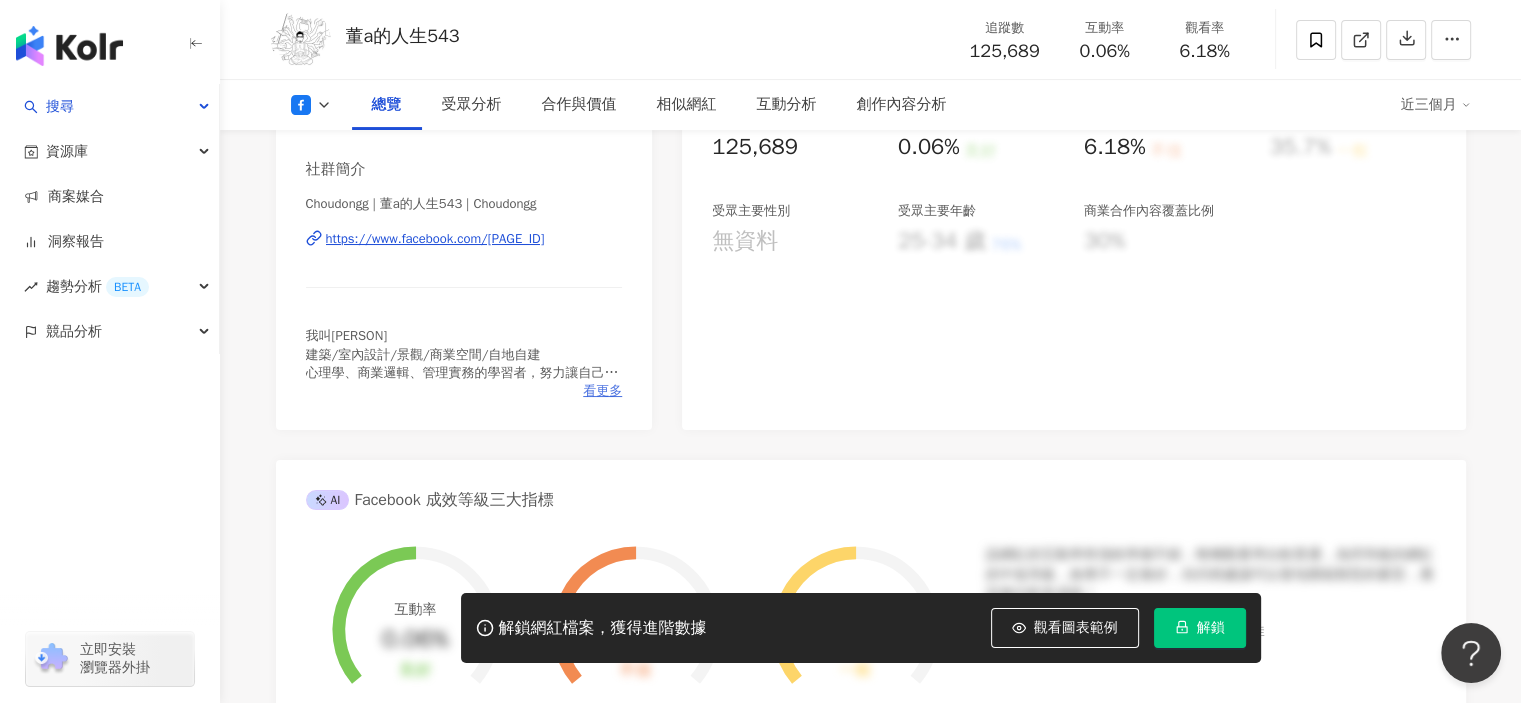 click on "看更多" at bounding box center (602, 391) 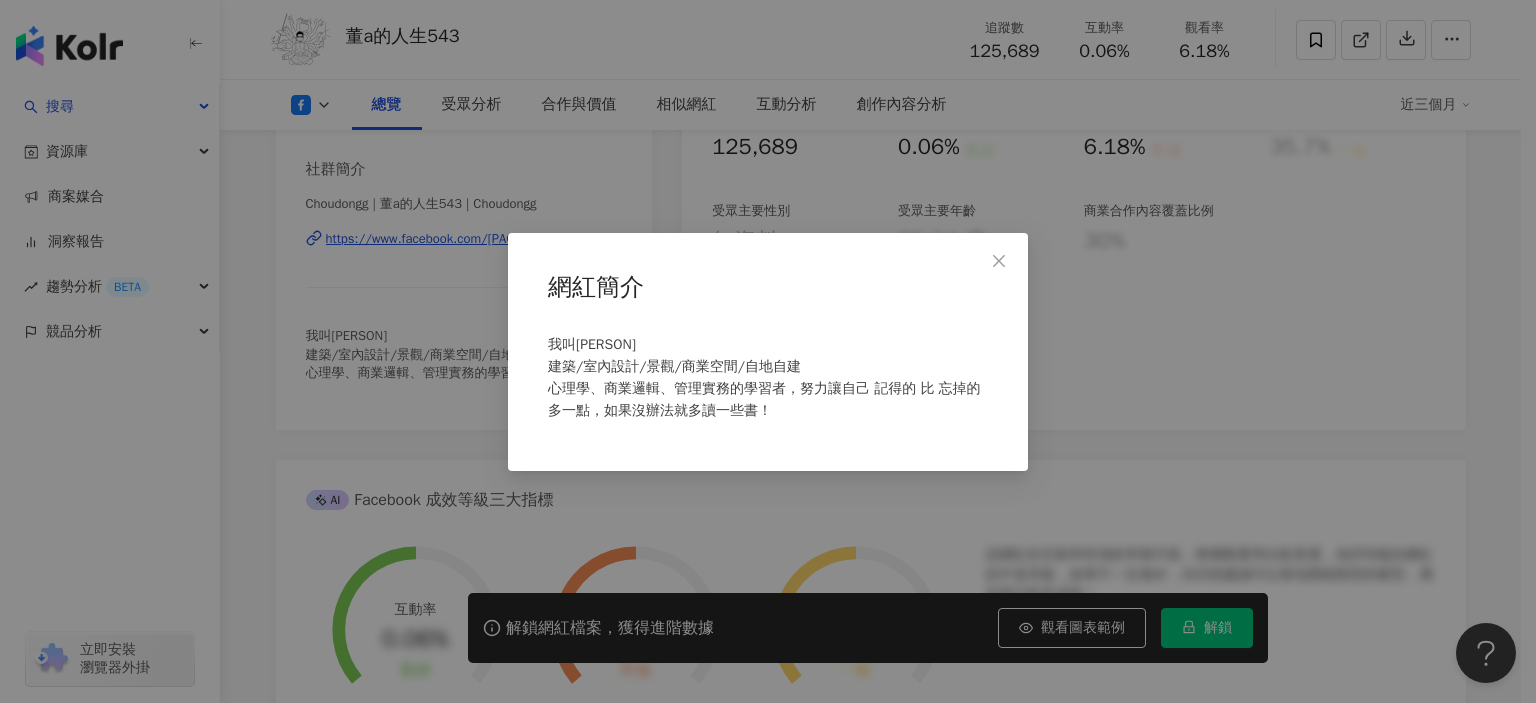 click on "我叫[PERSON]
建築/室內設計/景觀/商業空間/自地自建
心理學、商業邏輯、管理實務的學習者，努力讓自己 記得的 比 忘掉的 多一點，如果沒辦法就多讀一些書！" at bounding box center (768, 351) 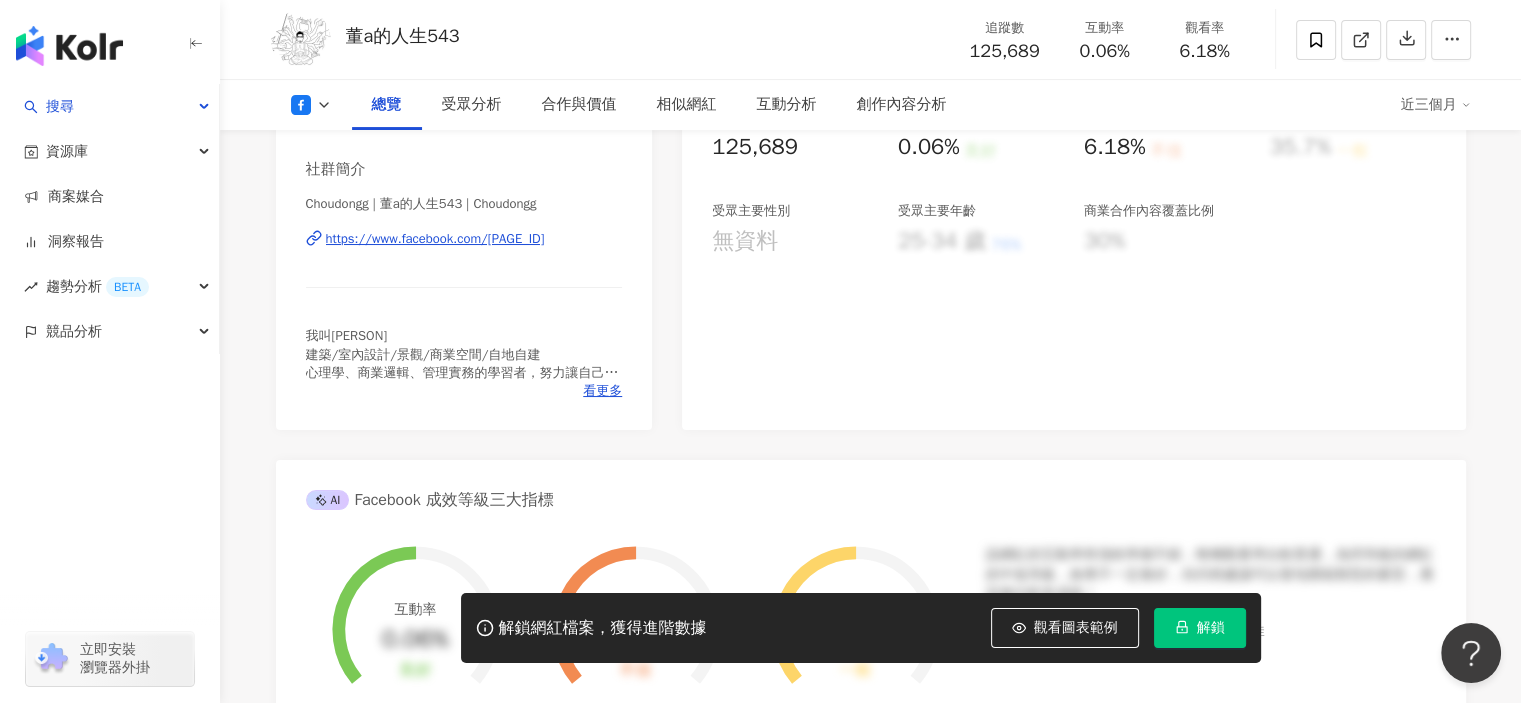 click on "https://www.facebook.com/499211640114012" at bounding box center [435, 239] 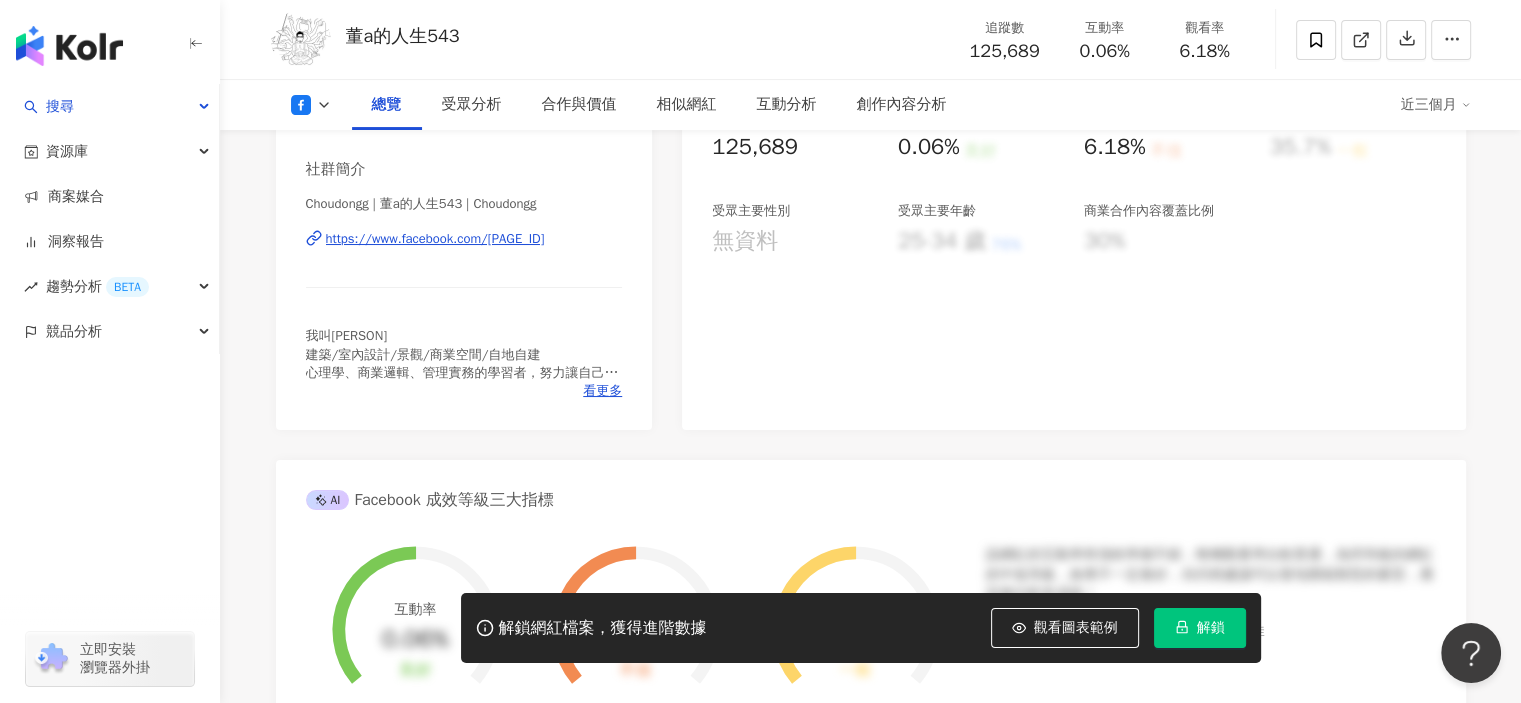 click on "https://www.facebook.com/499211640114012" at bounding box center (435, 239) 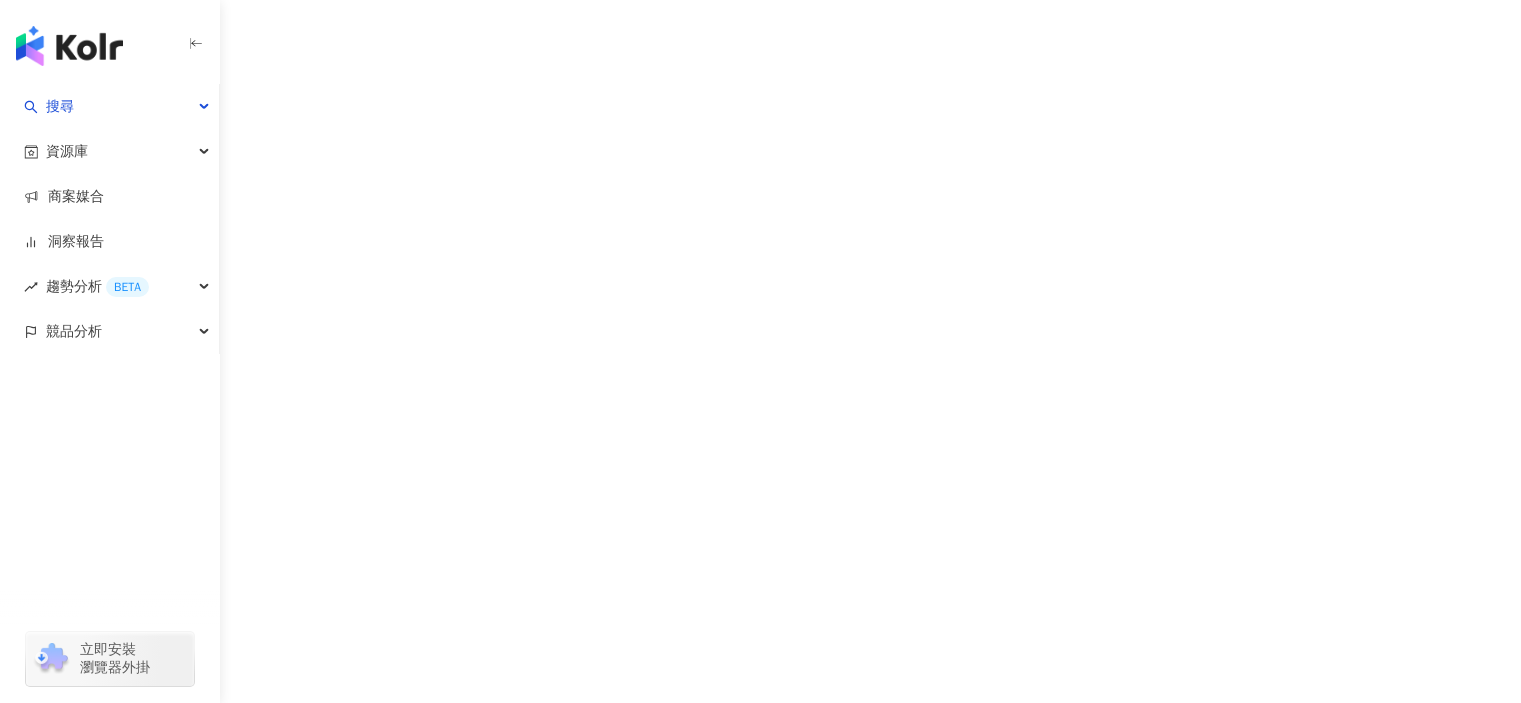 scroll, scrollTop: 0, scrollLeft: 0, axis: both 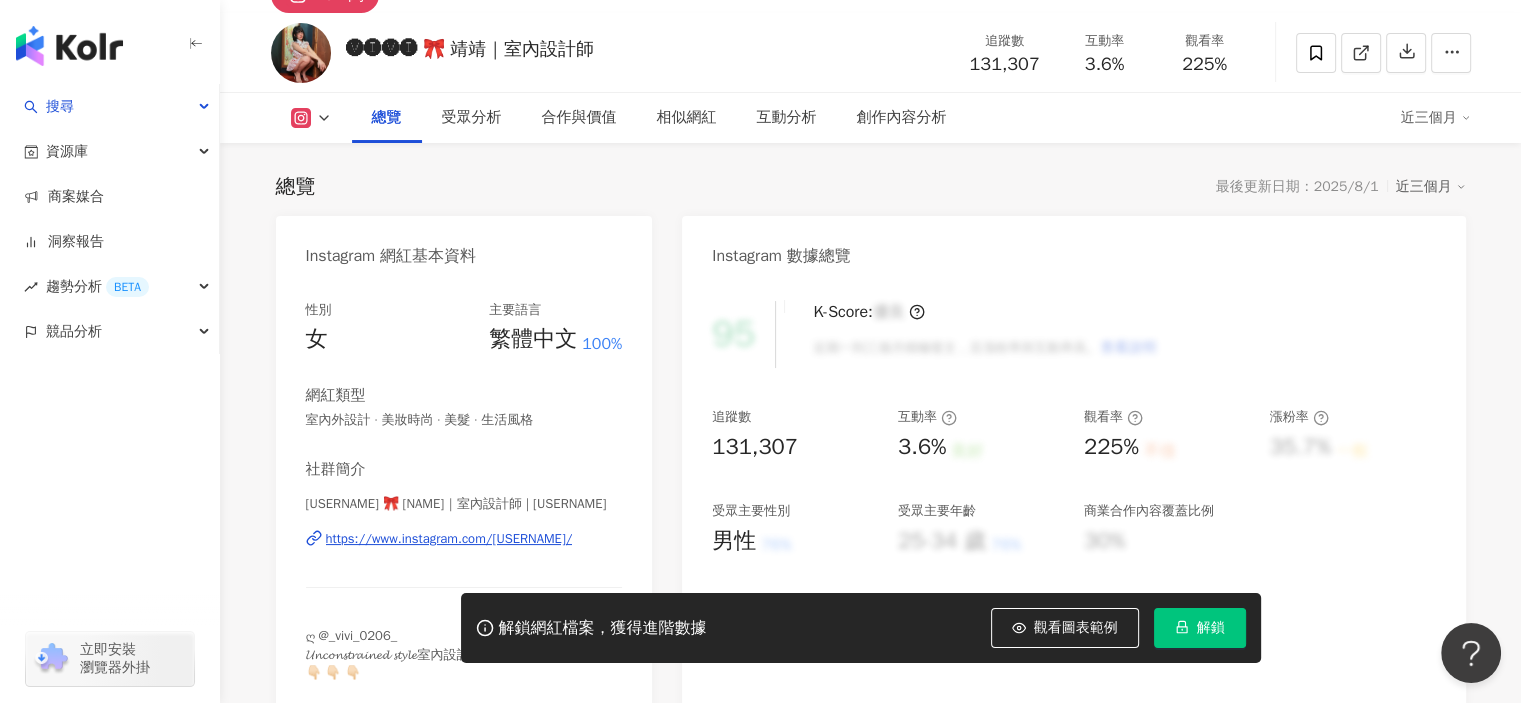 click on "https://www.instagram.com/vivi_0206_/" at bounding box center [449, 539] 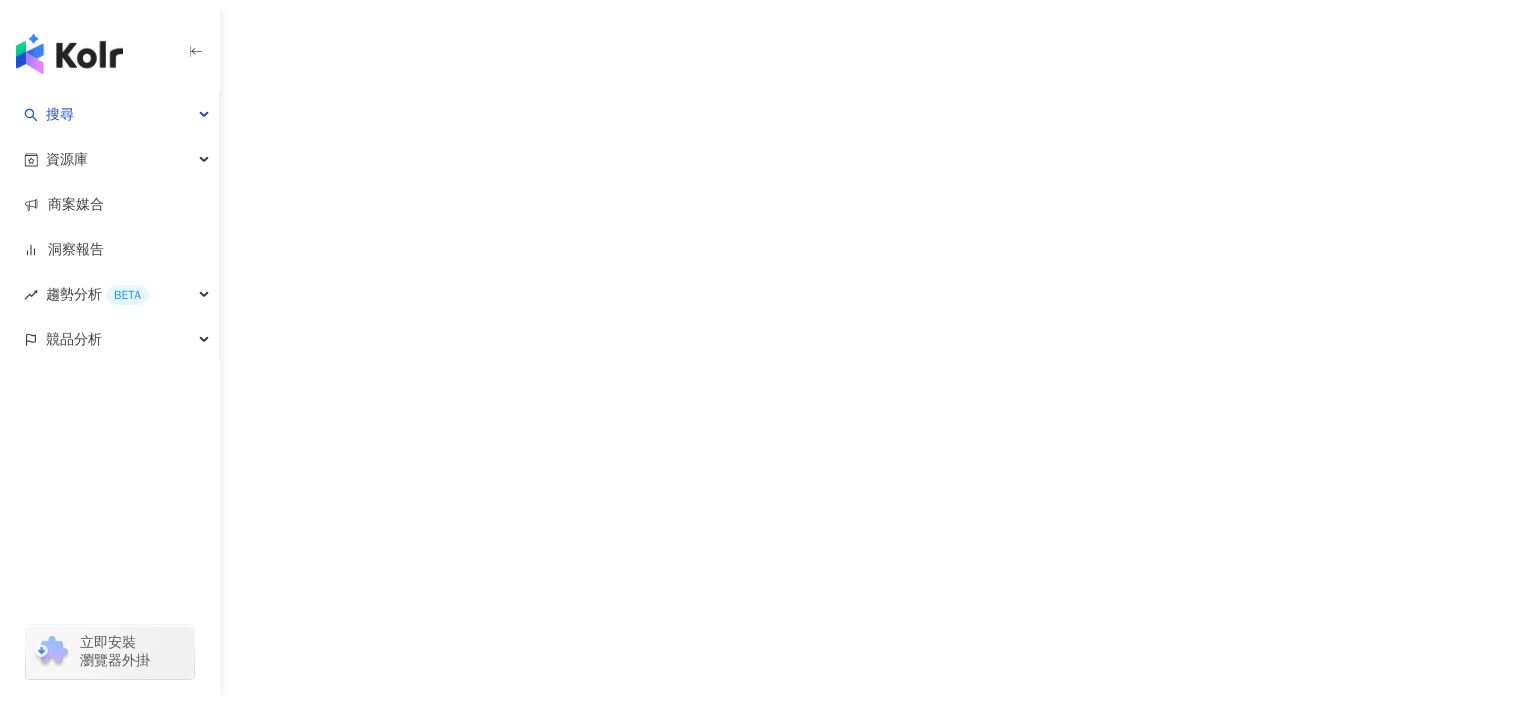scroll, scrollTop: 0, scrollLeft: 0, axis: both 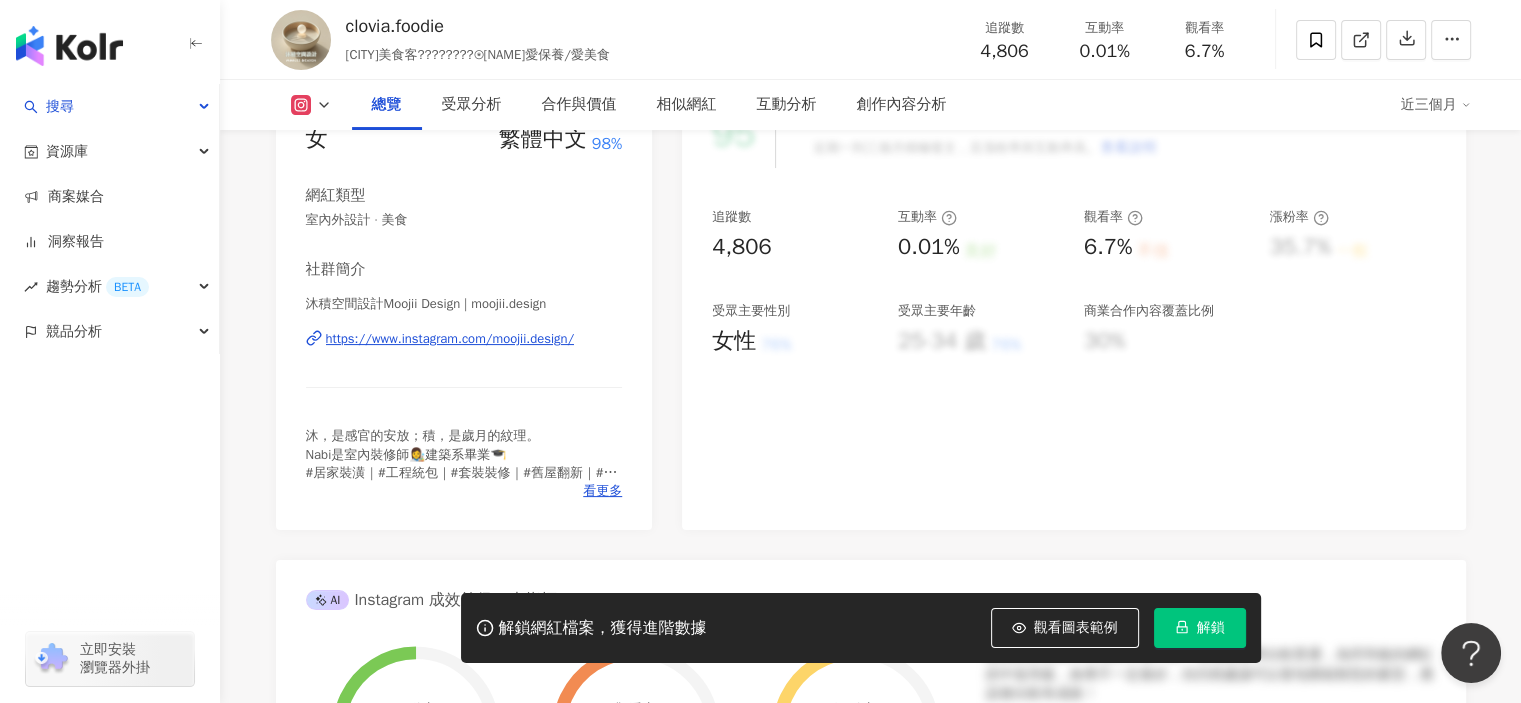 click on "https://www.instagram.com/moojii.design/" at bounding box center (450, 339) 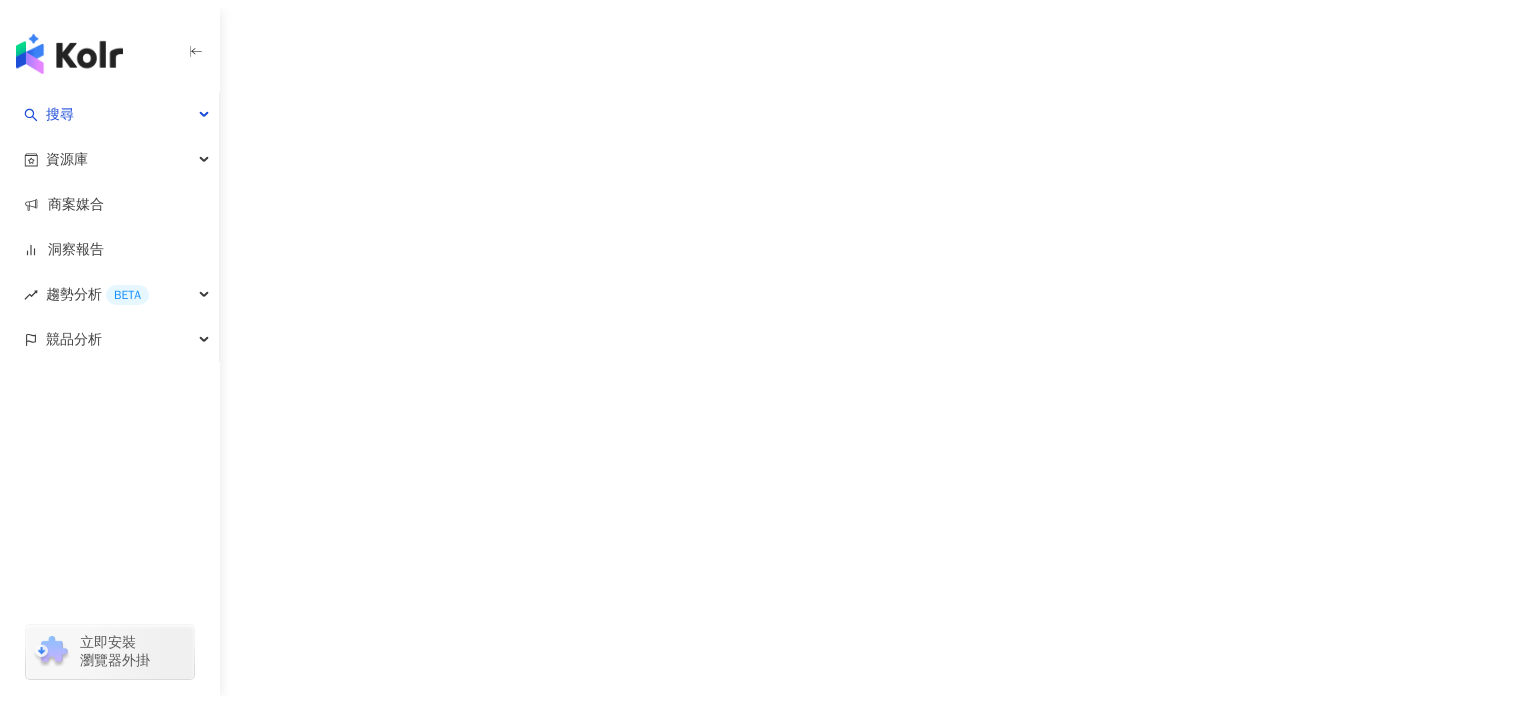 scroll, scrollTop: 0, scrollLeft: 0, axis: both 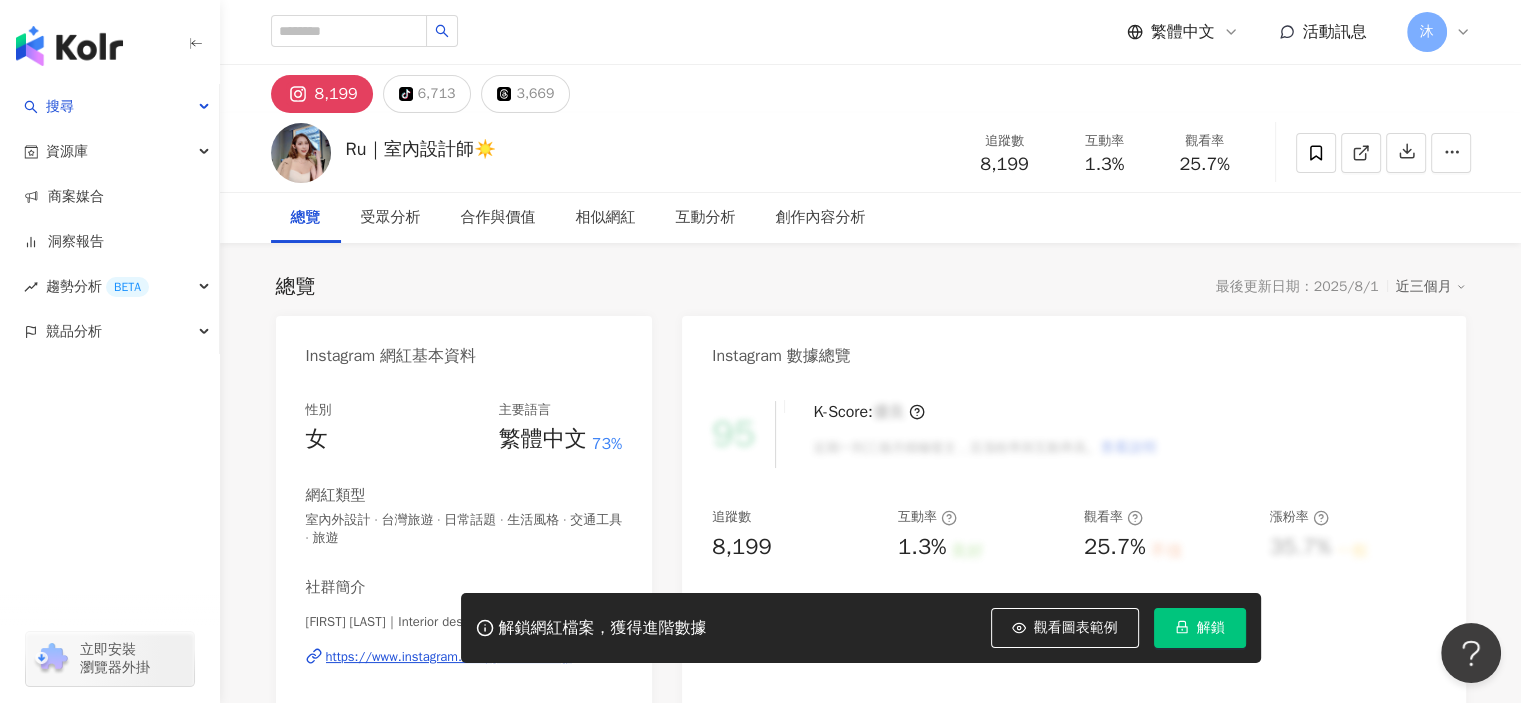 drag, startPoint x: 674, startPoint y: 478, endPoint x: 504, endPoint y: 461, distance: 170.84789 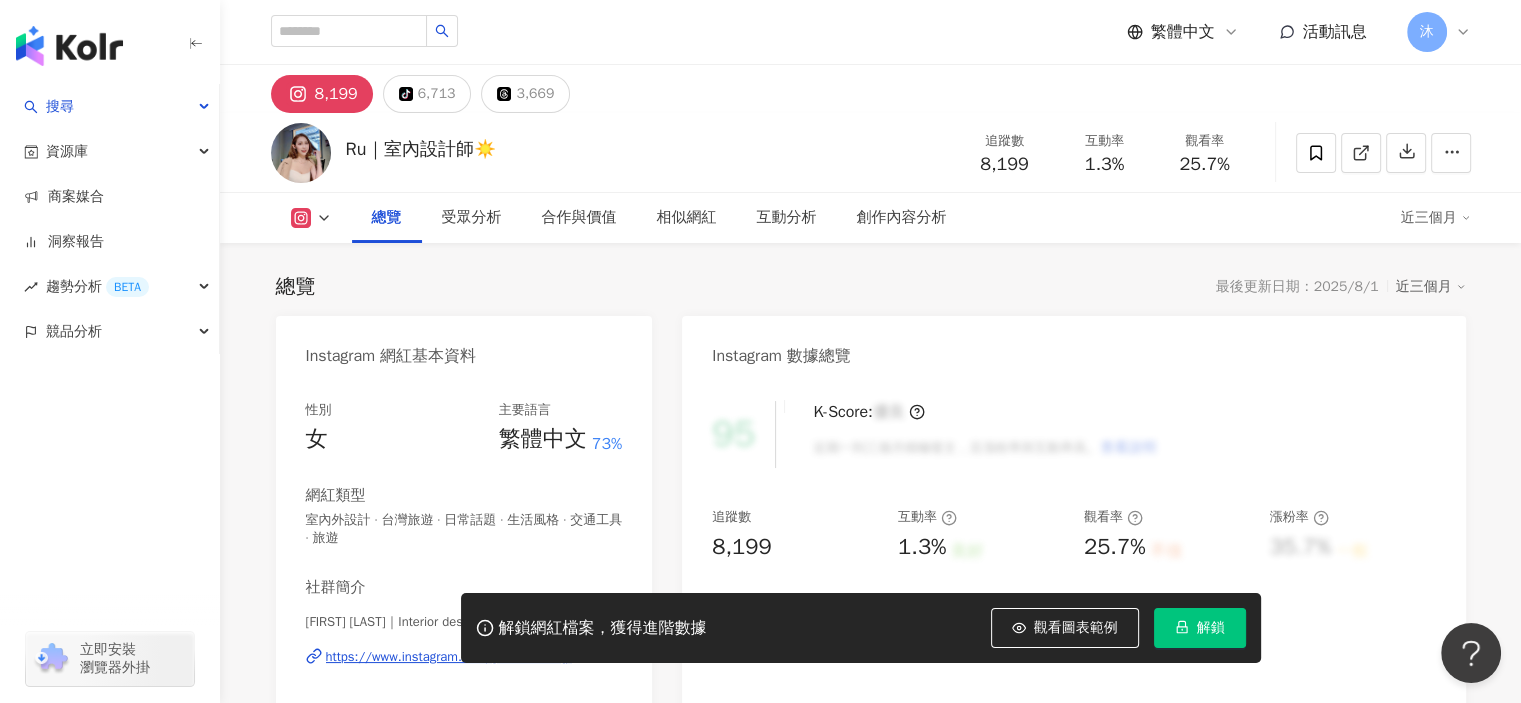 scroll, scrollTop: 200, scrollLeft: 0, axis: vertical 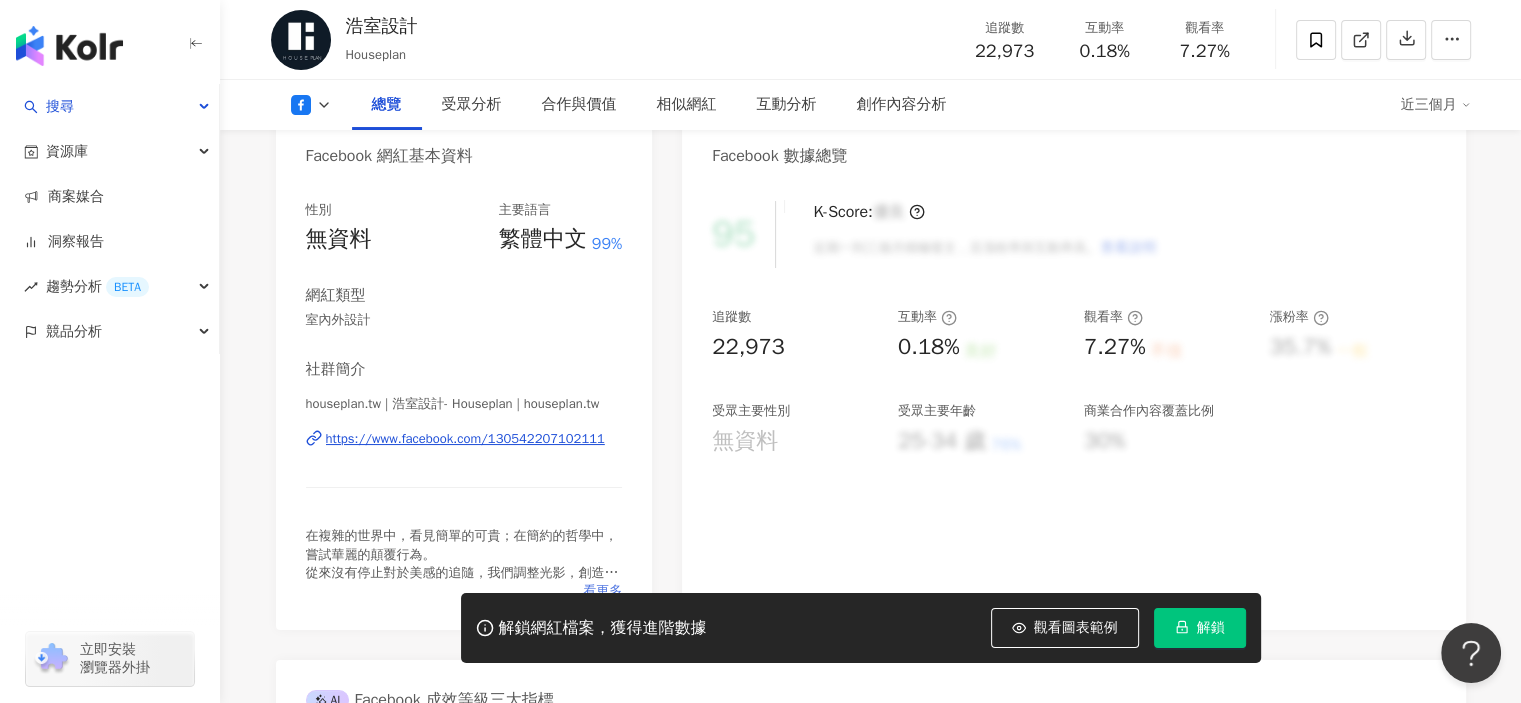 click on "看更多" at bounding box center (602, 591) 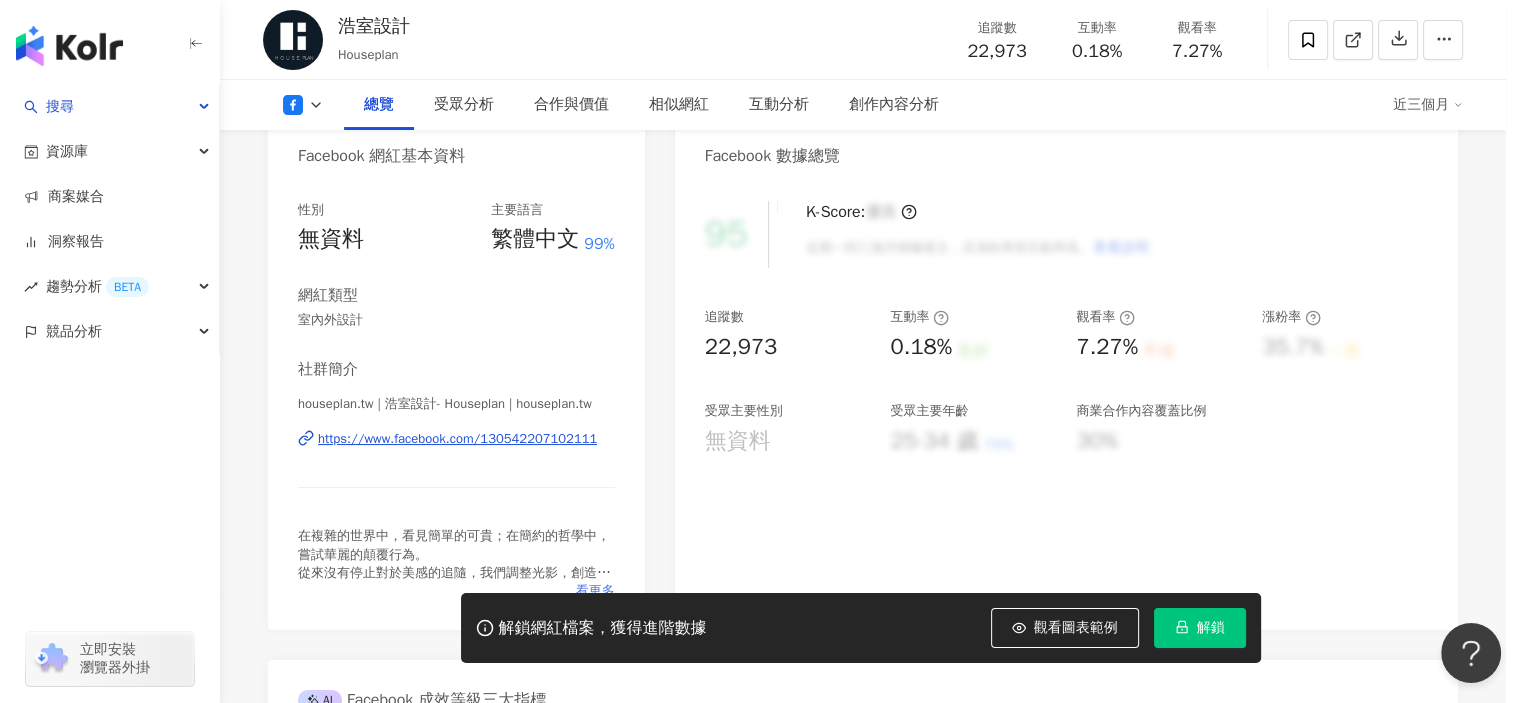 scroll, scrollTop: 400, scrollLeft: 0, axis: vertical 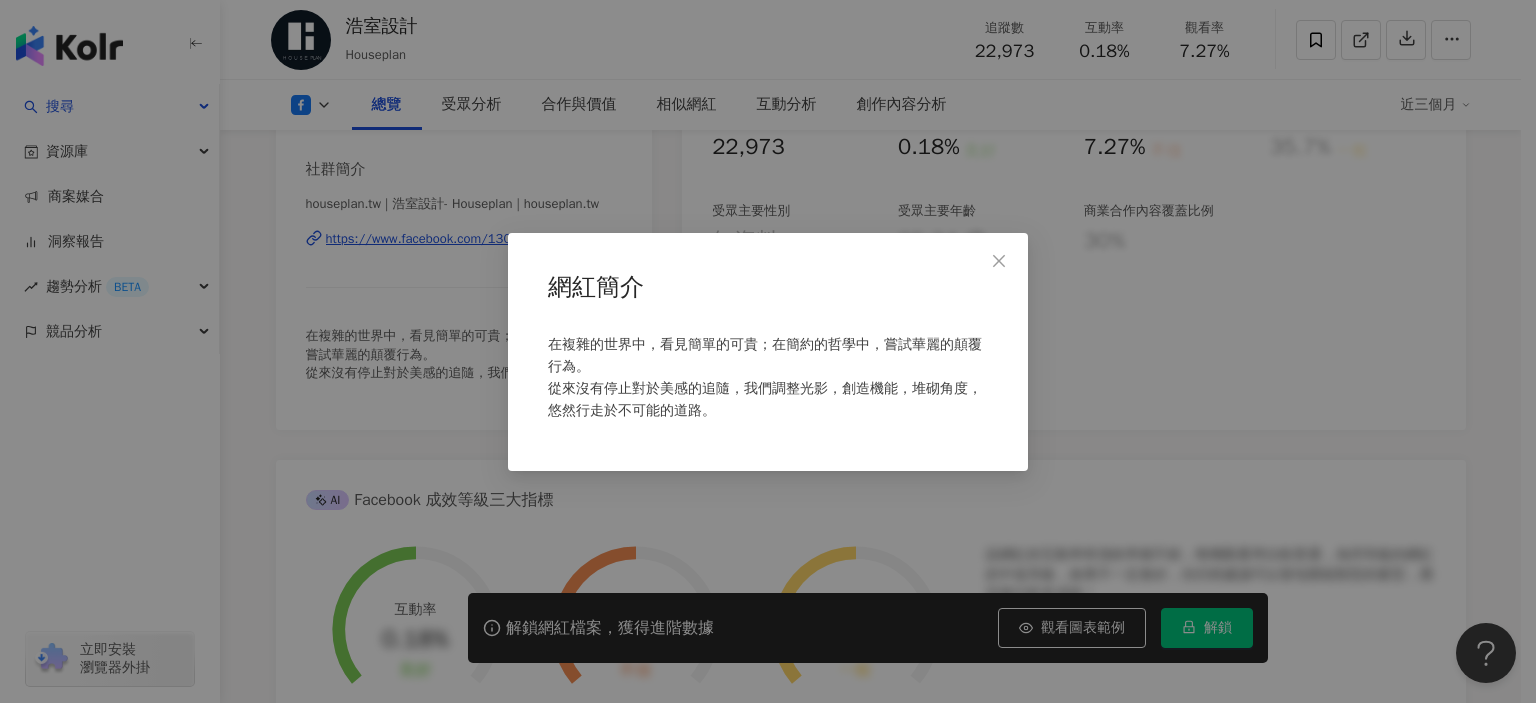 click on "網紅簡介 在複雜的世界中，看見簡單的可貴；在簡約的哲學中，嘗試華麗的顛覆行為。
從來沒有停止對於美感的追隨，我們調整光影，創造機能，堆砌角度，悠然行走於不可能的道路。" at bounding box center (768, 351) 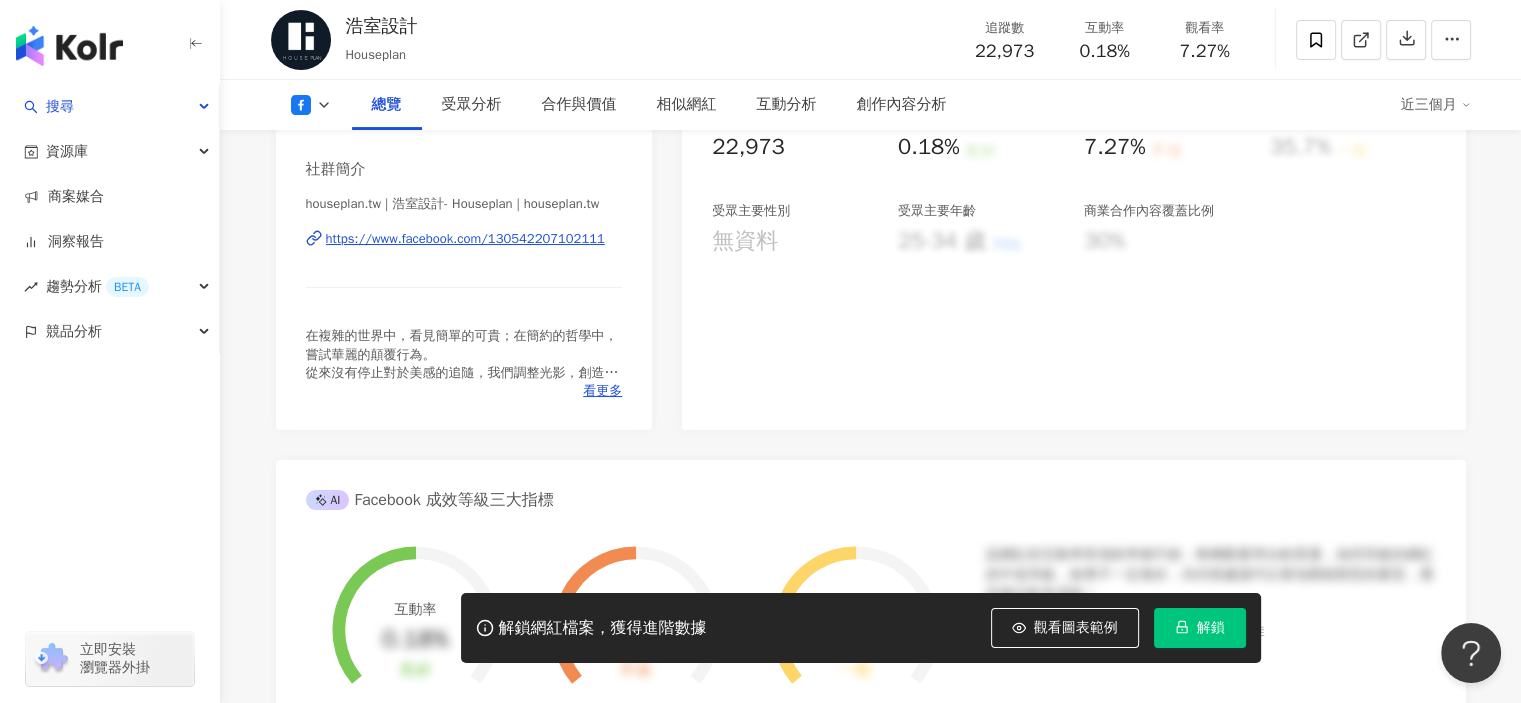 click on "https://www.facebook.com/130542207102111" at bounding box center [465, 239] 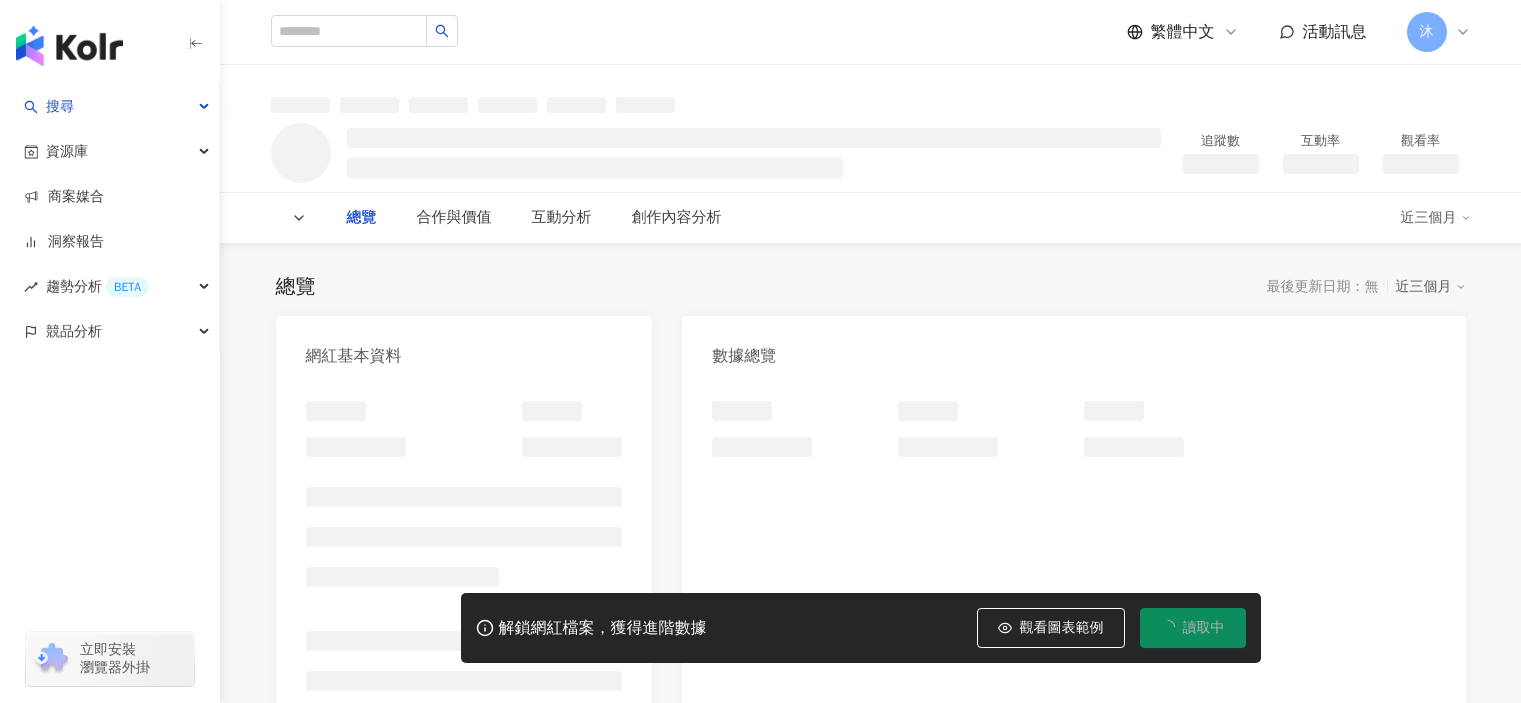scroll, scrollTop: 0, scrollLeft: 0, axis: both 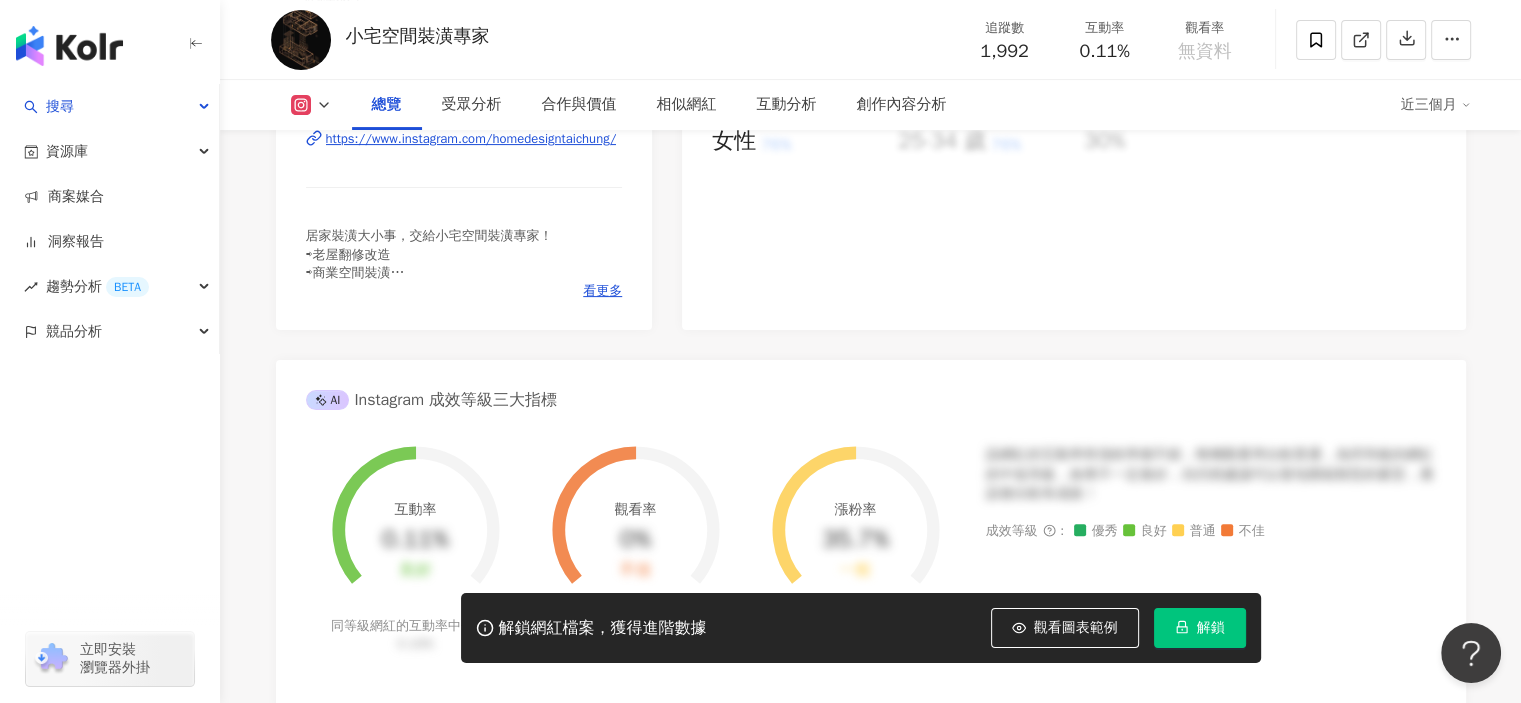 click on "https://www.instagram.com/homedesigntaichung/" at bounding box center [471, 139] 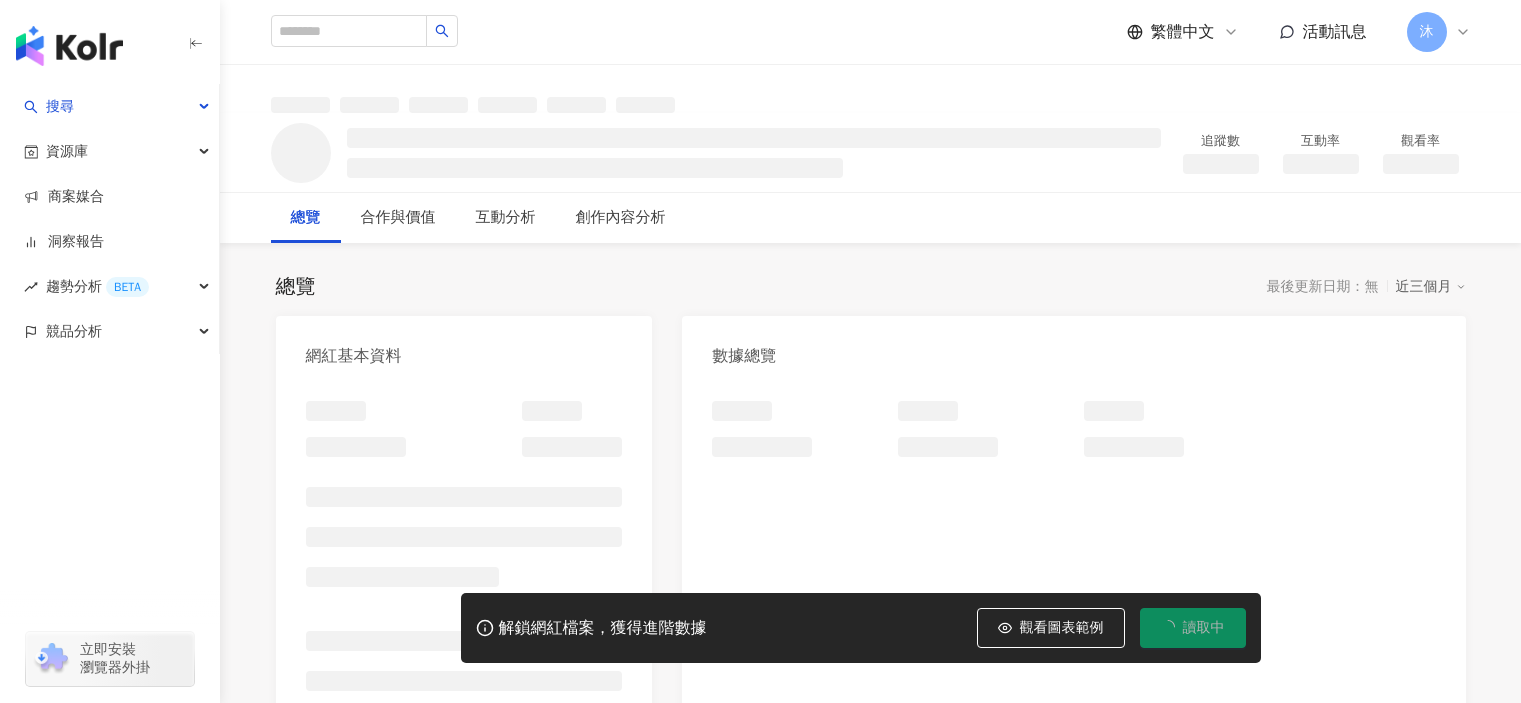 scroll, scrollTop: 0, scrollLeft: 0, axis: both 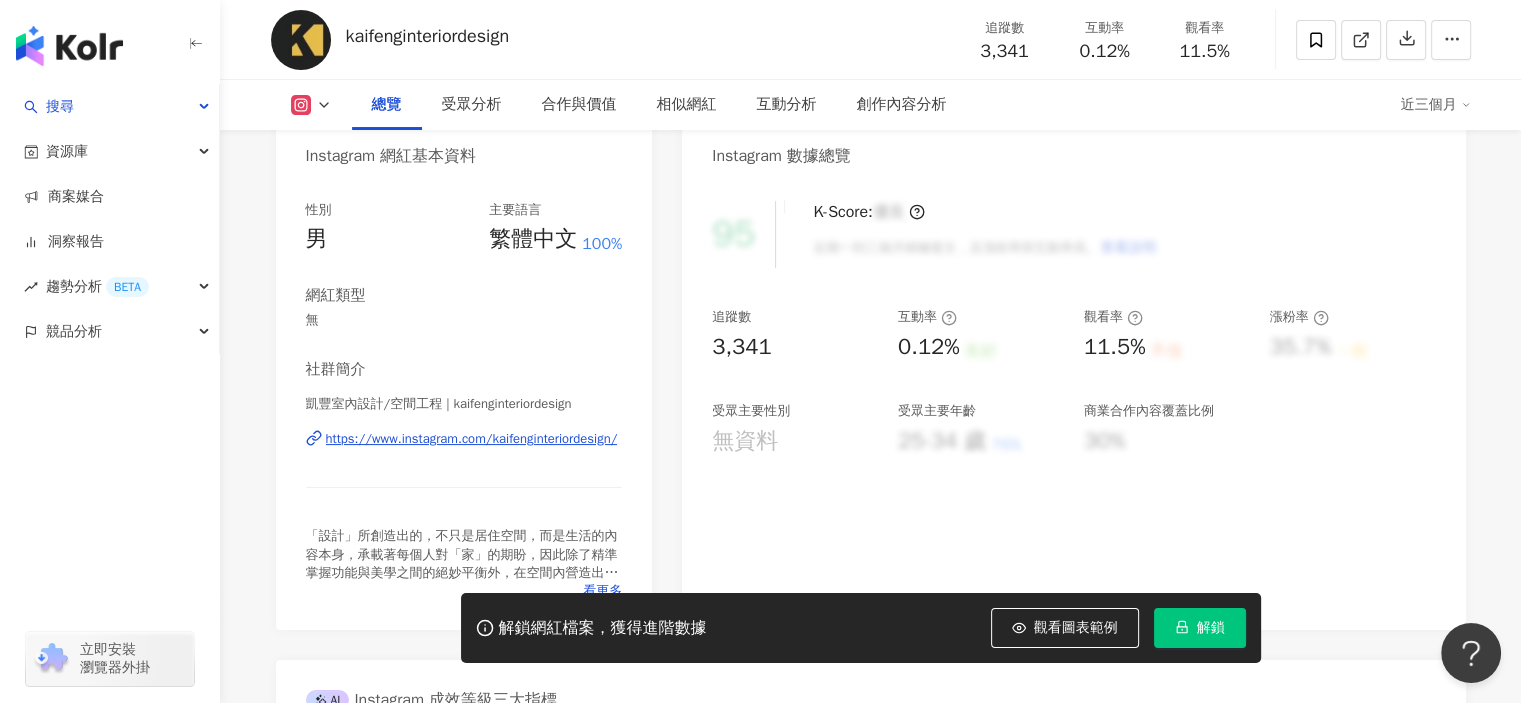 click on "https://www.instagram.com/kaifenginteriordesign/" at bounding box center (472, 439) 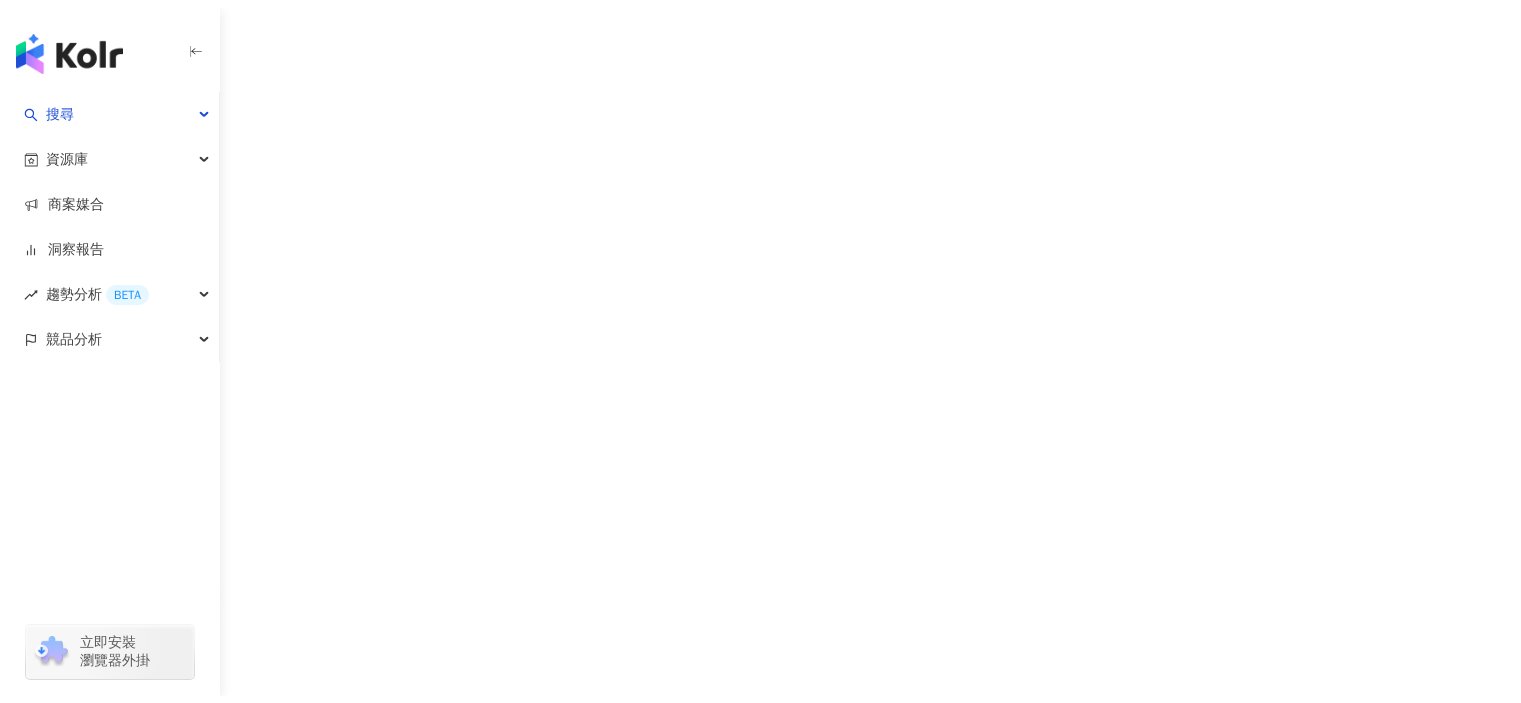 scroll, scrollTop: 0, scrollLeft: 0, axis: both 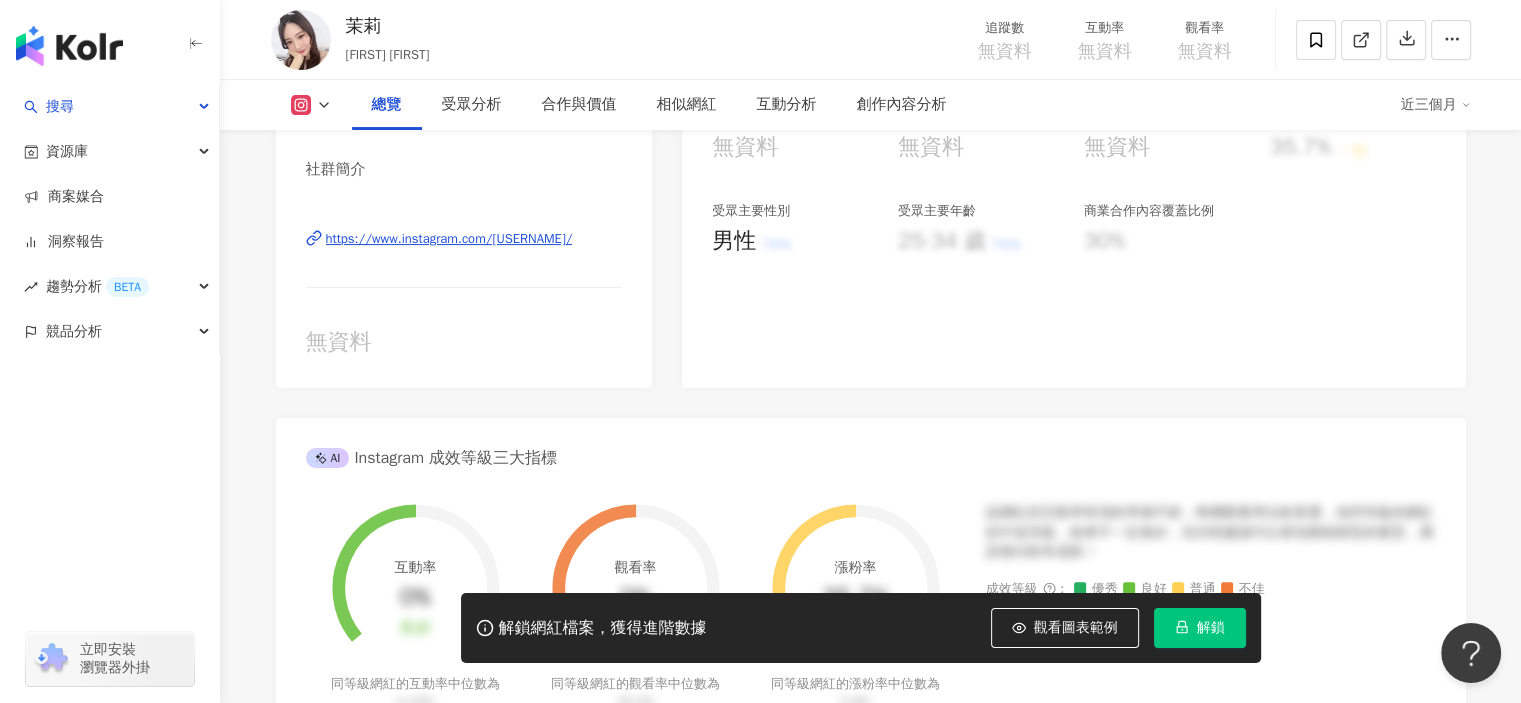 click on "https://www.instagram.com/xoxojasminedai/" at bounding box center (449, 239) 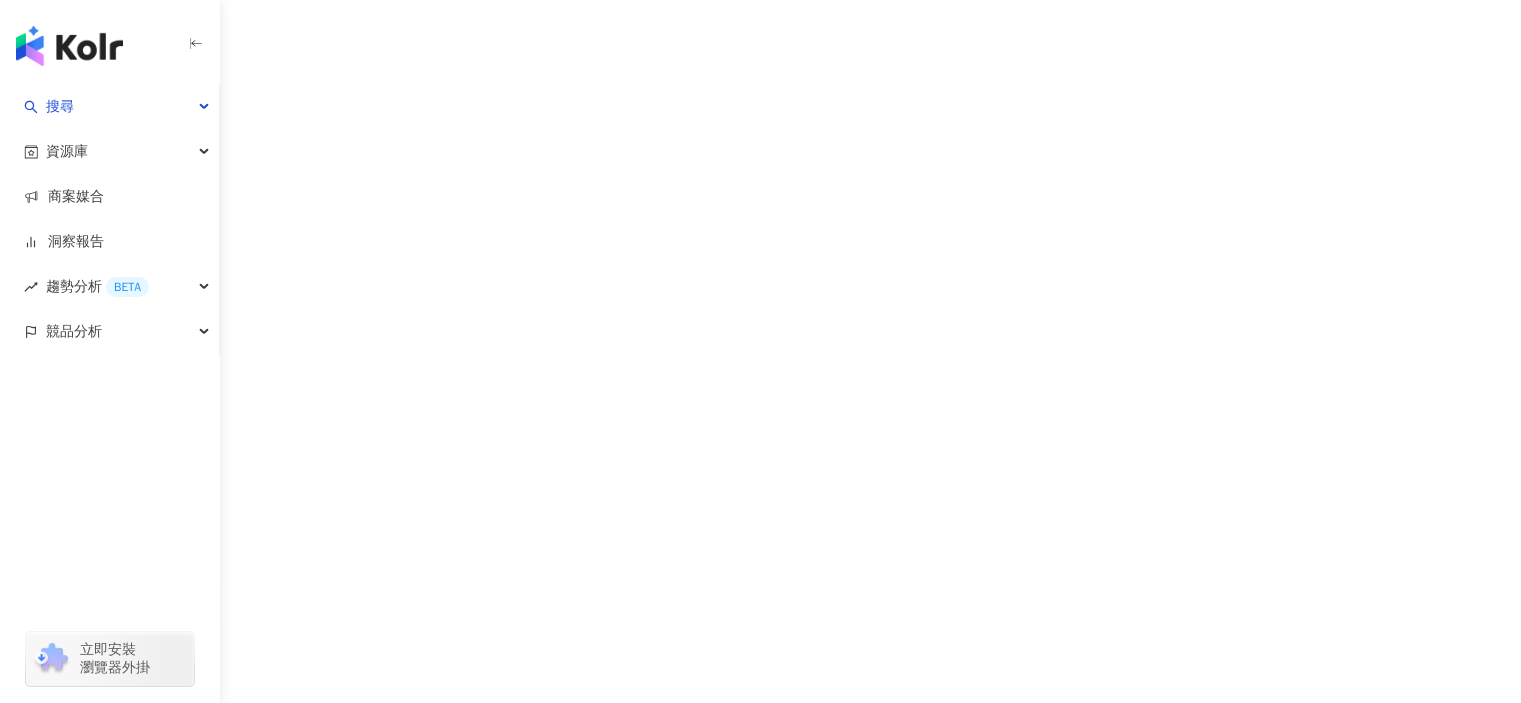 scroll, scrollTop: 0, scrollLeft: 0, axis: both 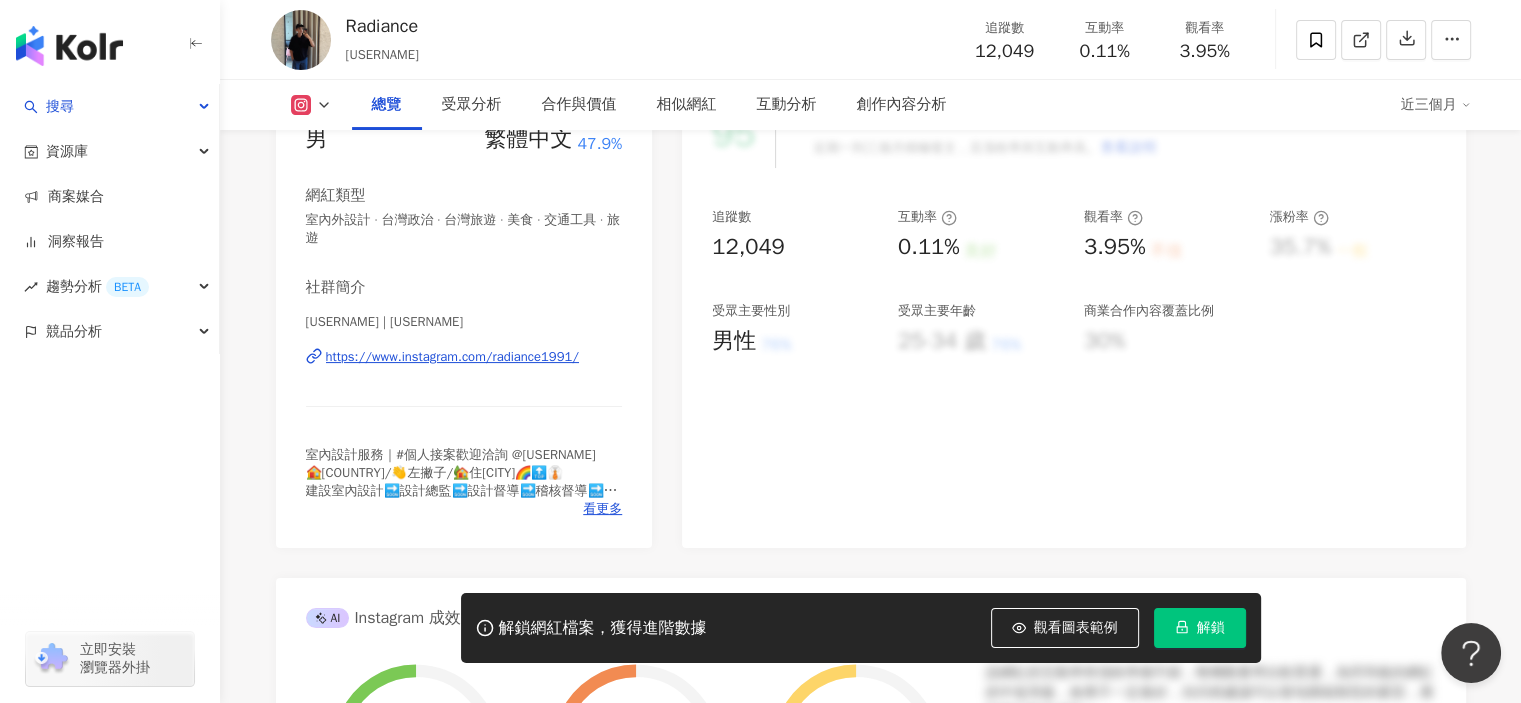 click on "https://www.instagram.com/radiance1991/" at bounding box center (452, 357) 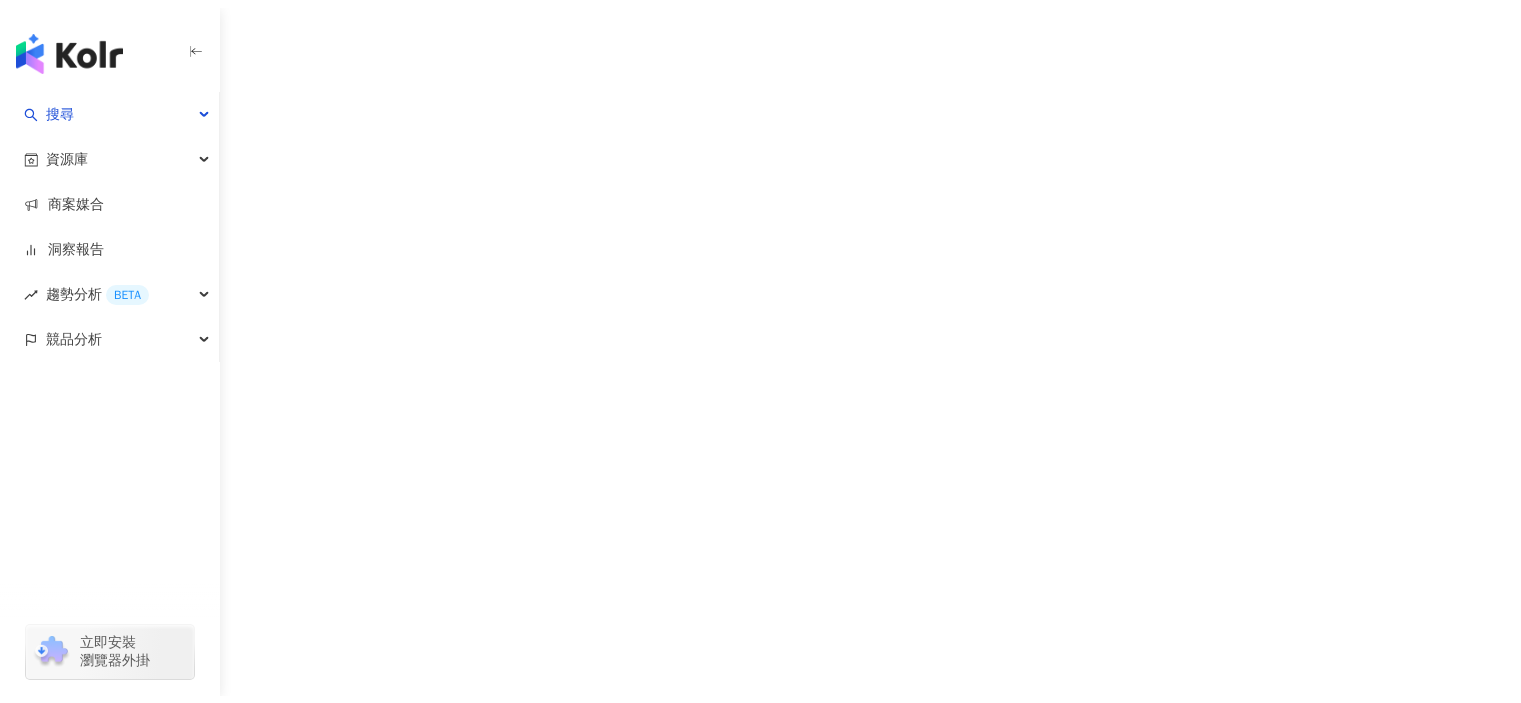 scroll, scrollTop: 0, scrollLeft: 0, axis: both 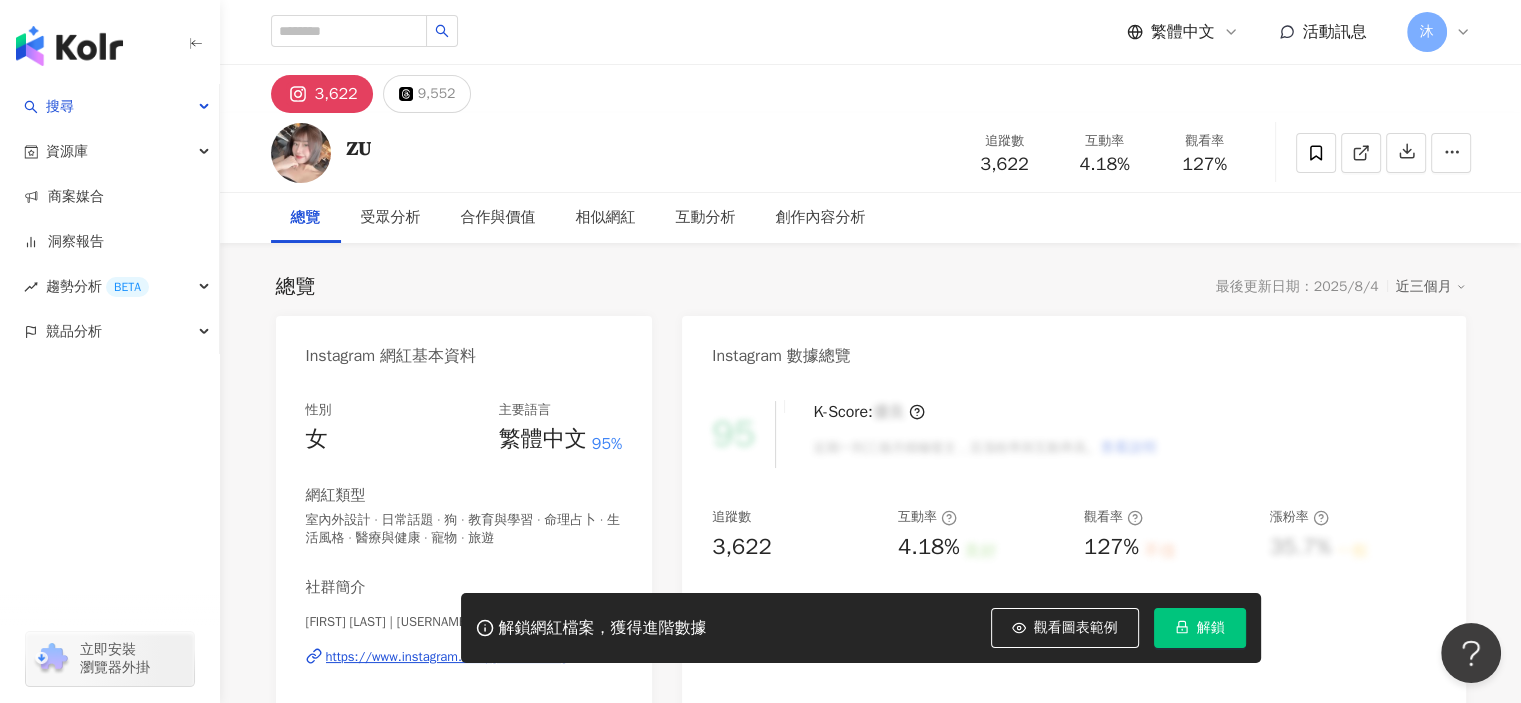 click on "https://www.instagram.com/xzhiiu_/" at bounding box center [446, 657] 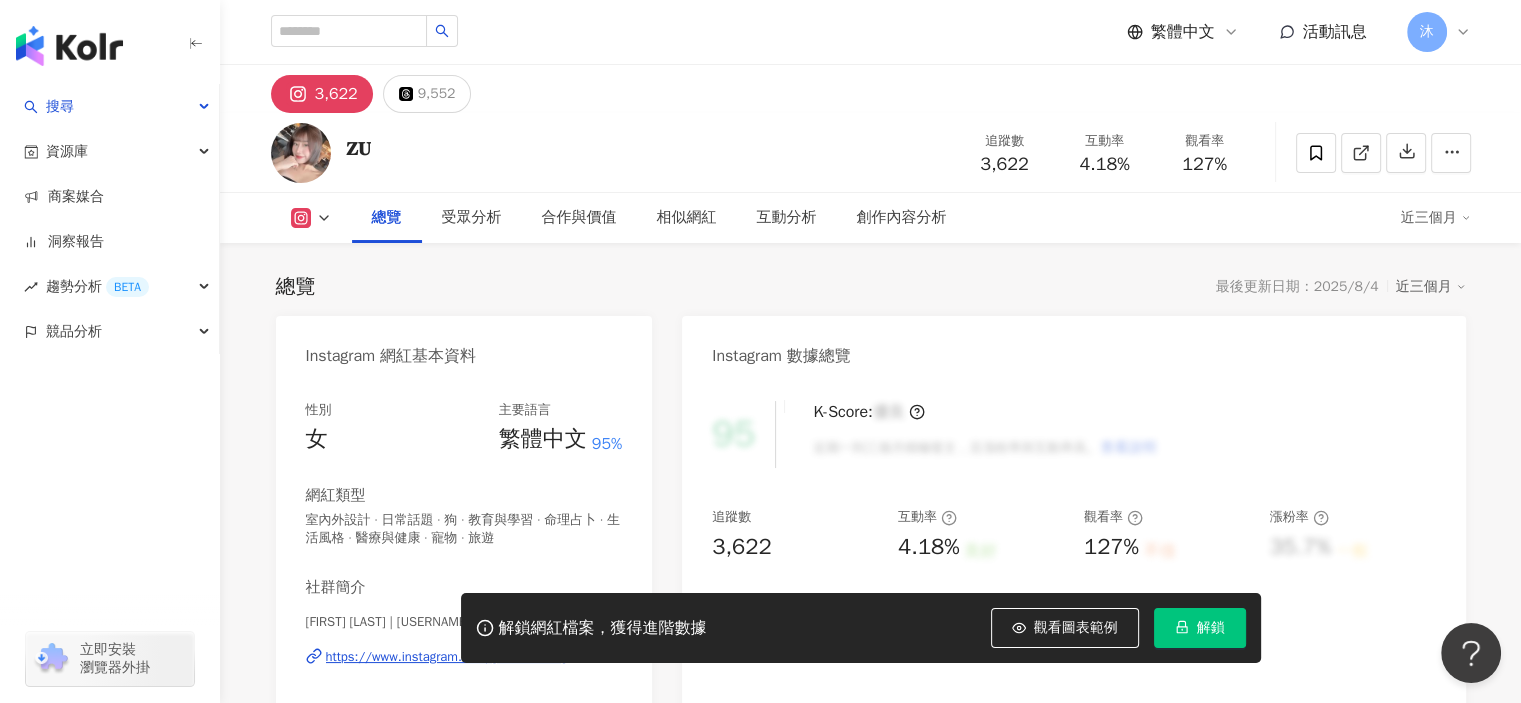 scroll, scrollTop: 300, scrollLeft: 0, axis: vertical 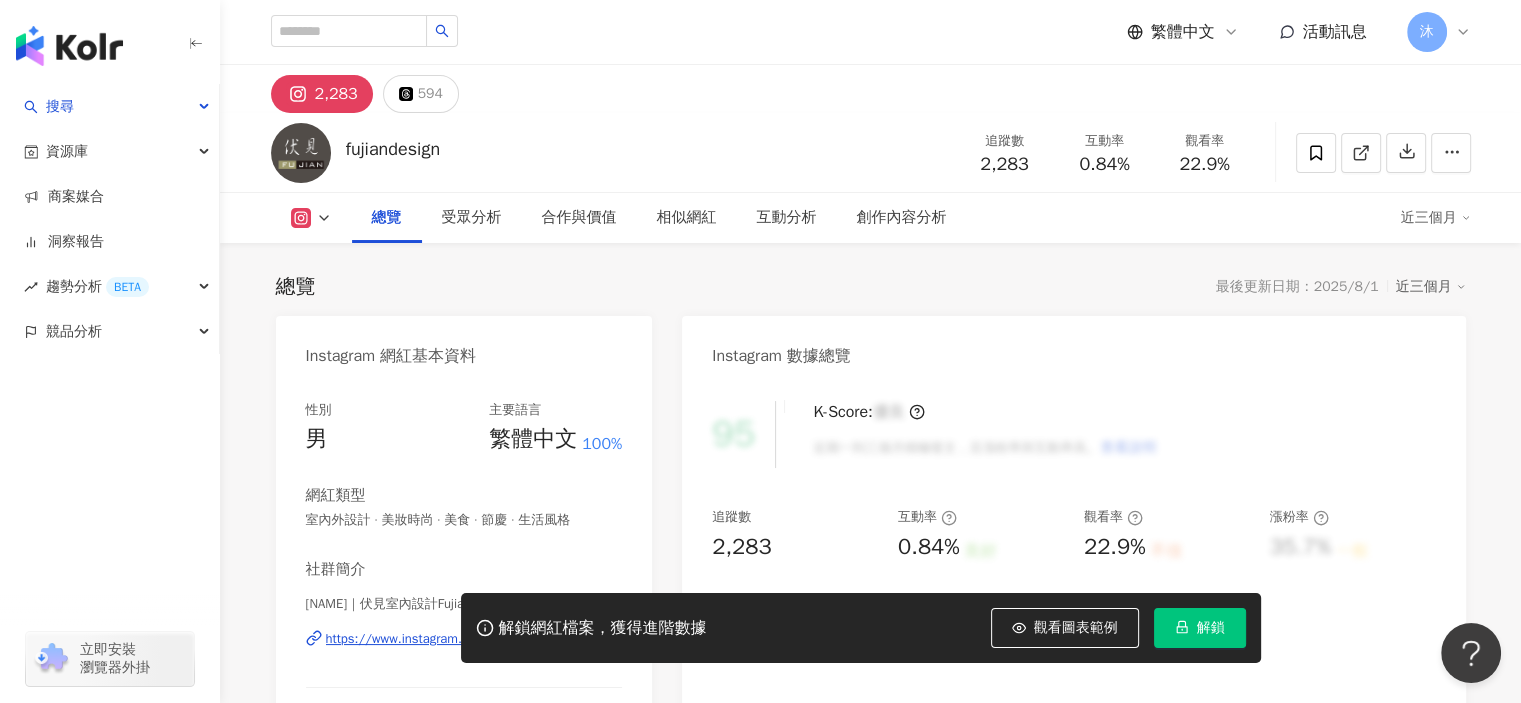 click on "https://www.instagram.com/fujiandesign/" at bounding box center [447, 639] 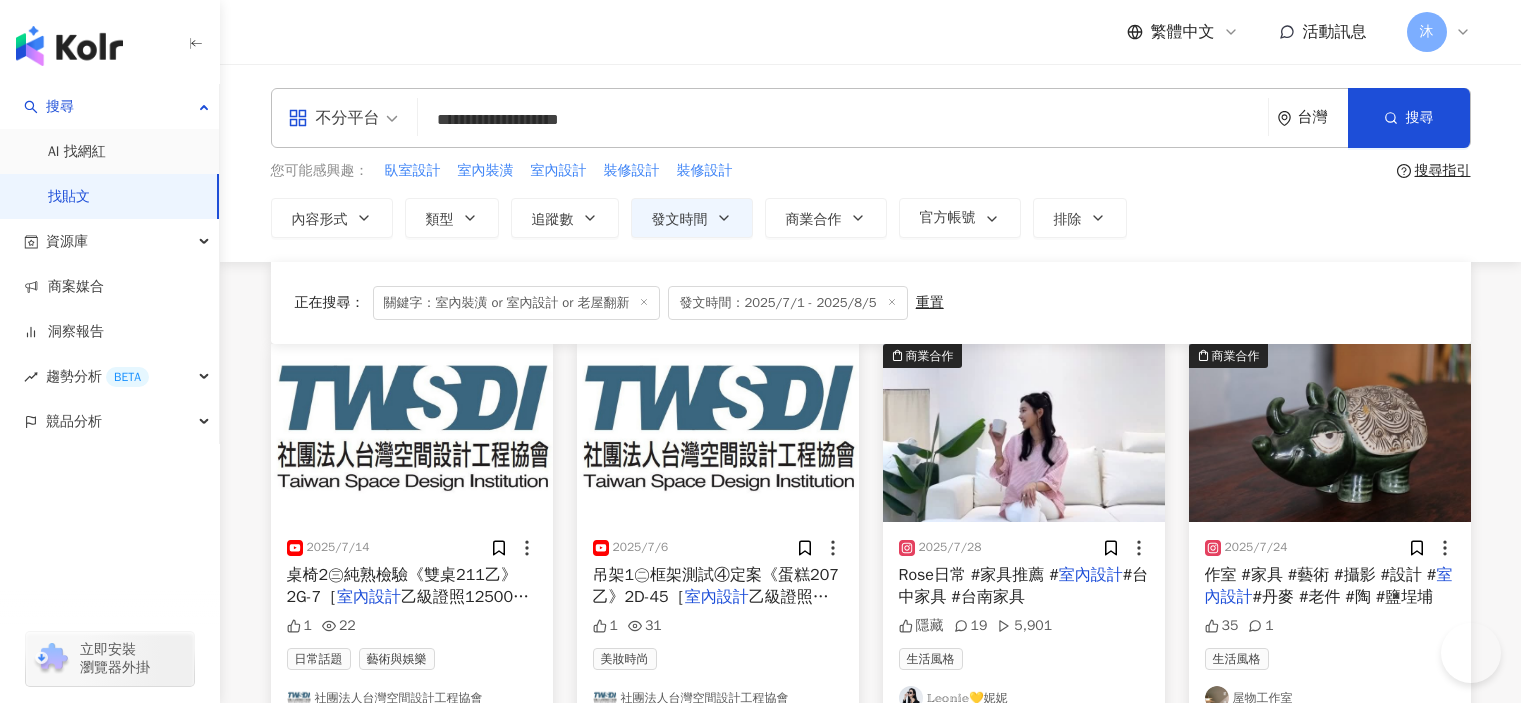 scroll, scrollTop: 480, scrollLeft: 0, axis: vertical 